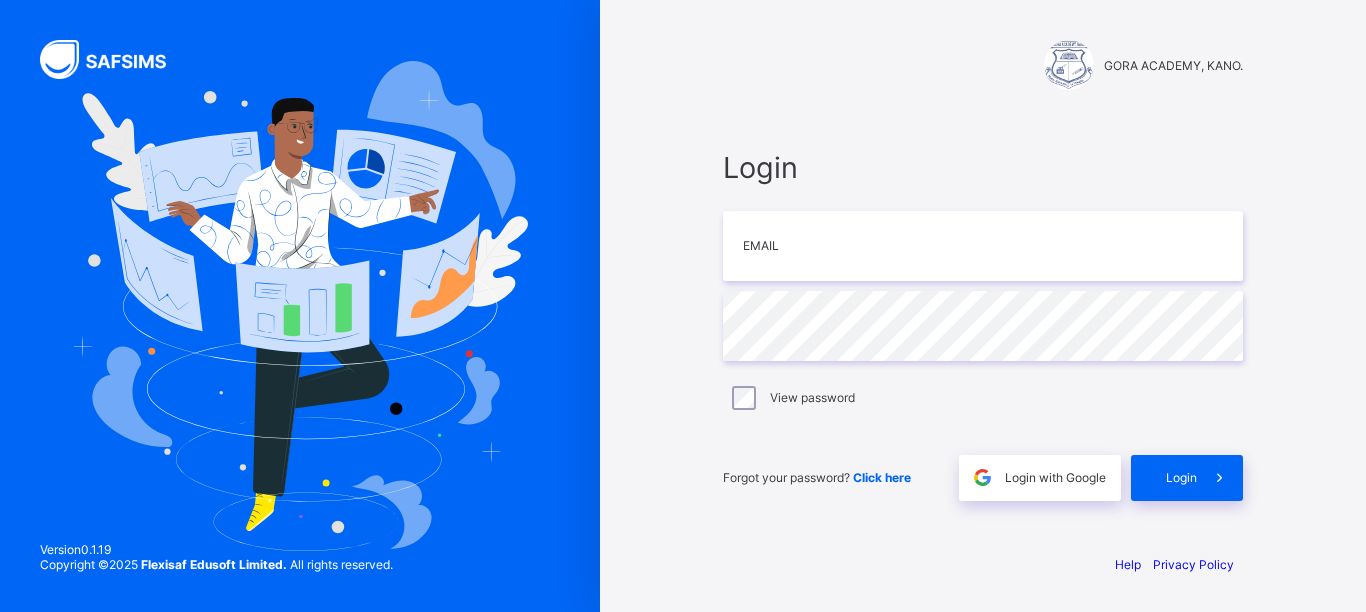 scroll, scrollTop: 0, scrollLeft: 0, axis: both 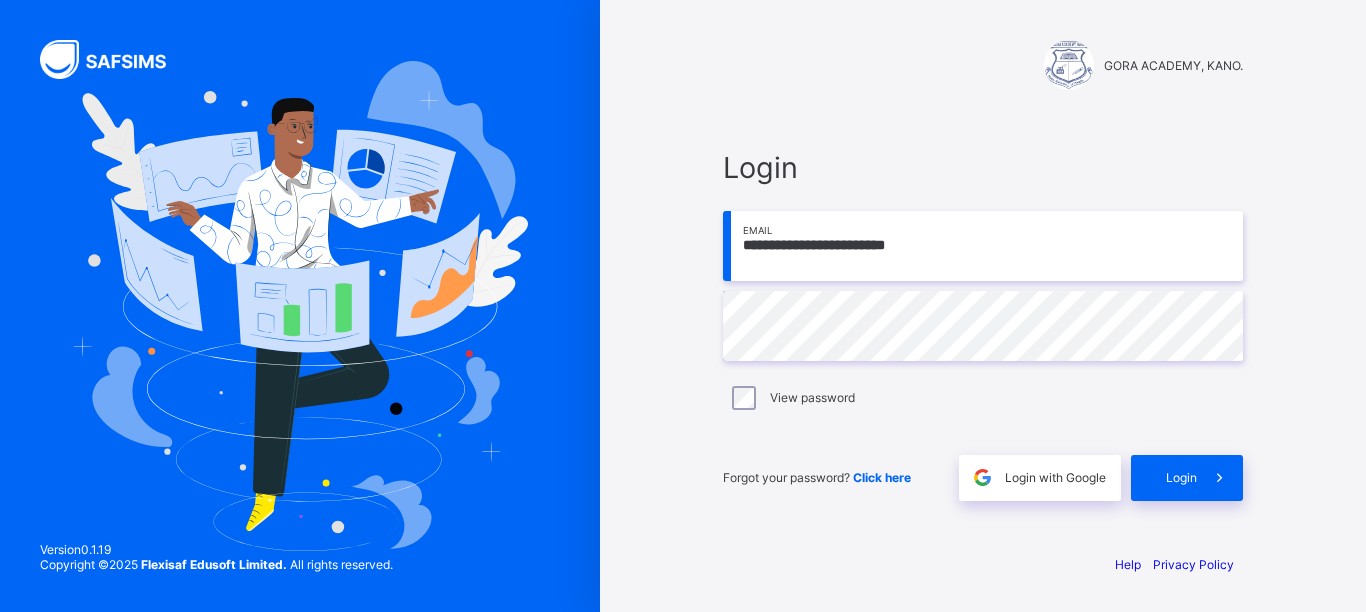 click on "**********" at bounding box center [983, 246] 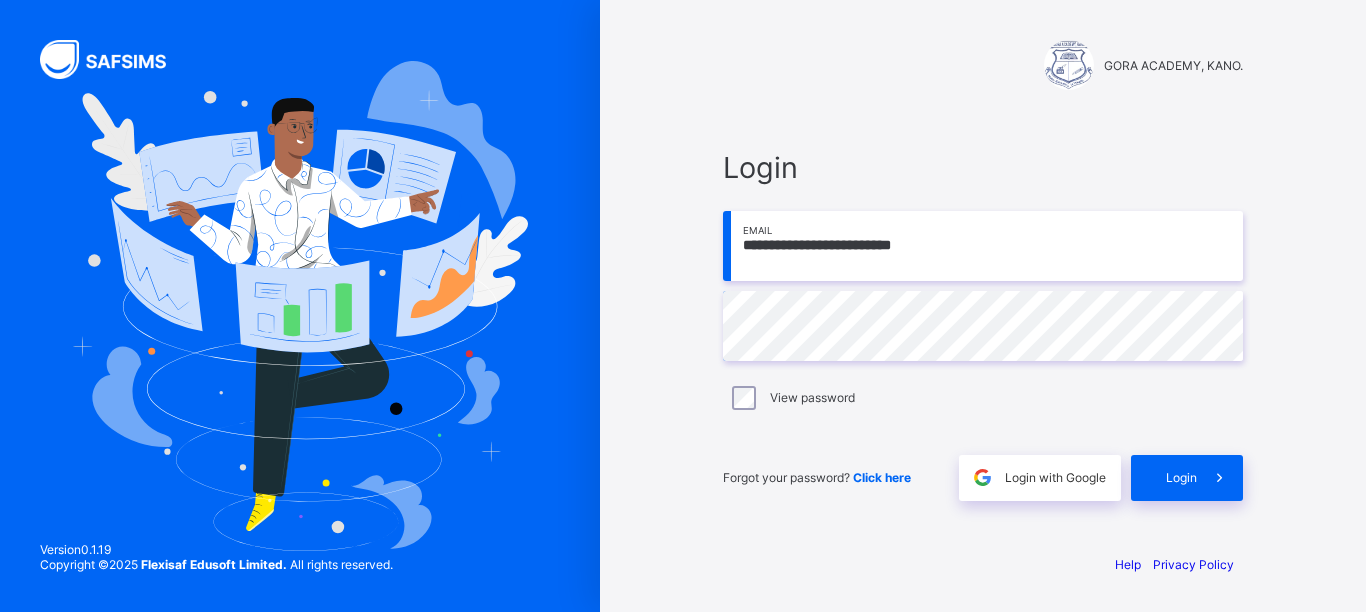type on "**********" 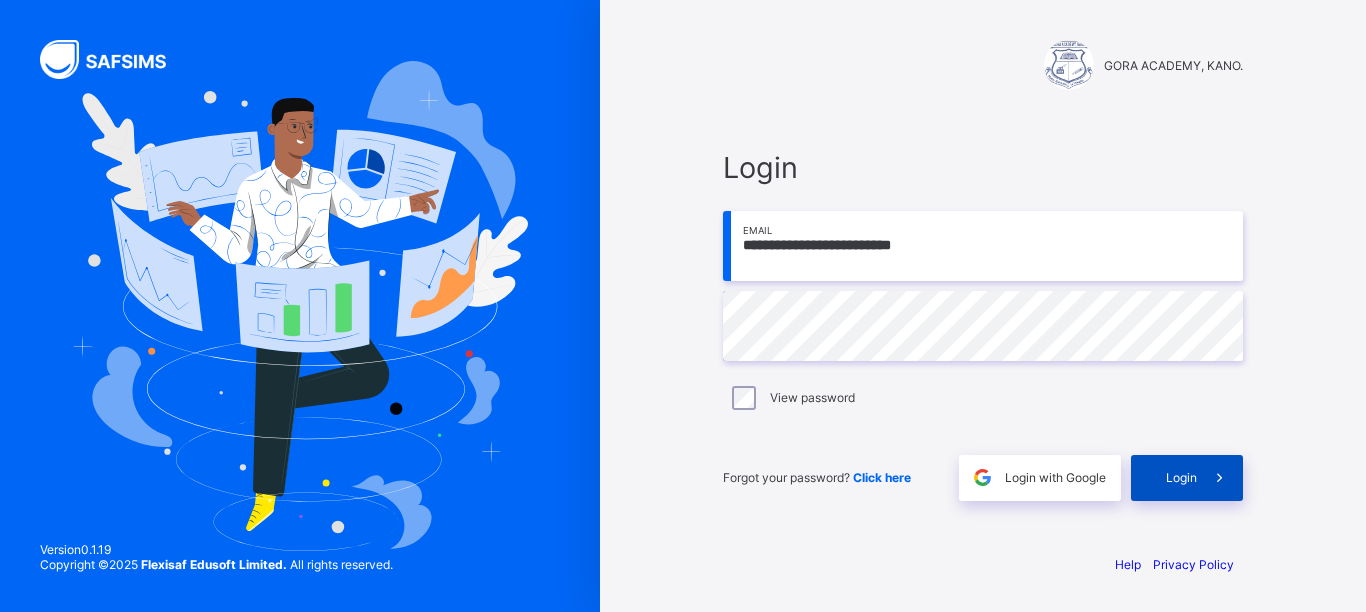 click on "Login" at bounding box center (1181, 477) 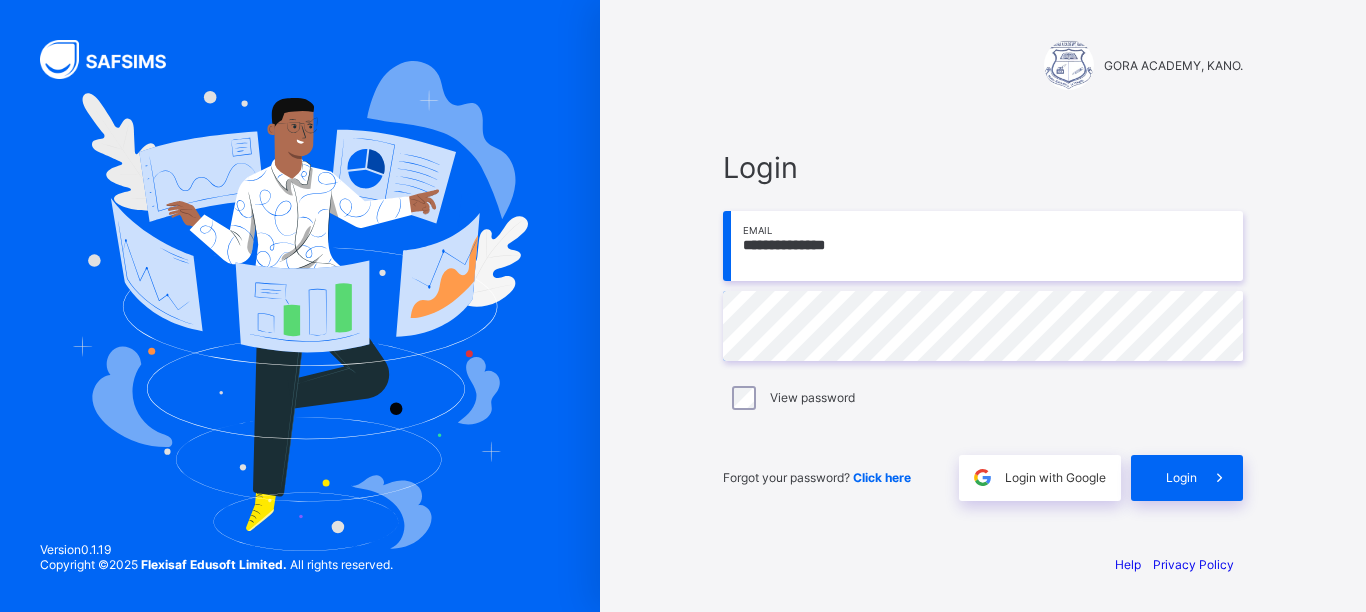 scroll, scrollTop: 0, scrollLeft: 0, axis: both 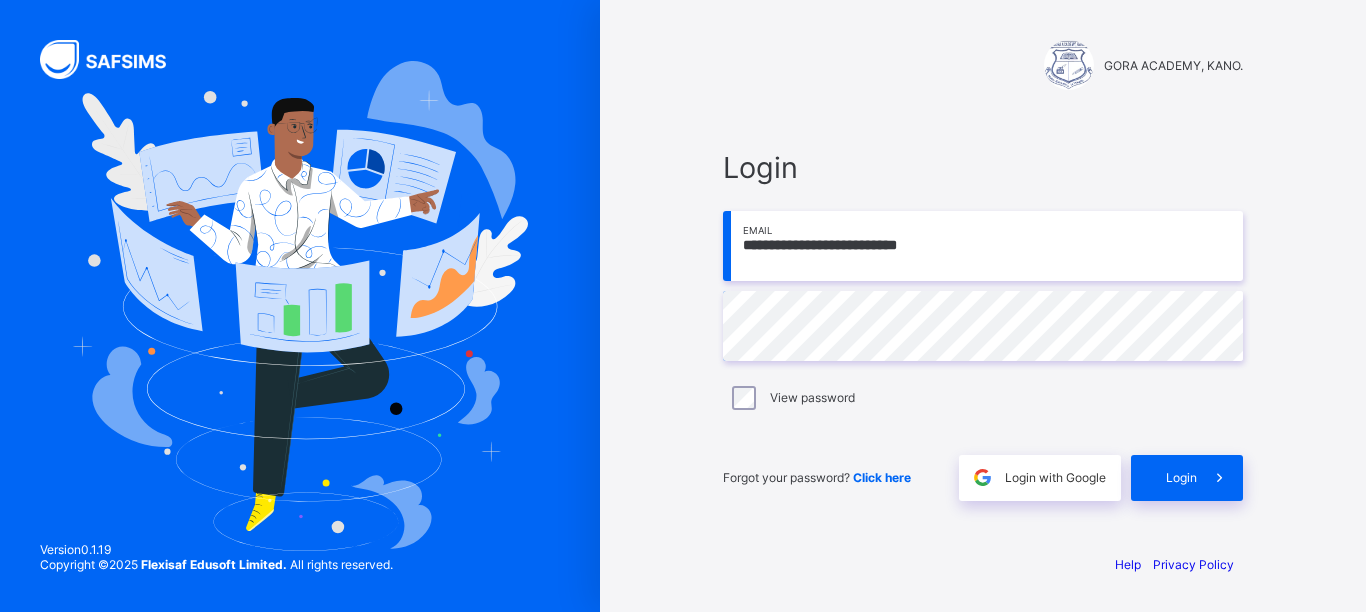 type on "**********" 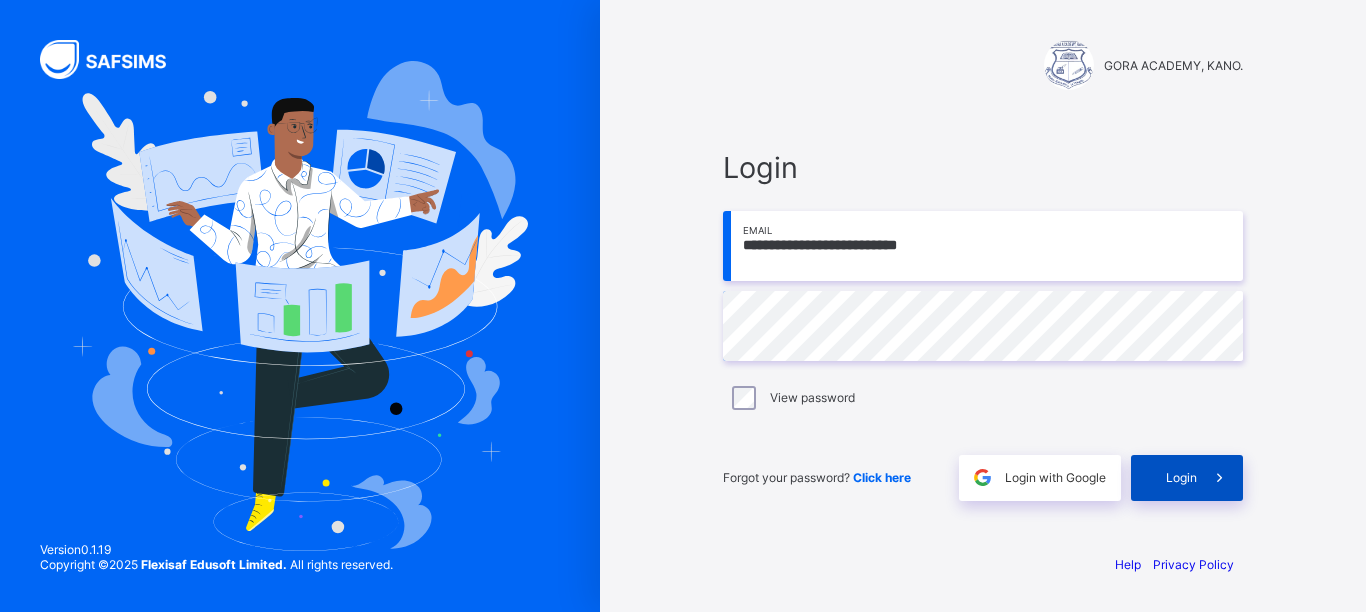 click on "Login" at bounding box center [1181, 477] 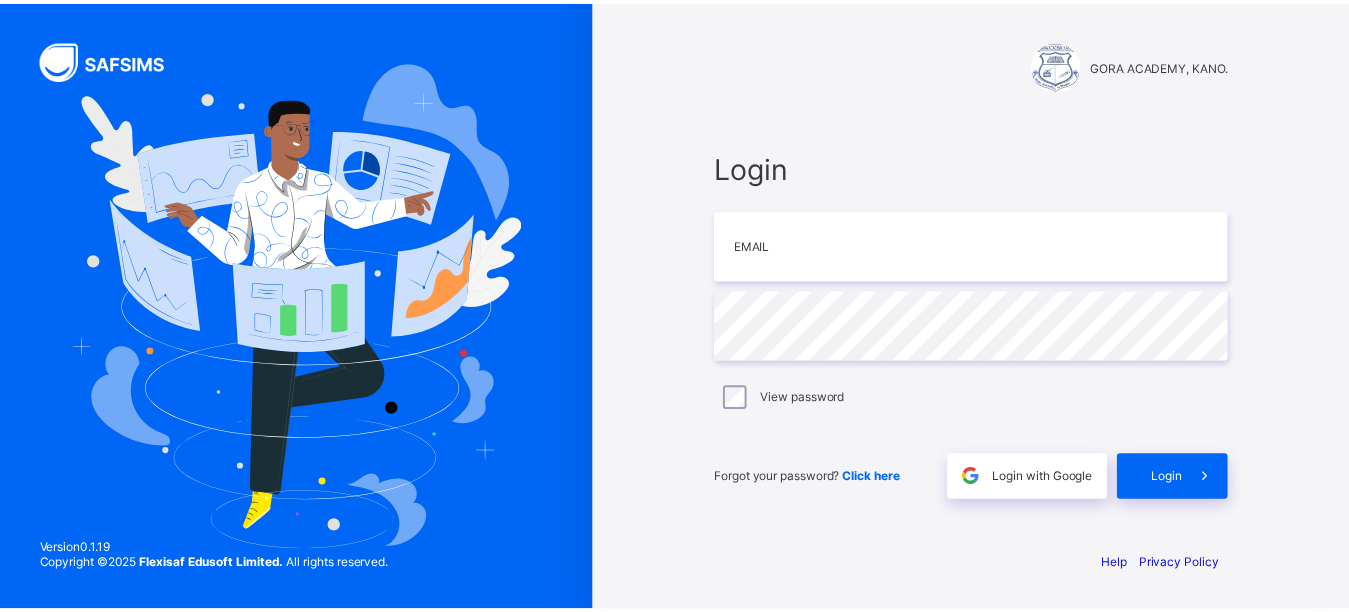 scroll, scrollTop: 0, scrollLeft: 0, axis: both 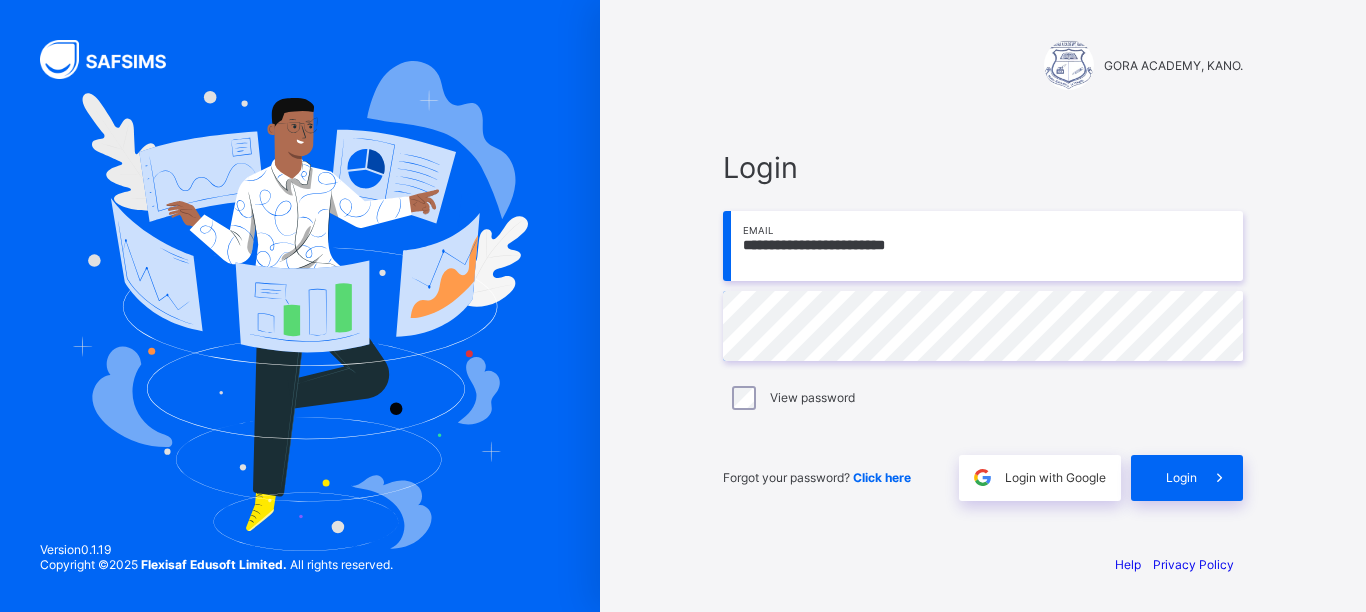 click on "**********" at bounding box center [983, 246] 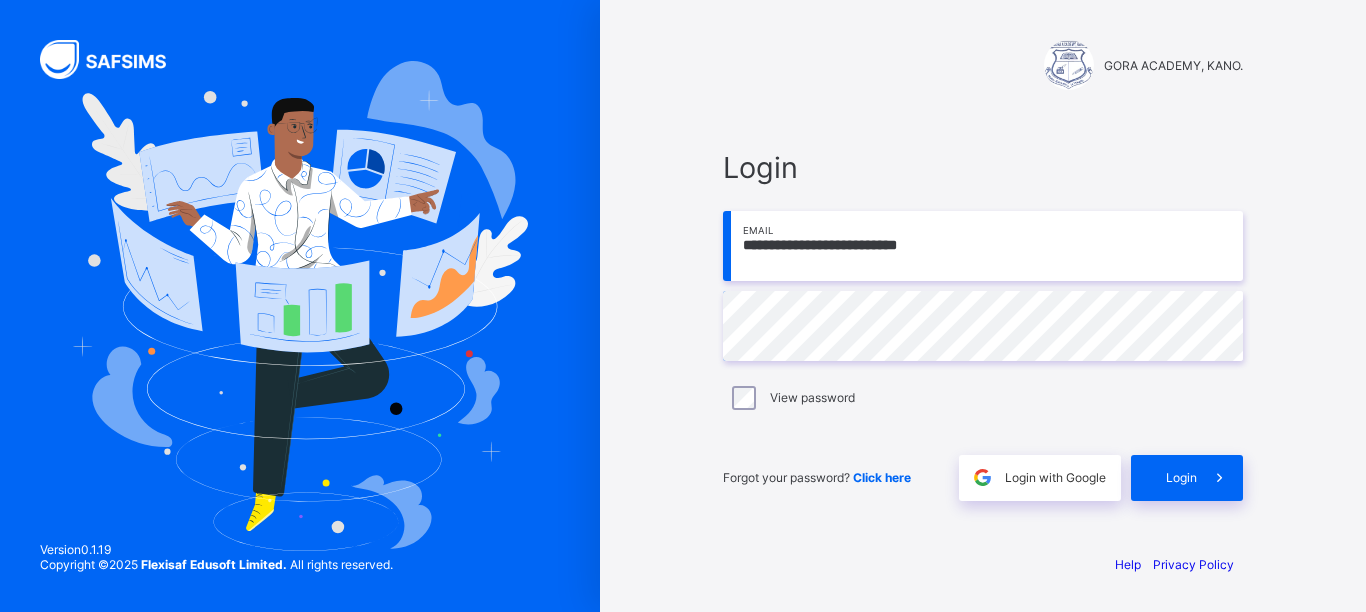 type on "**********" 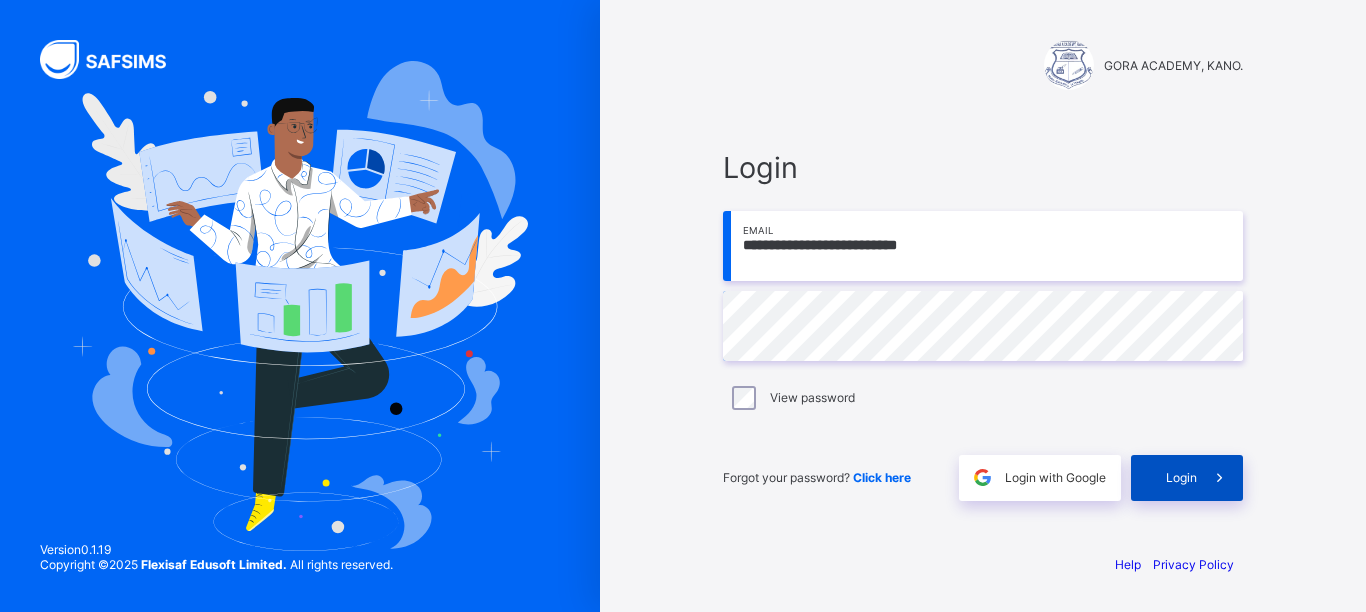 click on "Login" at bounding box center [1181, 477] 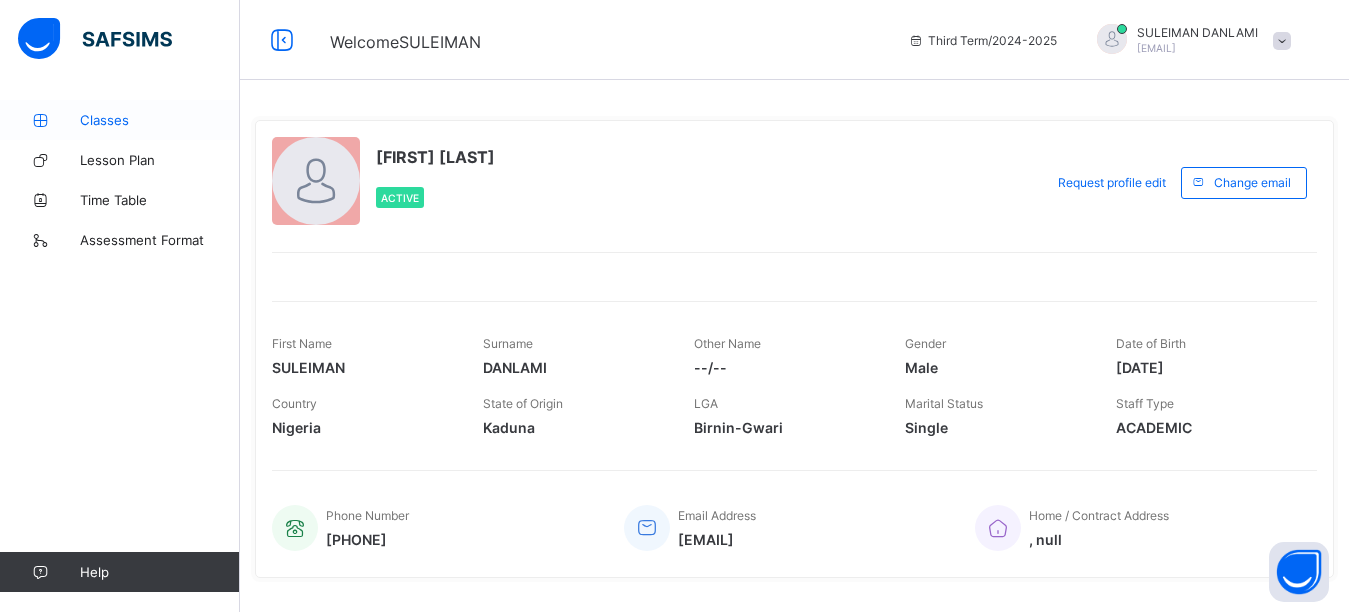 click on "Classes" at bounding box center [160, 120] 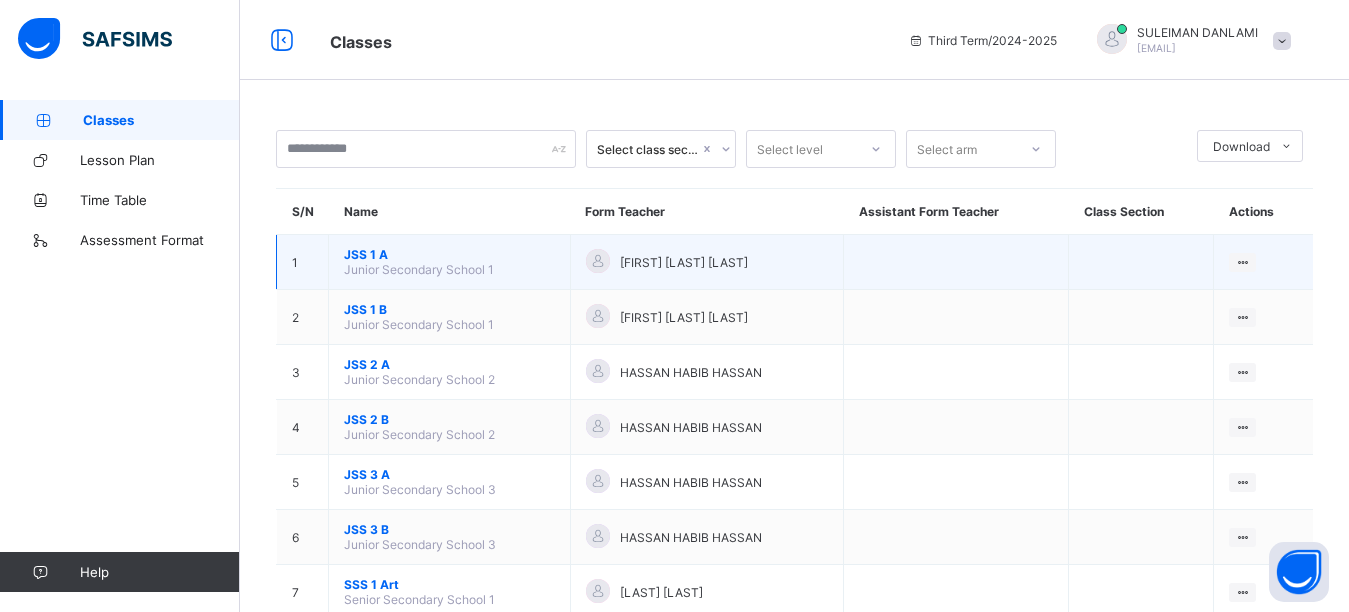 click on "JSS 1   A" at bounding box center (449, 254) 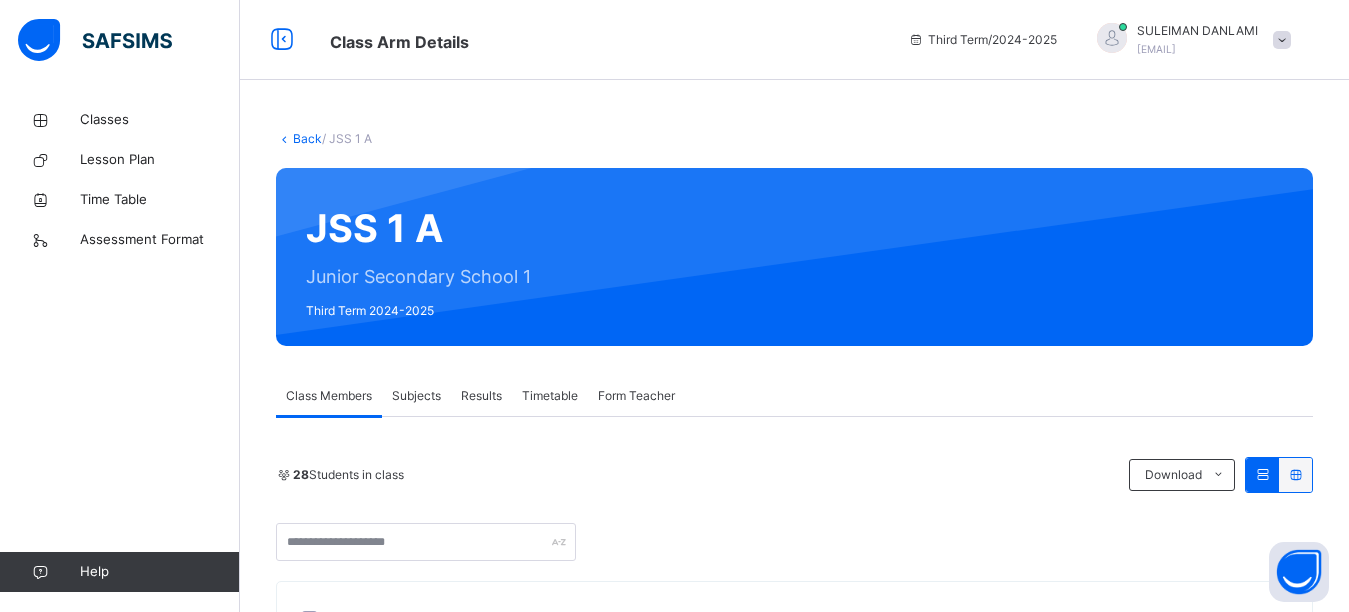 click on "Subjects" at bounding box center (416, 396) 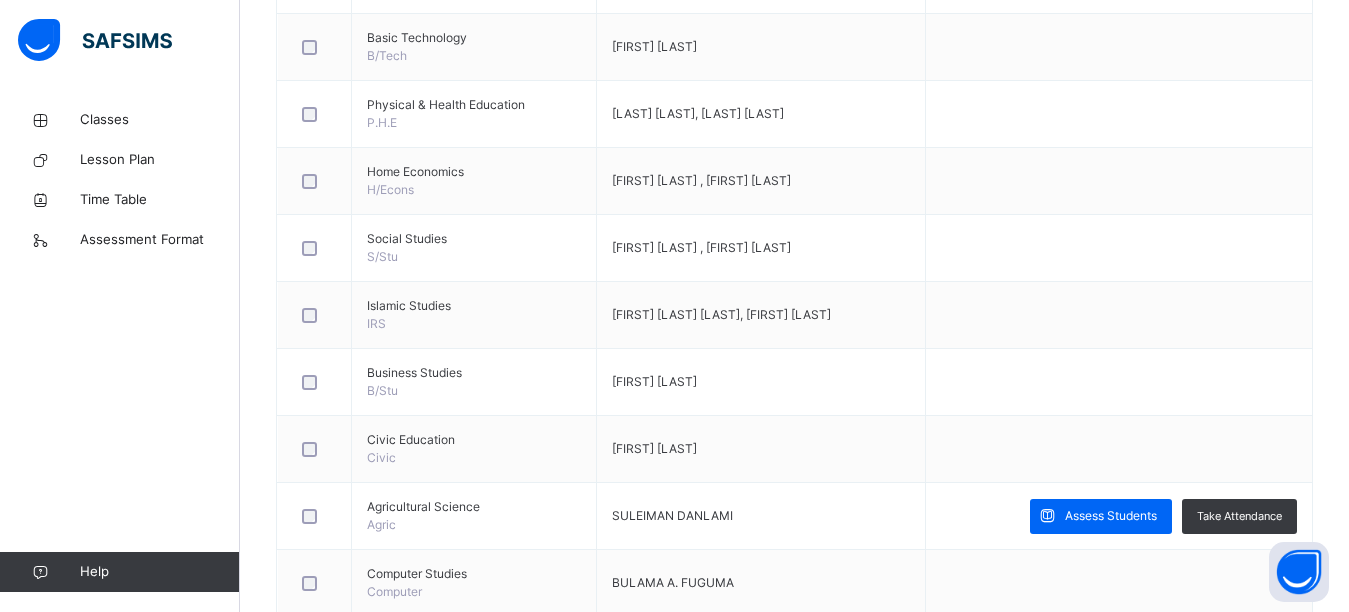 scroll, scrollTop: 1083, scrollLeft: 0, axis: vertical 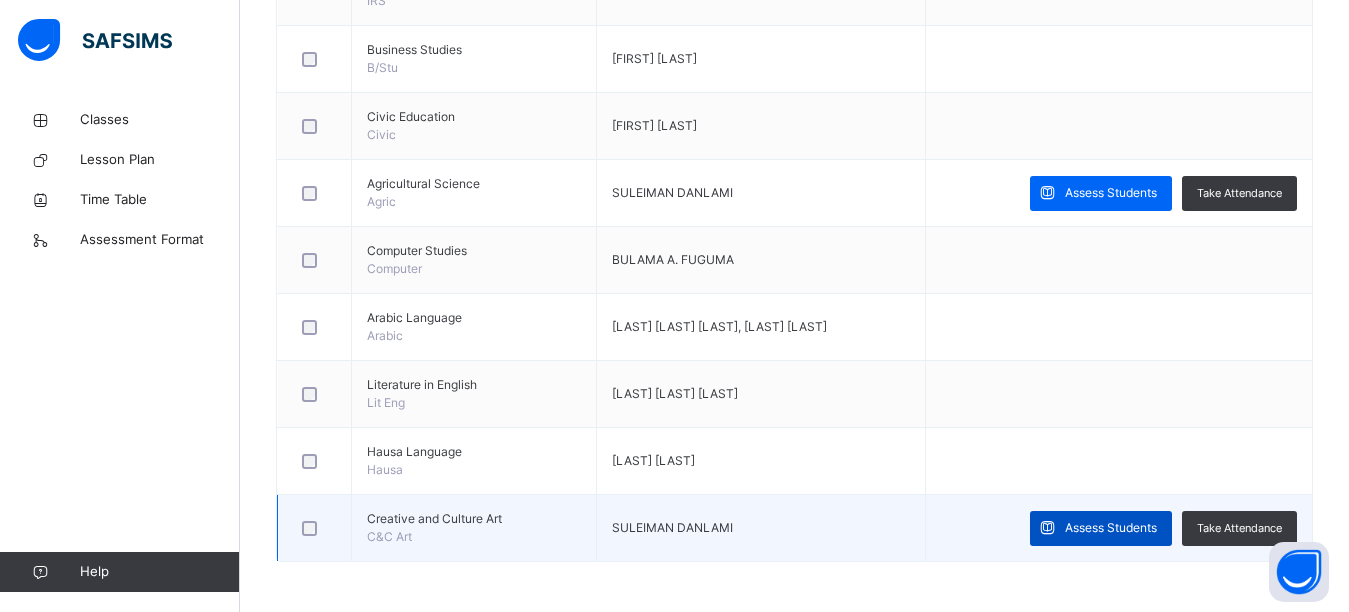 click on "Assess Students" at bounding box center [1111, 528] 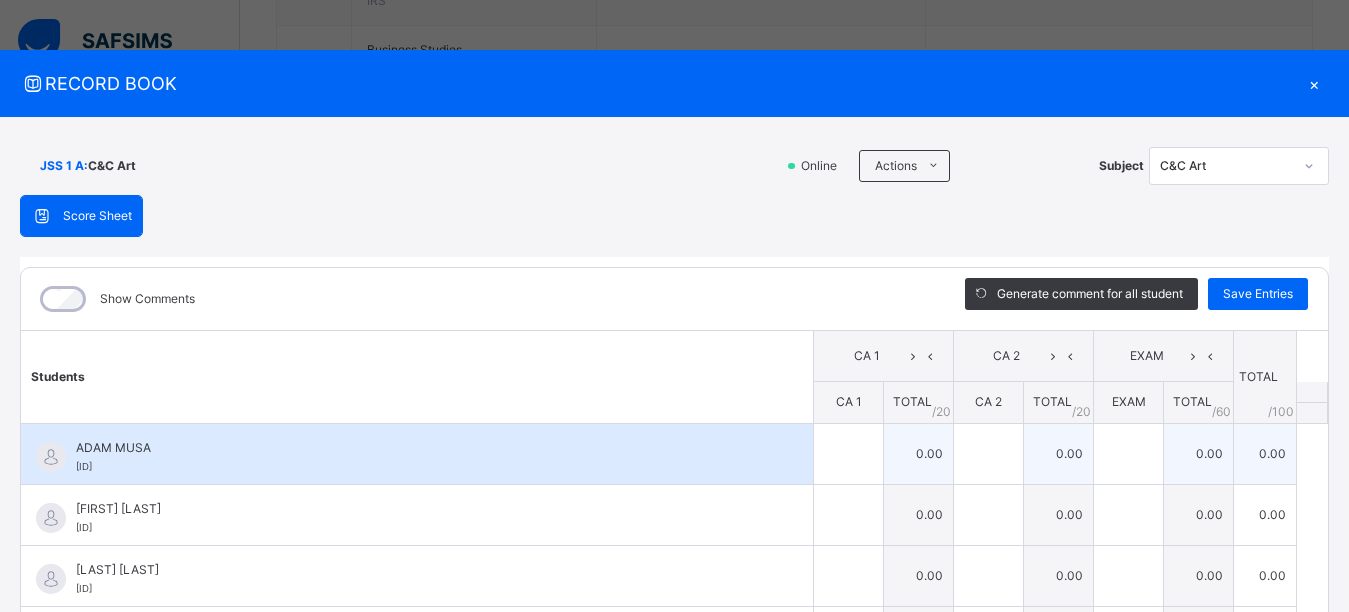 click on "0.00" at bounding box center [919, 453] 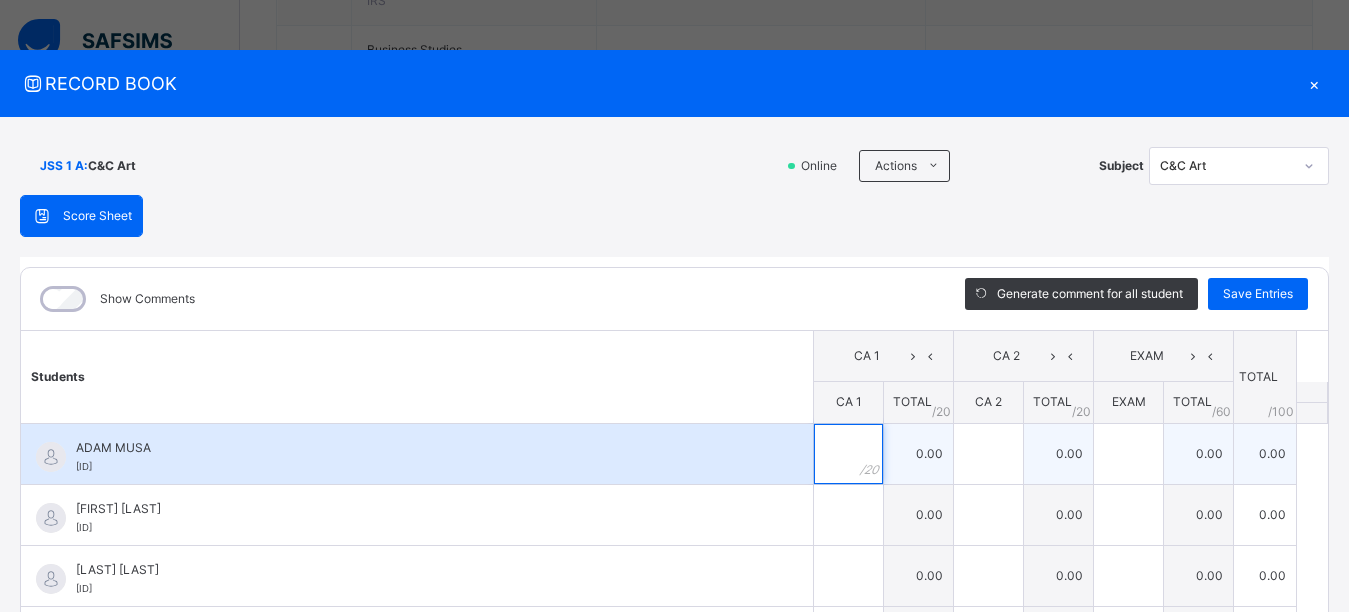 click at bounding box center (848, 454) 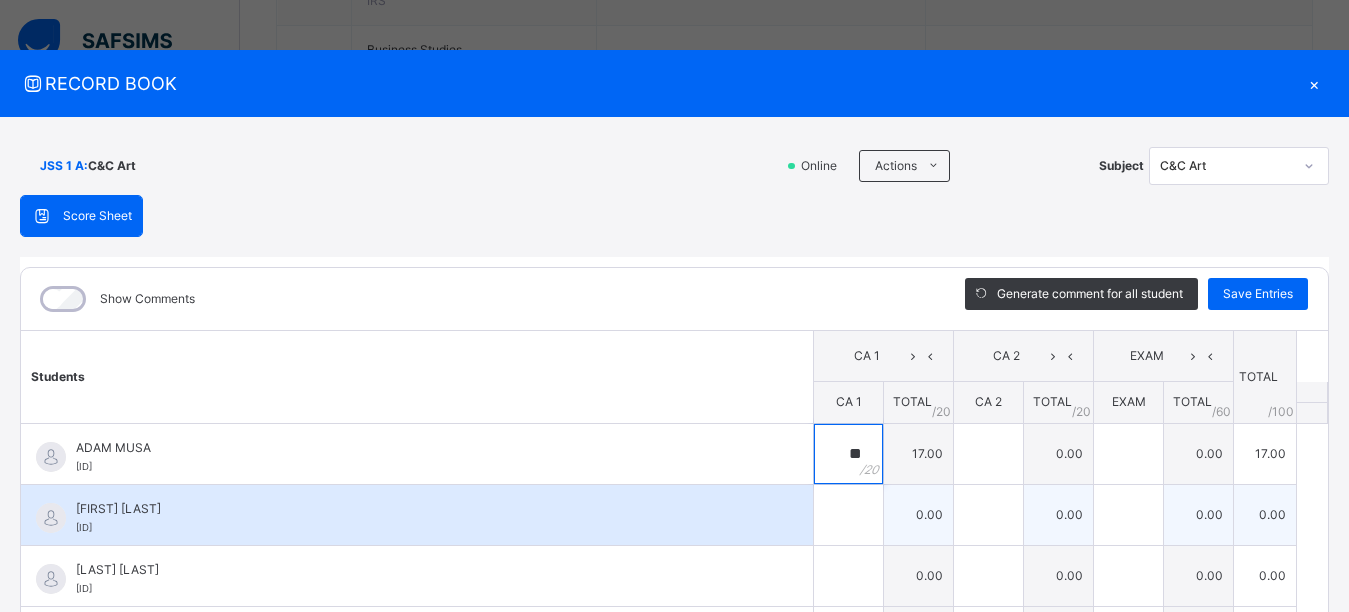 type on "**" 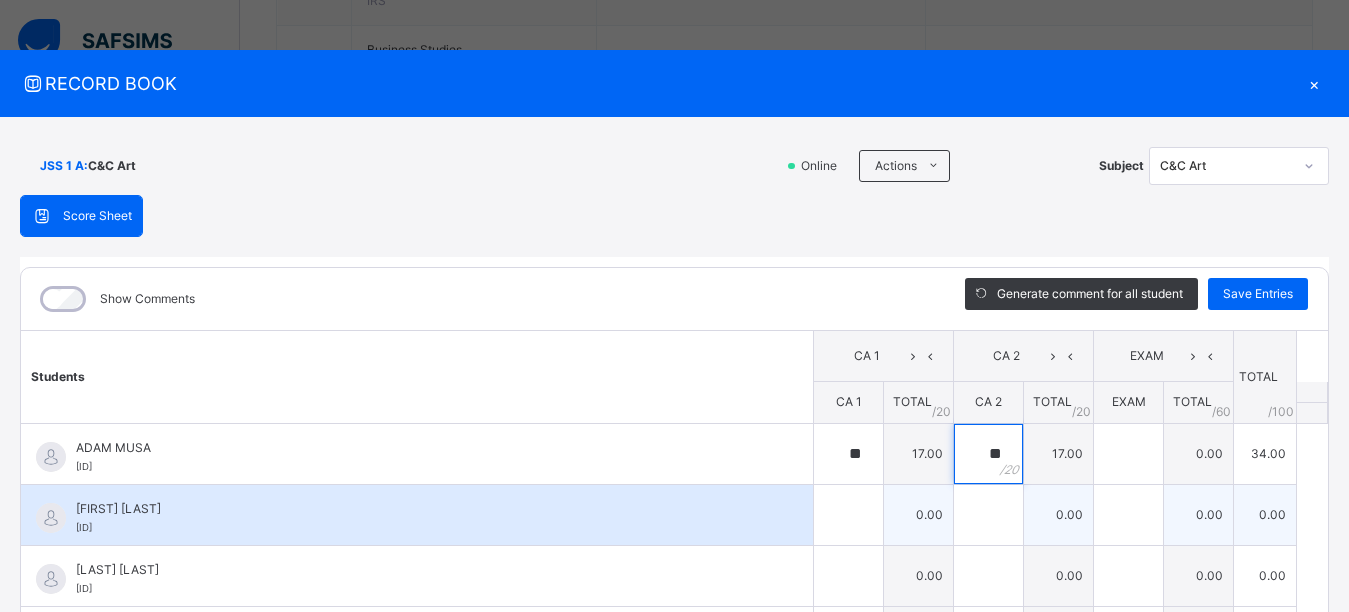type on "**" 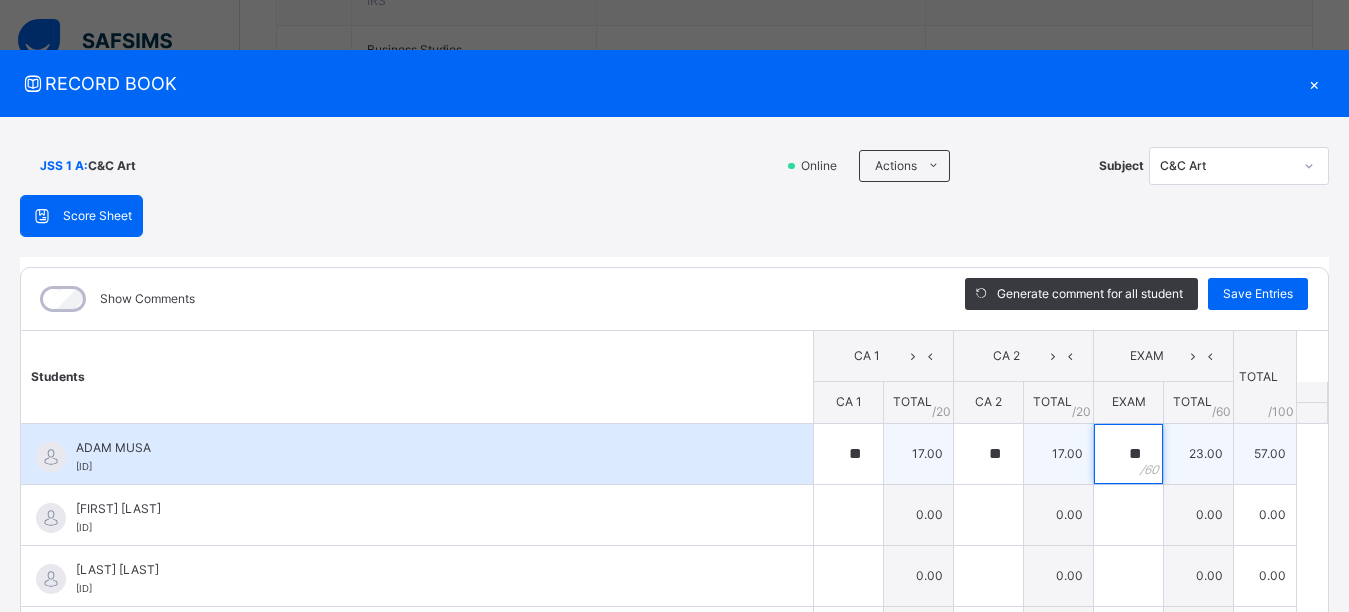 type on "**" 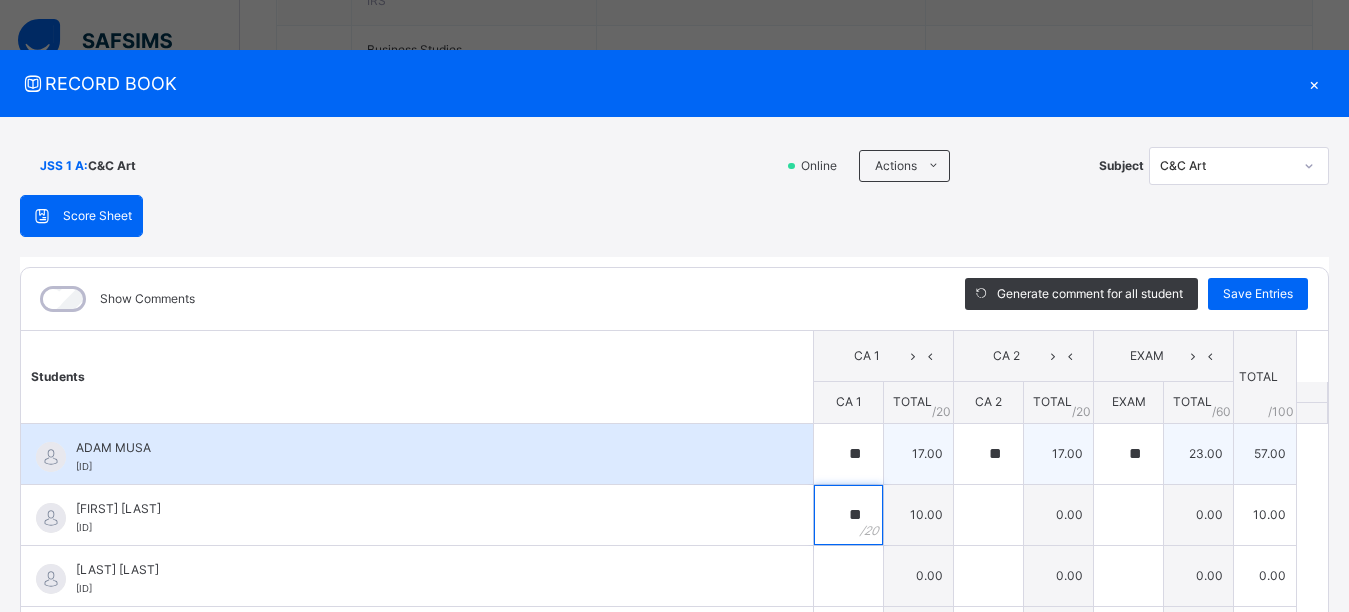 type on "**" 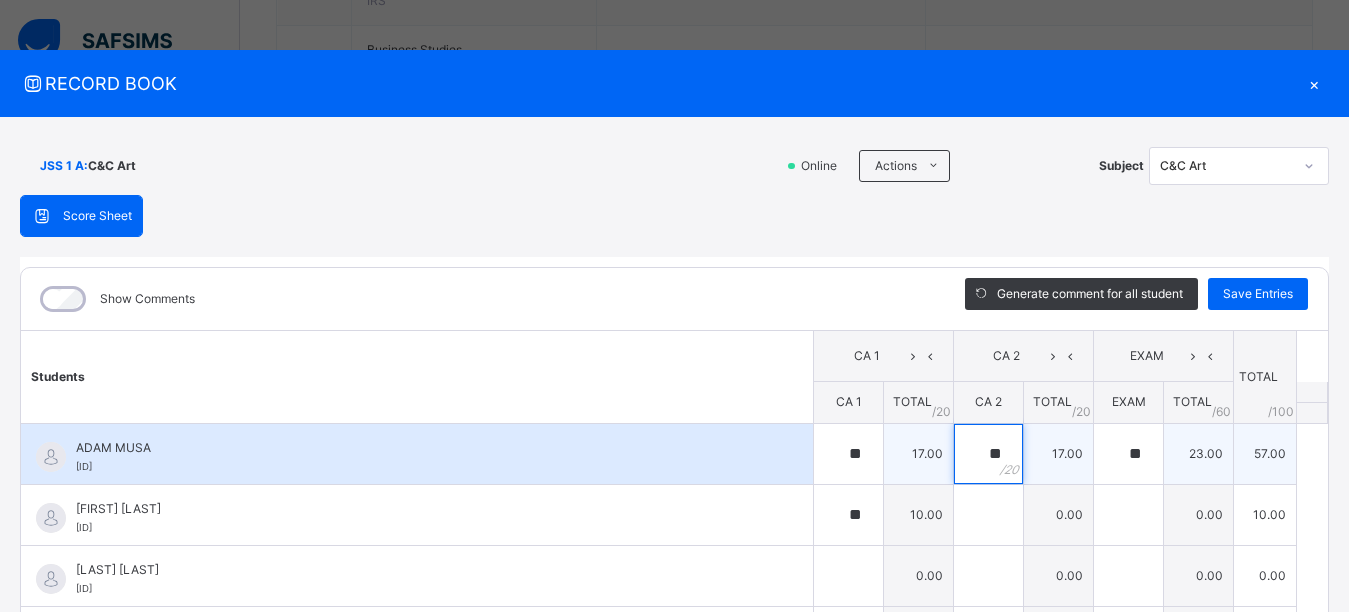 click on "**" at bounding box center (988, 454) 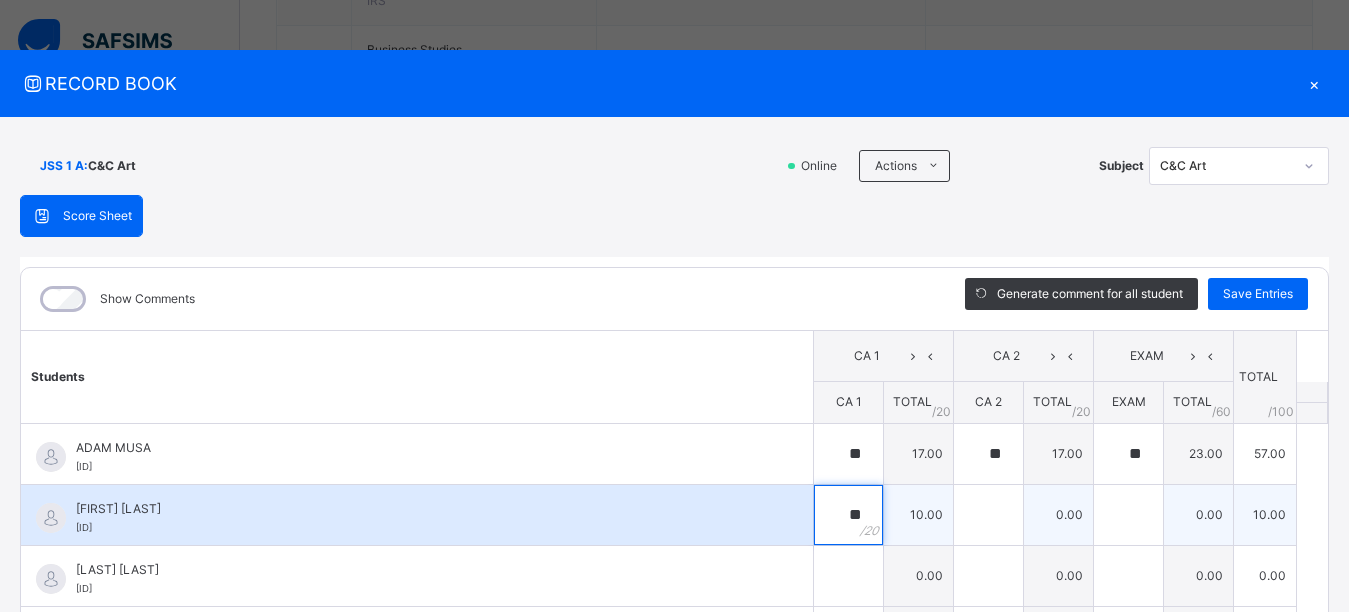 click on "**" at bounding box center (848, 515) 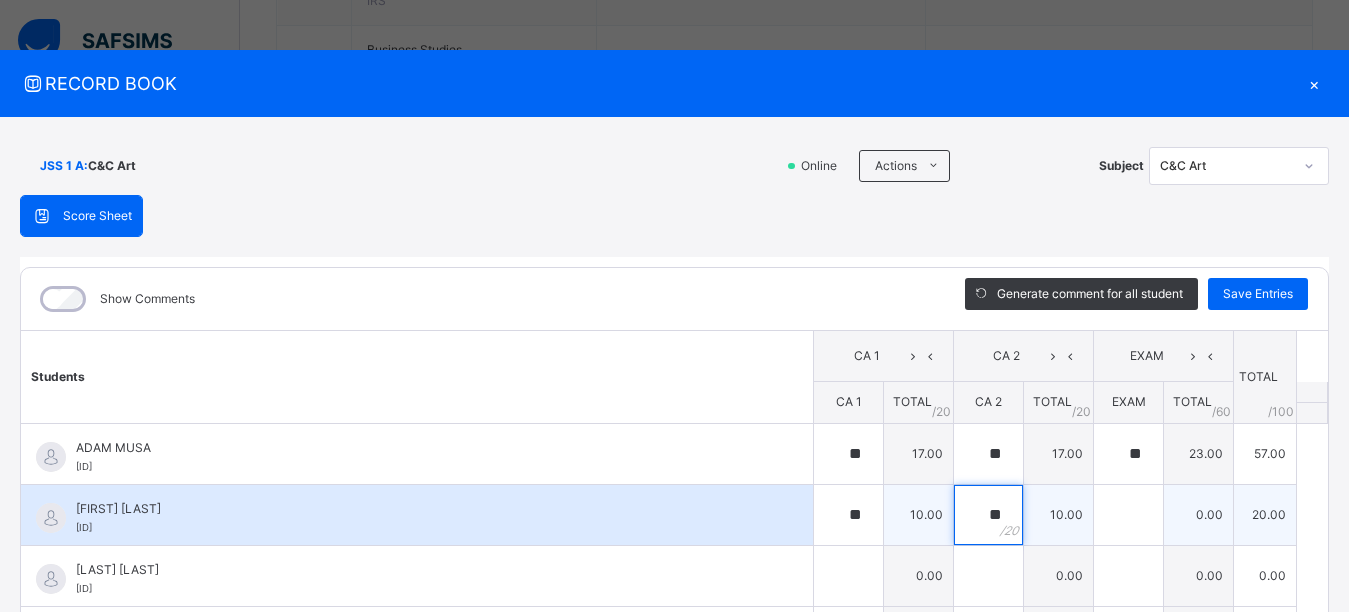 type on "**" 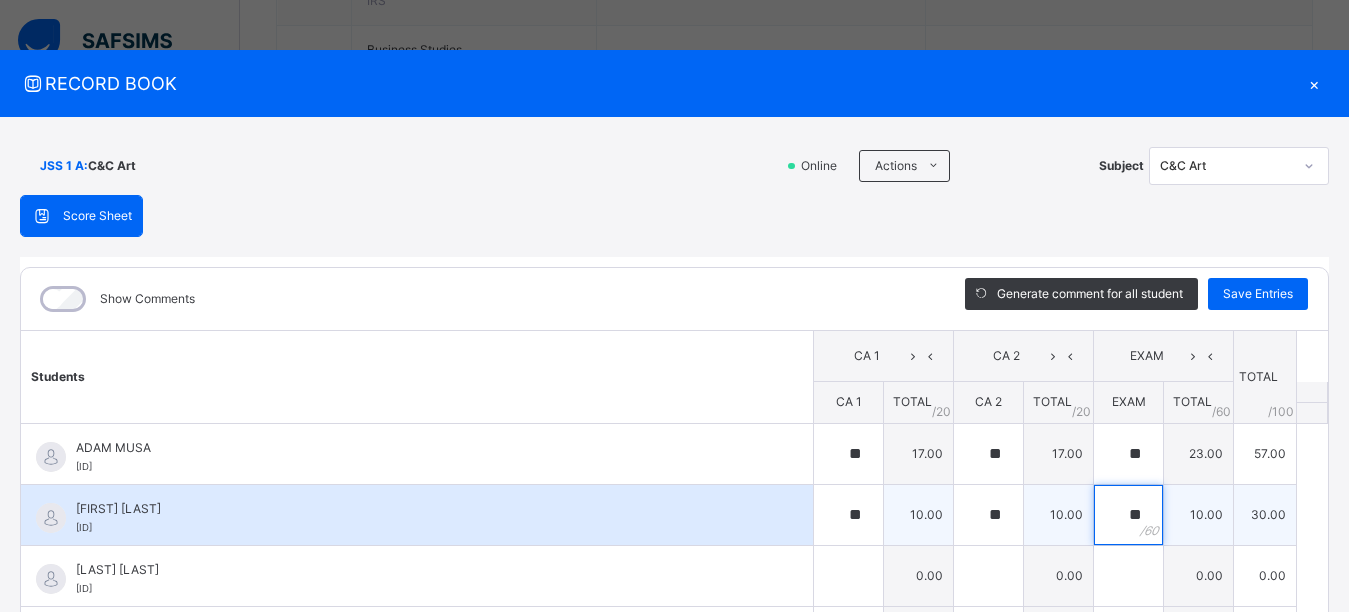 type on "**" 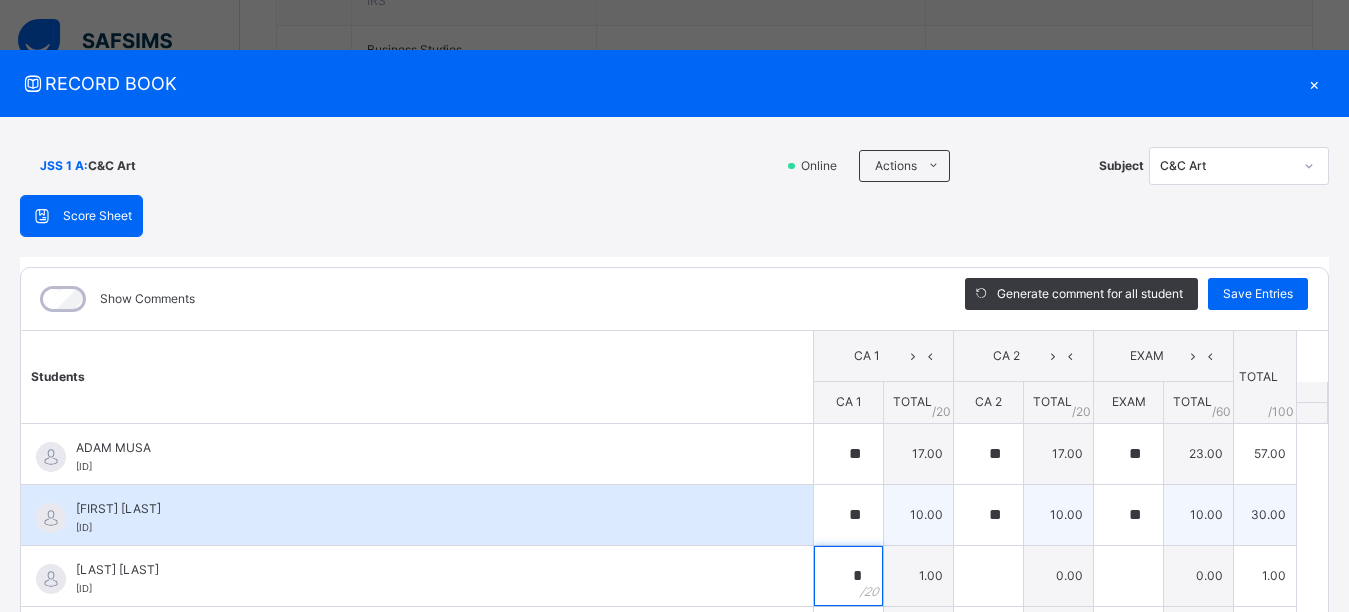 type on "**" 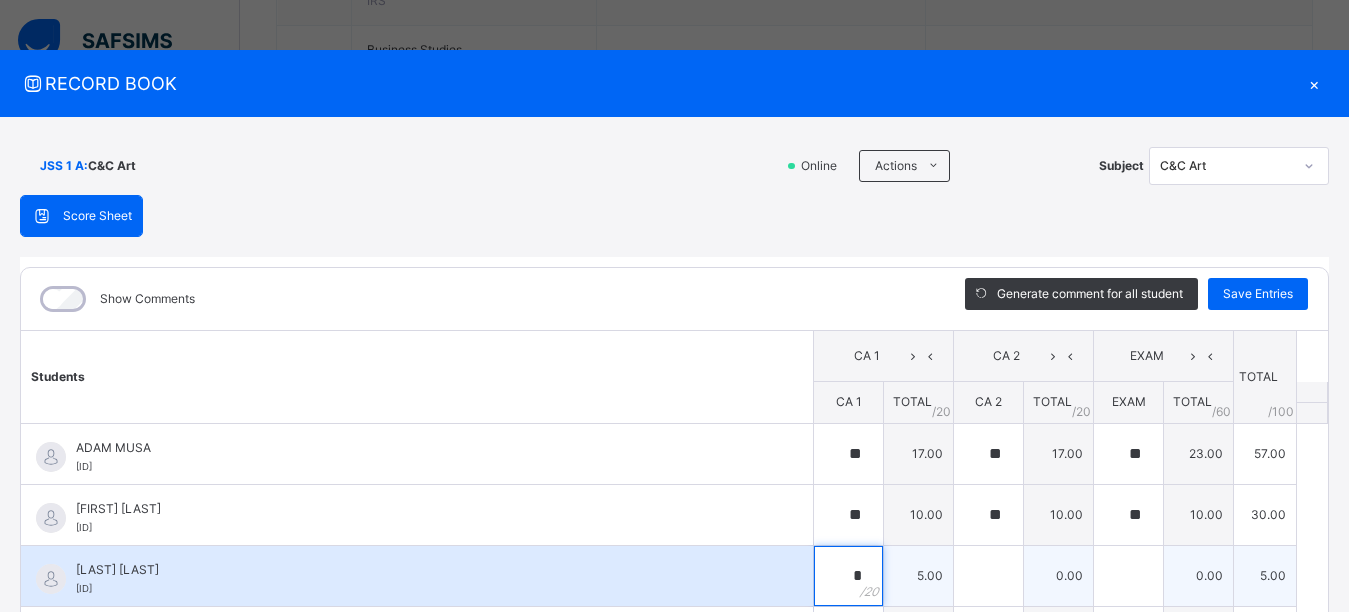 click on "*" at bounding box center [848, 576] 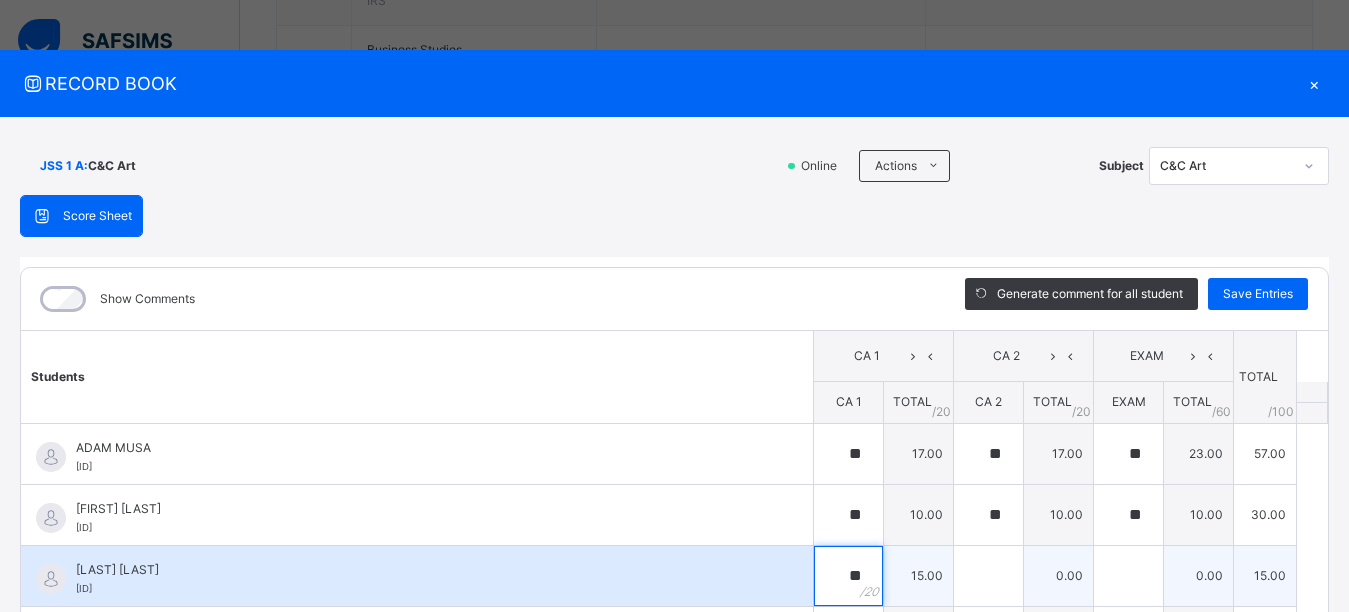 type on "**" 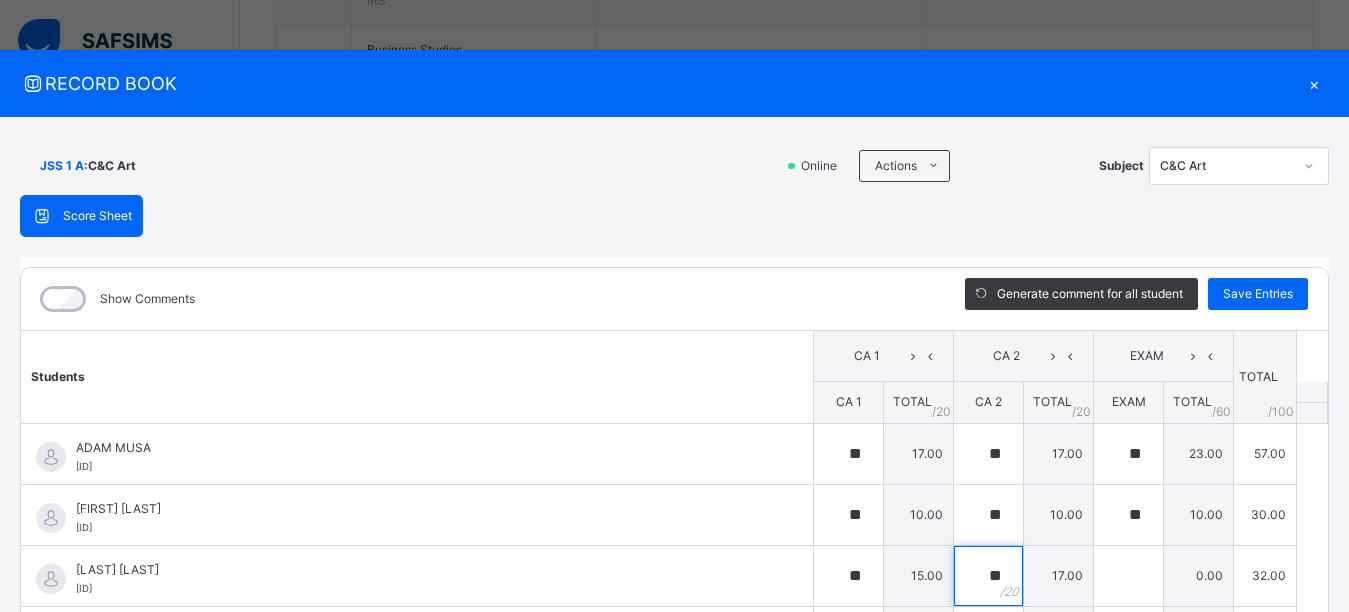 scroll, scrollTop: 299, scrollLeft: 0, axis: vertical 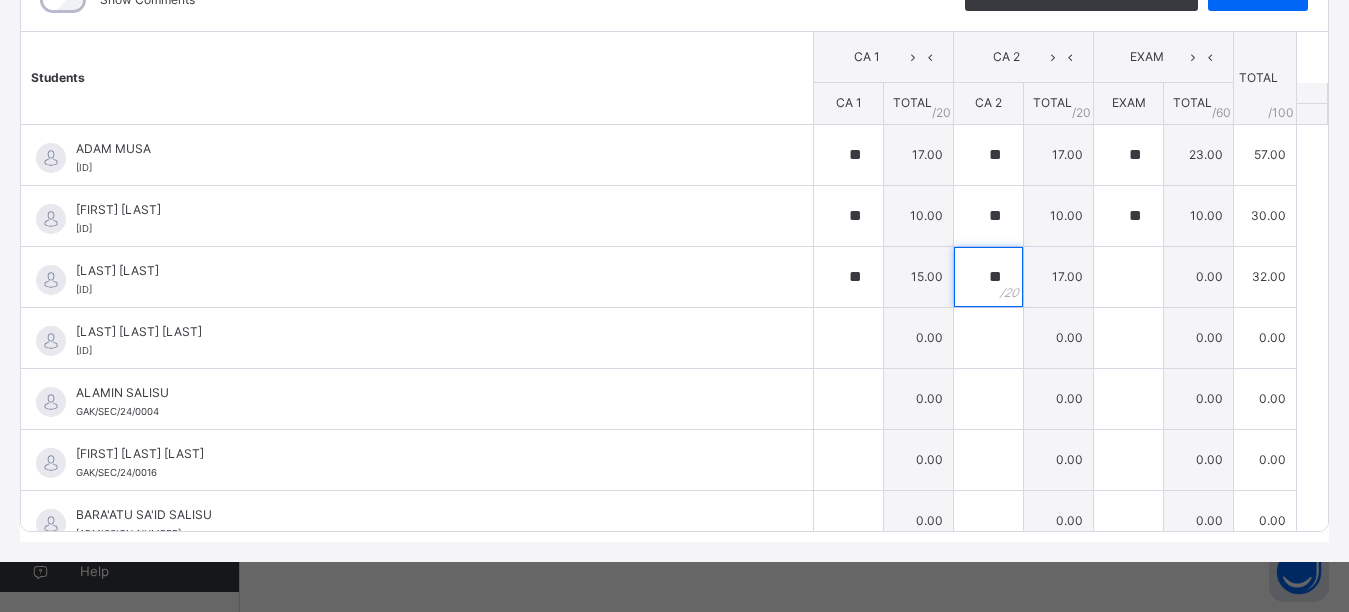 type on "**" 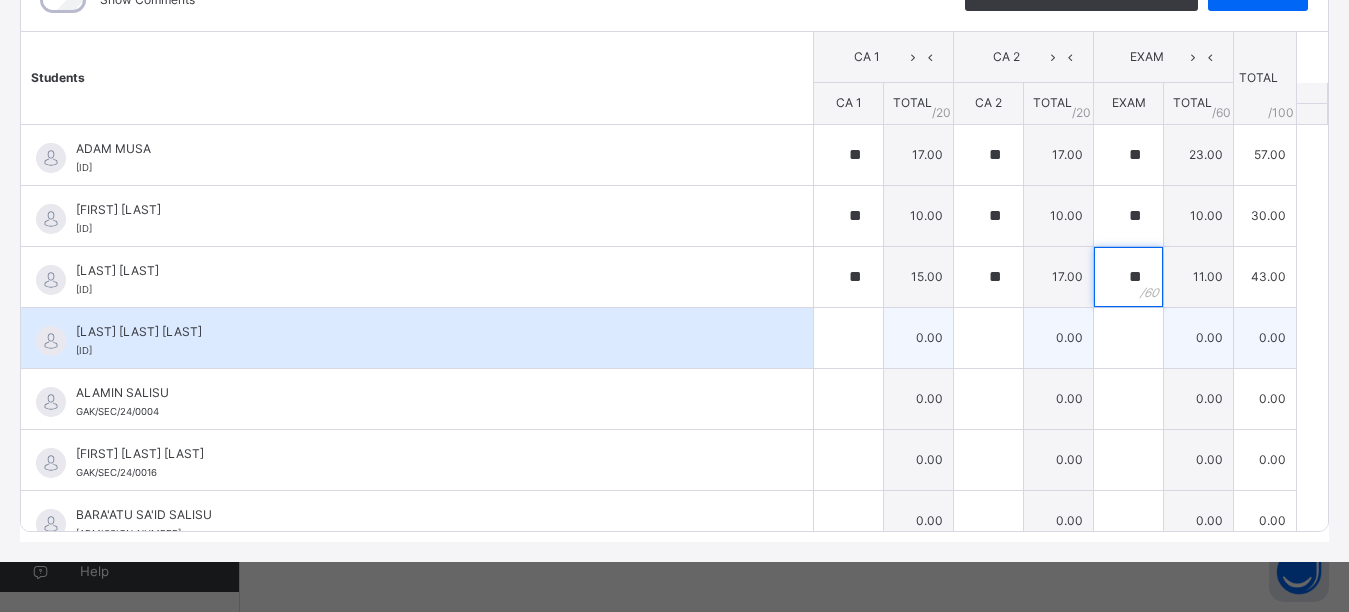 type on "**" 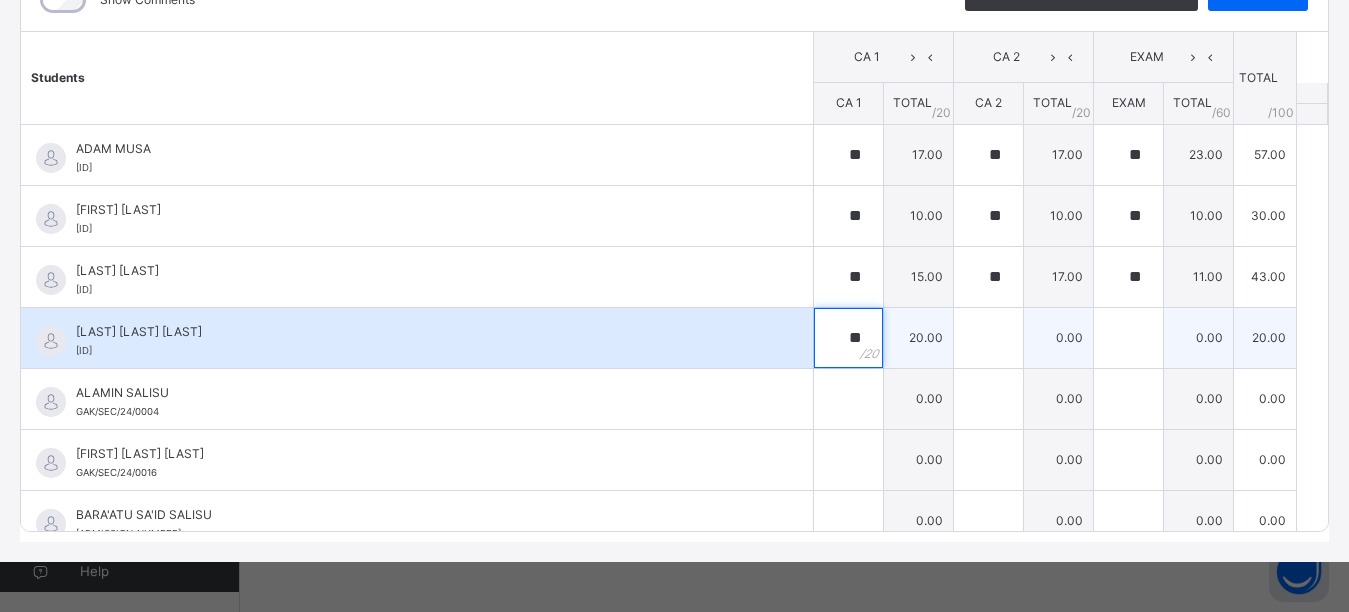 type on "**" 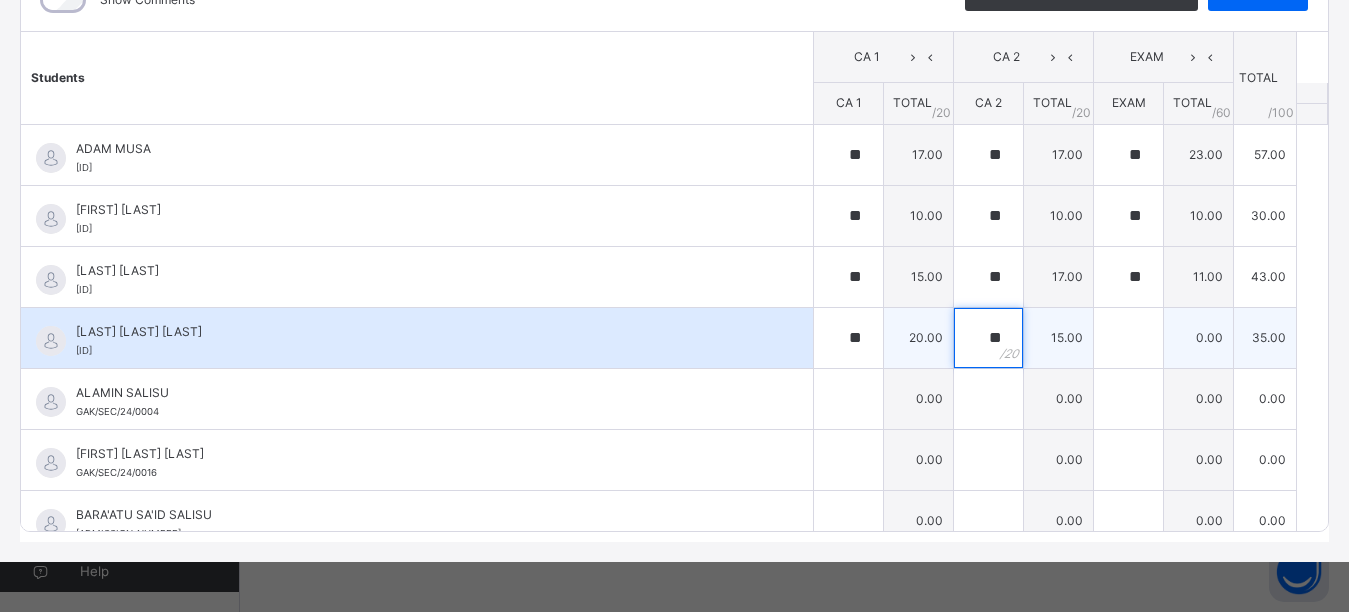 type on "**" 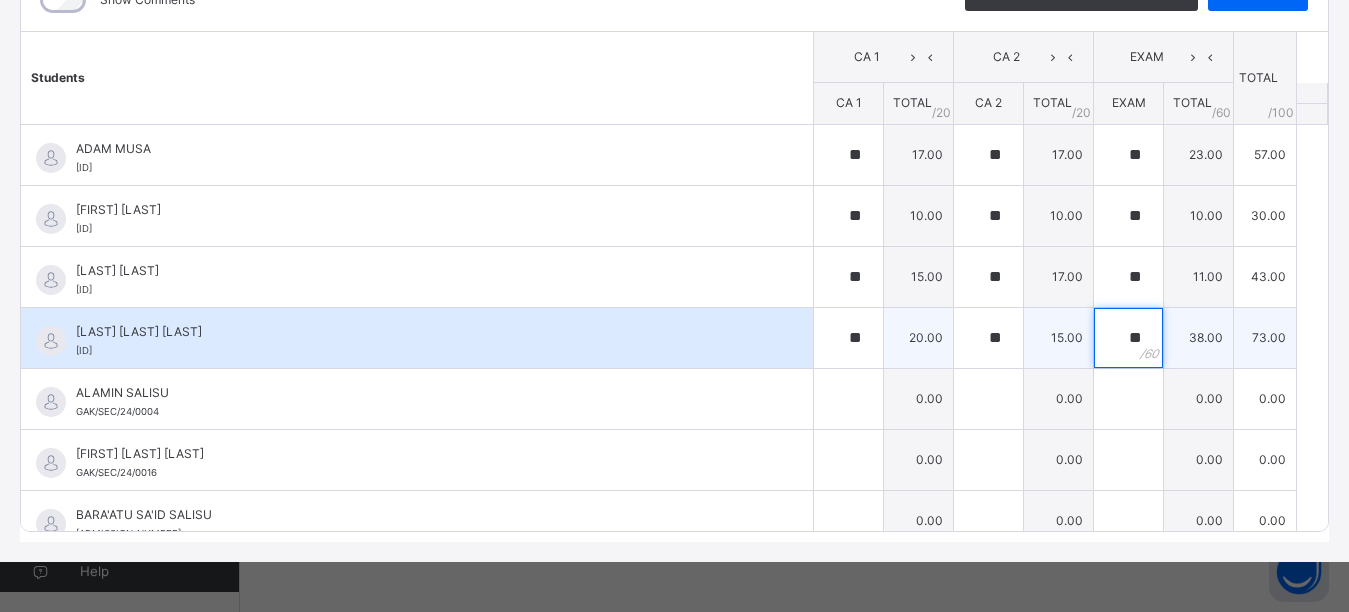 type on "**" 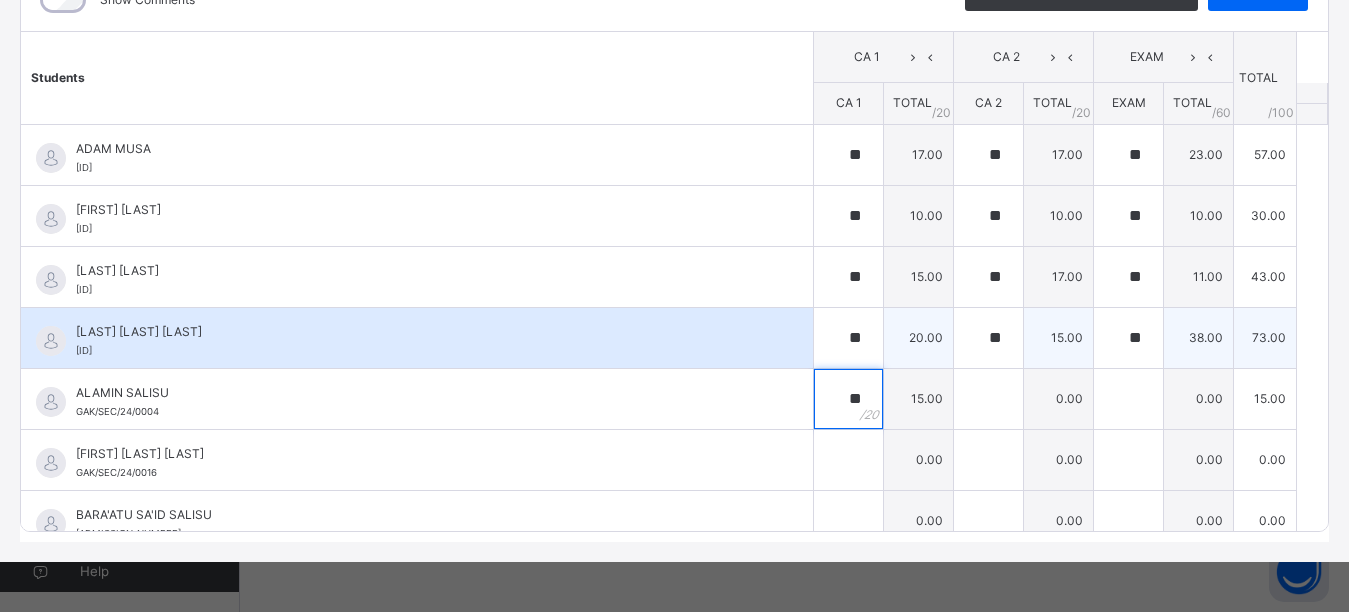 type on "**" 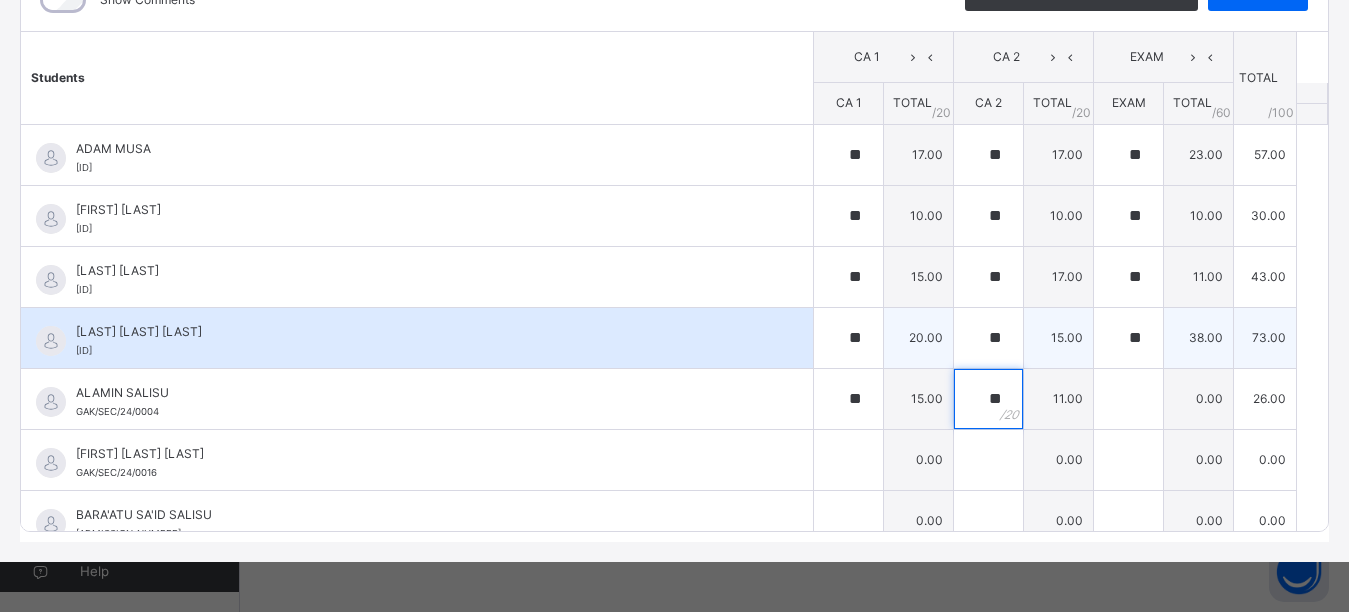 type on "**" 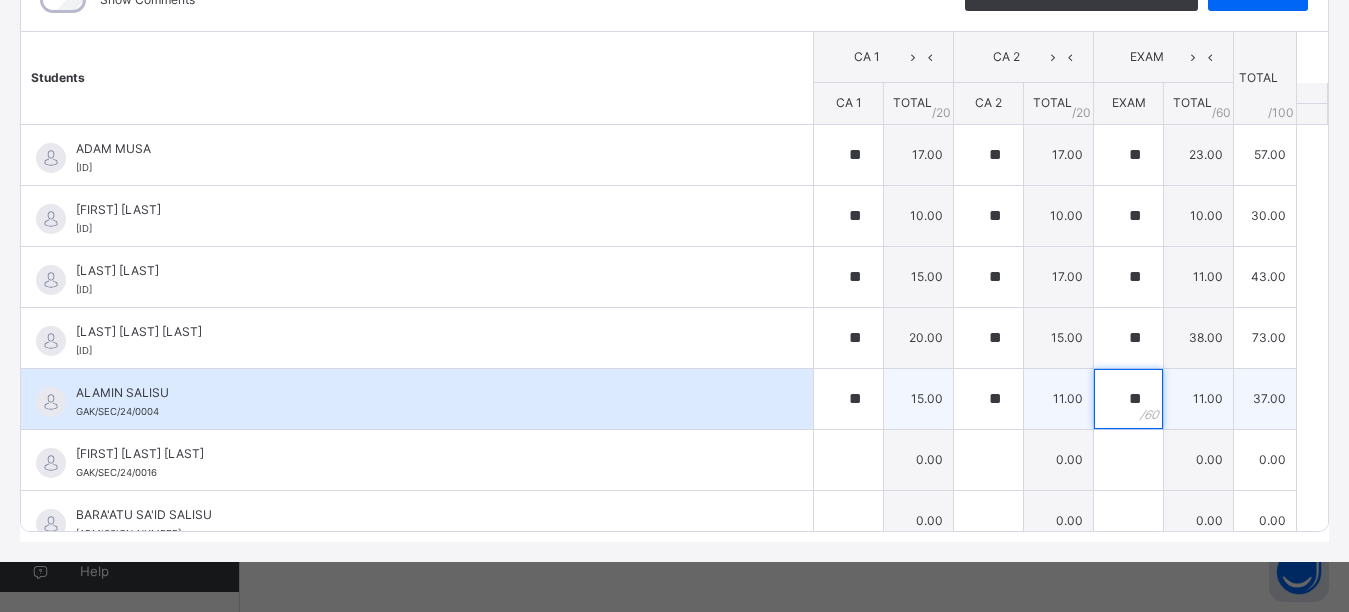 type on "**" 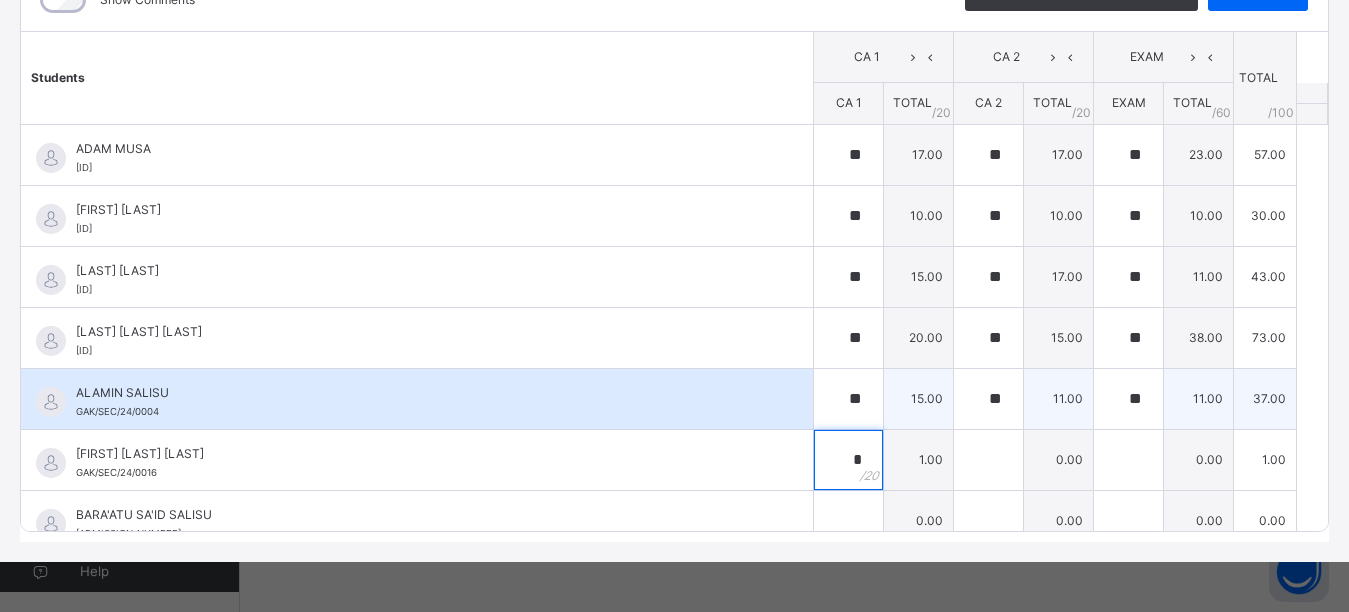 type on "**" 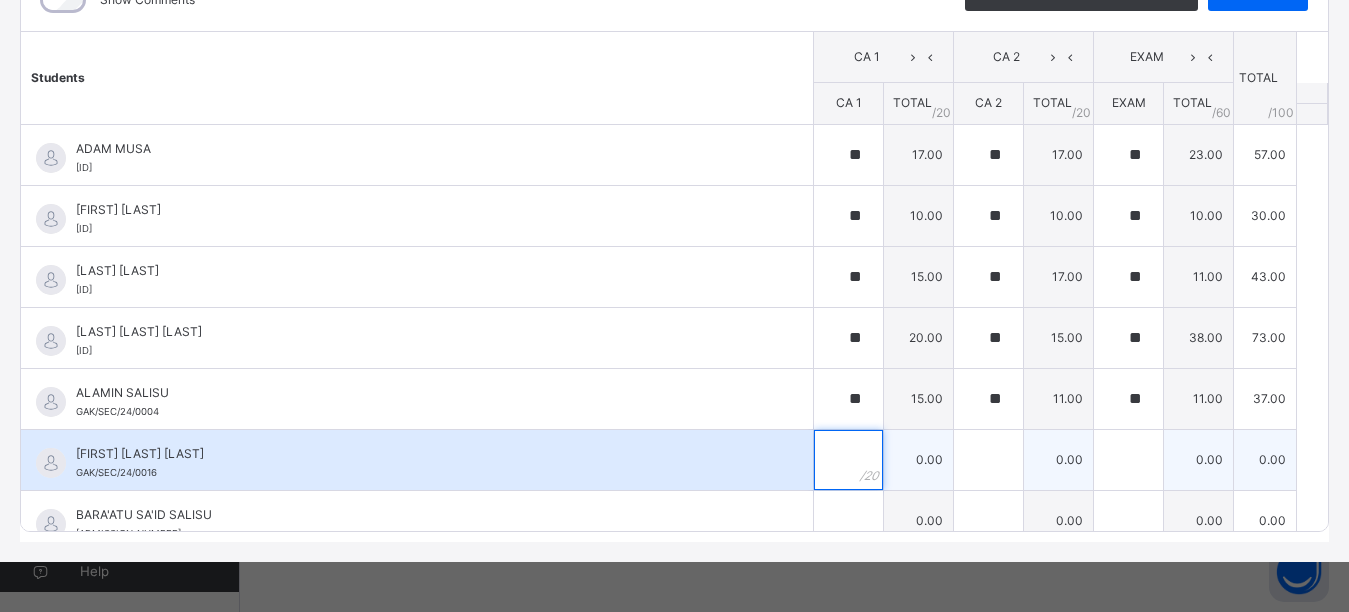 click at bounding box center [848, 460] 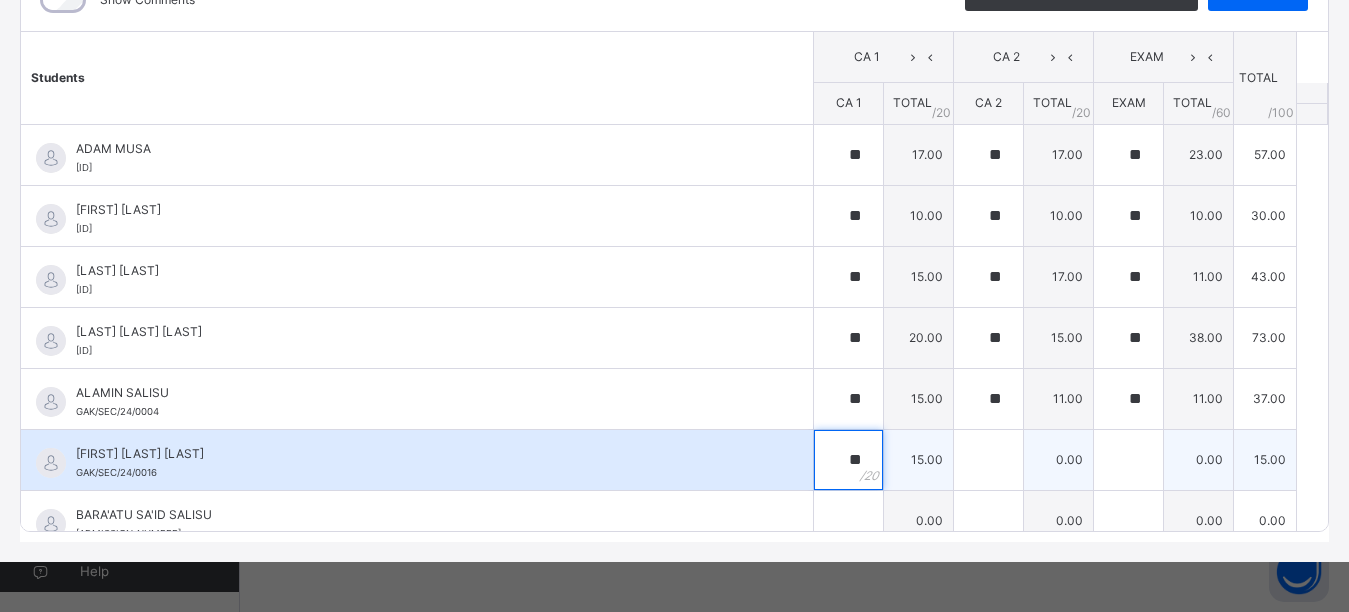 type on "**" 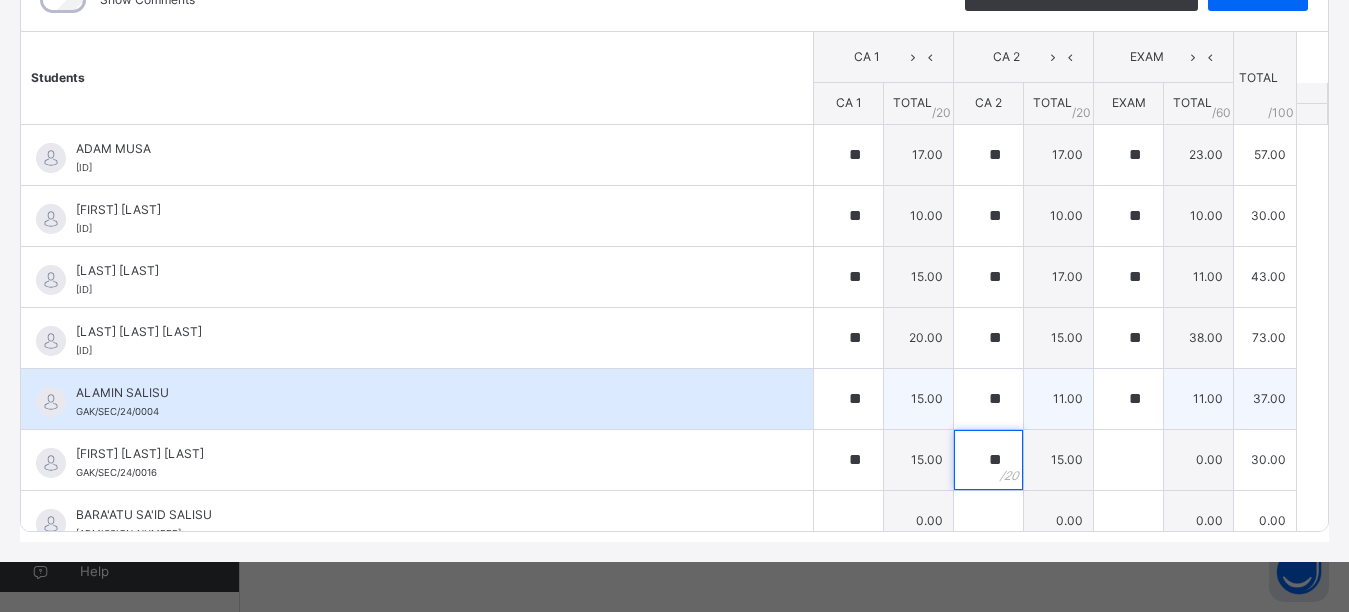 type on "**" 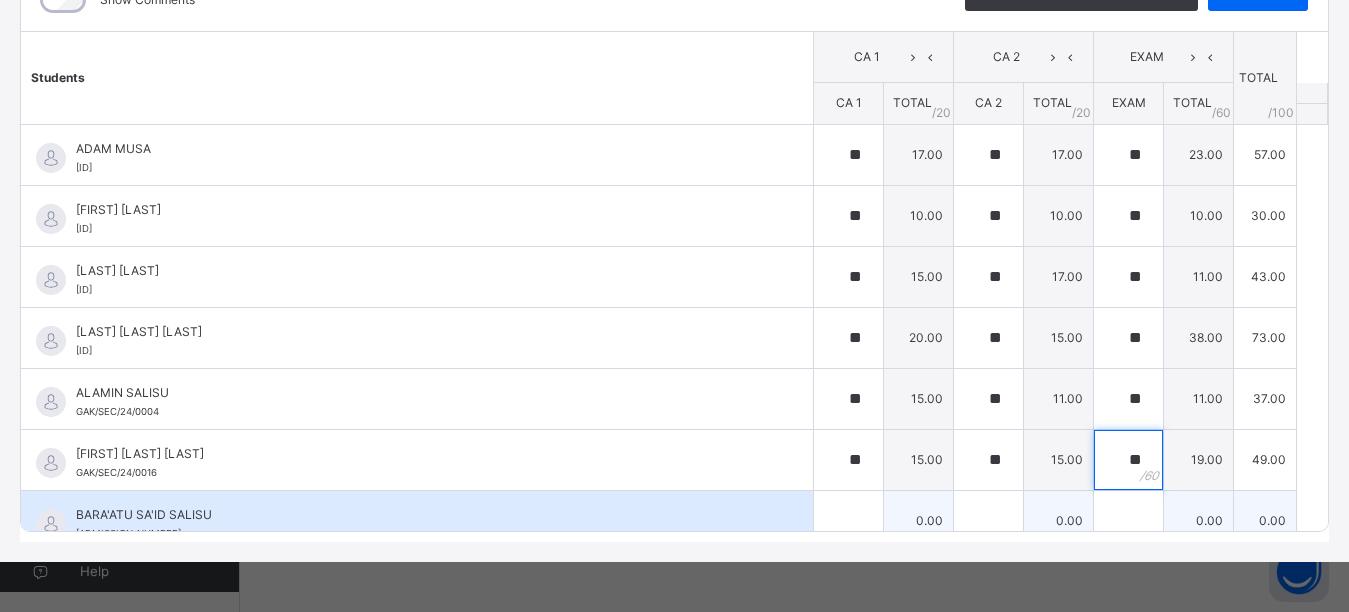 type on "**" 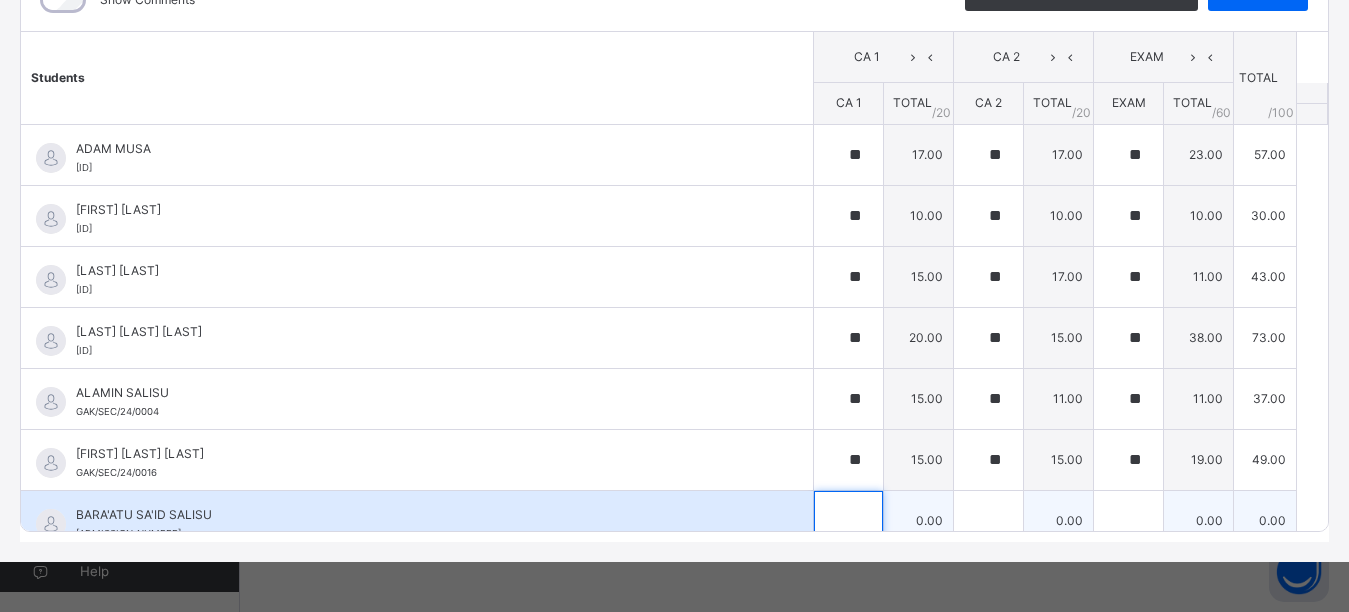 scroll, scrollTop: 20, scrollLeft: 0, axis: vertical 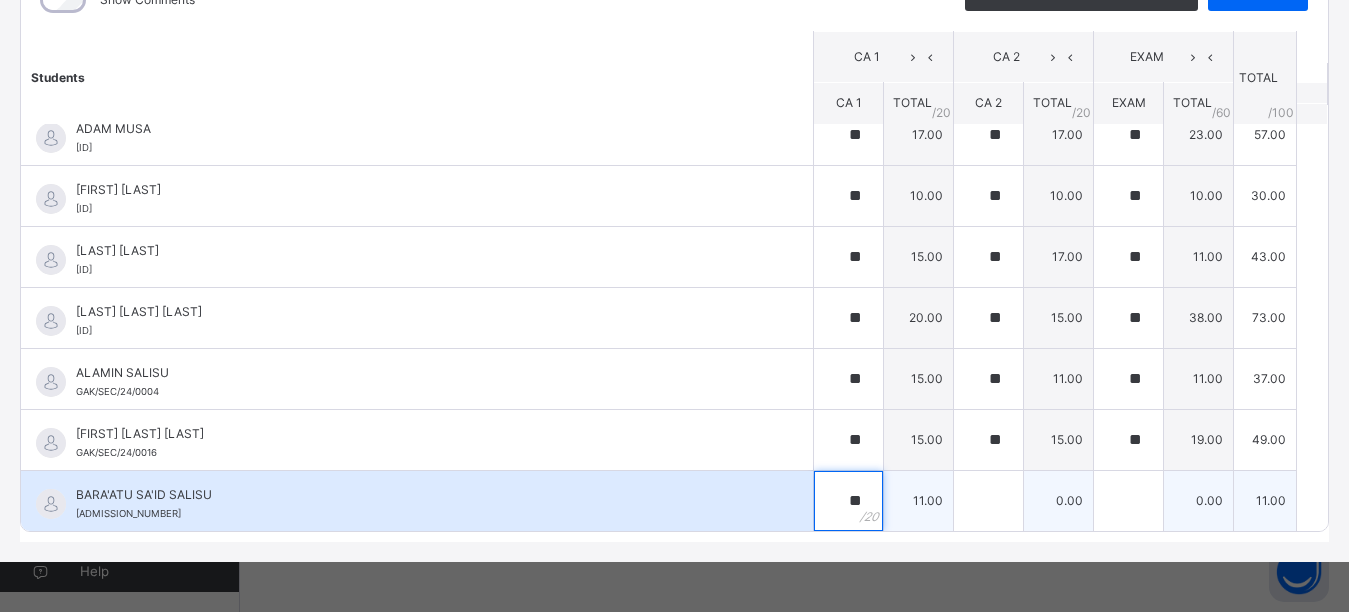 type on "**" 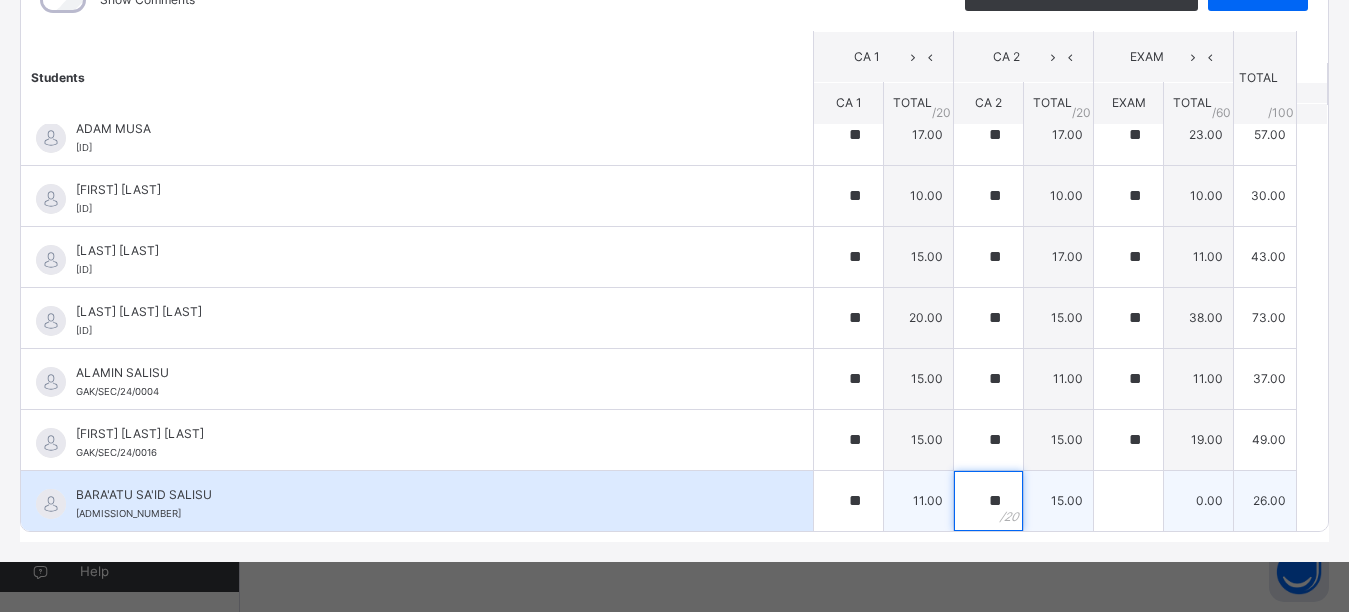type on "**" 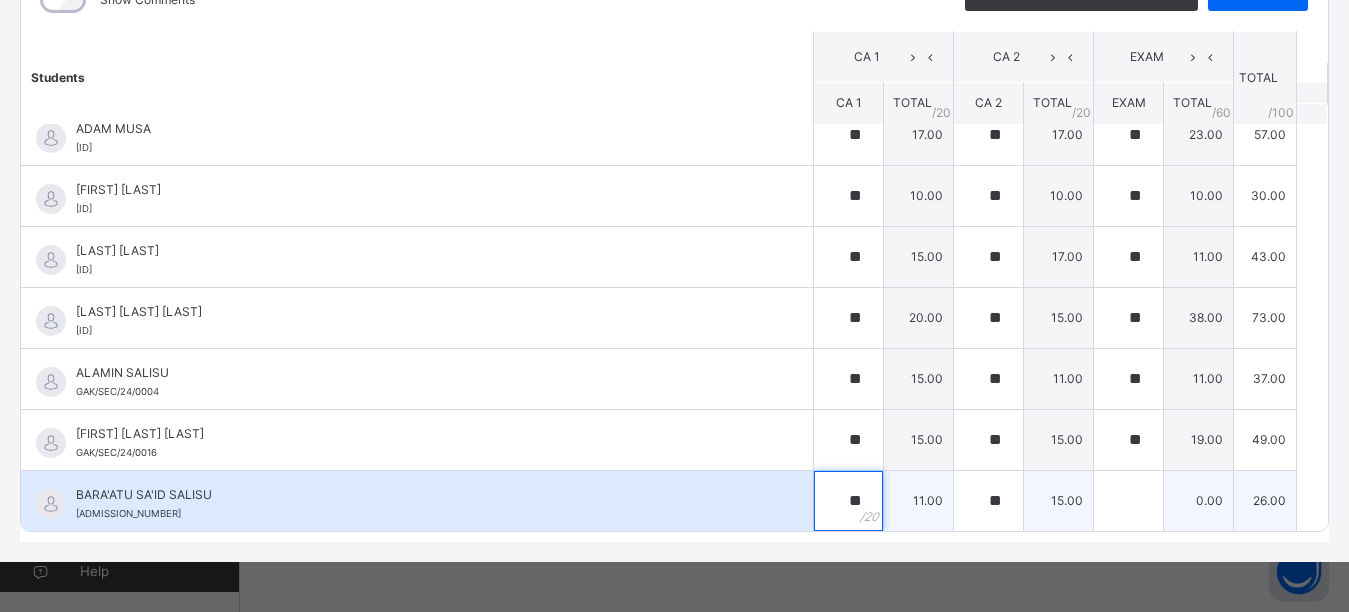 click on "BARA'ATU SA'ID SALISU GAK/SEC/24/0017" at bounding box center (417, 501) 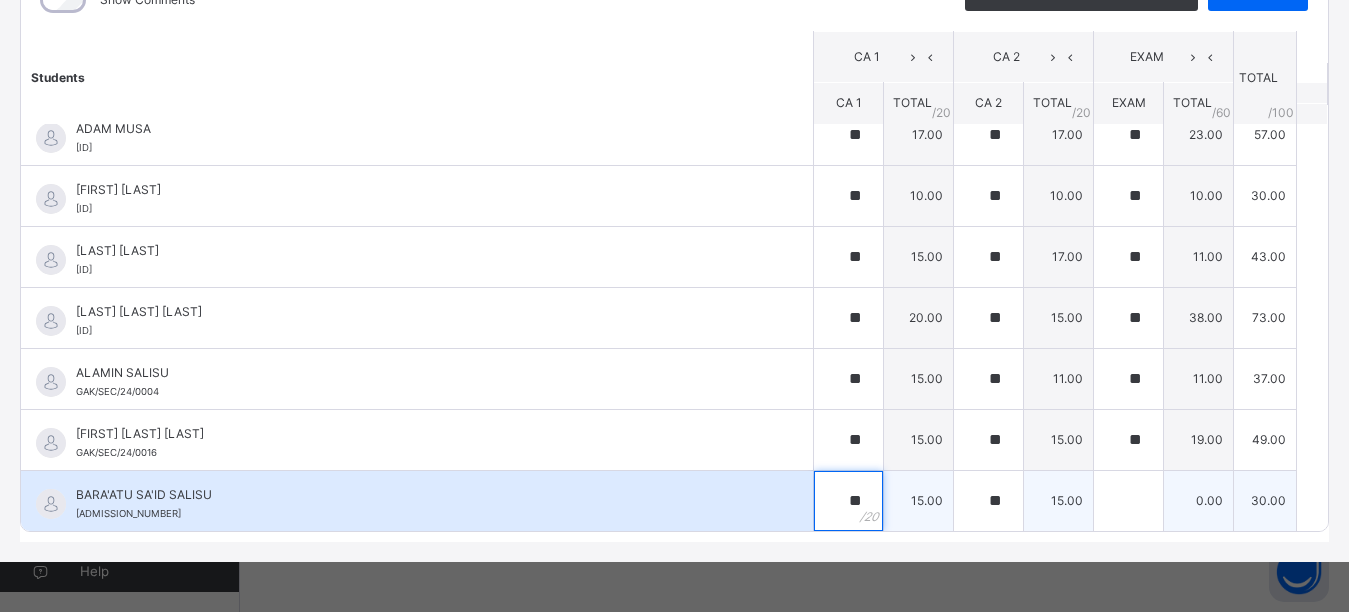 type on "**" 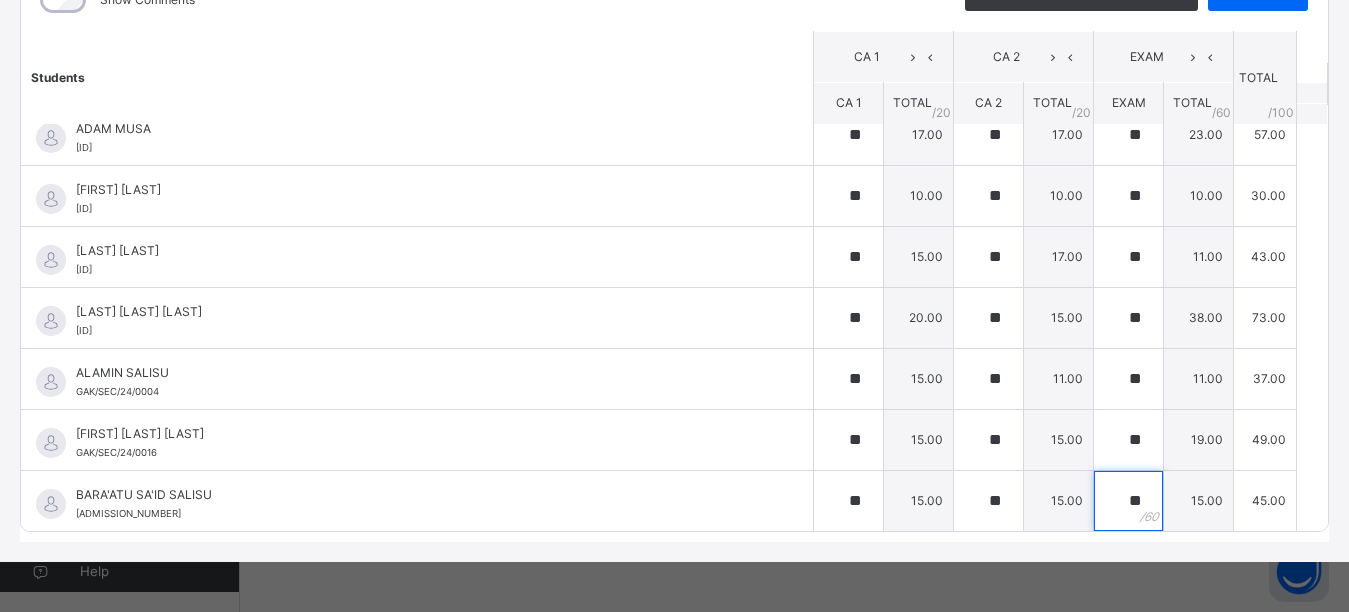 scroll, scrollTop: 298, scrollLeft: 0, axis: vertical 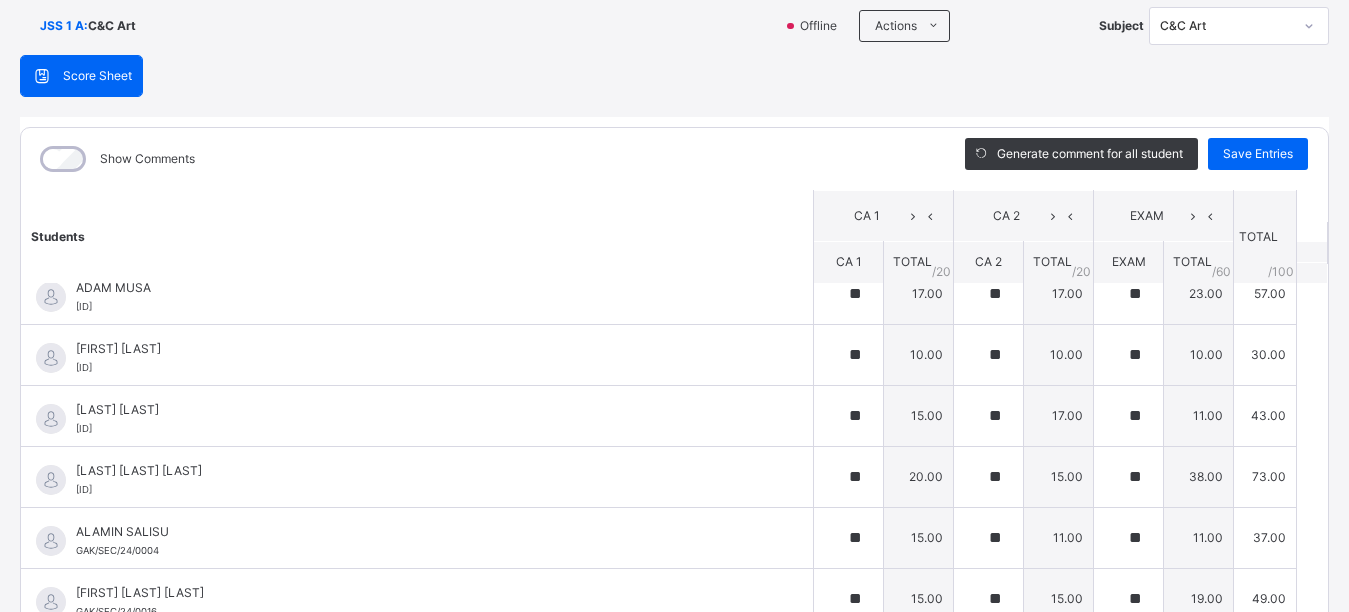 type on "**" 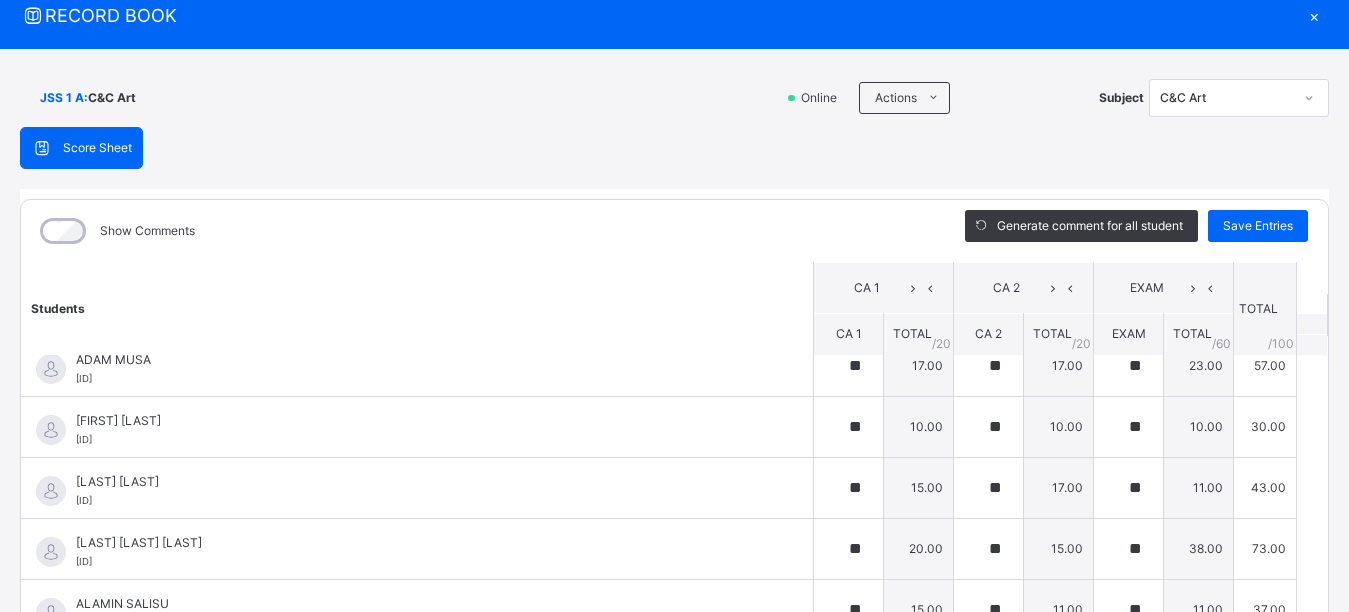 scroll, scrollTop: 247, scrollLeft: 0, axis: vertical 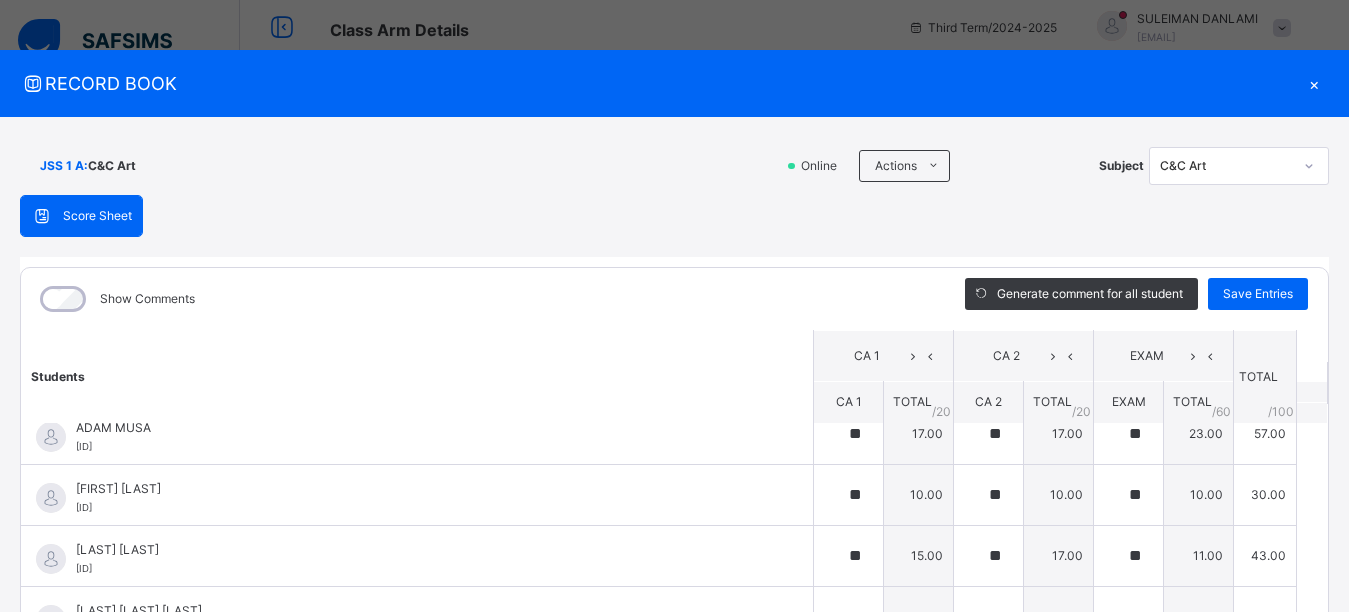 drag, startPoint x: 1320, startPoint y: 379, endPoint x: 1320, endPoint y: 357, distance: 22 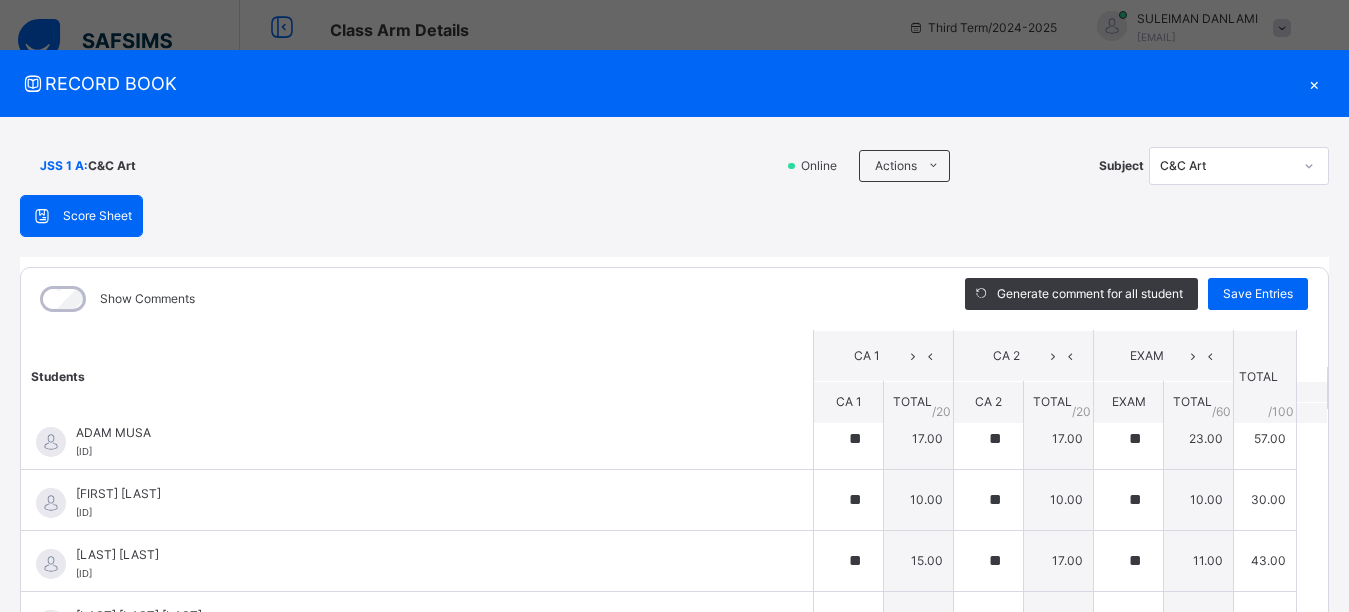 scroll, scrollTop: 0, scrollLeft: 0, axis: both 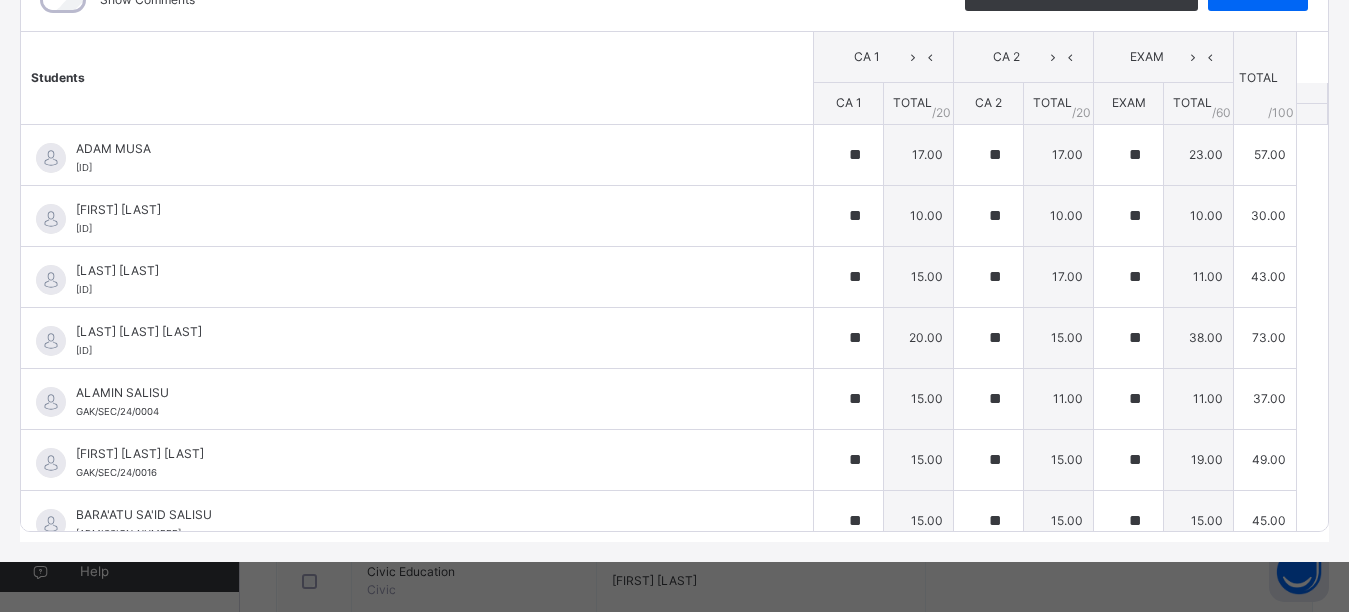 click on "Generate comment for all student   Save Entries" at bounding box center [1136, 0] 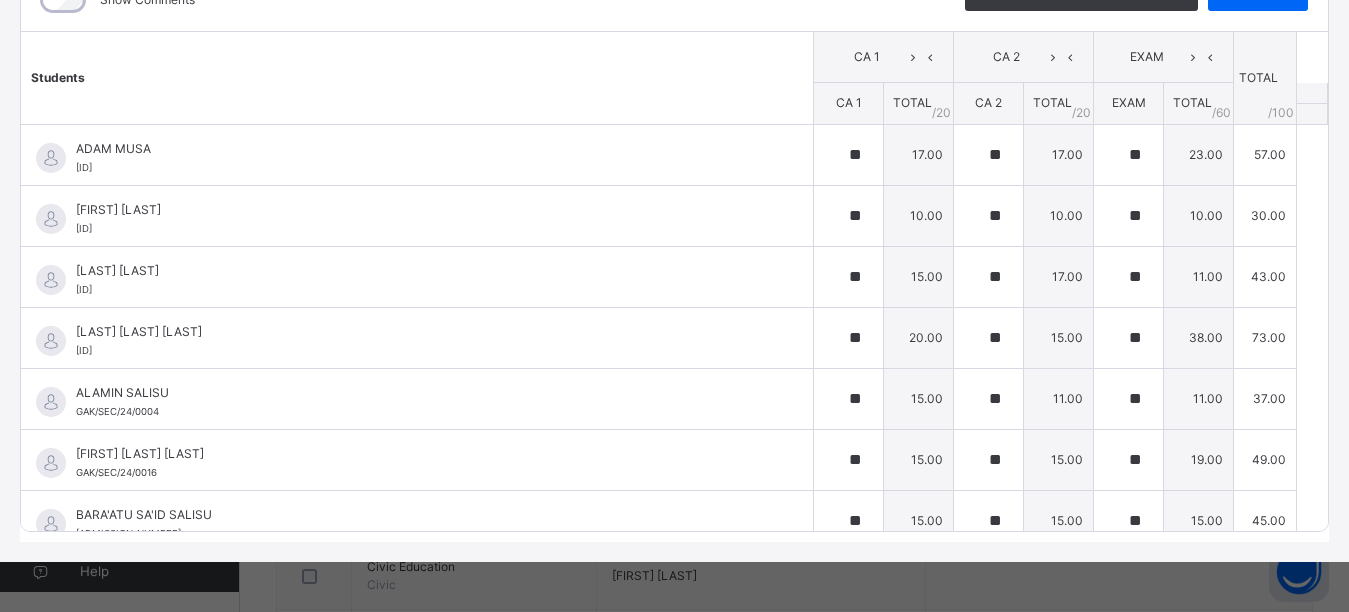 scroll, scrollTop: 636, scrollLeft: 0, axis: vertical 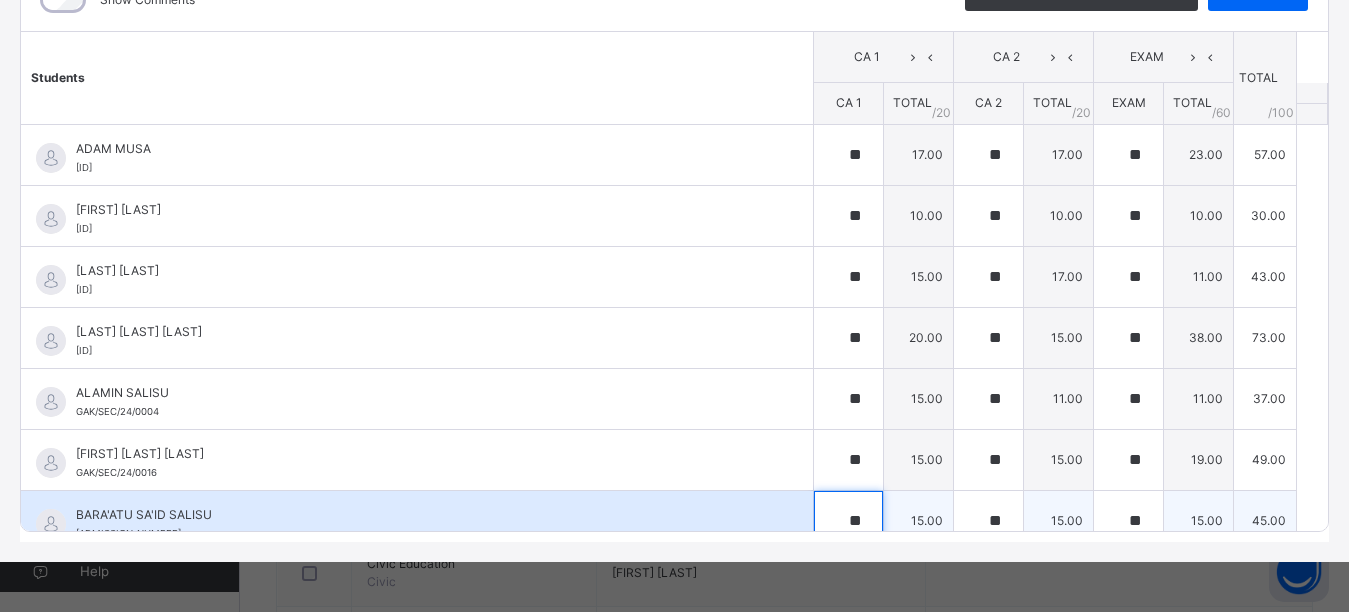 click on "**" at bounding box center [848, 521] 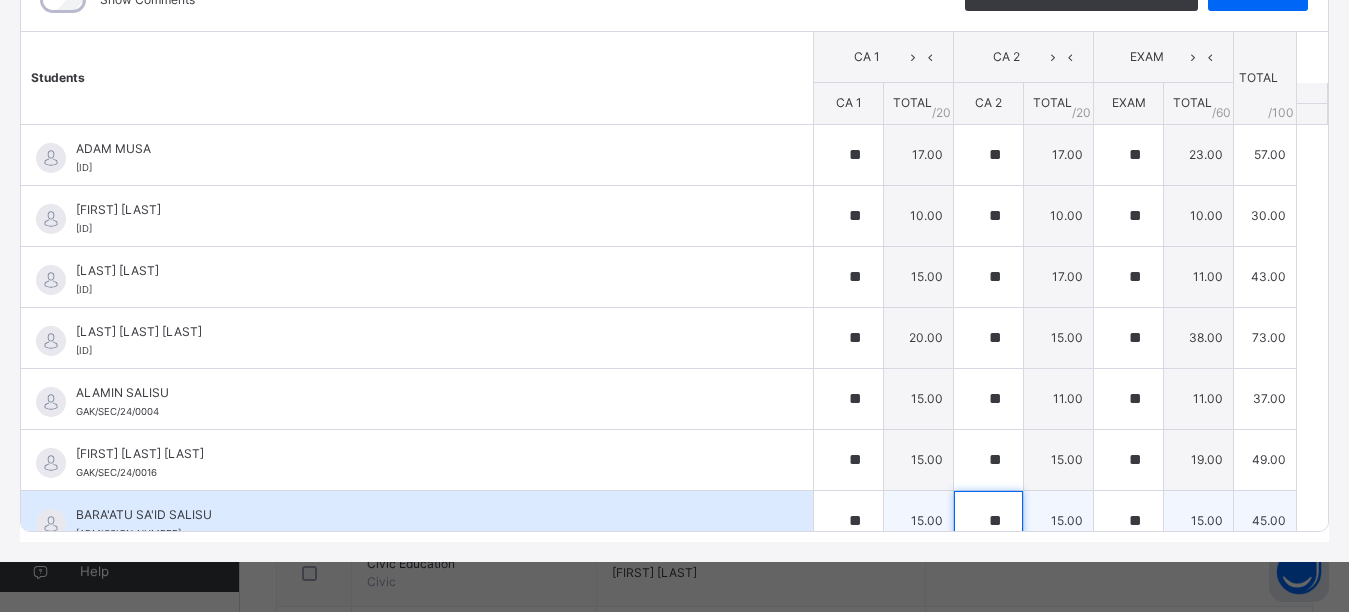 scroll, scrollTop: 20, scrollLeft: 0, axis: vertical 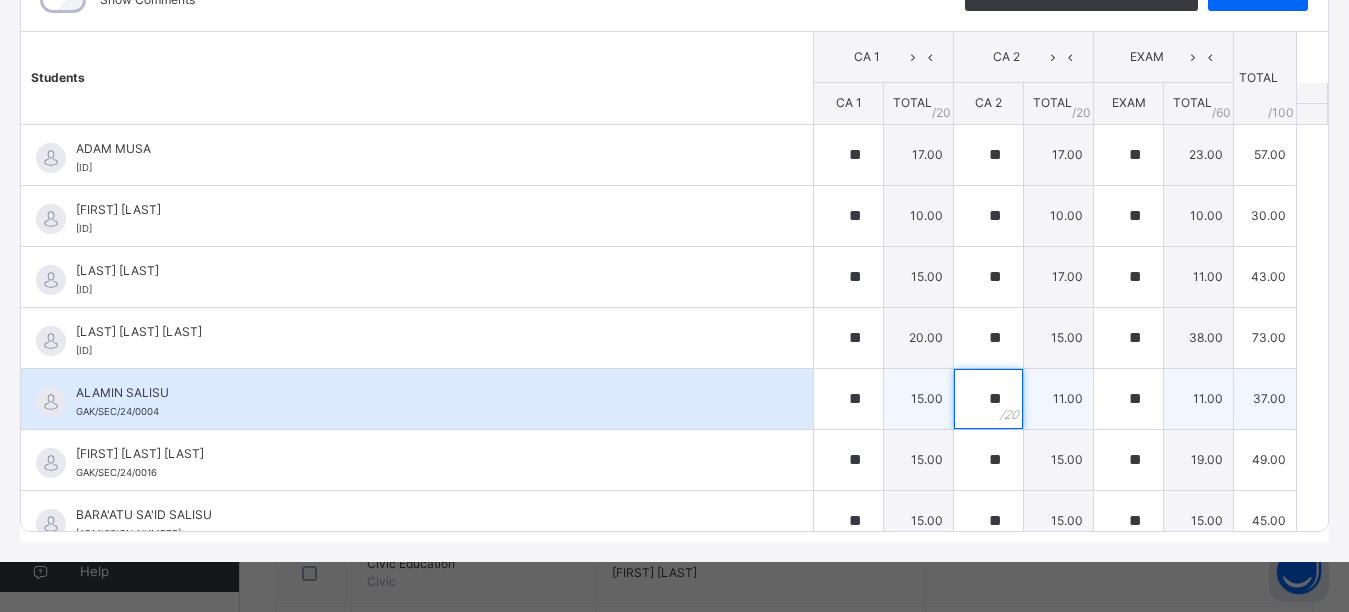click on "**" at bounding box center (988, 399) 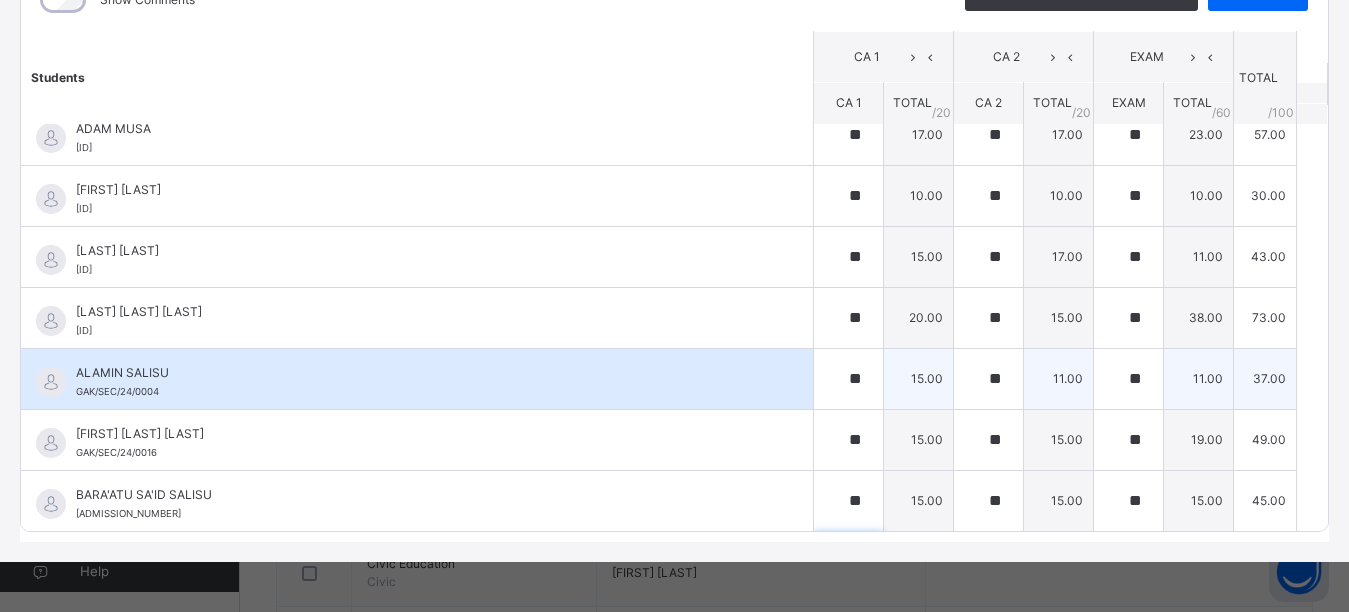 scroll, scrollTop: 301, scrollLeft: 0, axis: vertical 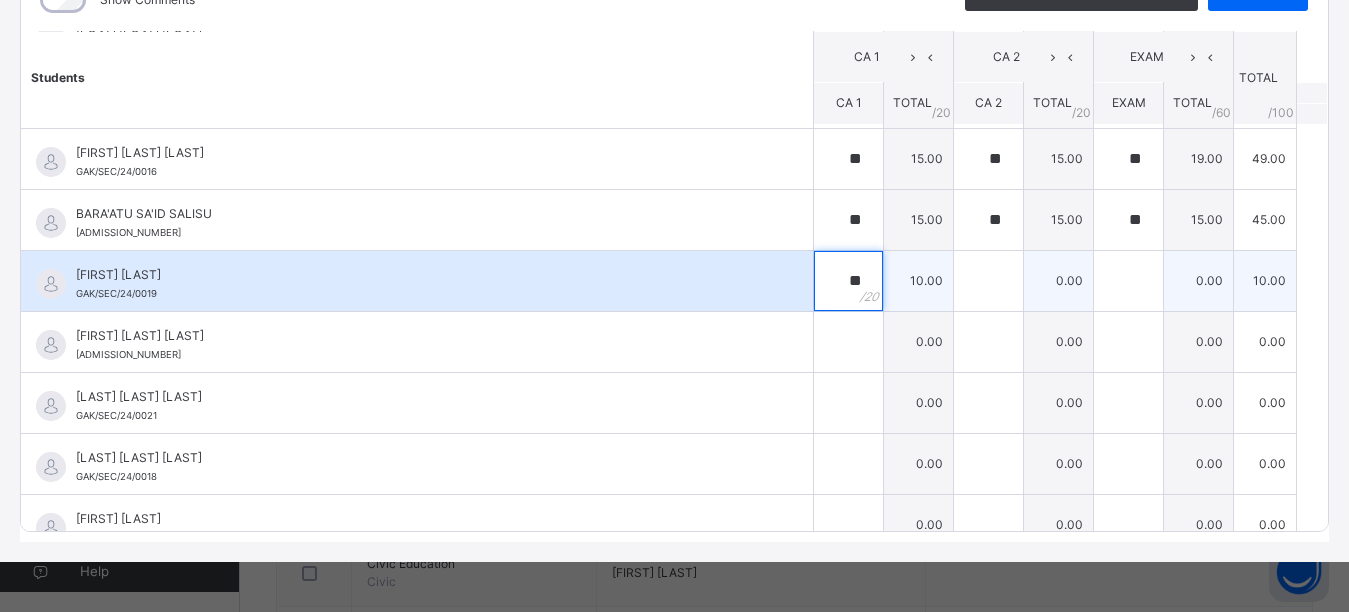 type on "**" 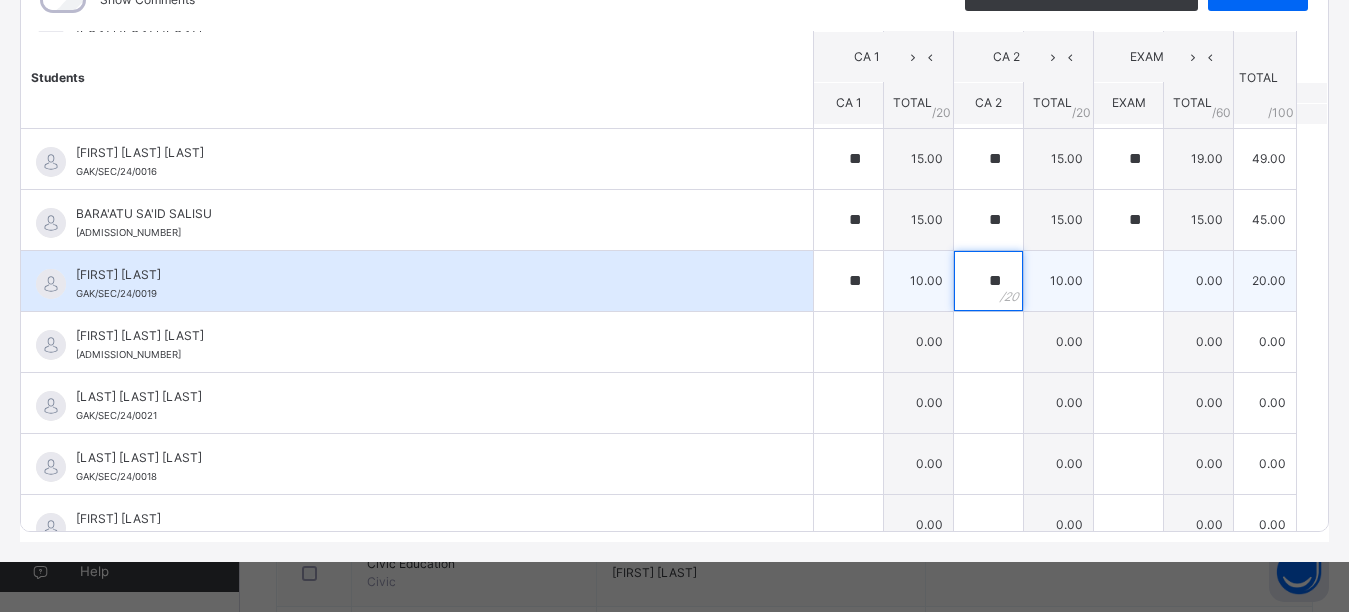 type on "**" 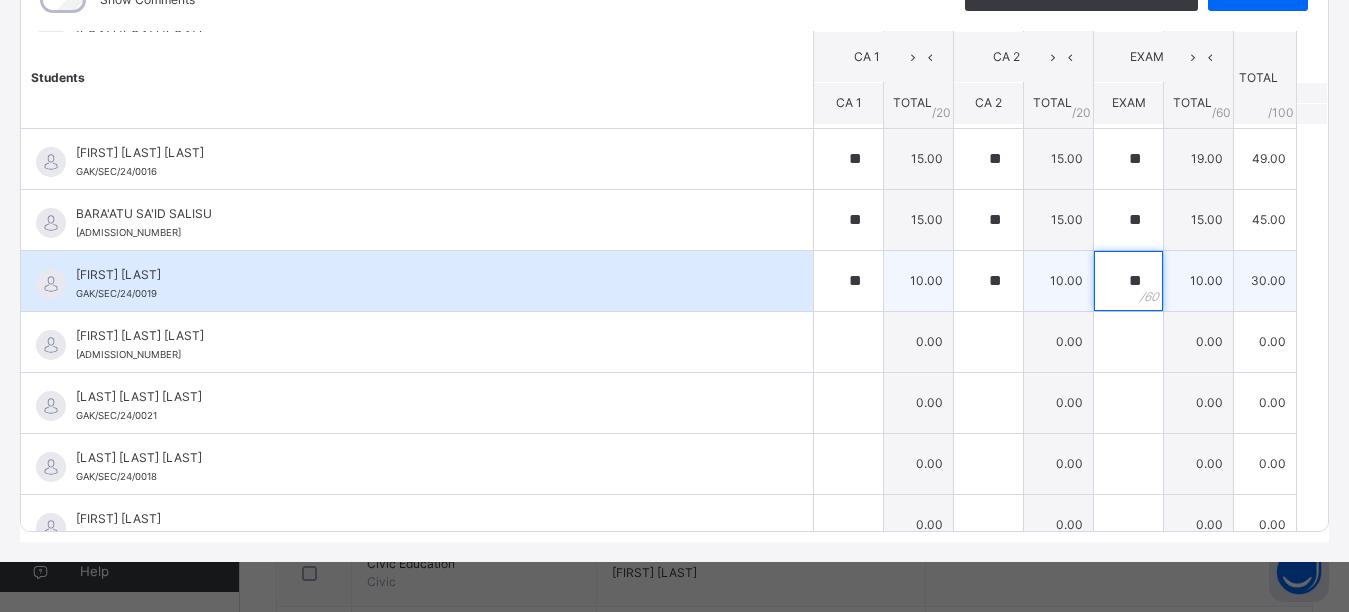 type on "**" 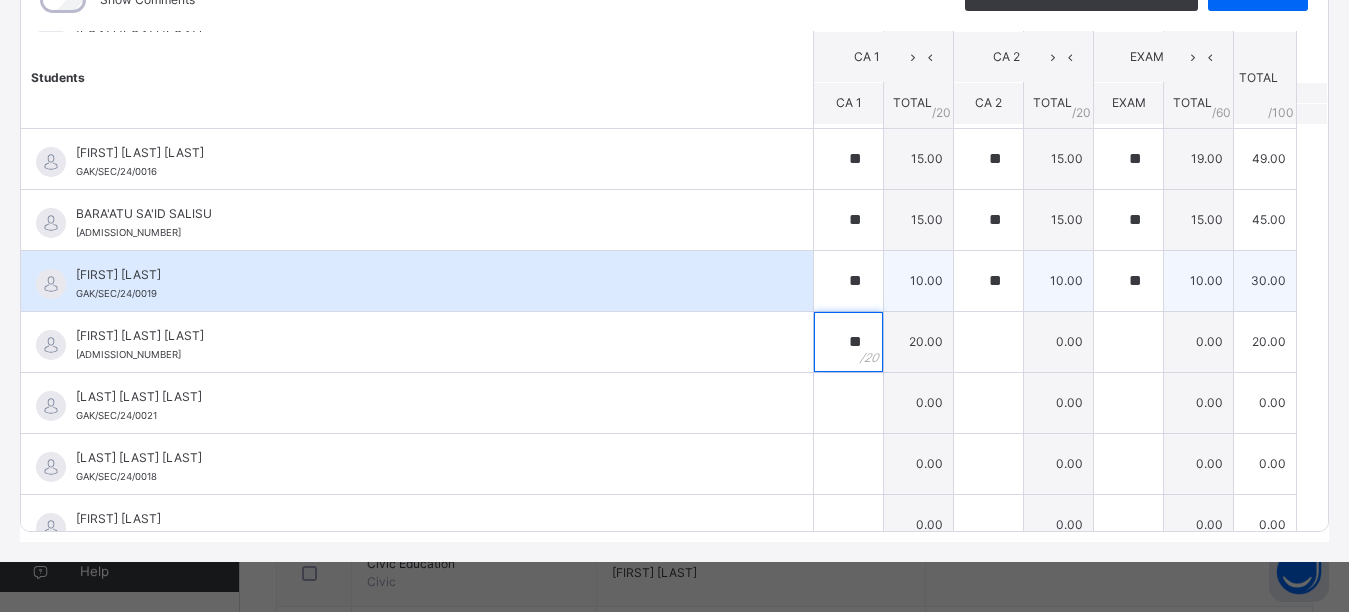 type on "**" 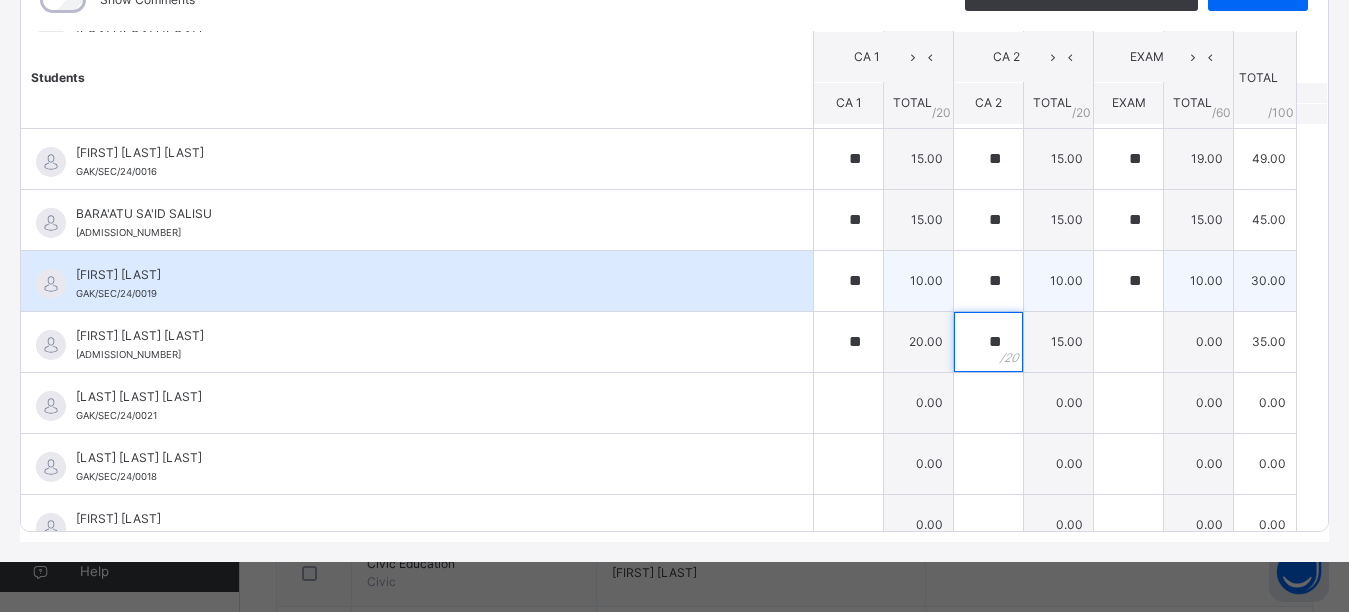 type on "**" 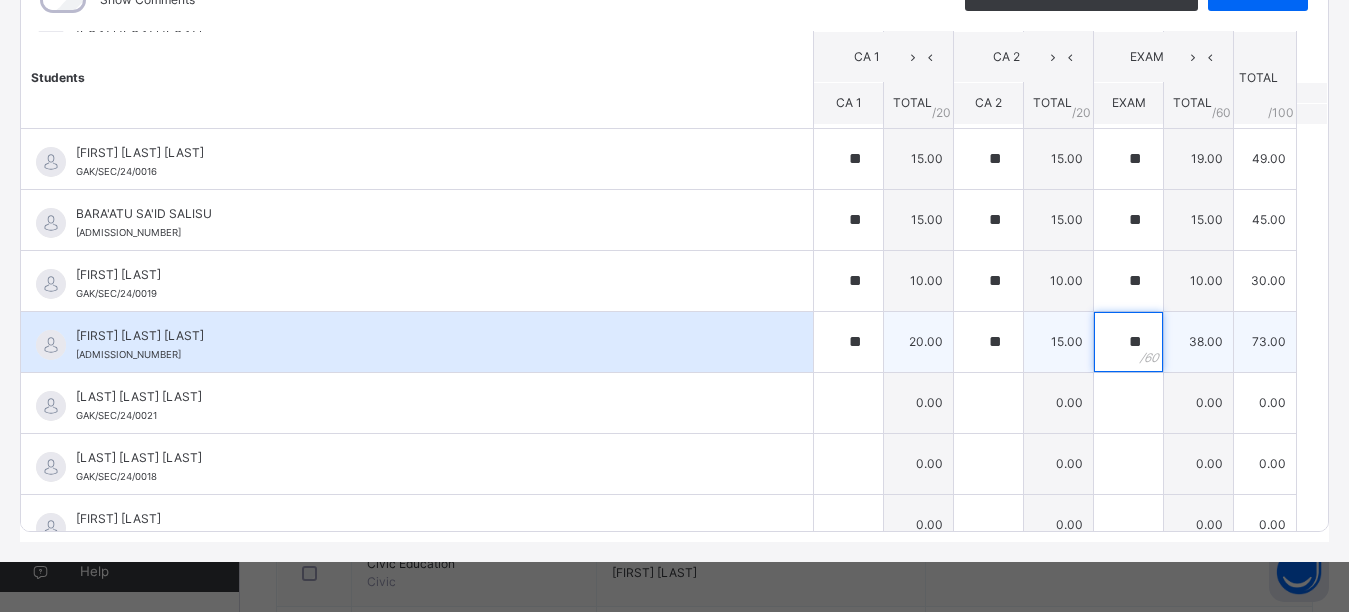 type on "**" 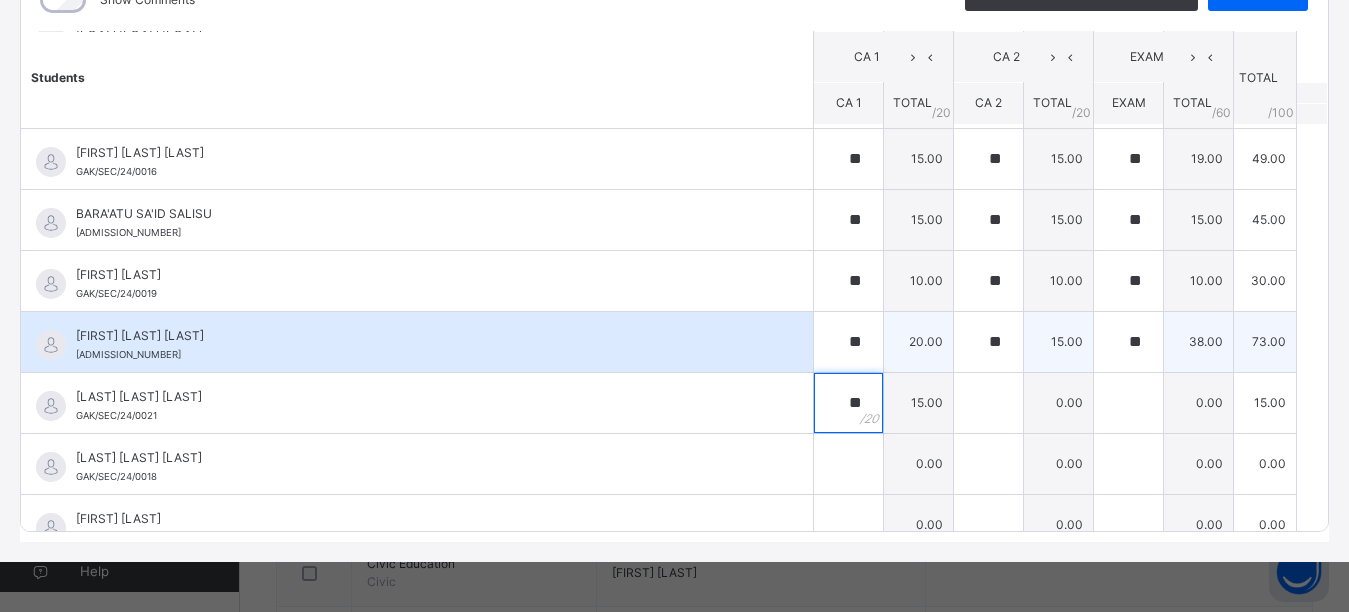 type on "**" 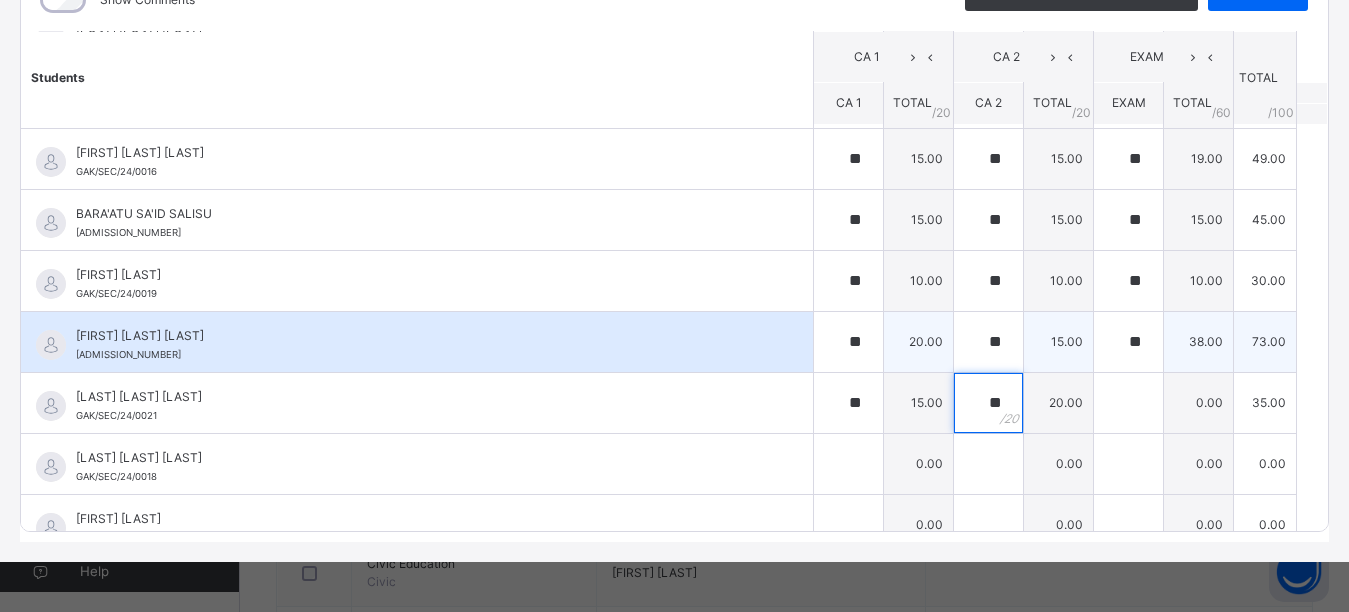 type on "**" 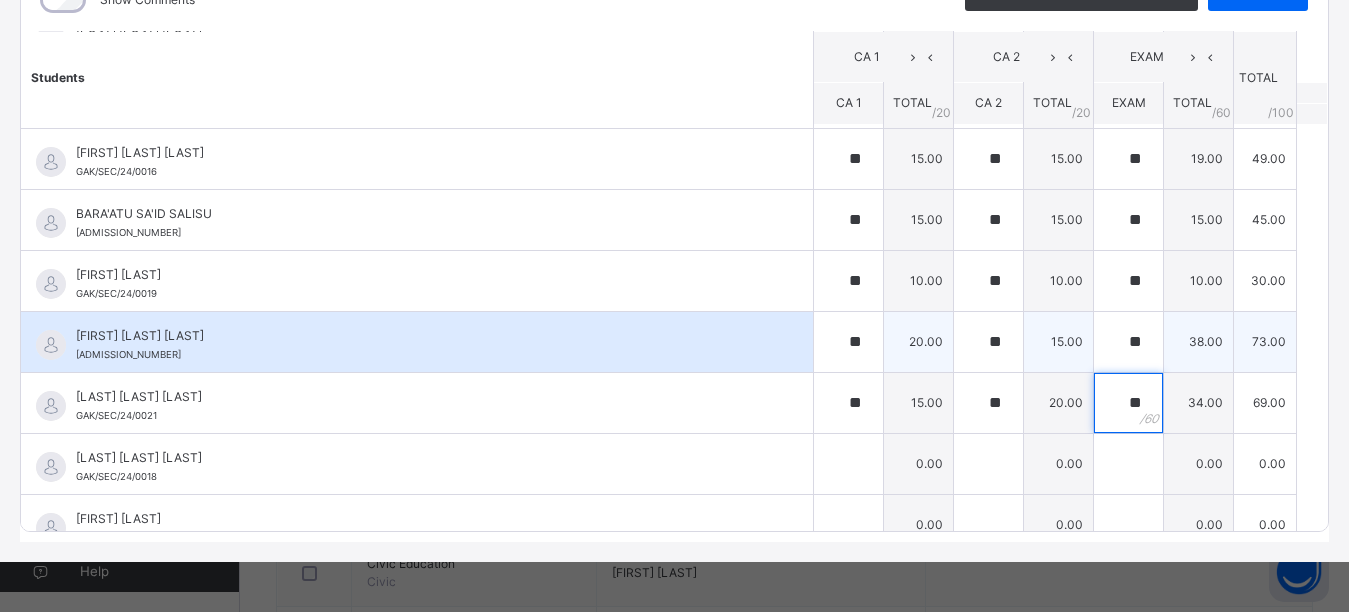type on "**" 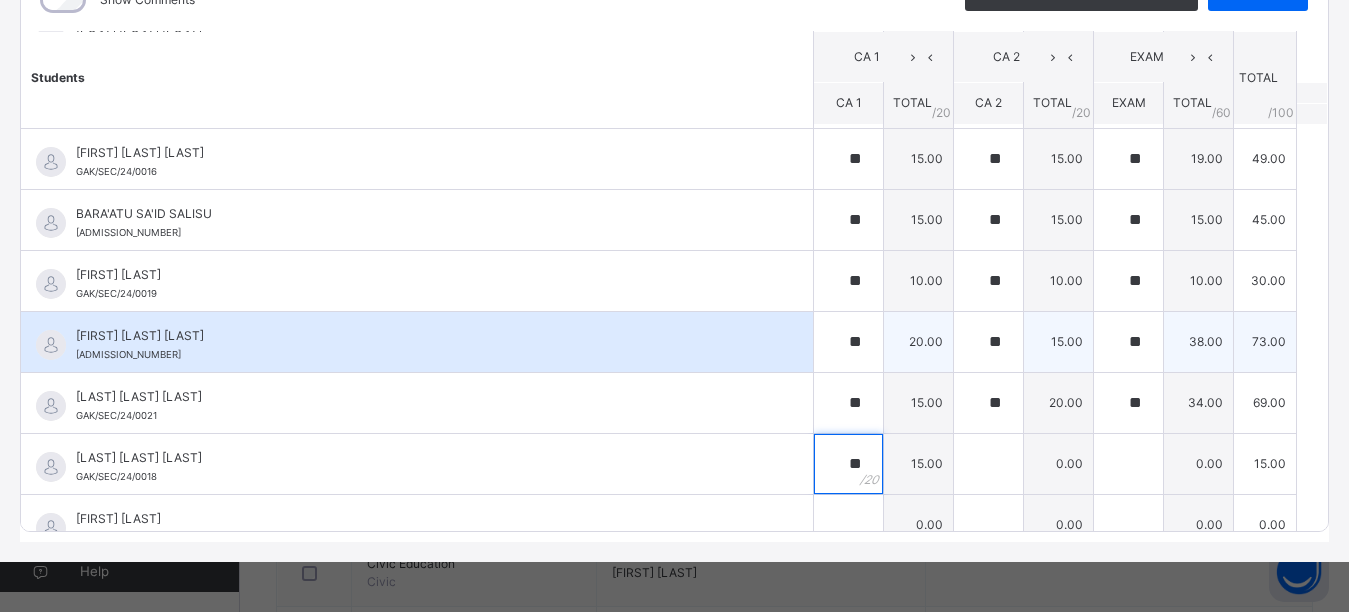 type on "**" 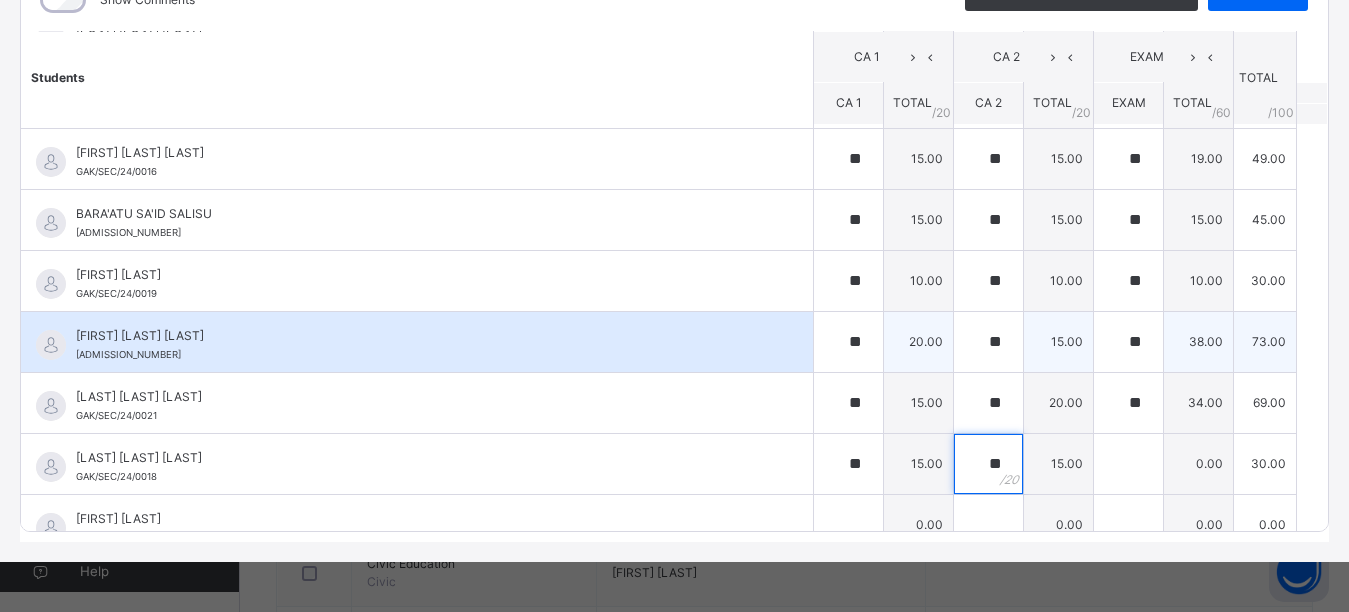 type on "**" 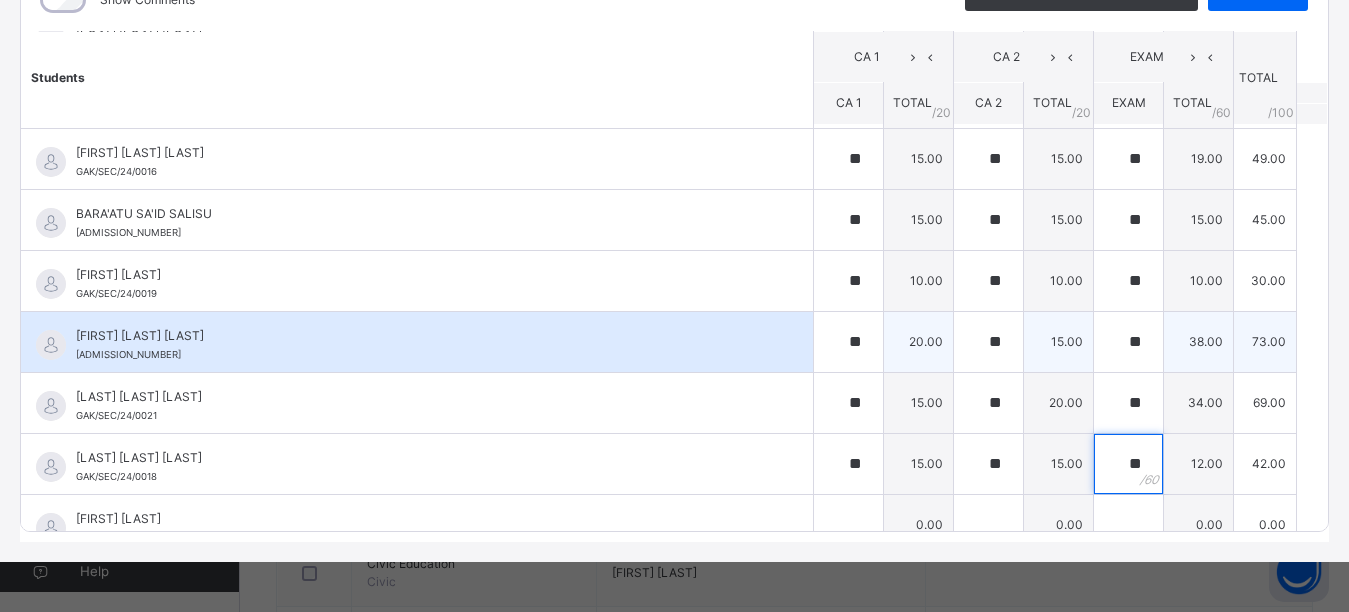 type on "**" 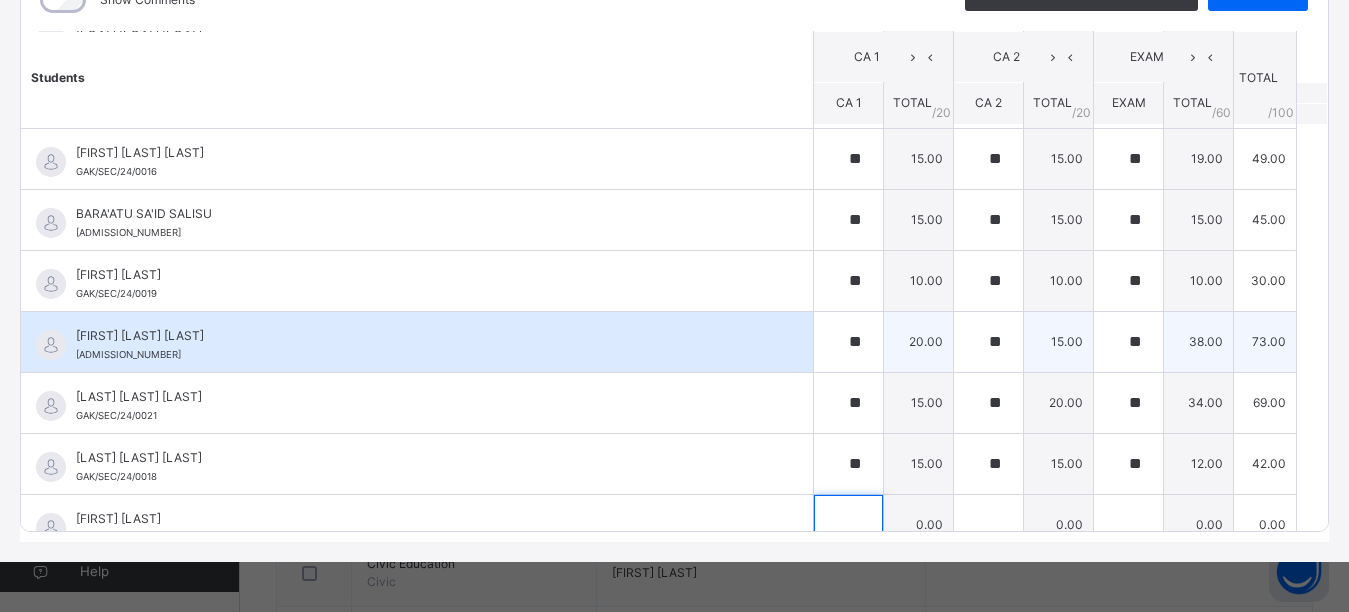 scroll, scrollTop: 325, scrollLeft: 0, axis: vertical 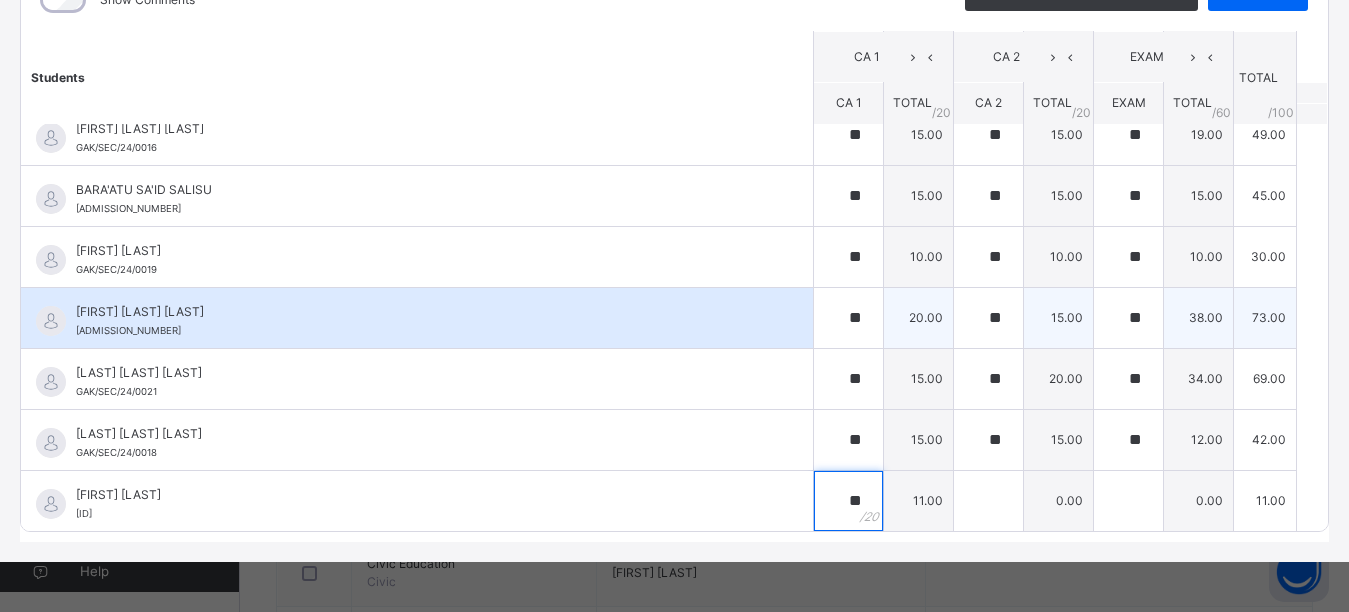 type on "**" 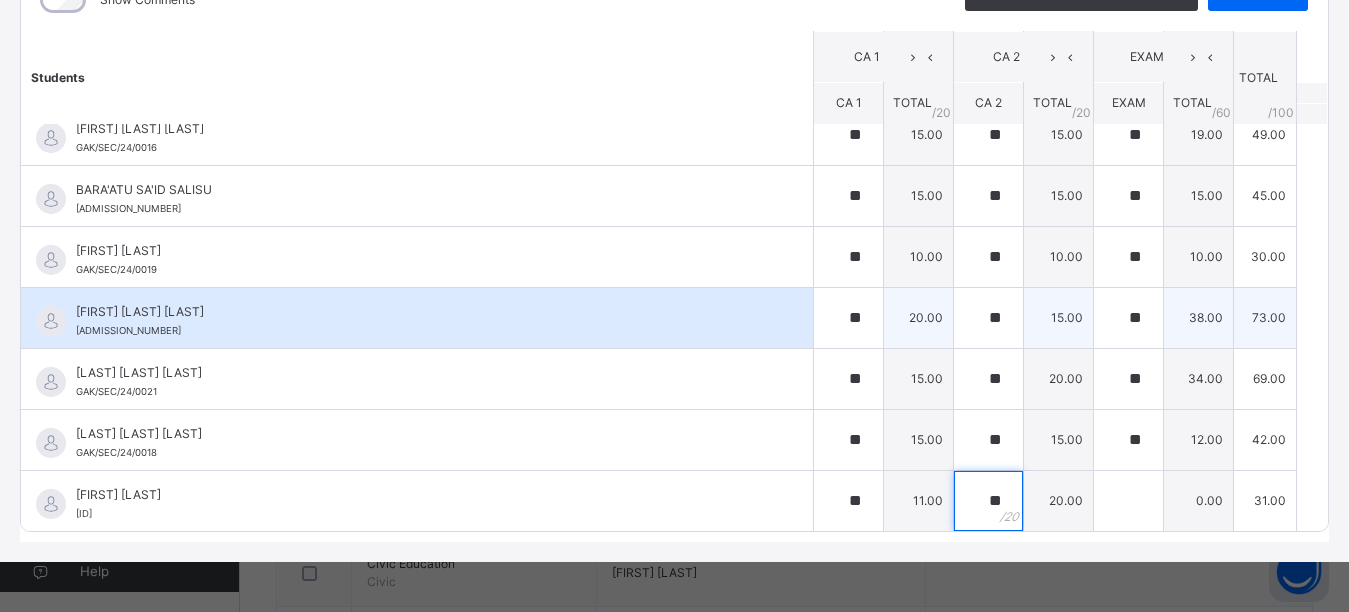 type on "**" 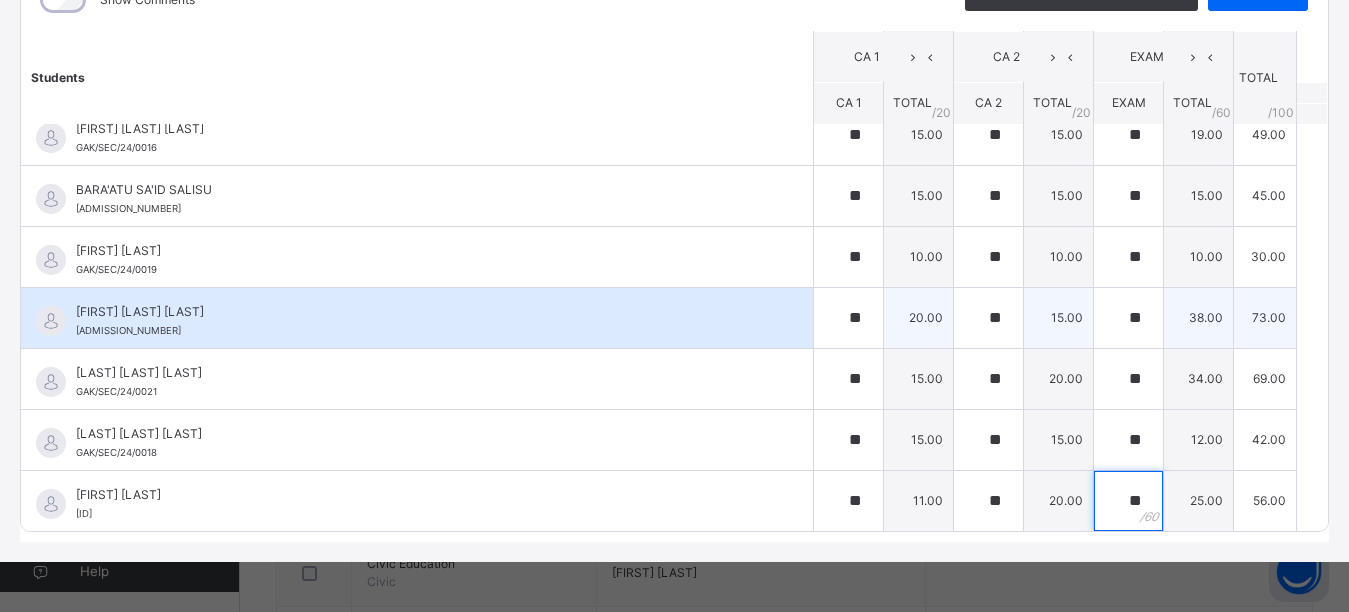type on "**" 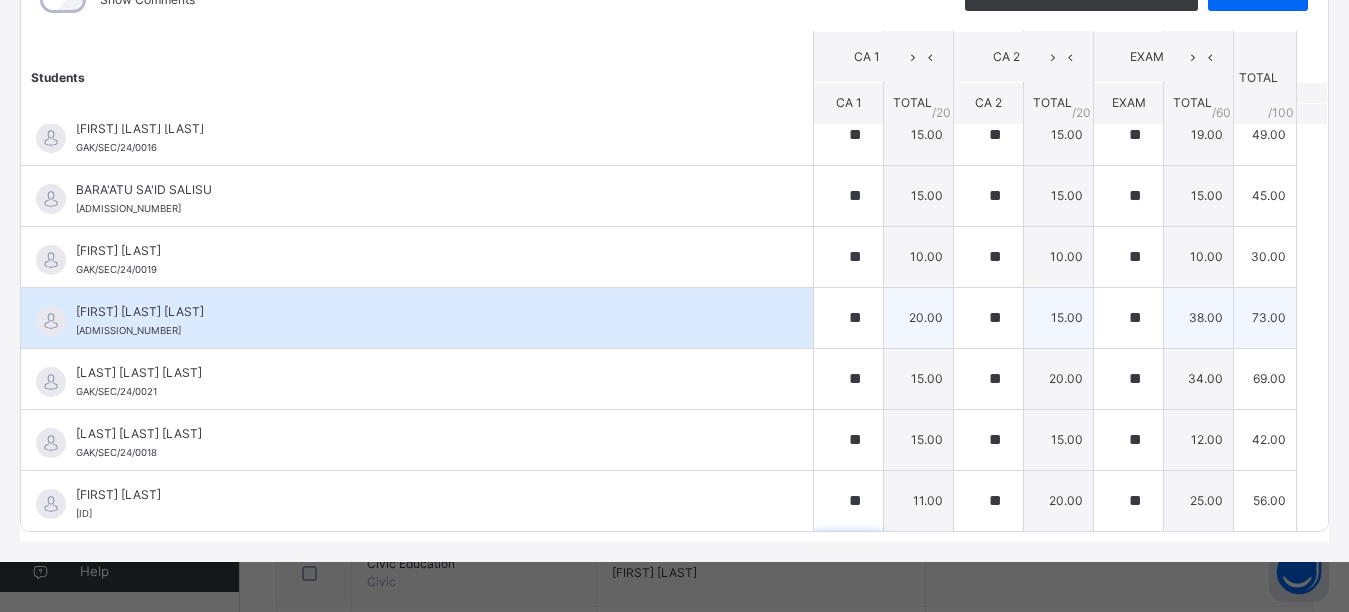 scroll, scrollTop: 606, scrollLeft: 0, axis: vertical 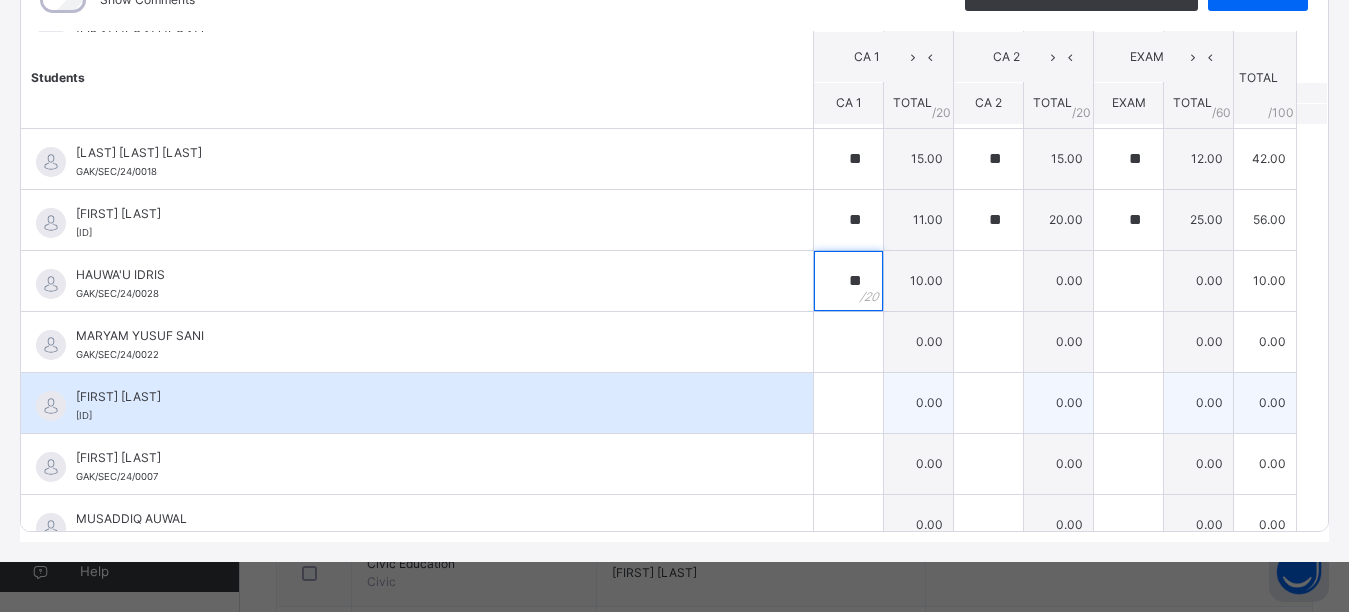 type on "**" 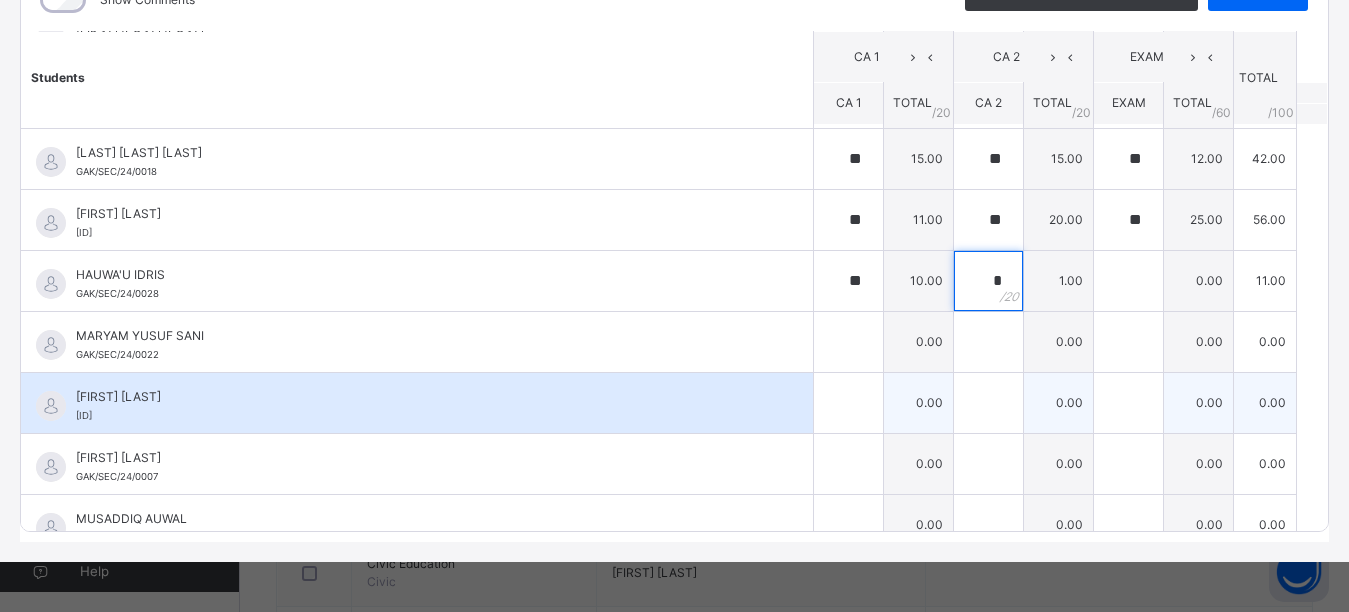 type on "**" 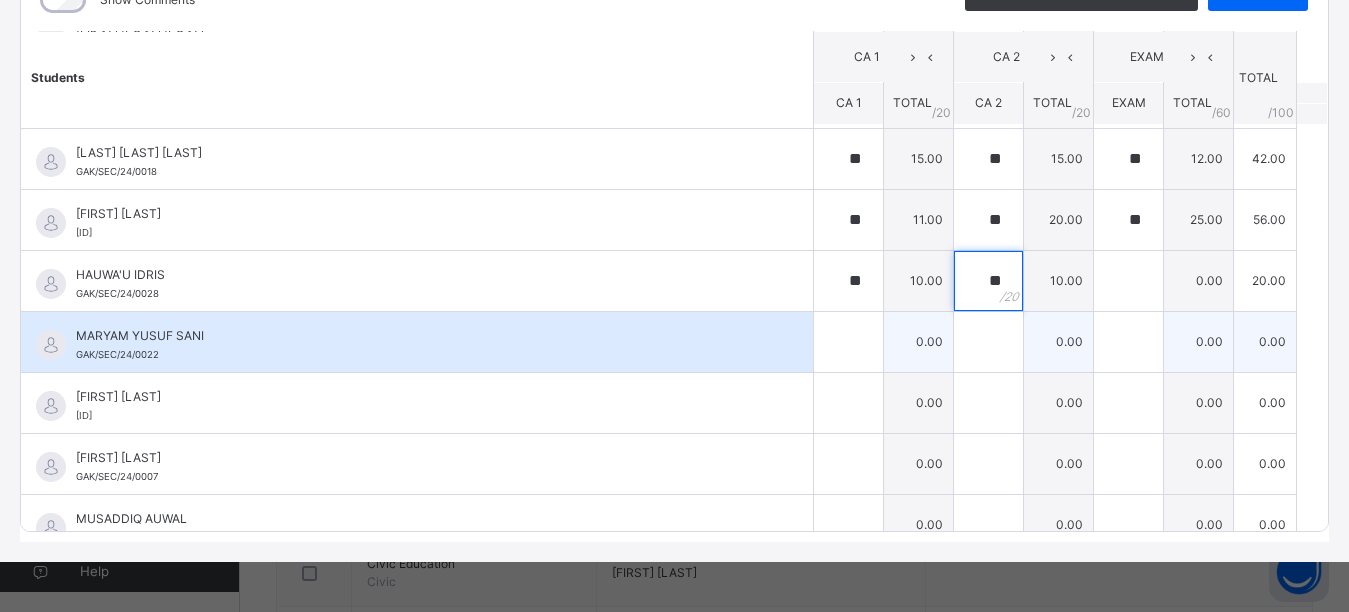 type on "**" 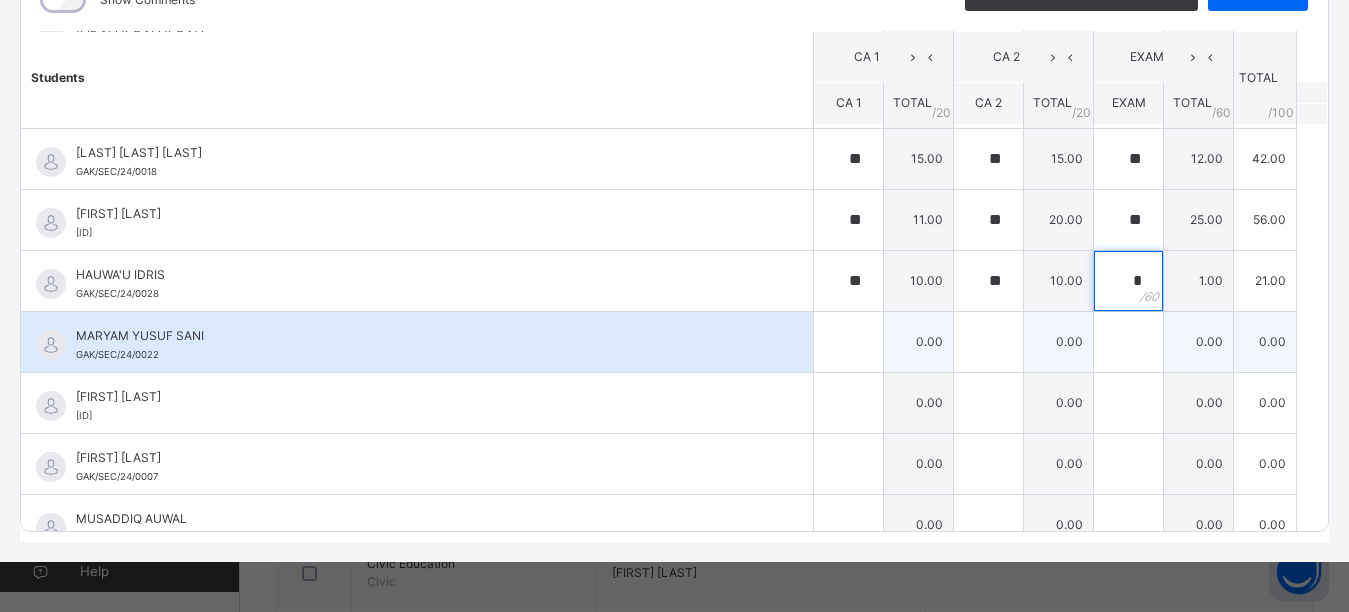 type on "**" 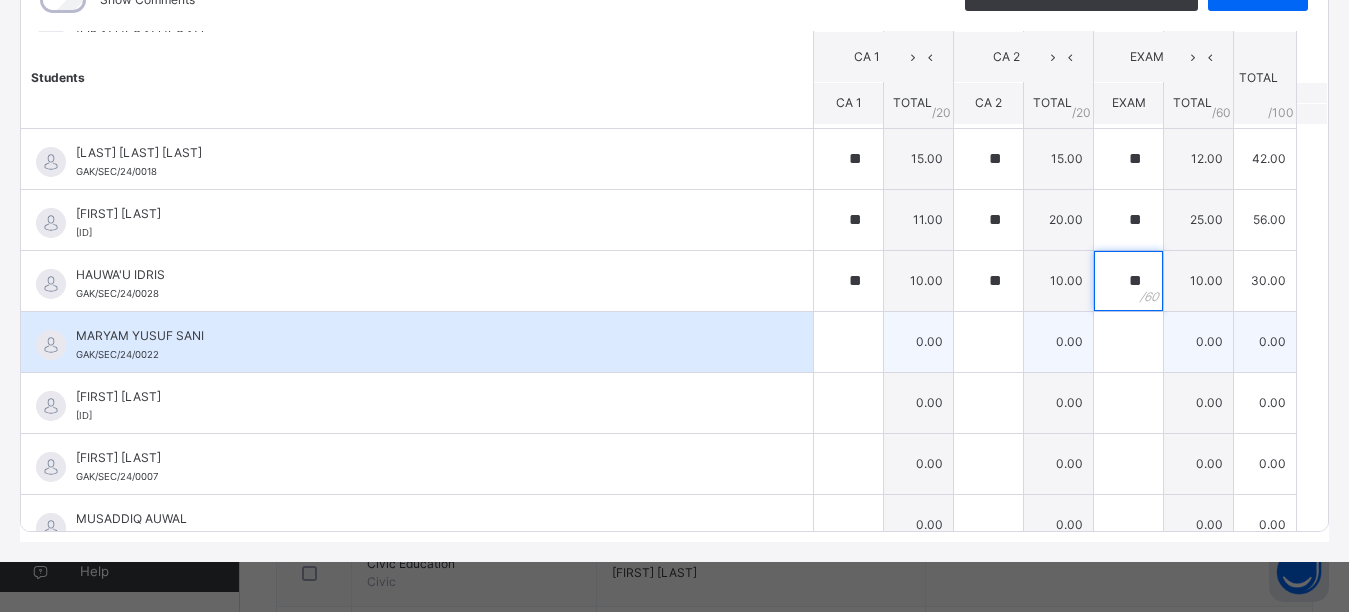 type on "**" 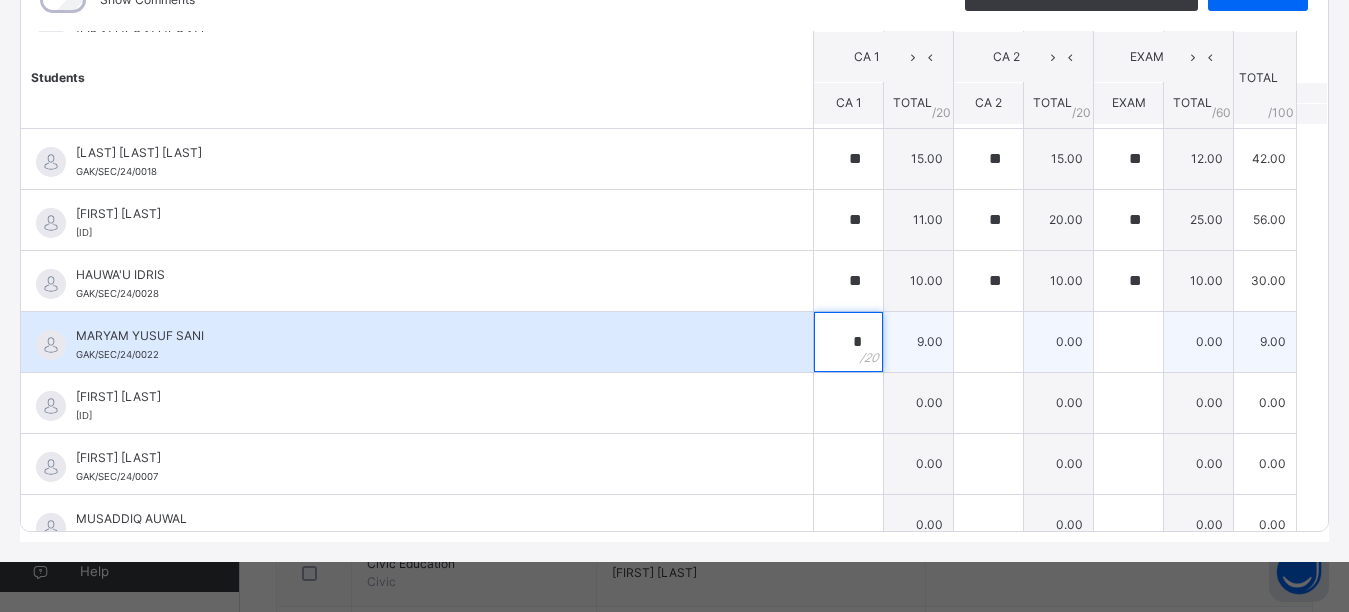 type on "*" 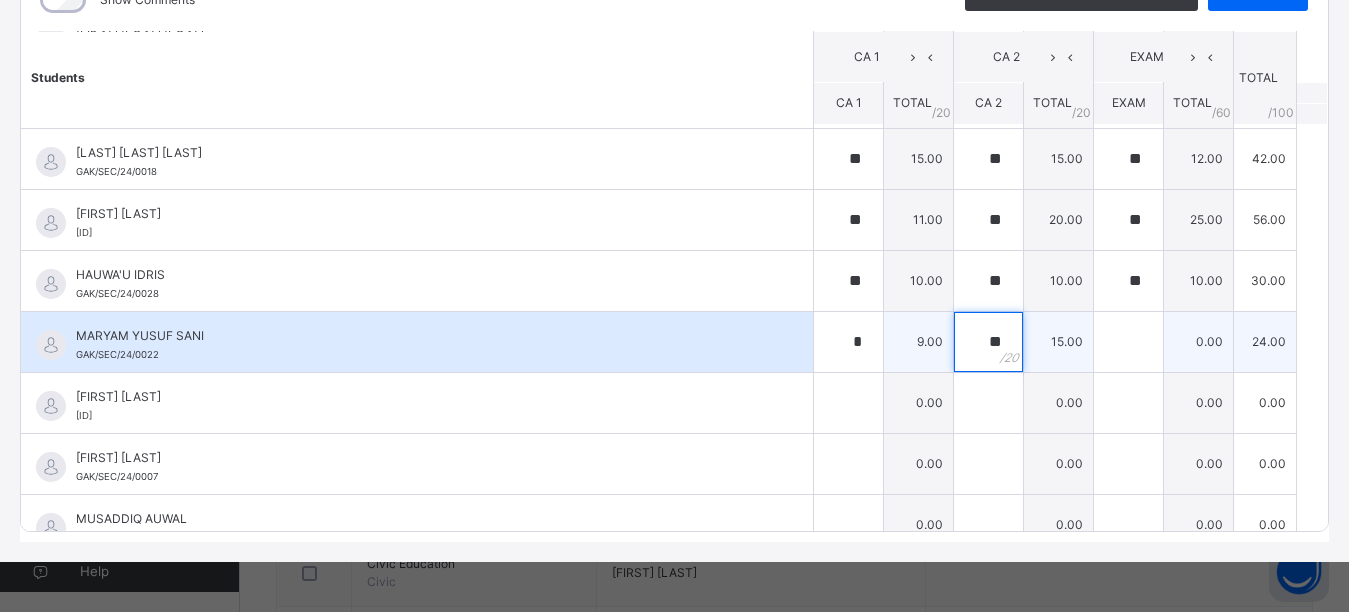 type on "**" 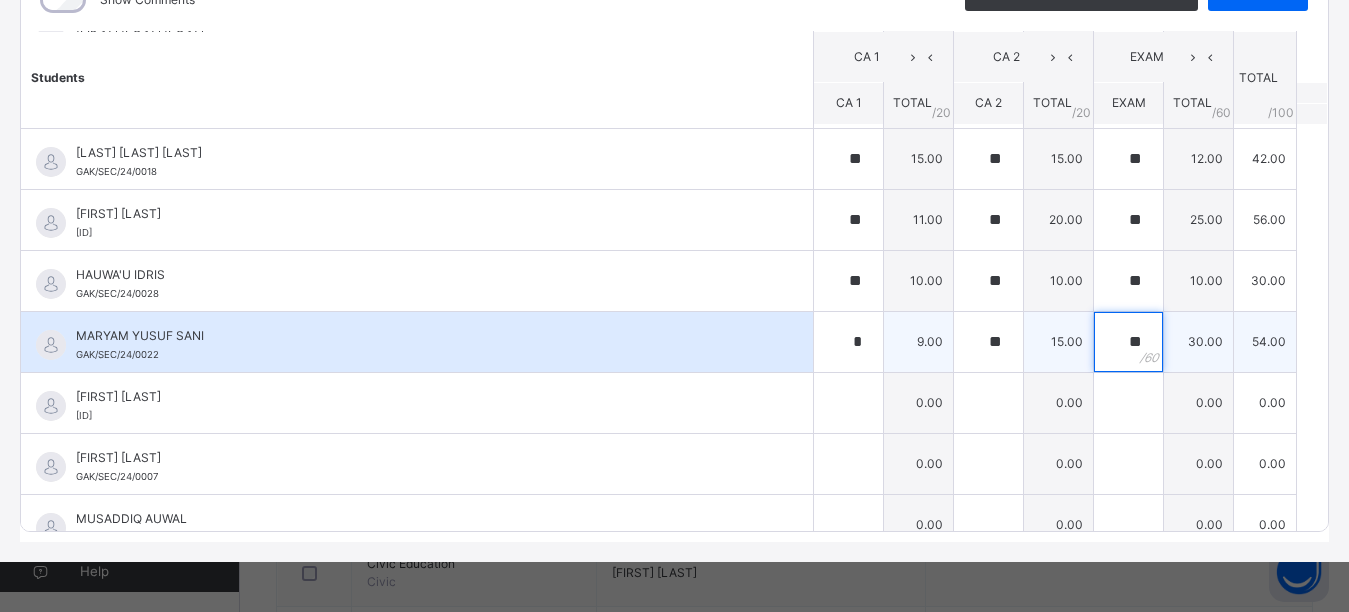 type on "**" 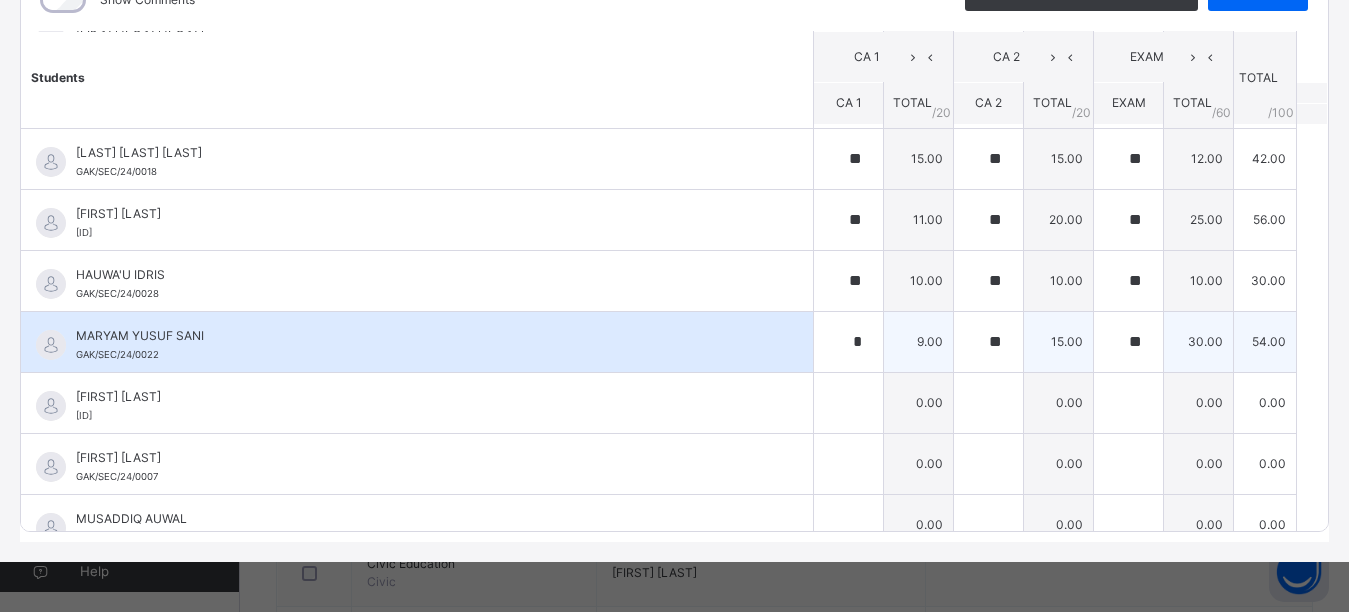click on "[FIRST] [LAST] [LAST] GAK/SEC/24/0022" at bounding box center (422, 345) 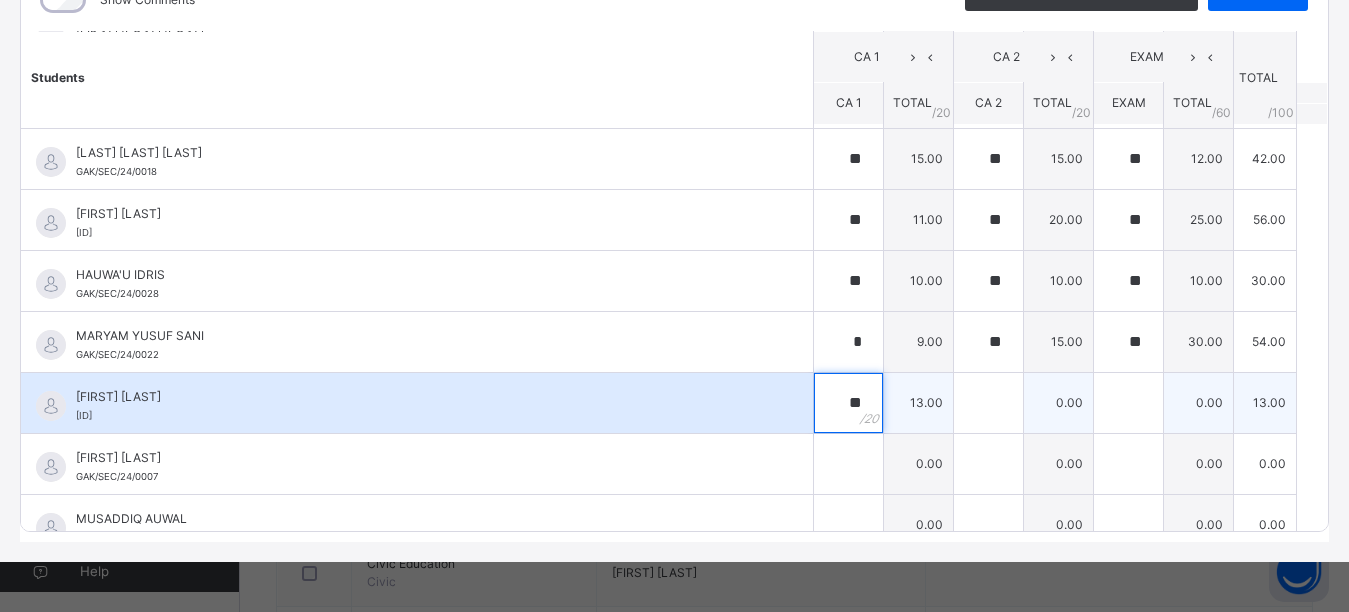 type on "**" 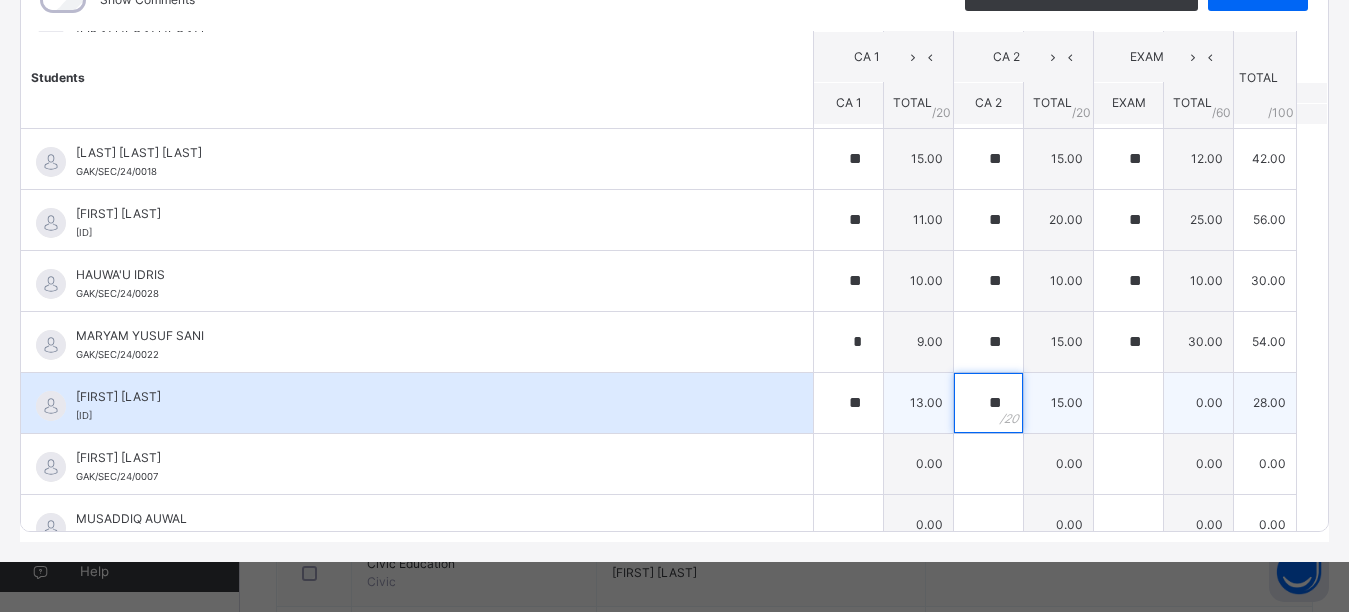 type on "**" 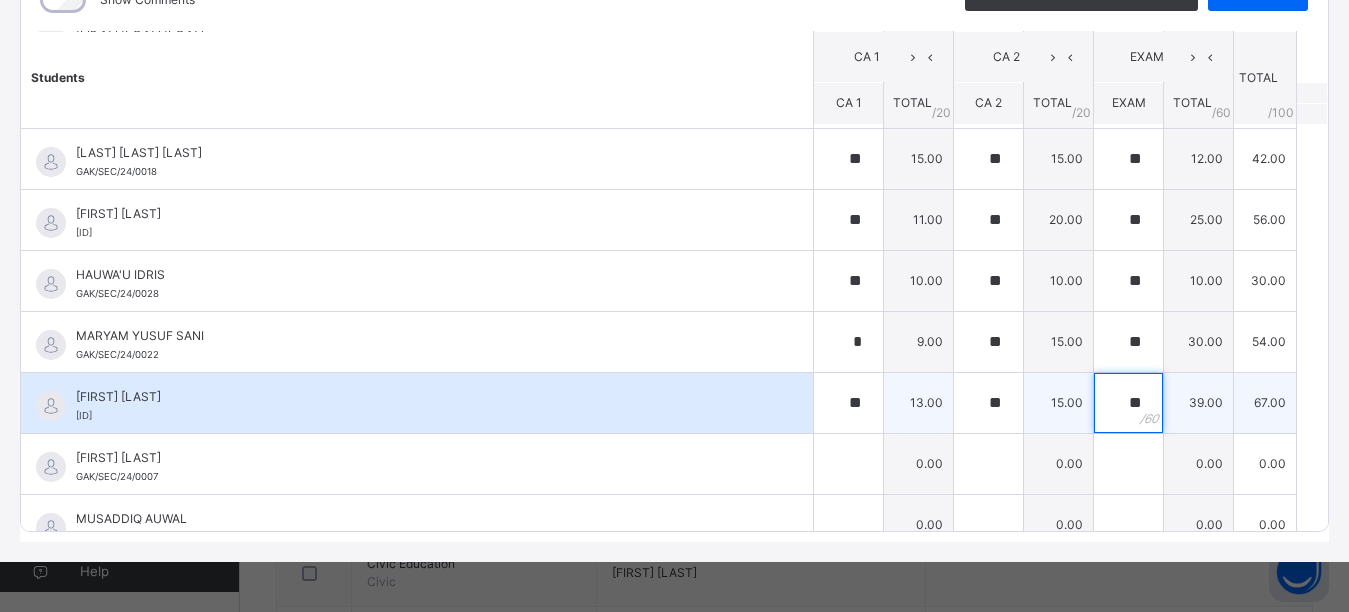 type on "**" 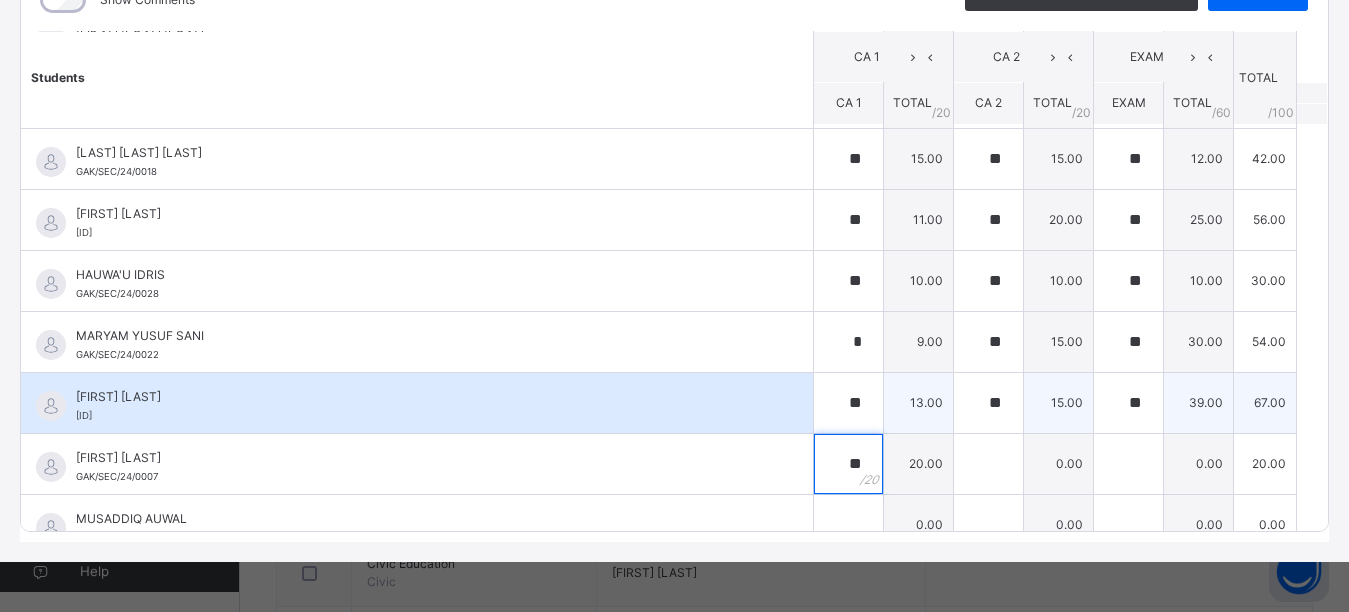 type on "**" 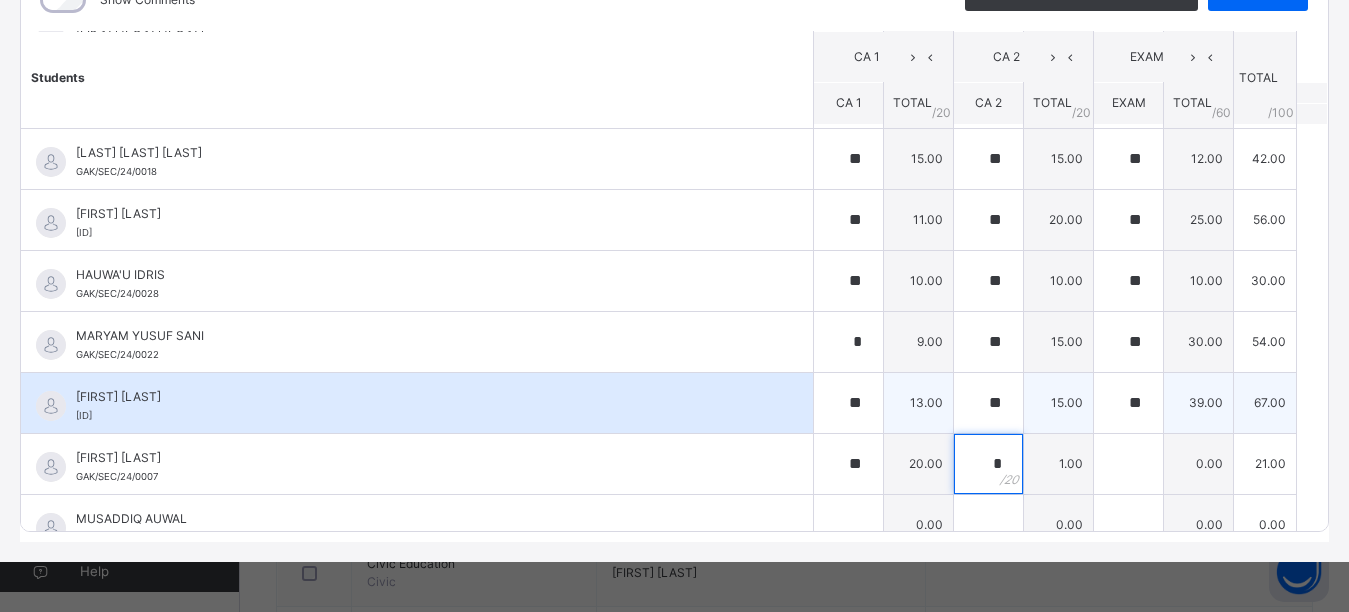 type on "**" 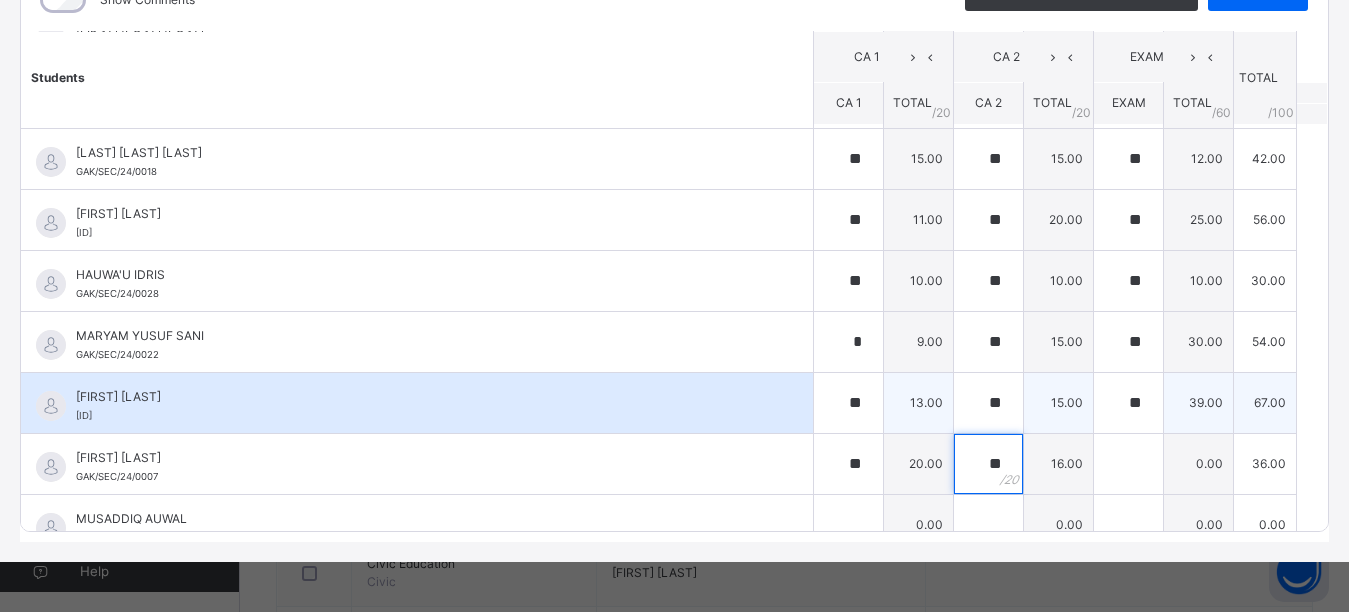type on "**" 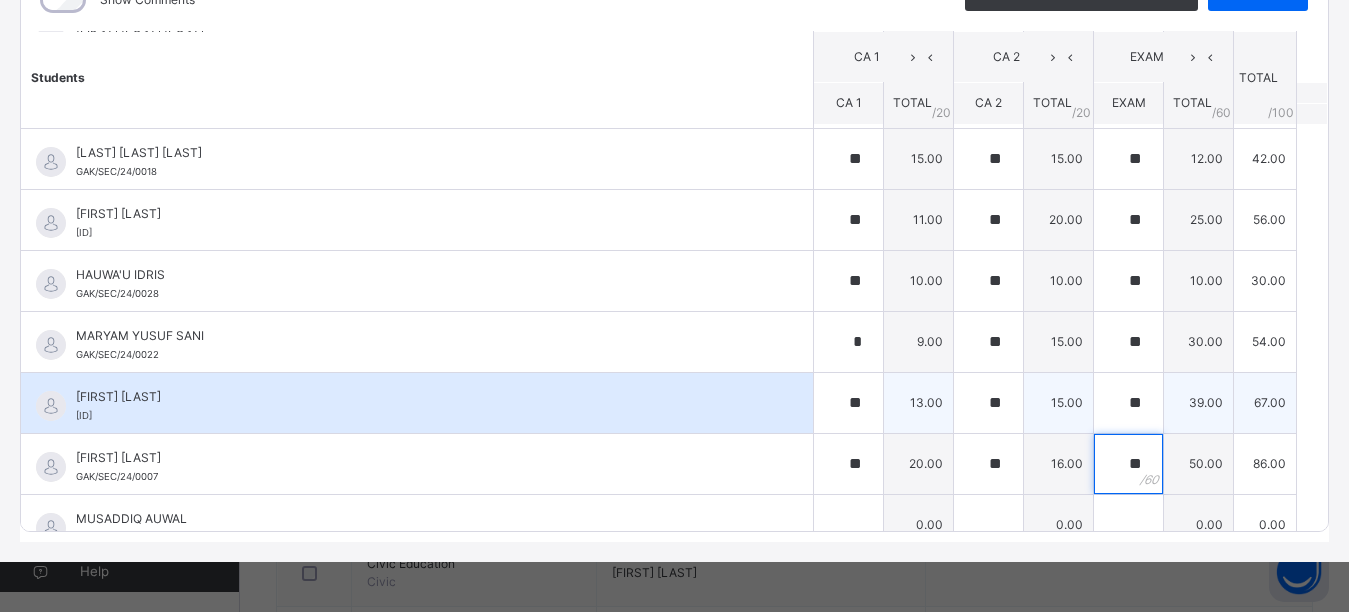 type on "**" 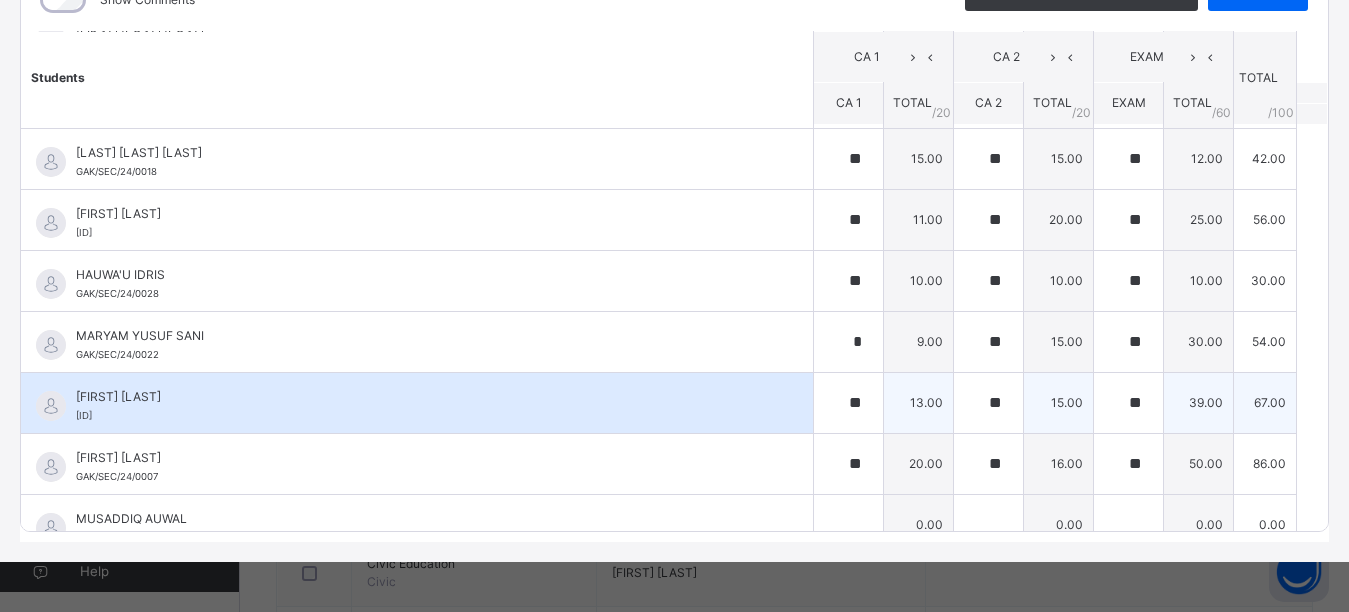 click on "[FIRST]  [LAST] [ID]" at bounding box center (422, 406) 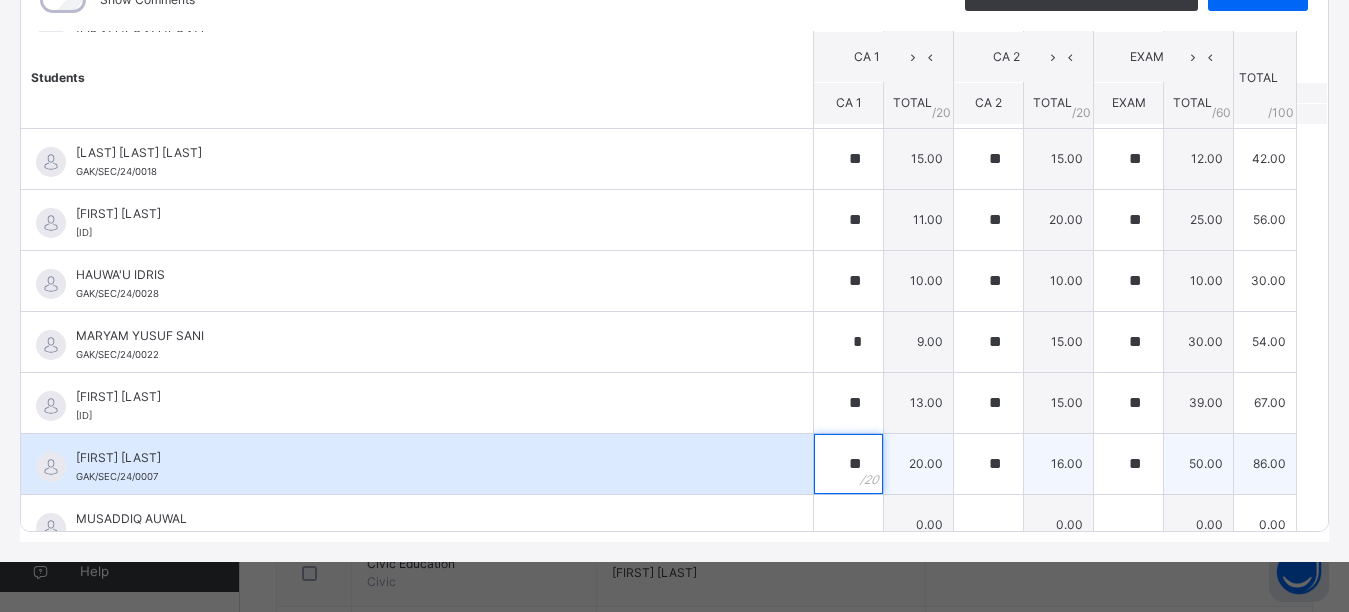 click on "**" at bounding box center (848, 464) 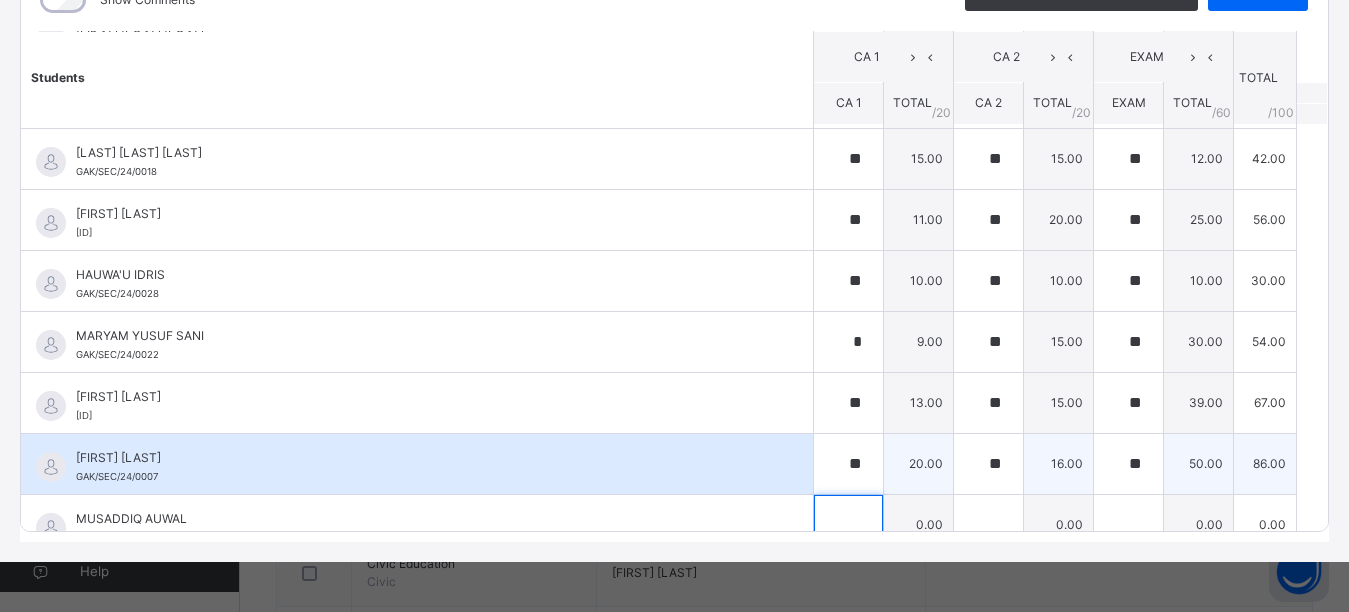 scroll, scrollTop: 630, scrollLeft: 0, axis: vertical 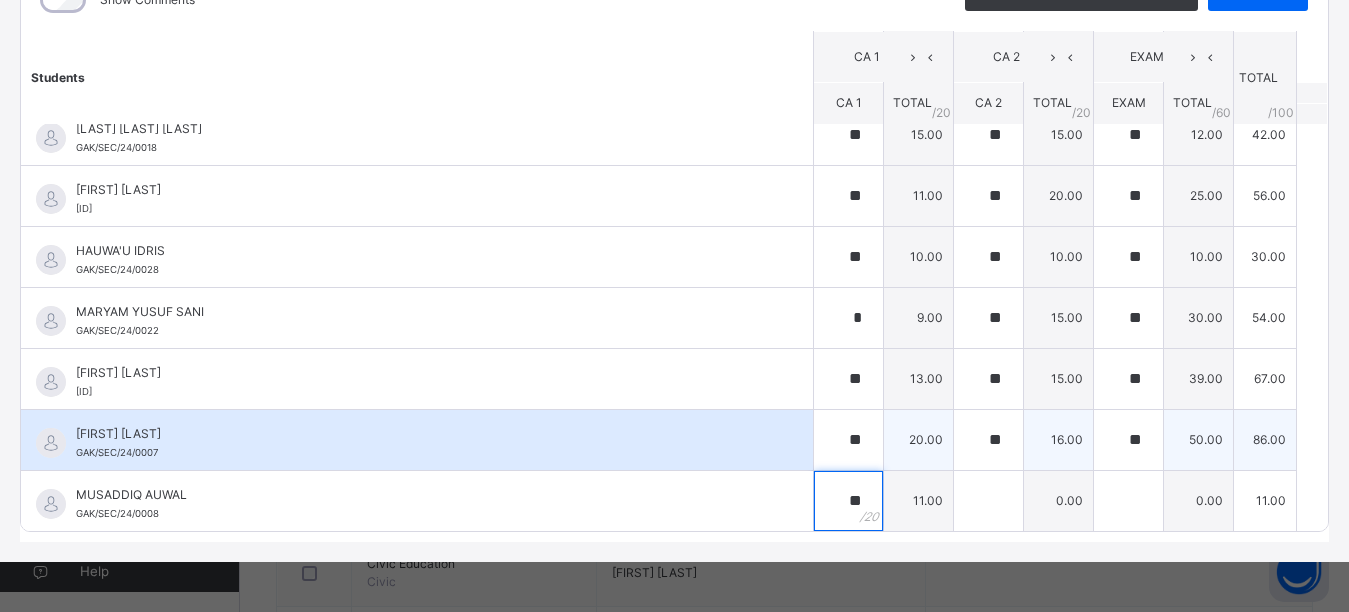 type on "**" 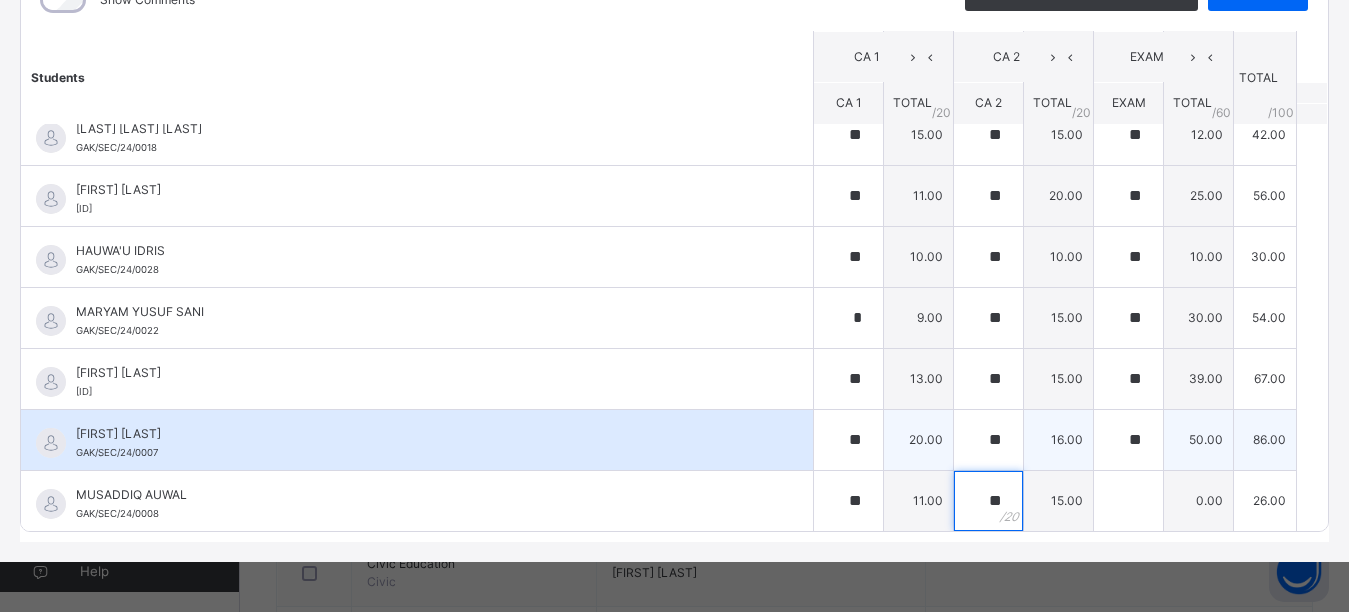 type on "**" 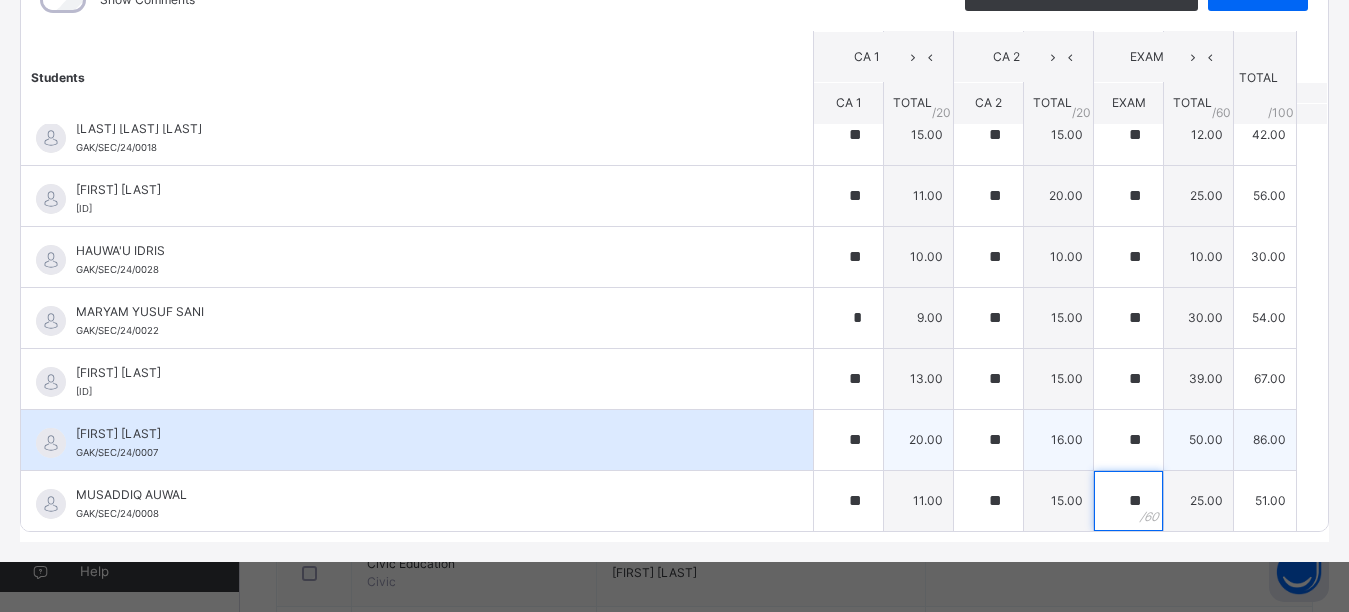 type on "**" 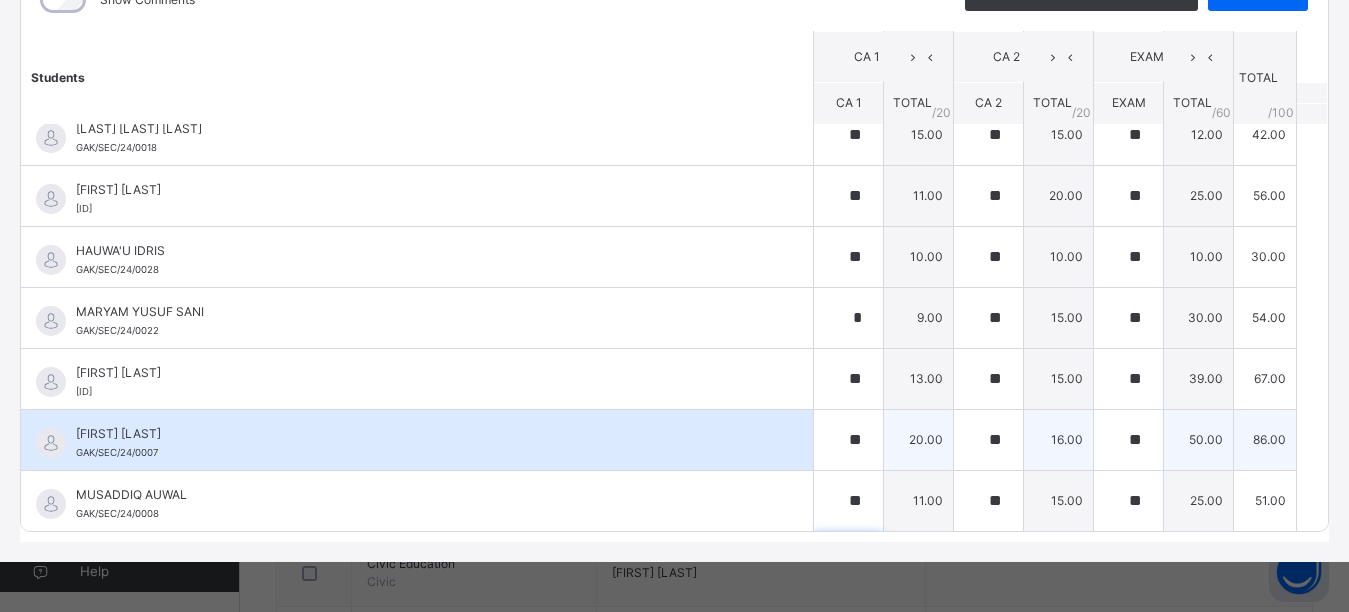 scroll, scrollTop: 911, scrollLeft: 0, axis: vertical 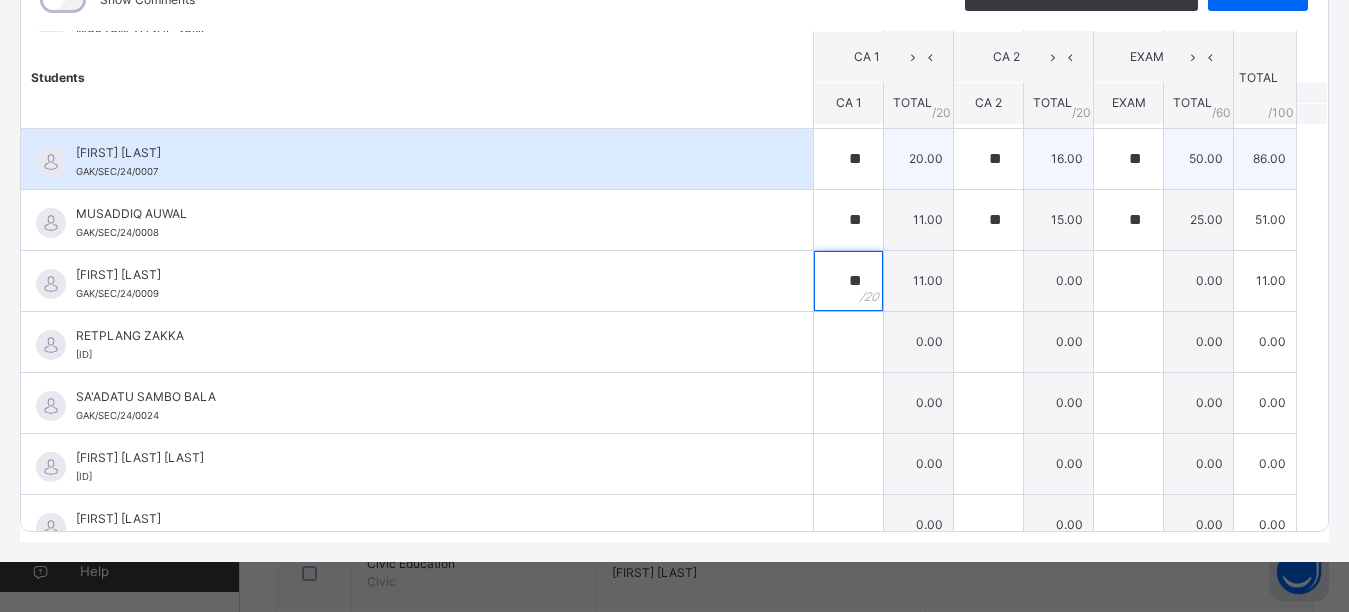 type on "**" 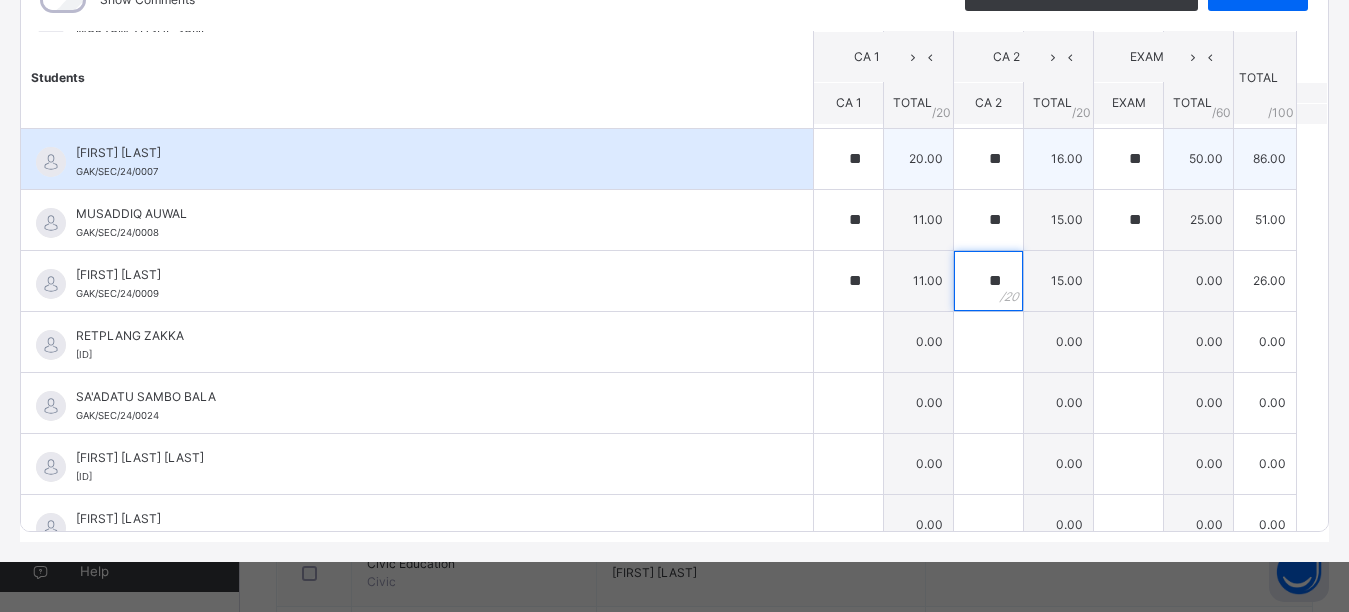 type on "**" 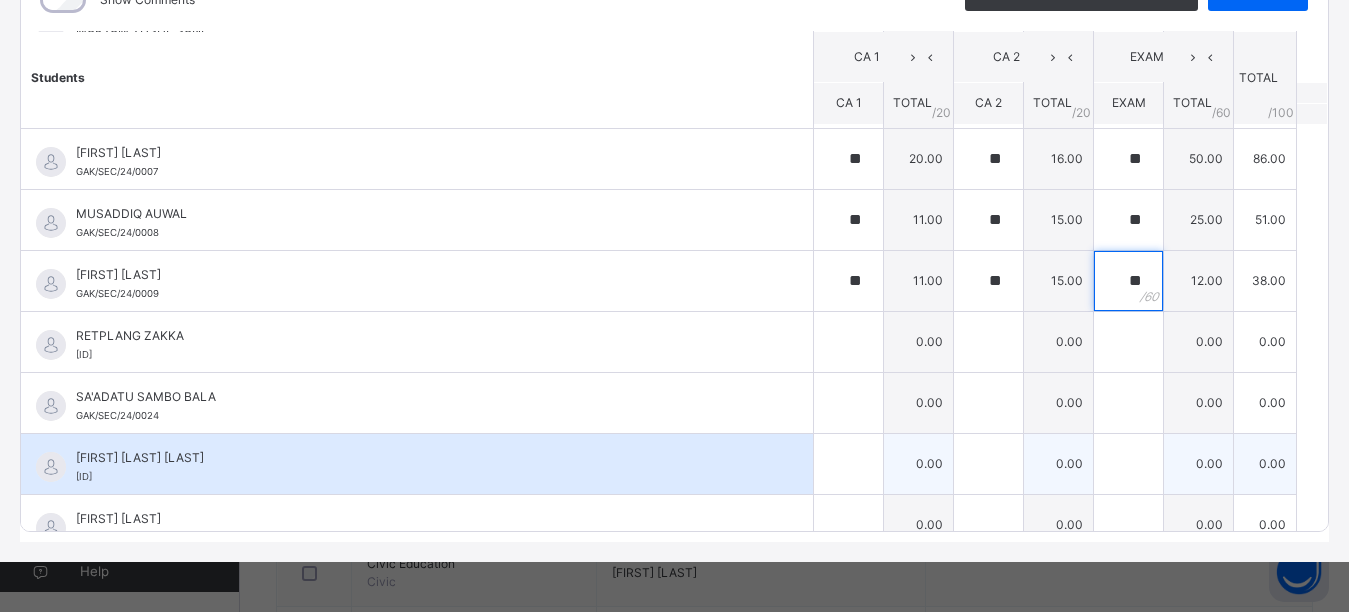 type on "**" 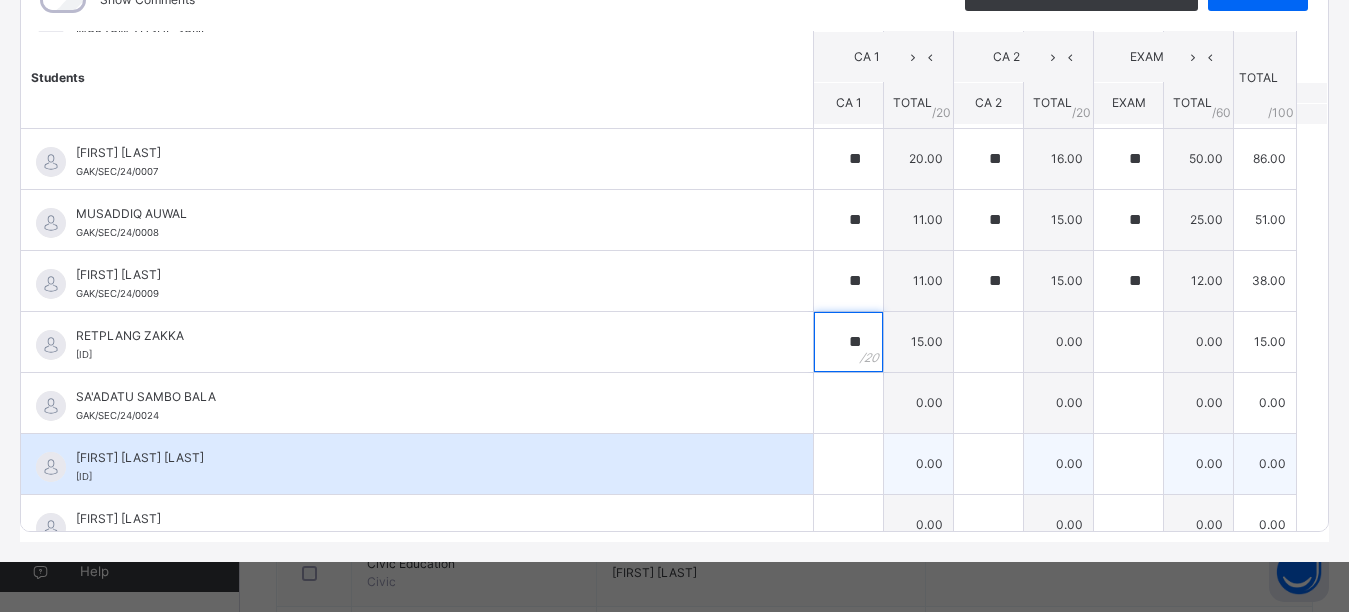 type on "**" 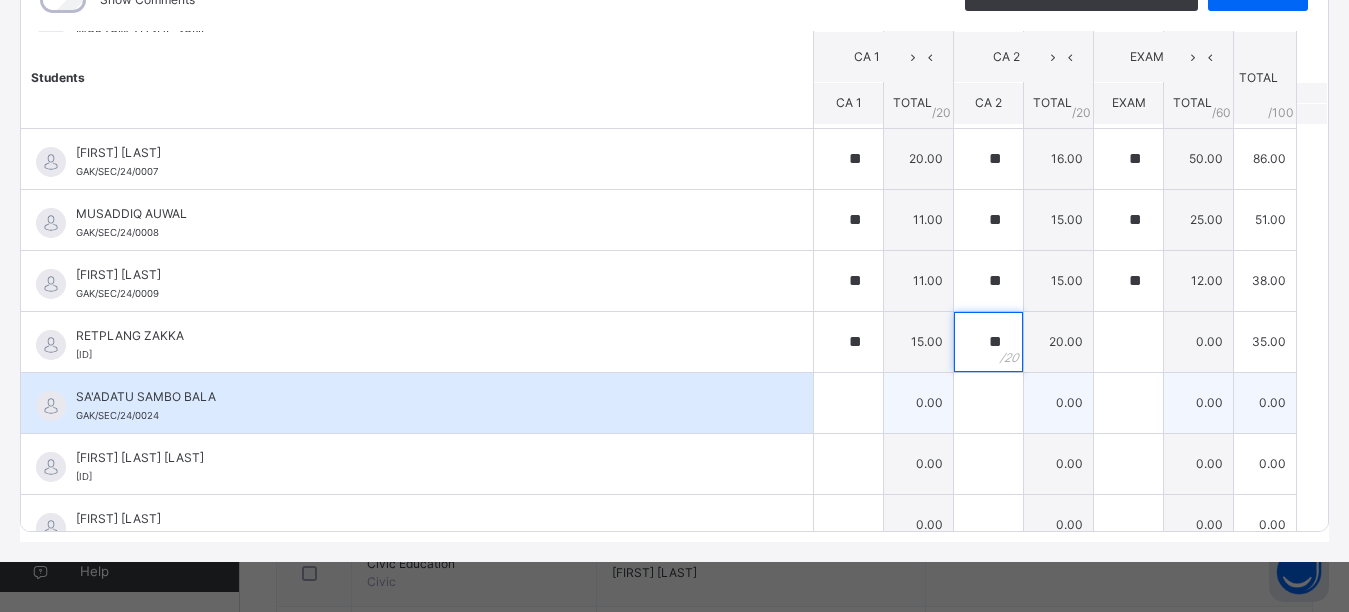 type on "**" 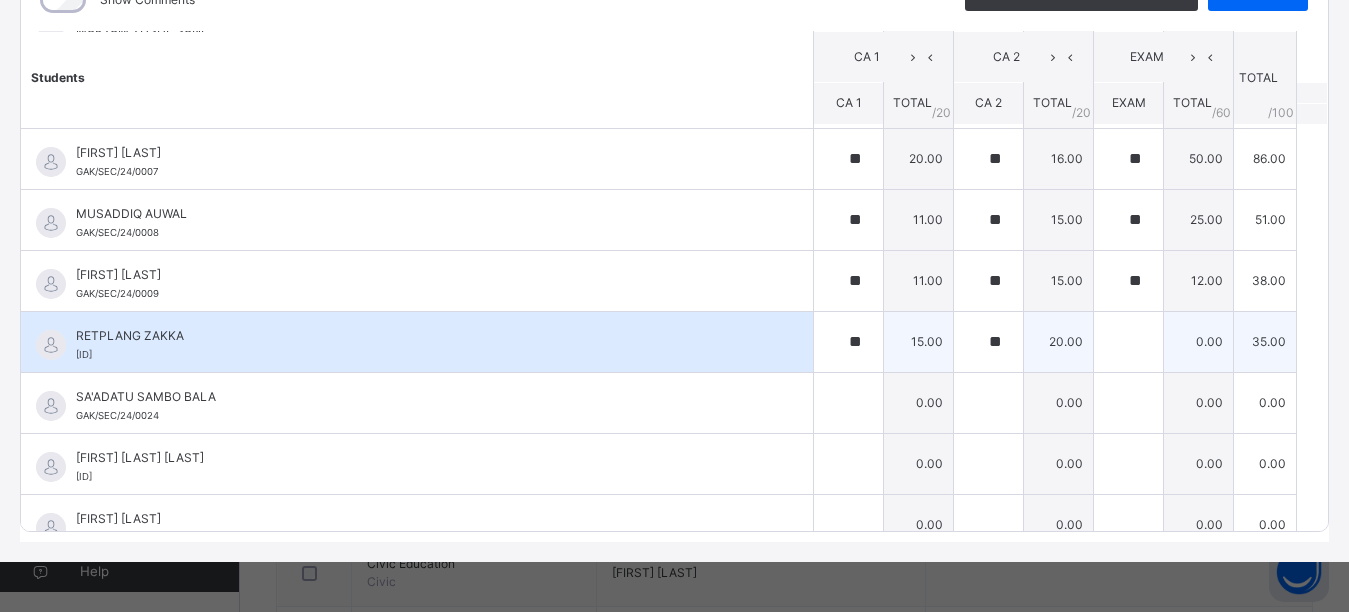 click on "0.00" at bounding box center [1199, 341] 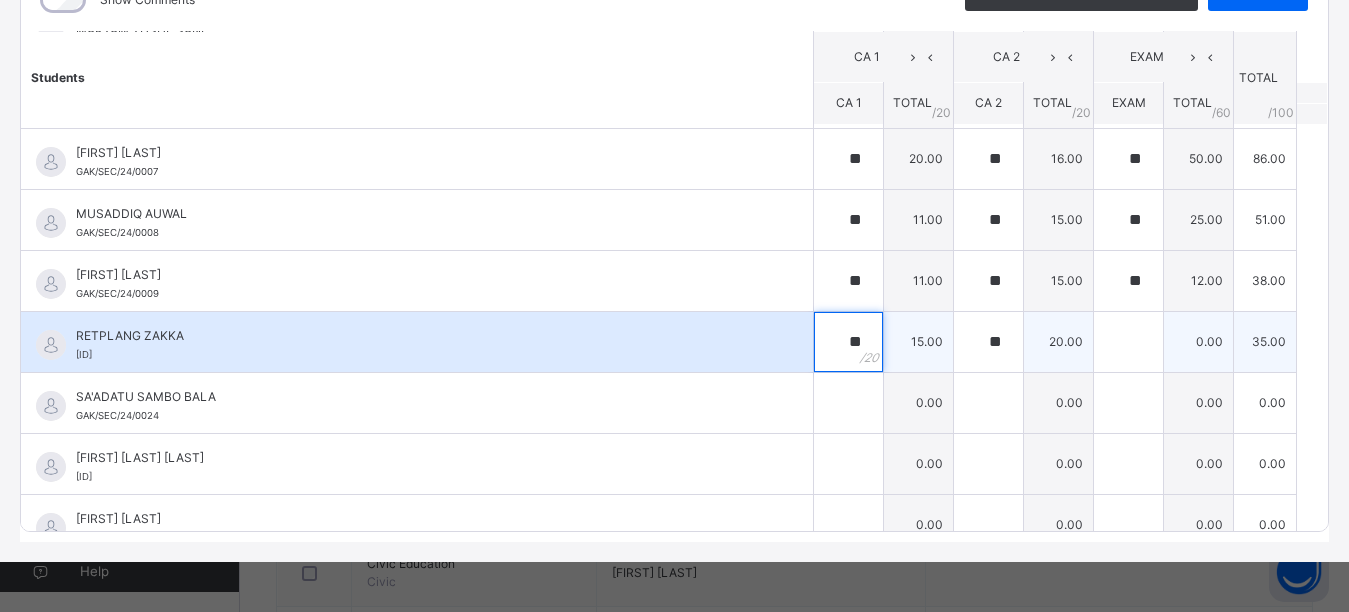 click on "**" at bounding box center (848, 342) 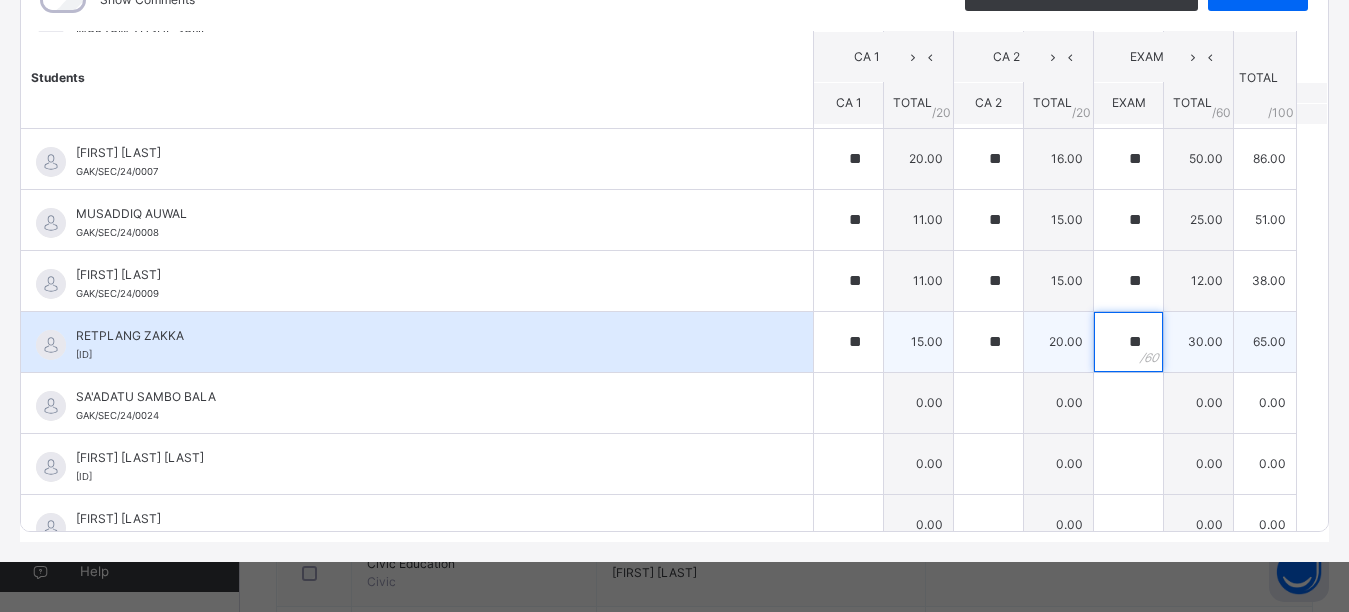 type on "**" 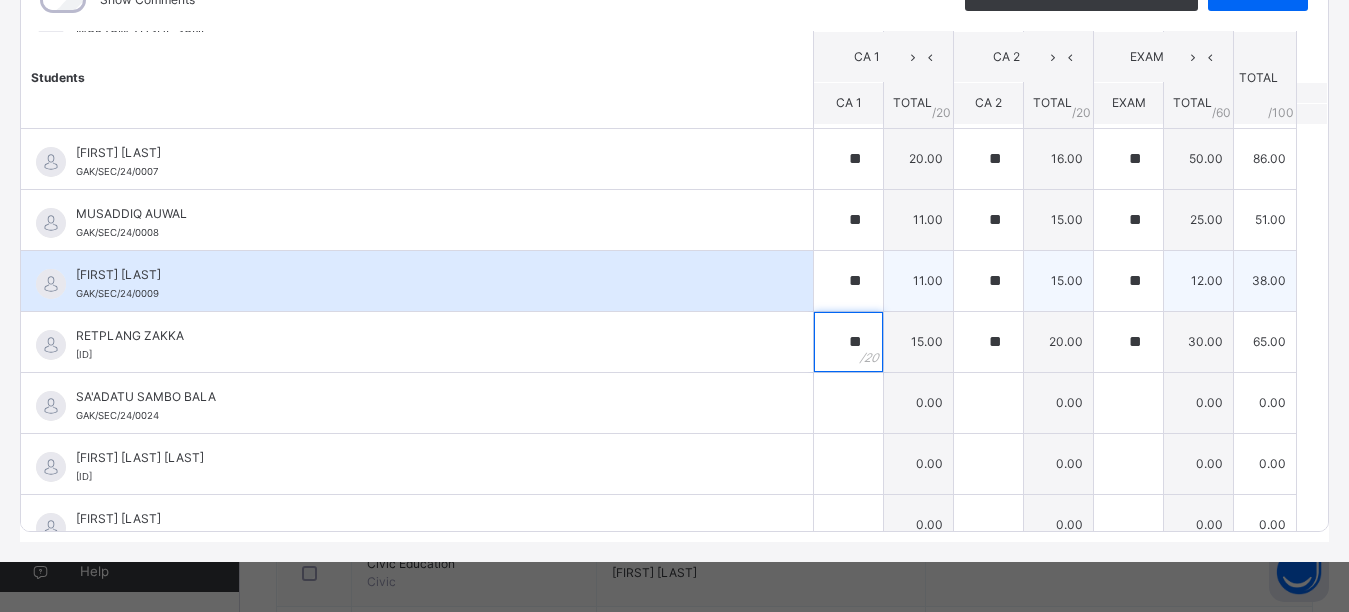 drag, startPoint x: 823, startPoint y: 344, endPoint x: 791, endPoint y: 308, distance: 48.166378 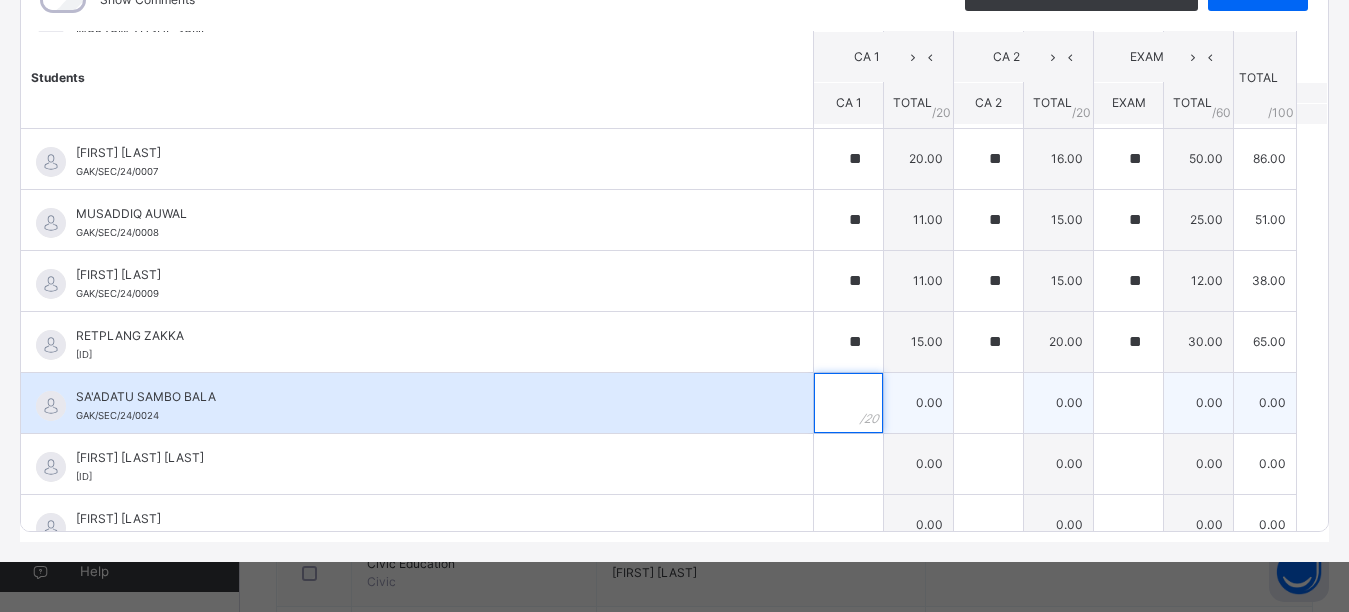 click at bounding box center [848, 403] 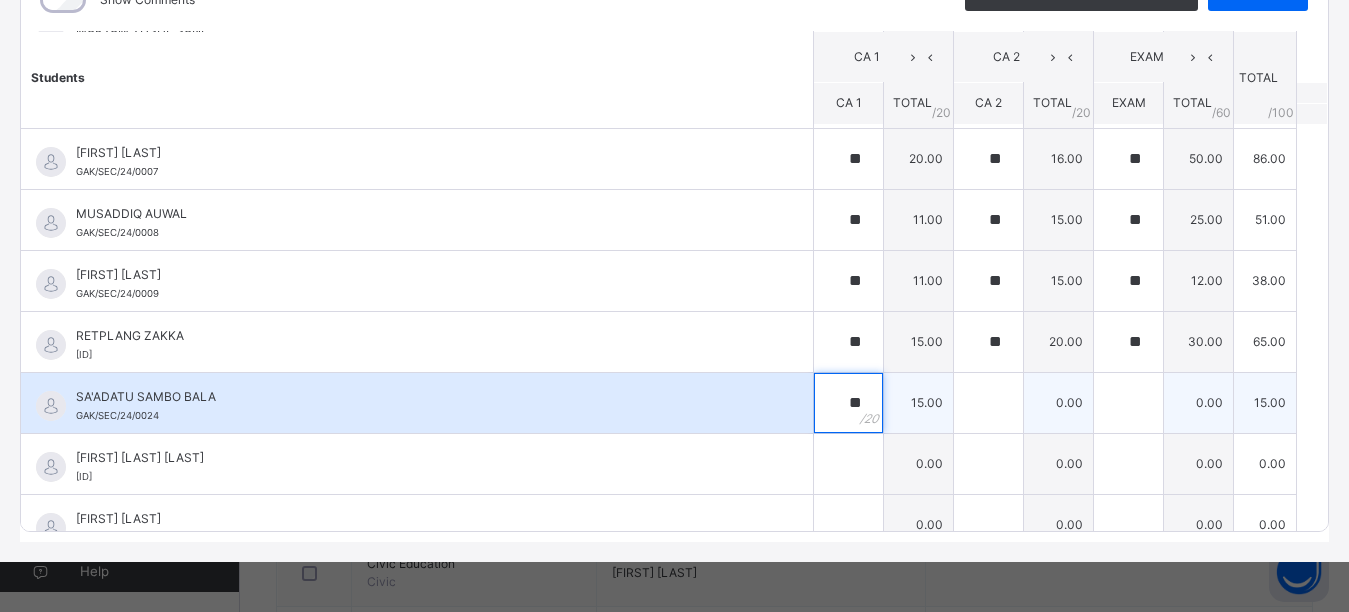 type on "**" 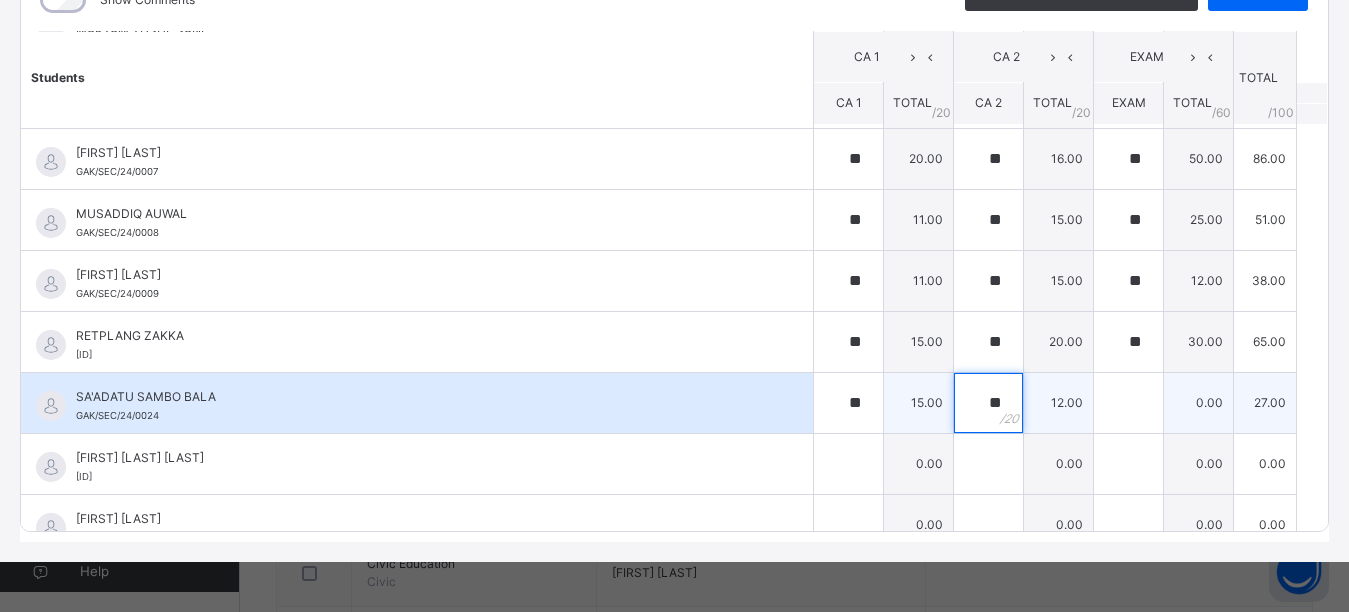 type on "**" 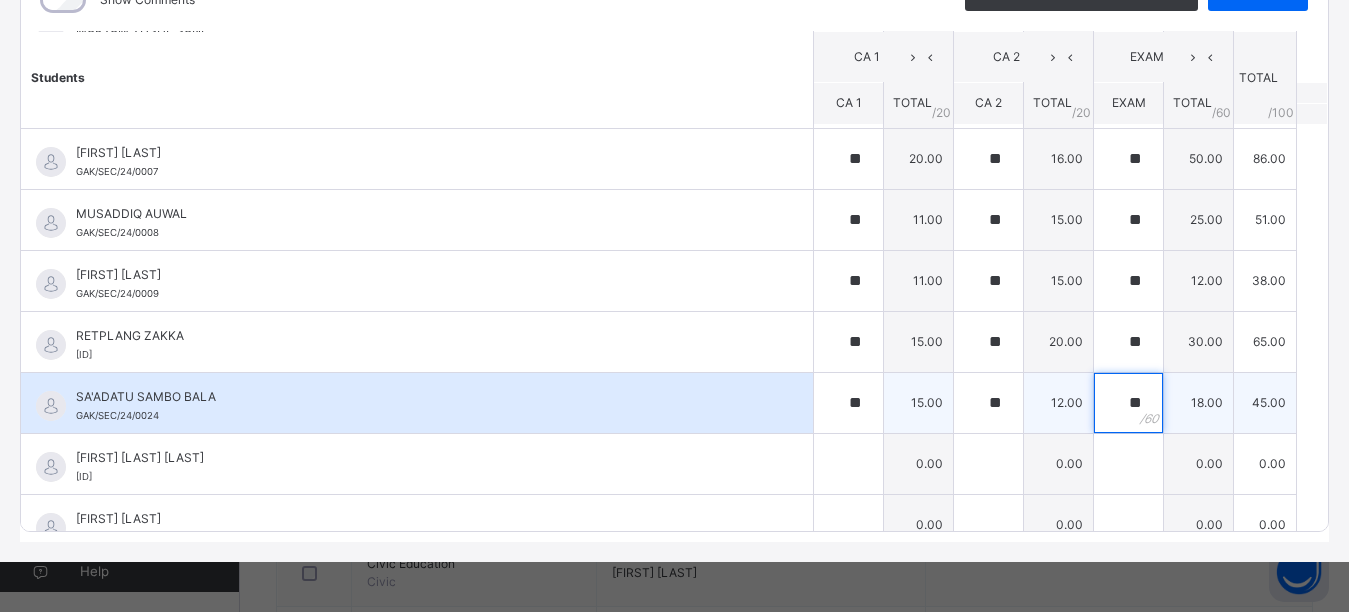 type on "**" 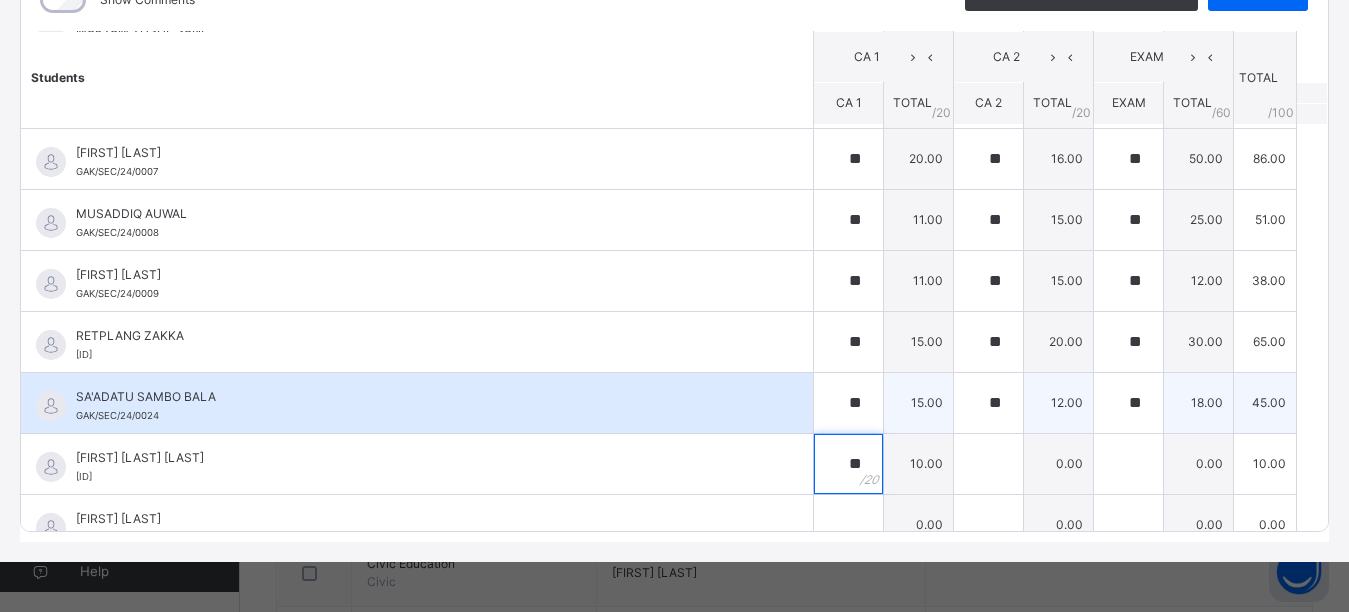 type on "**" 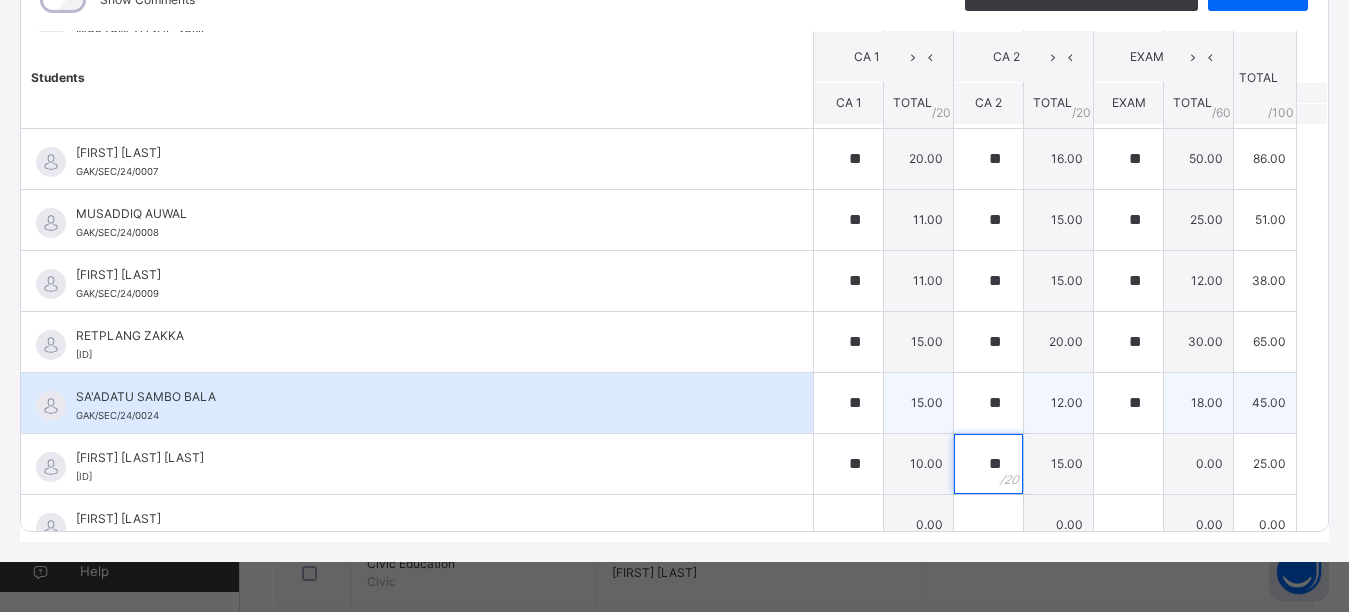 type on "**" 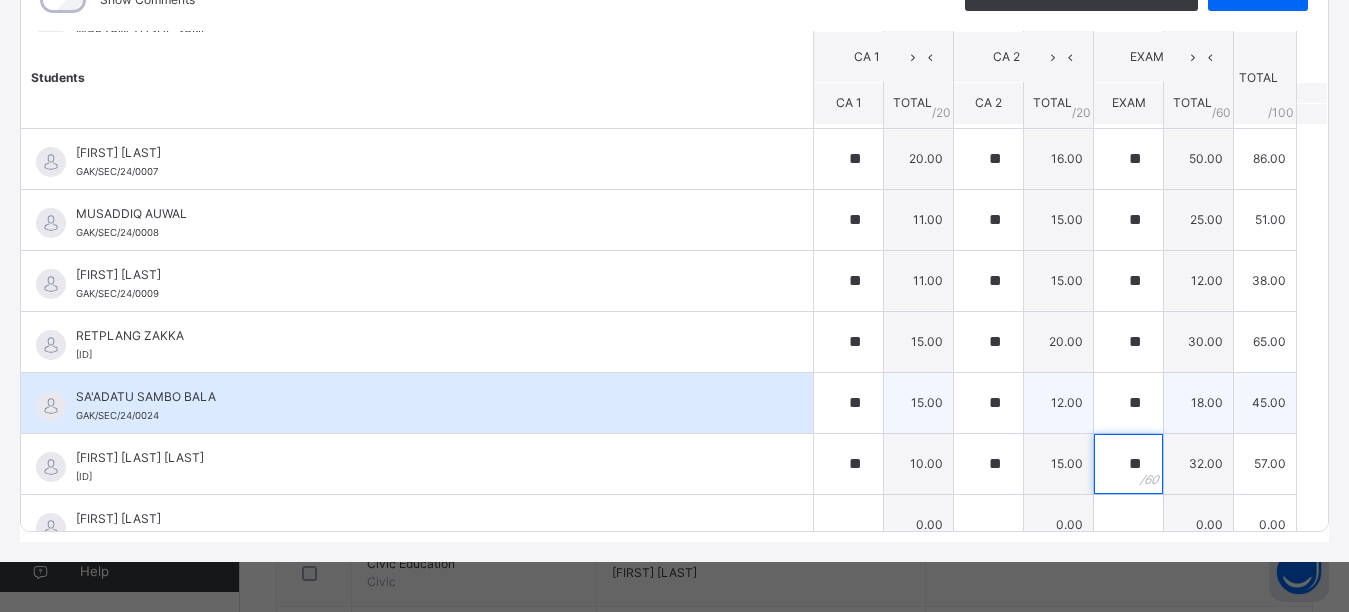 type on "**" 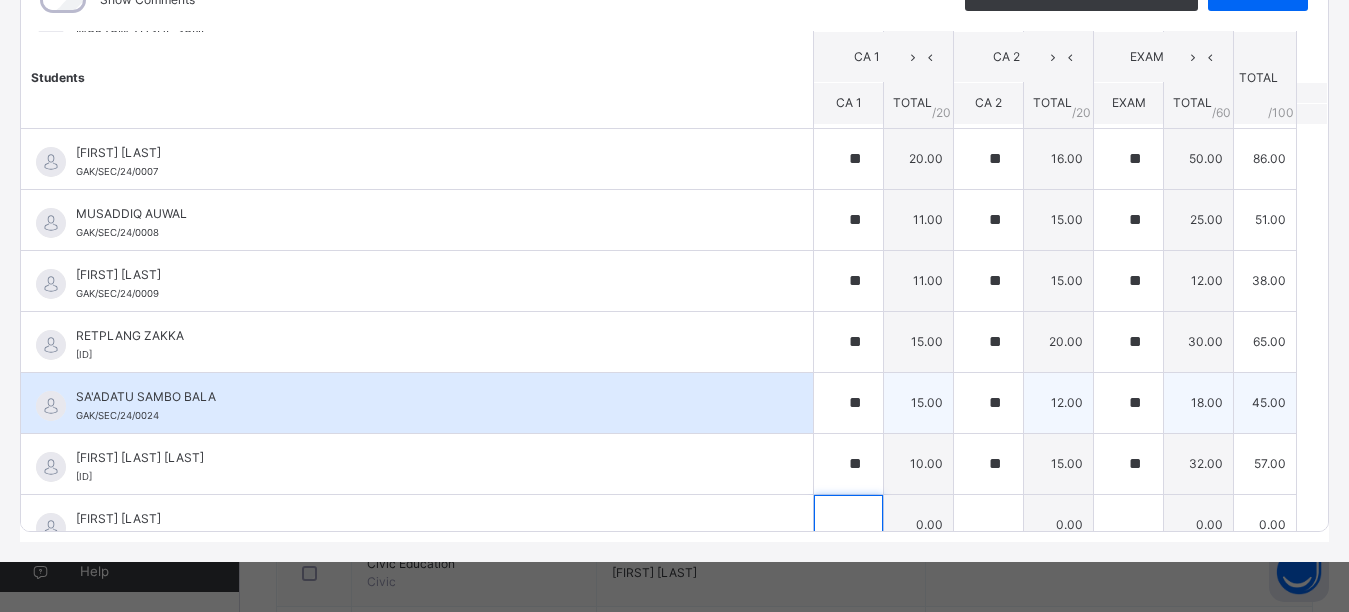 scroll, scrollTop: 935, scrollLeft: 0, axis: vertical 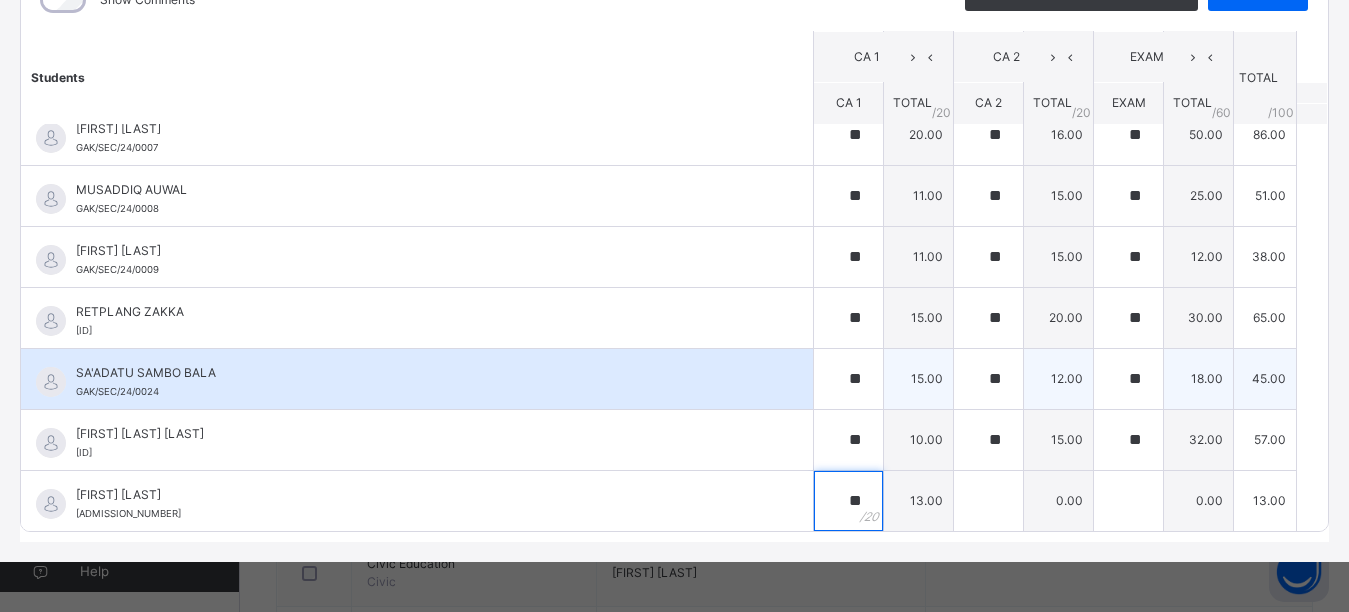 type on "**" 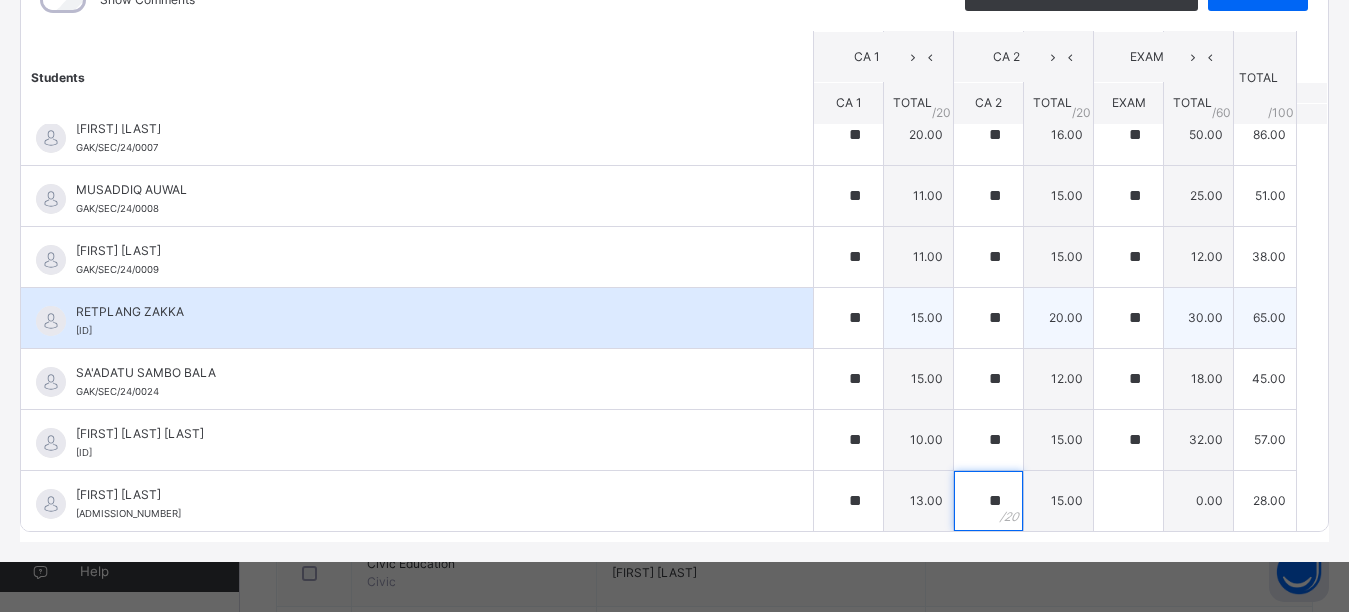 type on "**" 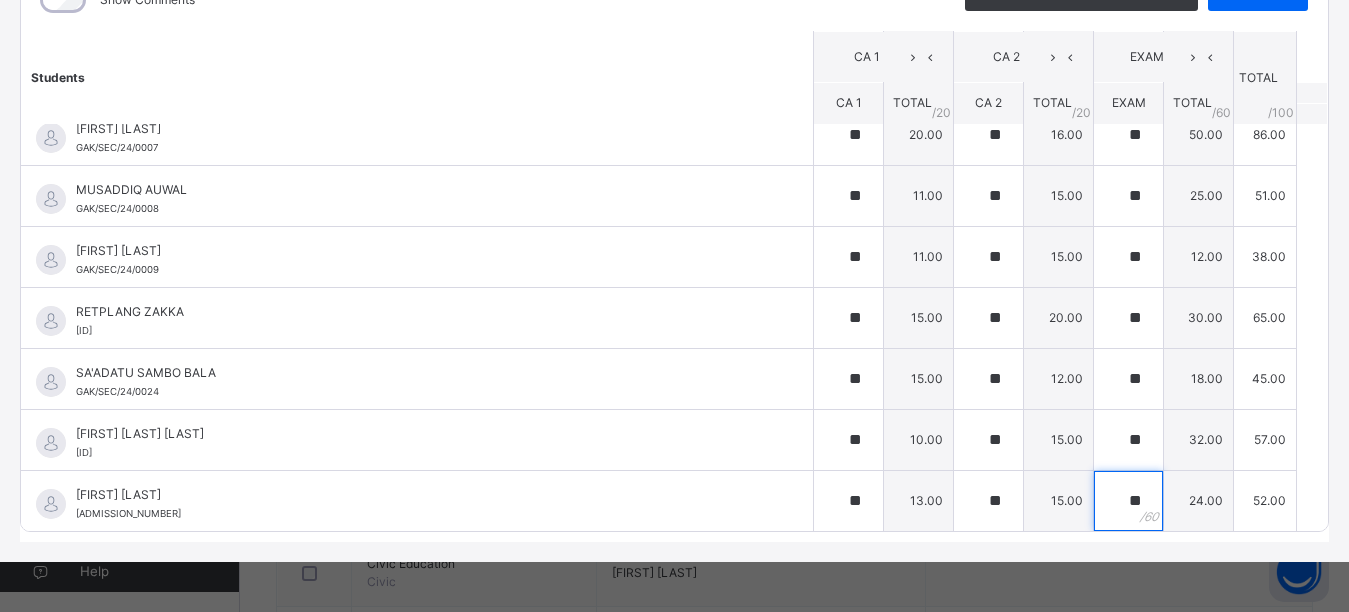 type on "**" 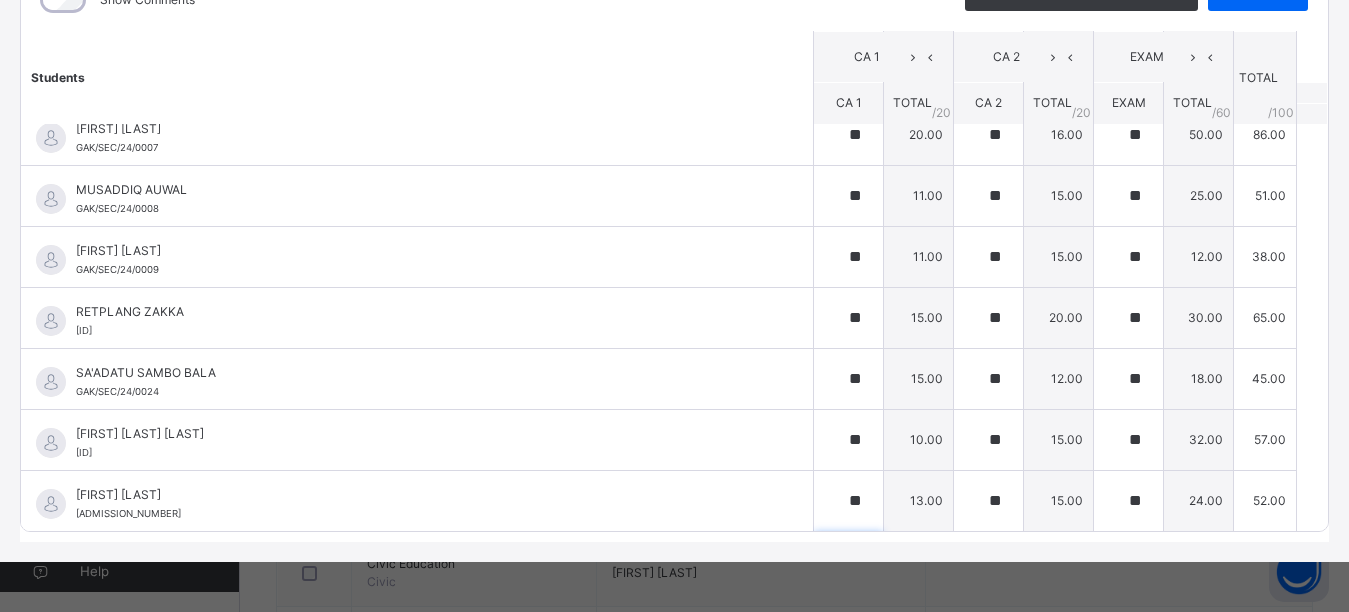scroll, scrollTop: 1216, scrollLeft: 0, axis: vertical 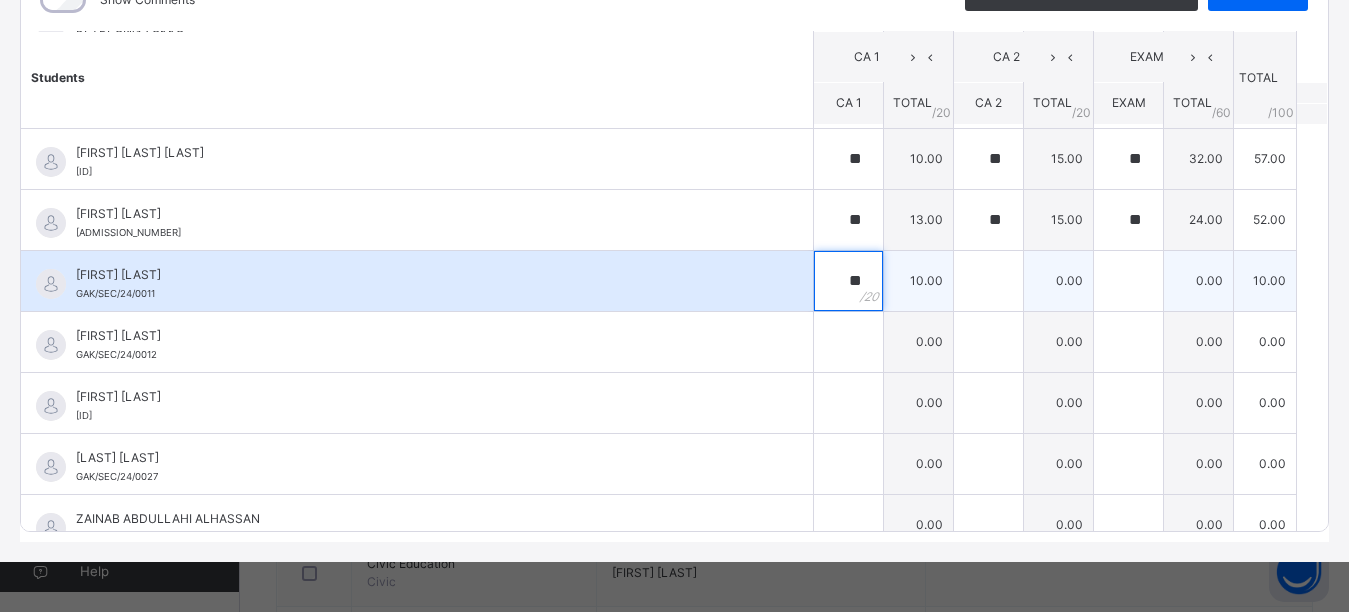 type on "**" 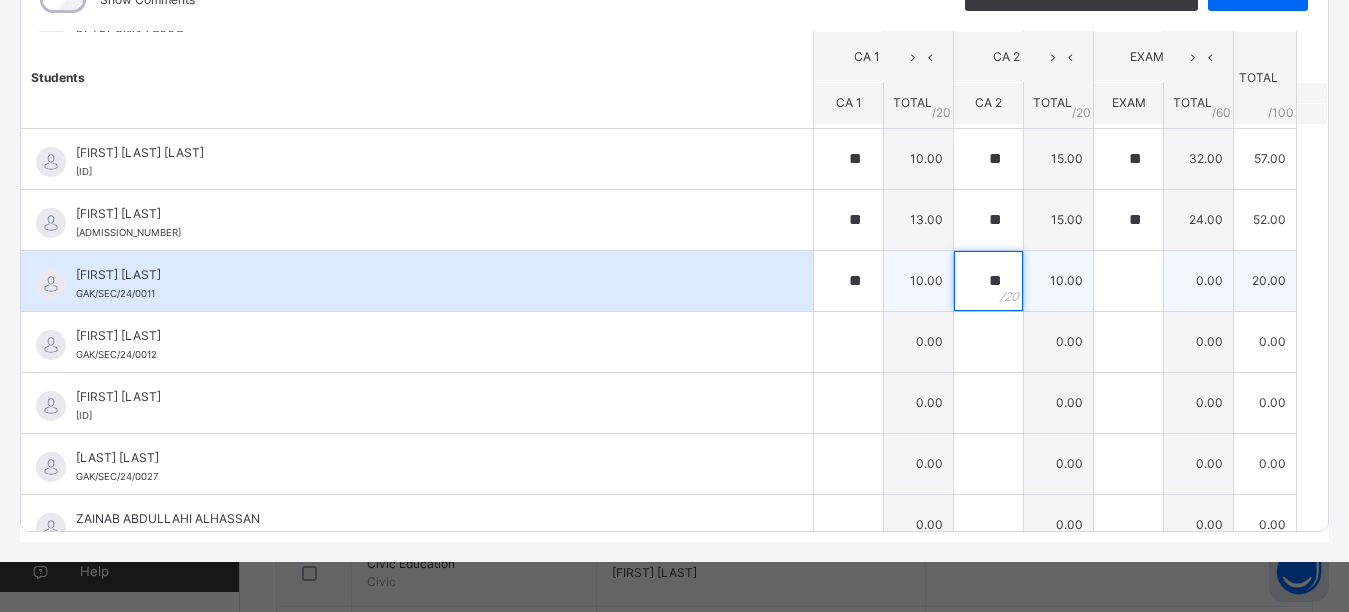 type on "**" 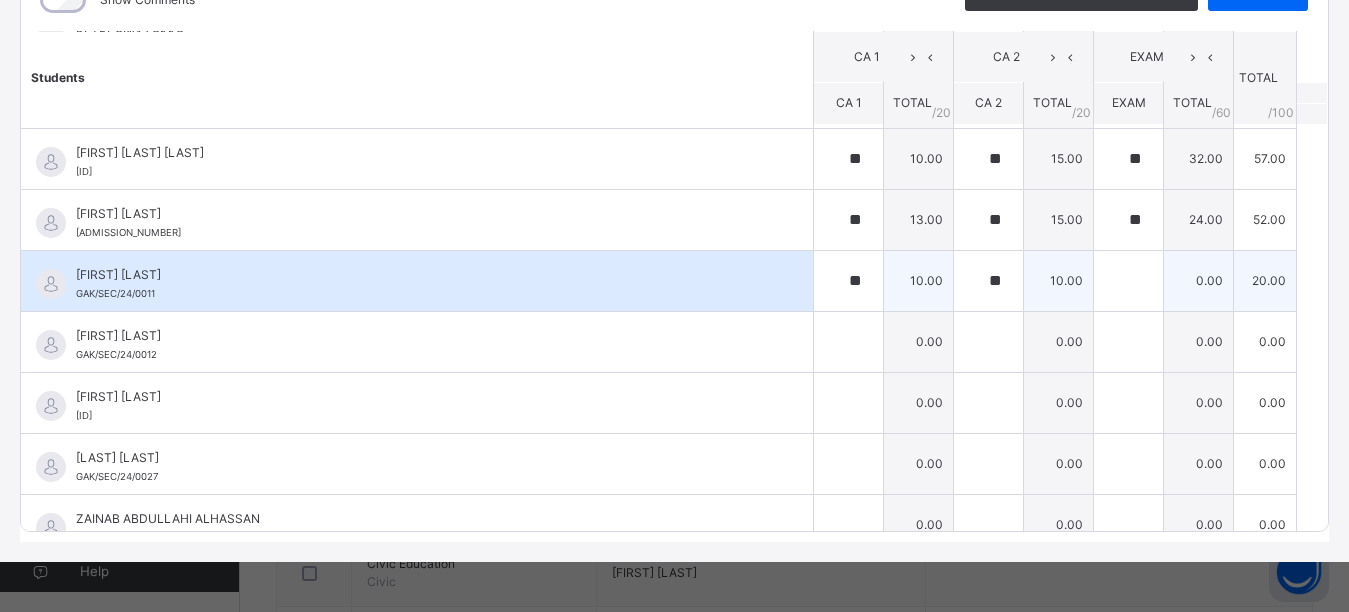 click on "[FIRST] [LAST] [ADMISSION_NUMBER]" at bounding box center (417, 281) 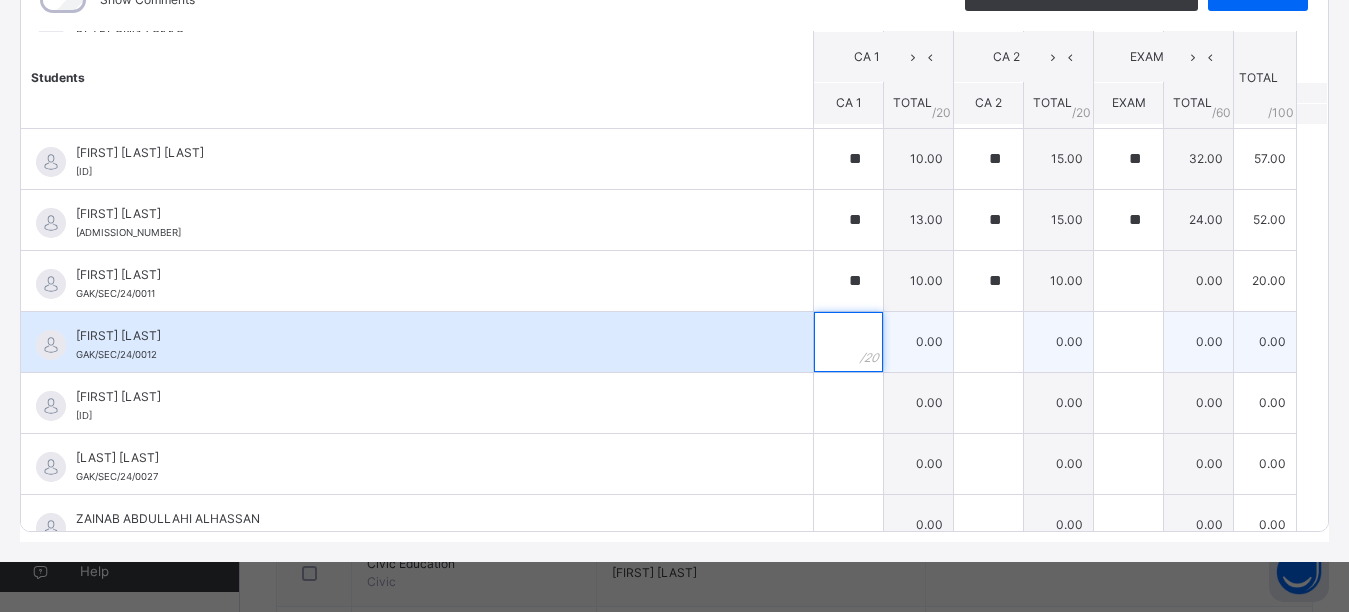 click at bounding box center [848, 342] 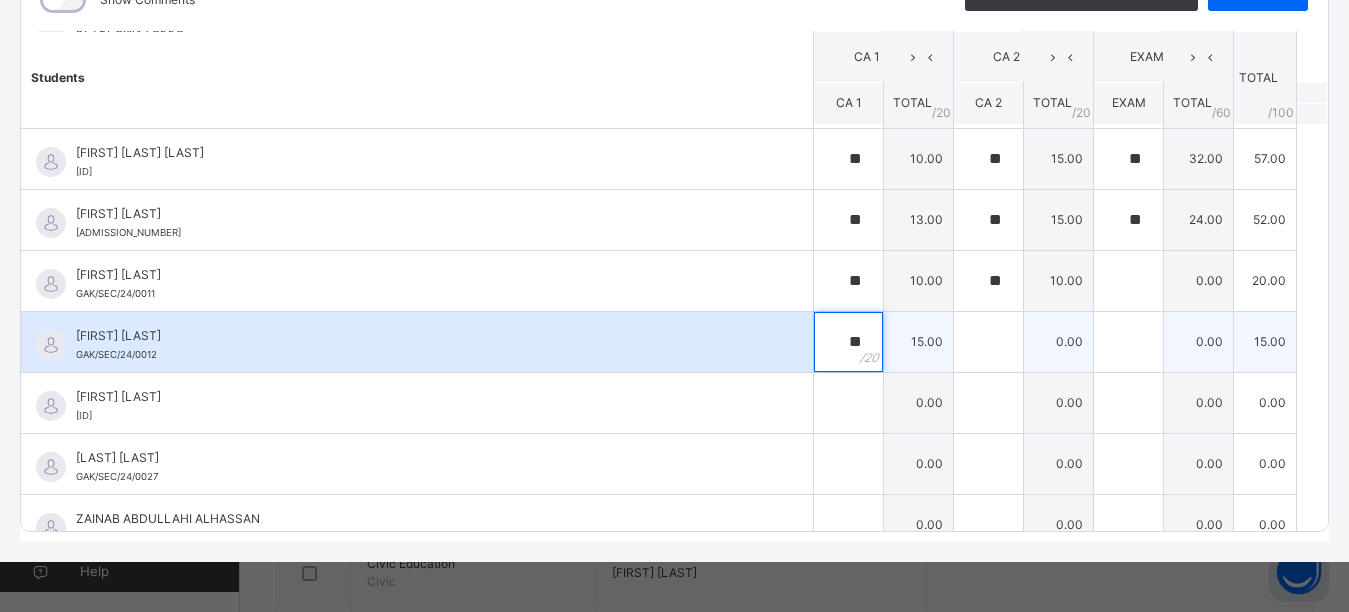 type on "**" 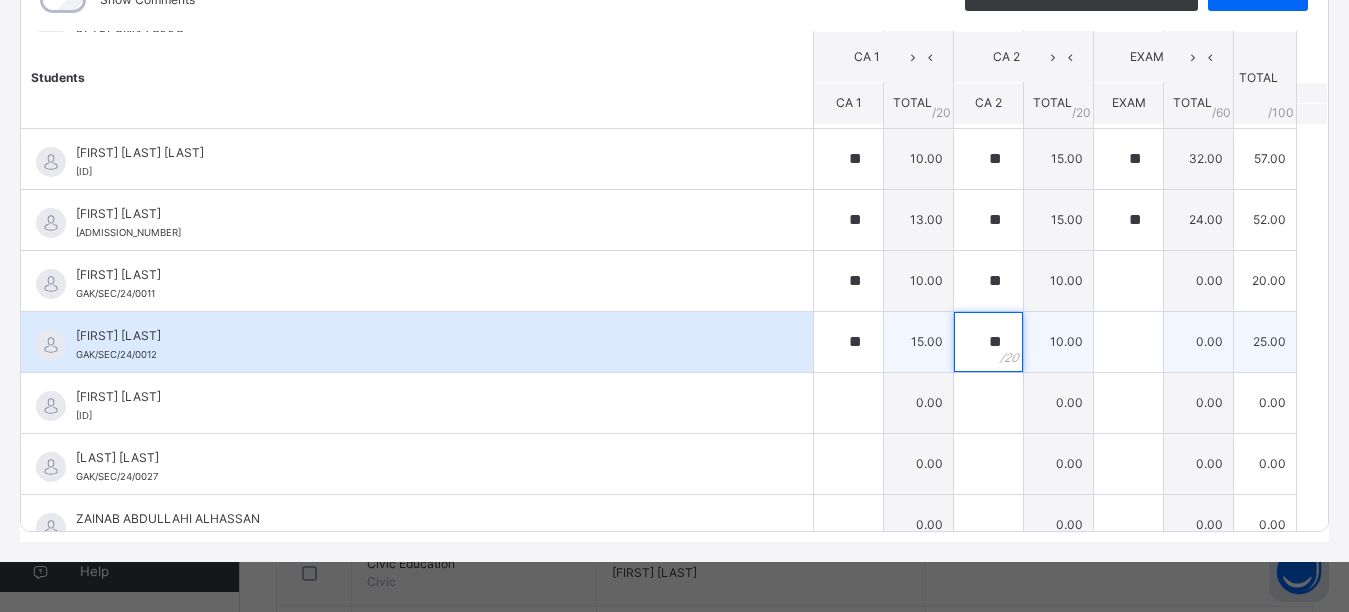 type on "**" 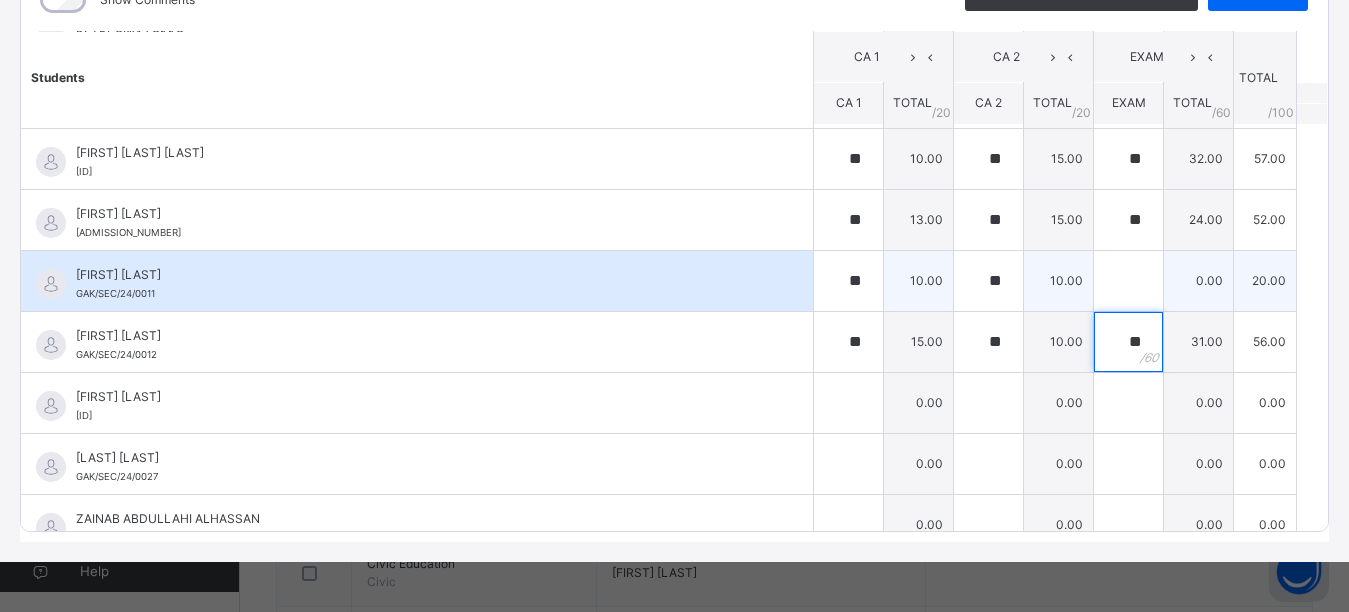 type on "**" 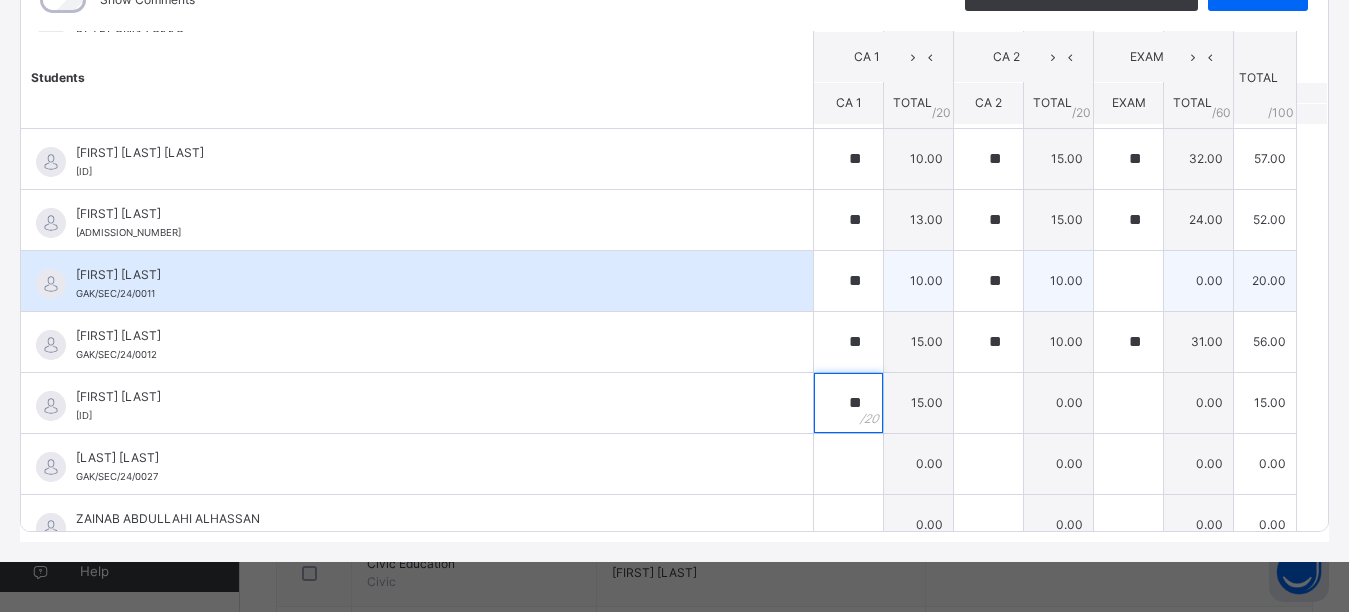 type on "**" 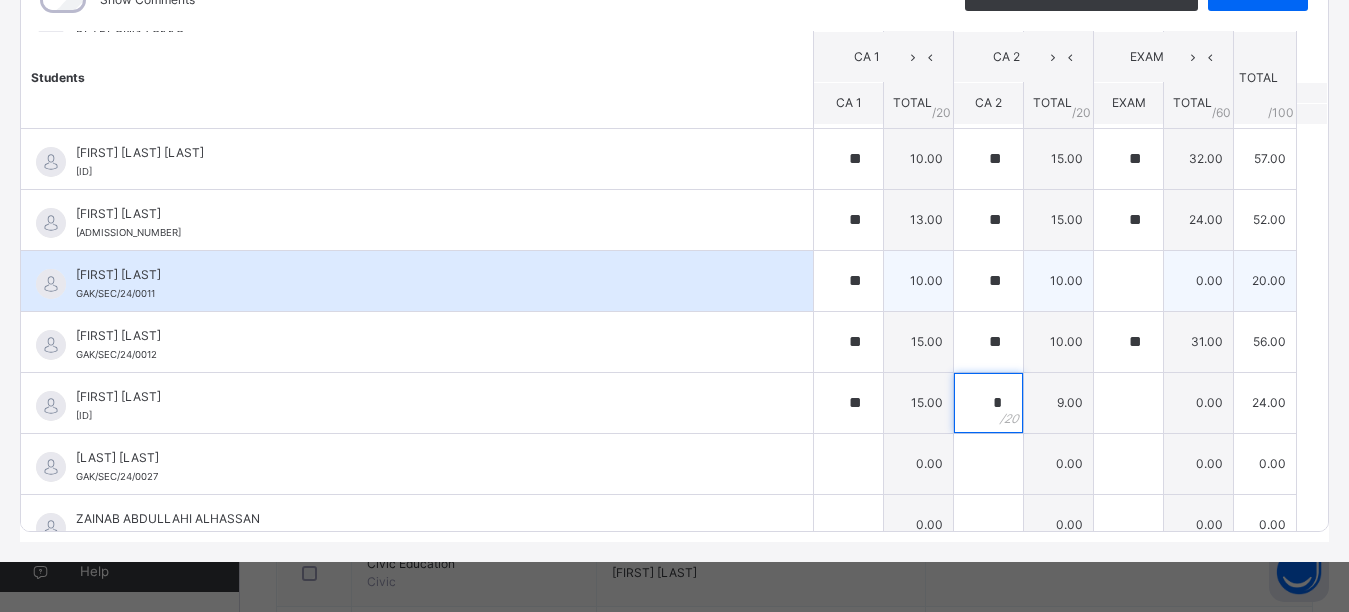 type on "*" 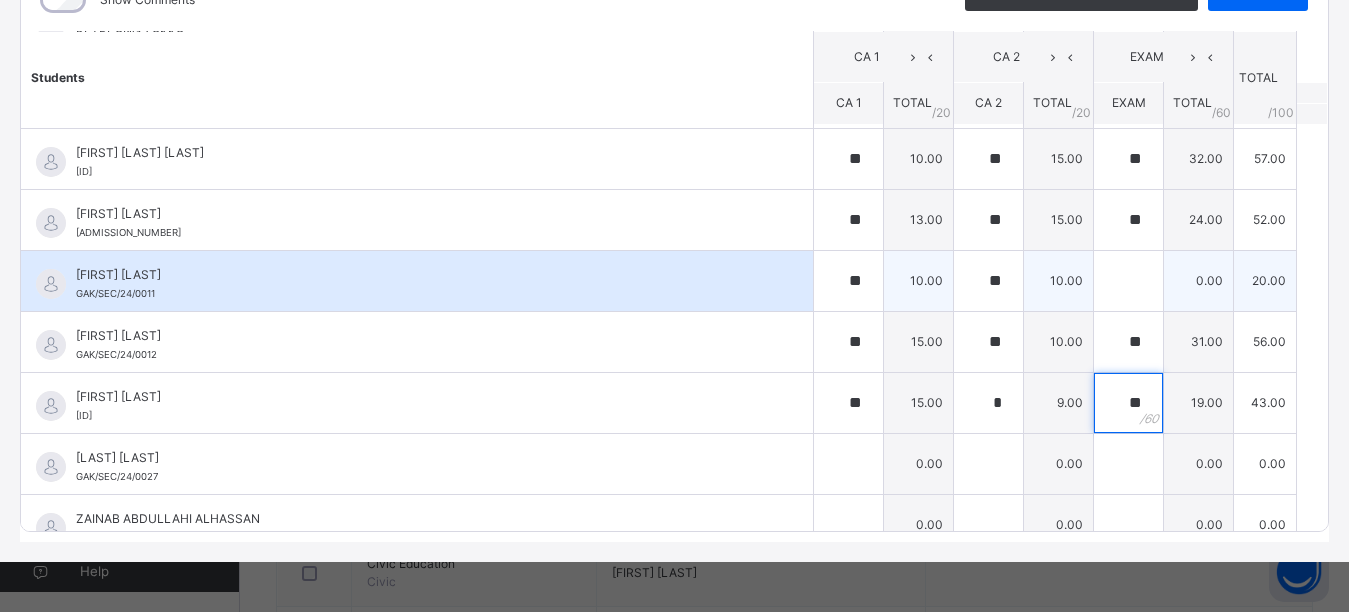 type on "**" 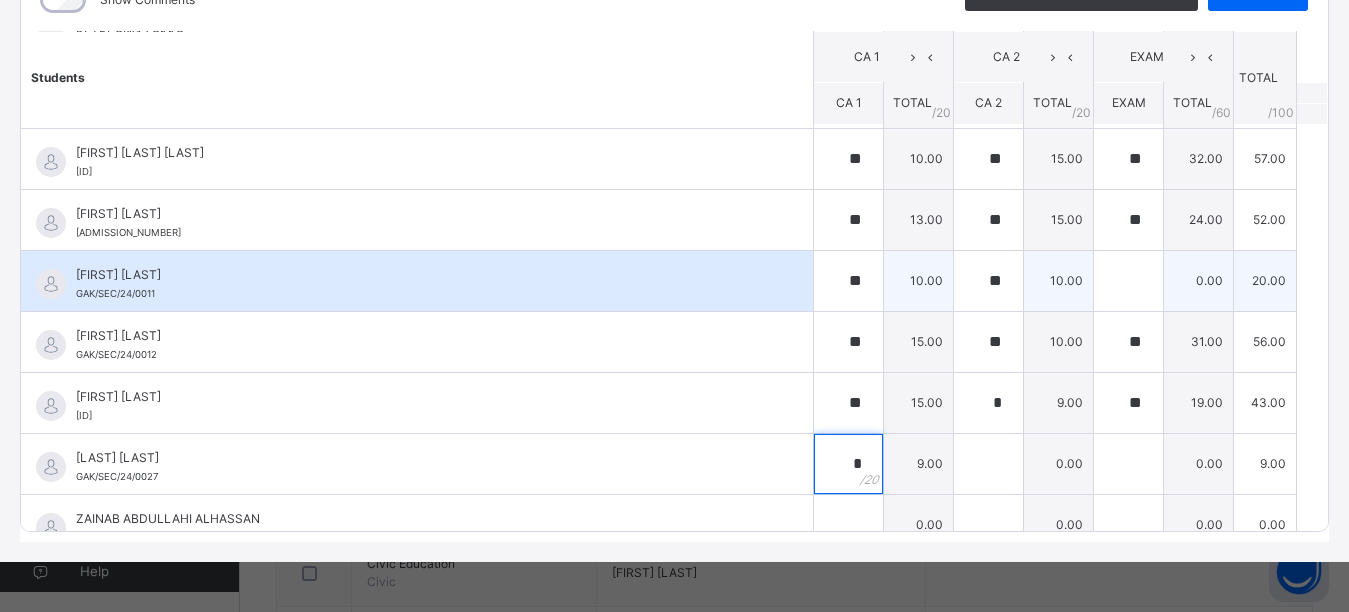type on "*" 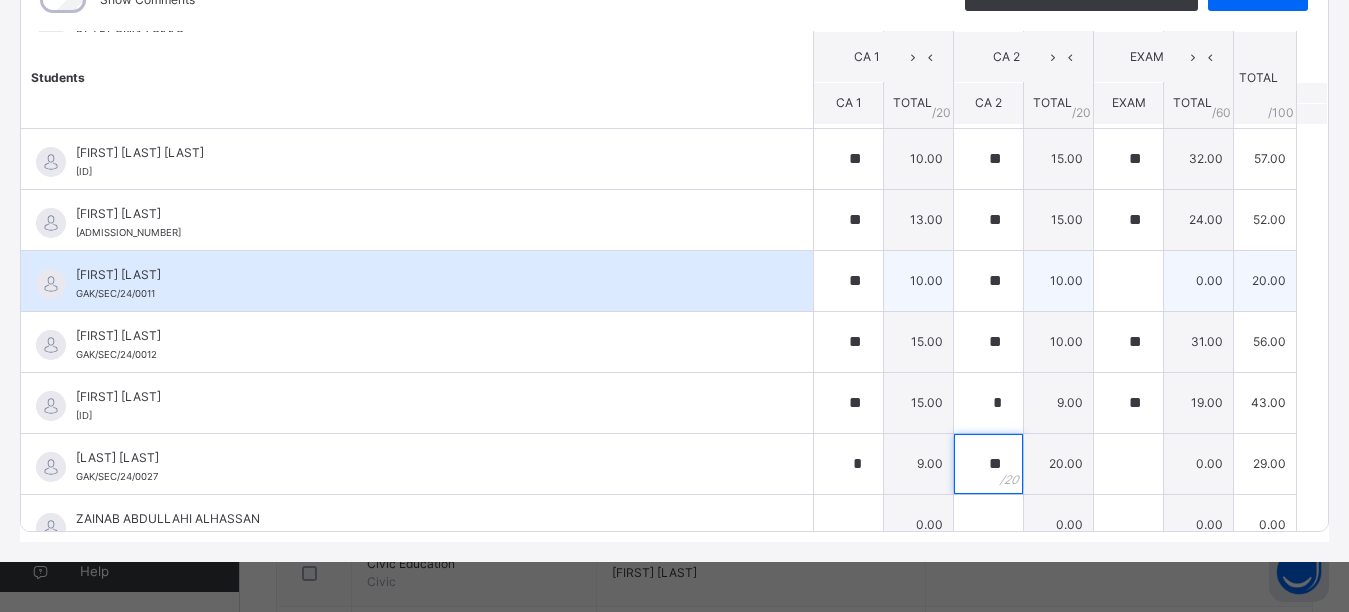 type on "**" 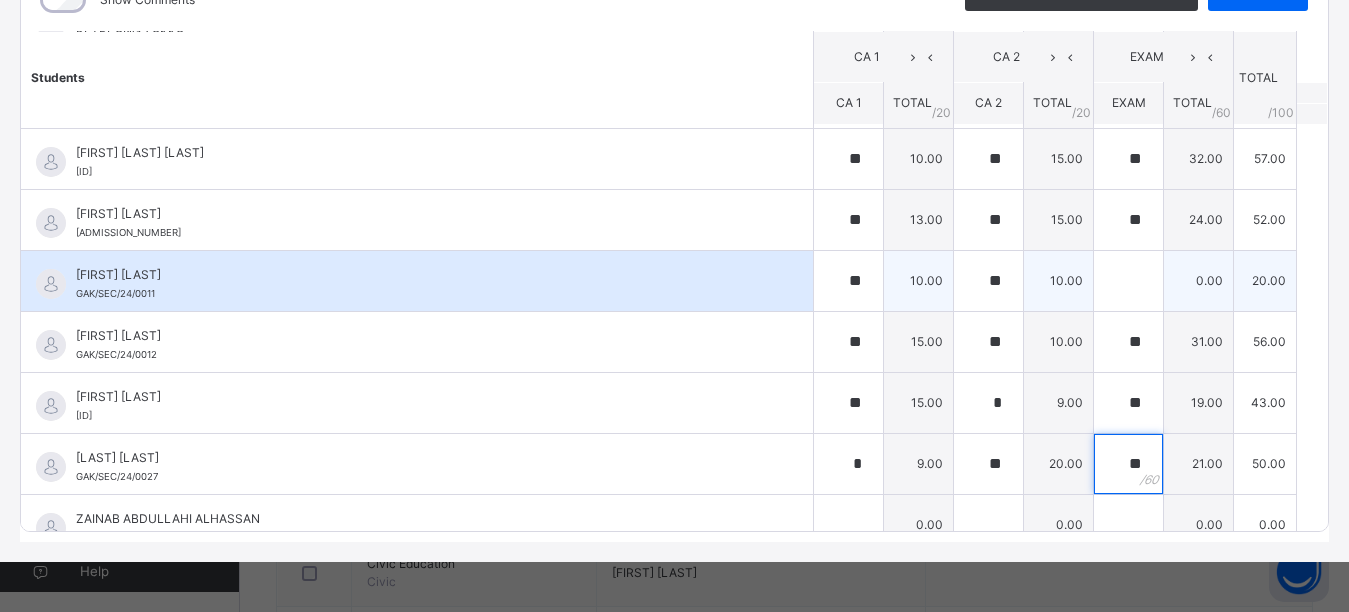 type on "**" 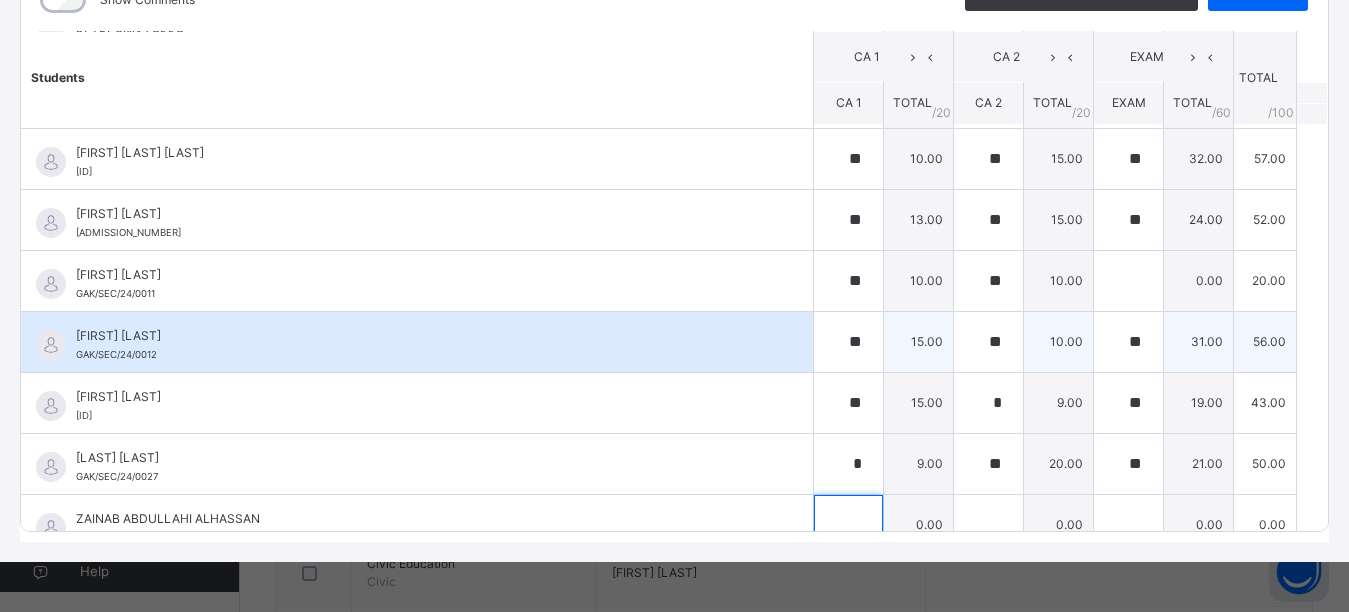 scroll, scrollTop: 1240, scrollLeft: 0, axis: vertical 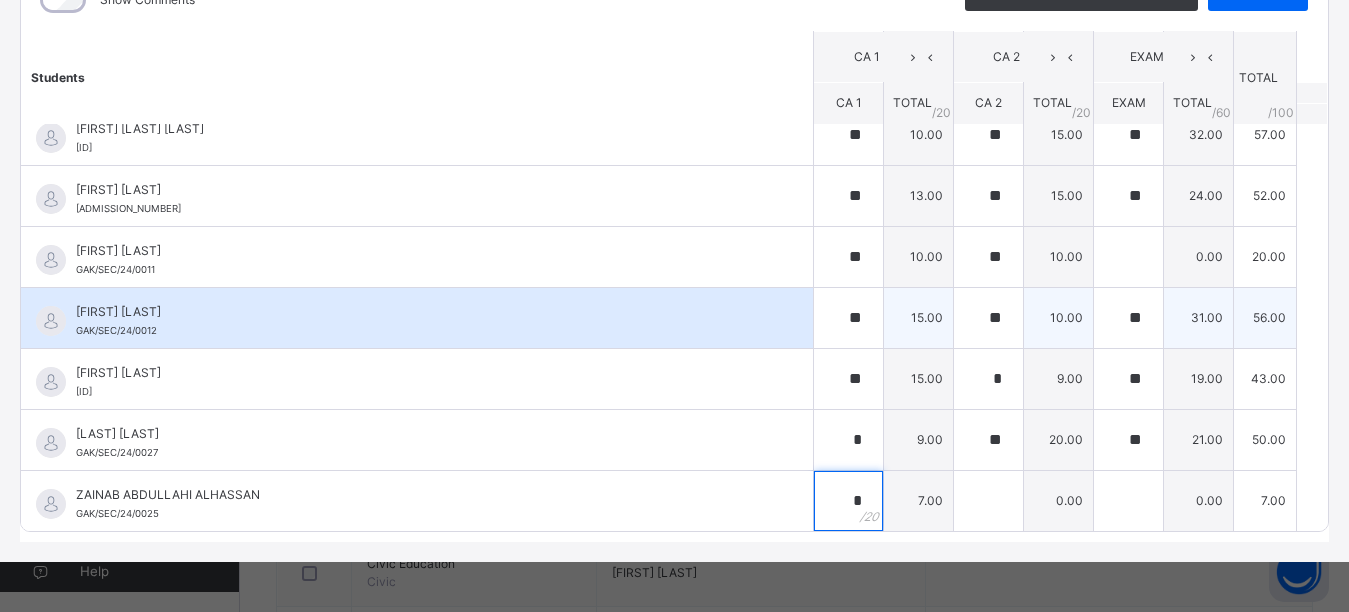 type on "*" 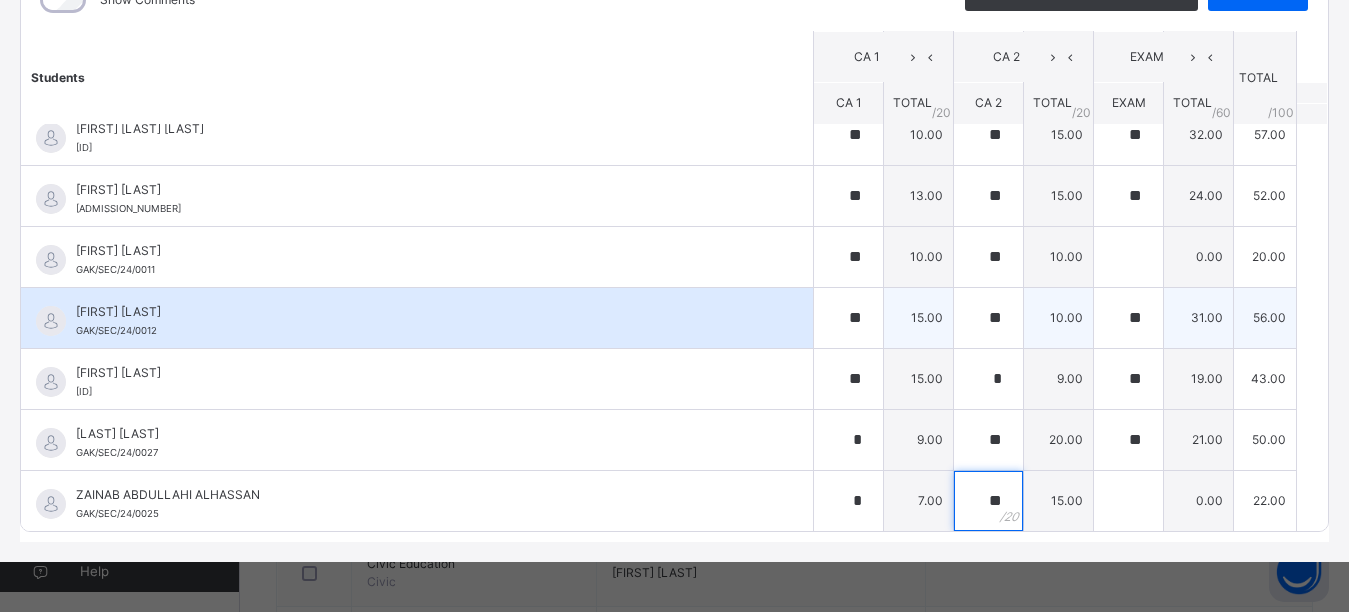 type on "**" 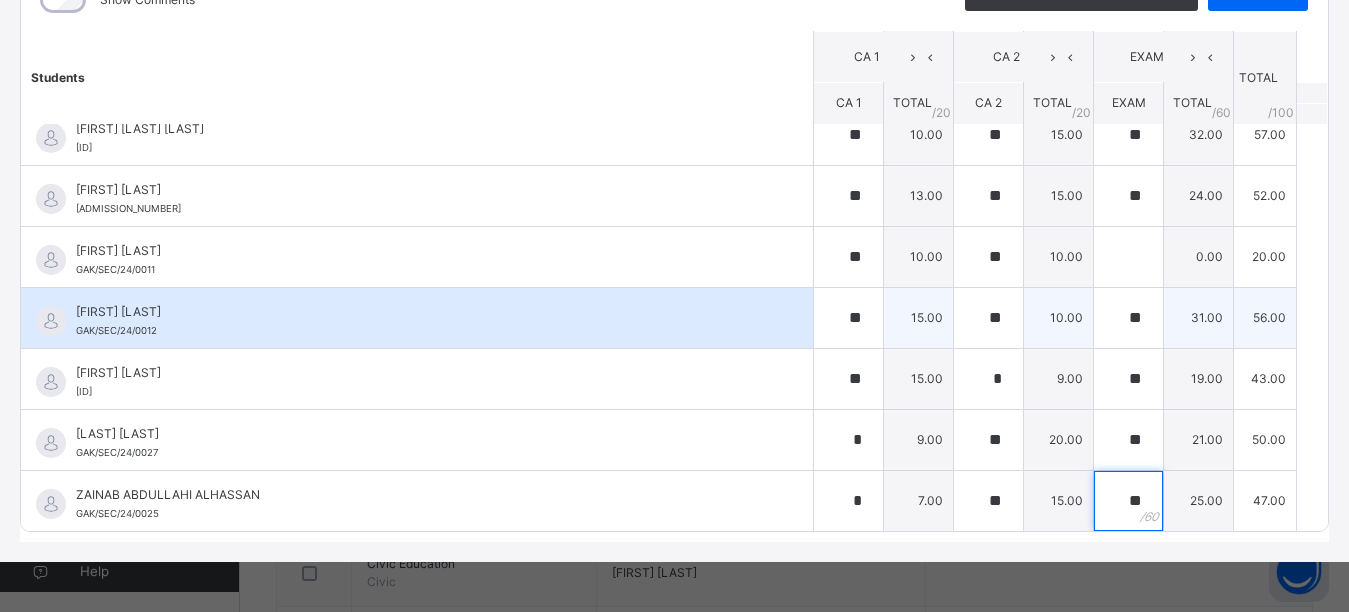 type on "**" 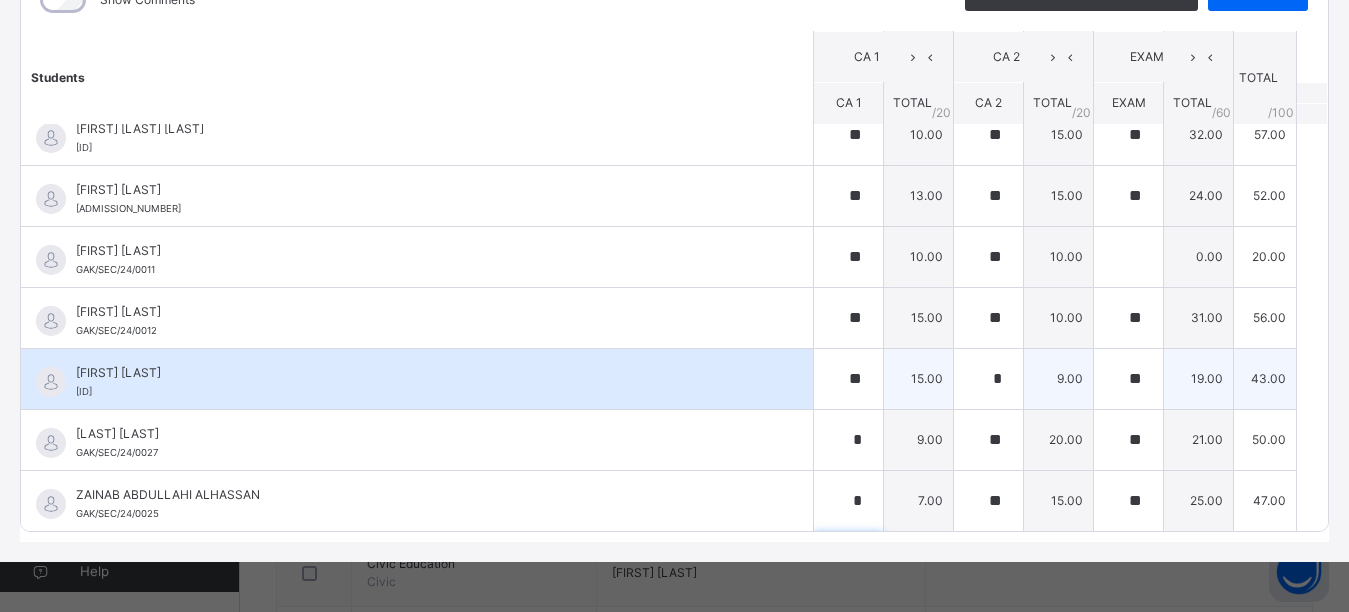 scroll, scrollTop: 1302, scrollLeft: 0, axis: vertical 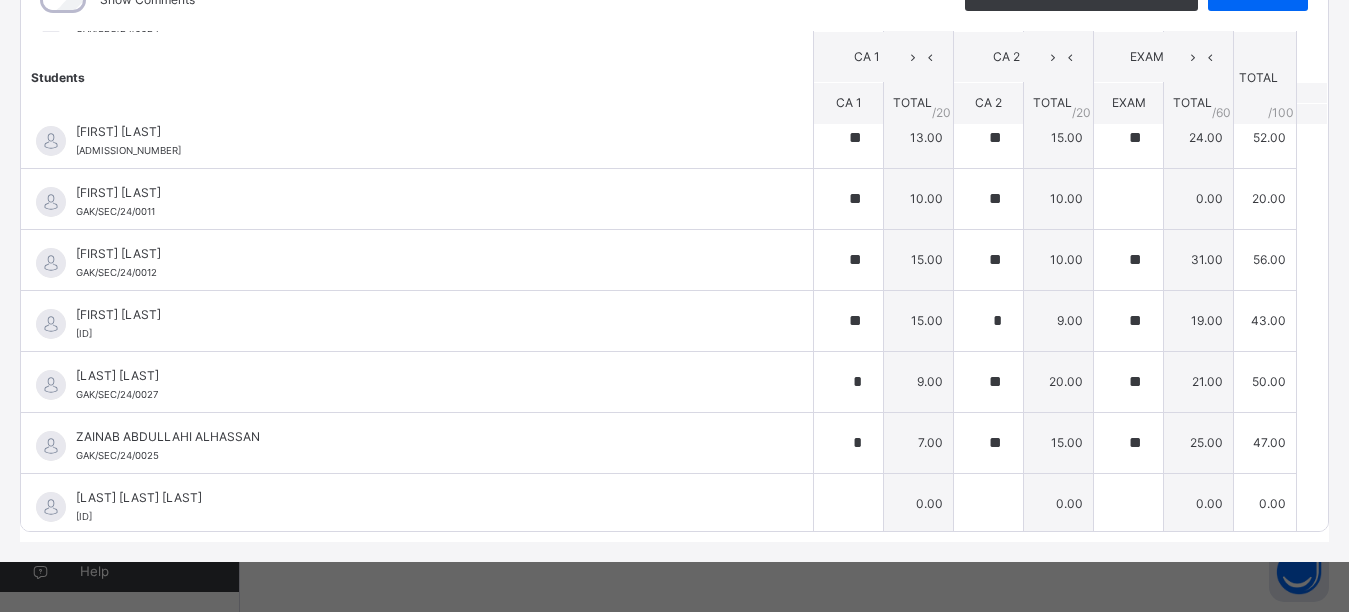 click on "Show Comments   Generate comment for all student   Save Entries Class Level:  JSS 1   A Subject:  C&C Art Session:  2024/2025 Session Session:  Third Term Students CA 1 CA 2 EXAM TOTAL /100 Comment CA 1 TOTAL / 20 CA 2 TOTAL / 20 EXAM TOTAL / 60 ADAM  MUSA GAK/SEC/24/0002 ADAM  MUSA GAK/SEC/24/0002 ** 17.00 ** 17.00 ** 23.00 57.00 Generate comment 0 / 250   ×   Subject Teacher’s Comment Generate and see in full the comment developed by the AI with an option to regenerate the comment JS ADAM  MUSA   GAK/SEC/24/0002   Total 57.00  / 100.00 Sims Bot   Regenerate     Use this comment   ADAM  SADI GAK/SEC/24/0001 ADAM  SADI GAK/SEC/24/0001 ** 10.00 ** 10.00 ** 10.00 30.00 Generate comment 0 / 250   ×   Subject Teacher’s Comment Generate and see in full the comment developed by the AI with an option to regenerate the comment JS ADAM  SADI   GAK/SEC/24/0001   Total 30.00  / 100.00 Sims Bot   Regenerate     Use this comment   AHMAD  NASIR GAK/SEC/24/0003 AHMAD  NASIR GAK/SEC/24/0003 ** 15.00 ** 17.00 ** 11.00 0" at bounding box center [674, 250] 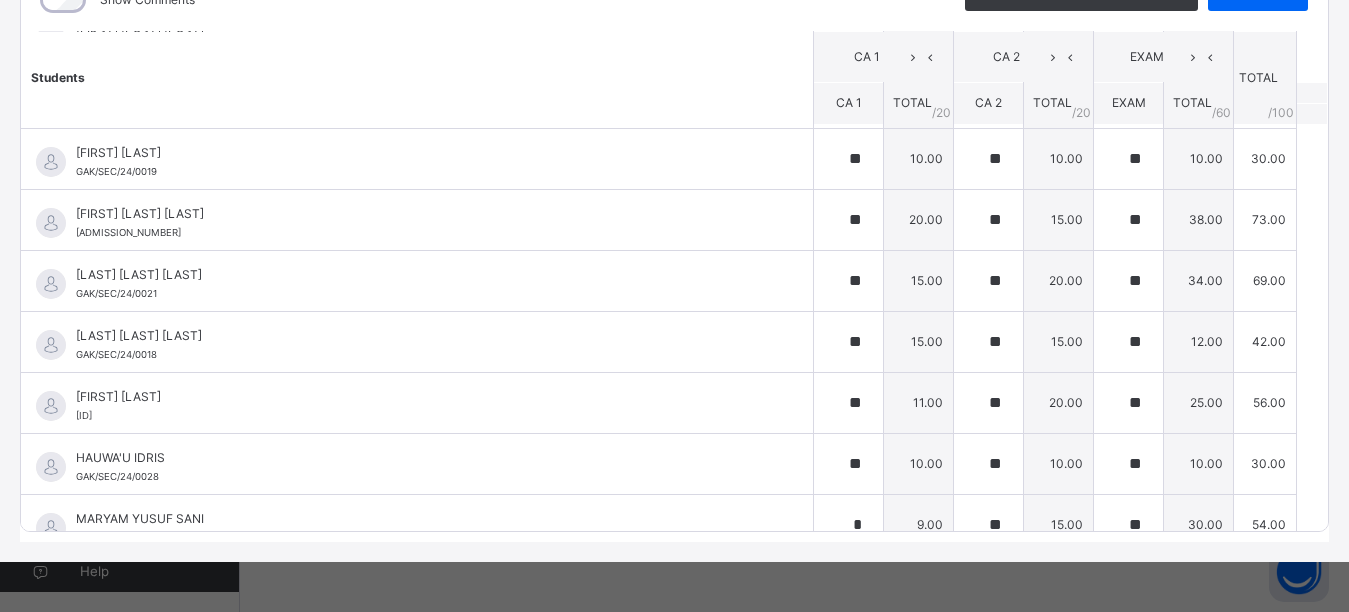 scroll, scrollTop: 343, scrollLeft: 0, axis: vertical 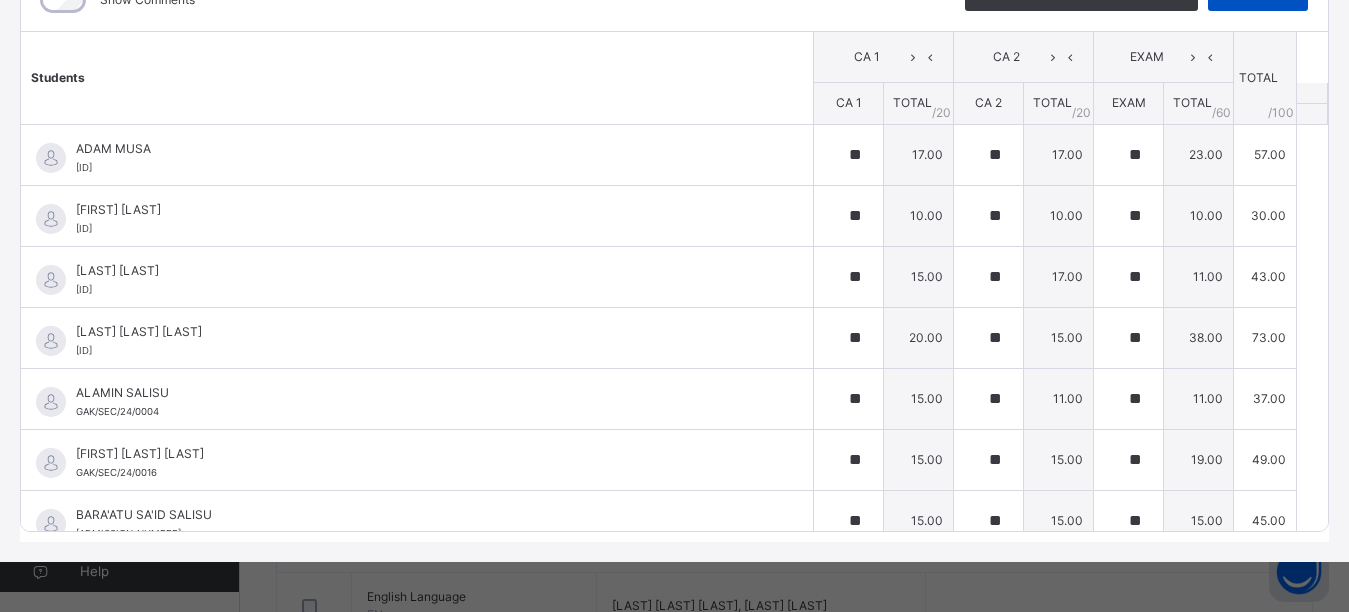 click on "Save Entries" at bounding box center [1258, -5] 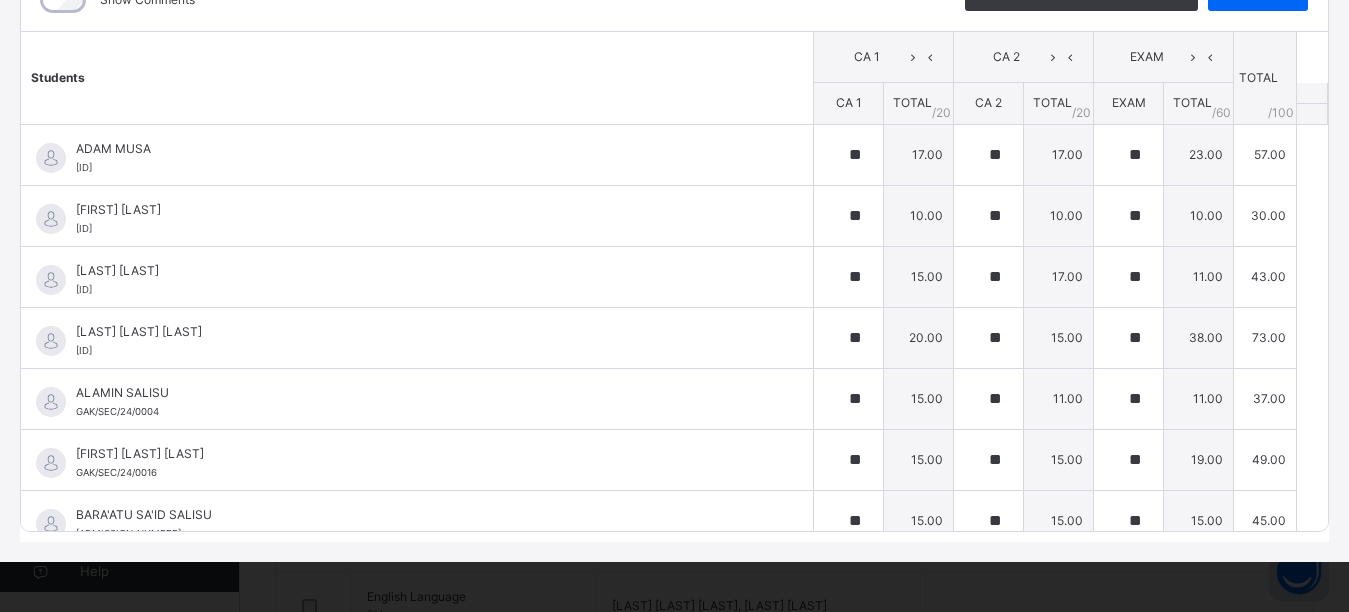 click on "Score Sheet Score Sheet Show Comments   Generate comment for all student   Save Entries Class Level:  JSS 1   A Subject:  C&C Art Session:  [SESSION] Session:  Third Term Students CA 1 CA 2 EXAM TOTAL /100 Comment CA 1 TOTAL / 20 CA 2 TOTAL / 20 EXAM TOTAL / 60 [FIRST] [LAST] [ADMISSION_NUMBER] [FIRST] [LAST] [ADMISSION_NUMBER] ** 17.00 ** 17.00 ** 23.00 57.00 Generate comment 0 / 250   ×   Subject Teacher’s Comment Generate and see in full the comment developed by the AI with an option to regenerate the comment JS [FIRST] [LAST]   [ADMISSION_NUMBER]   Total 57.00  / 100.00 Sims Bot   Regenerate     Use this comment   [FIRST] [LAST] [ADMISSION_NUMBER] [FIRST] [LAST] [ADMISSION_NUMBER] ** 10.00 ** 10.00 ** 10.00 30.00 Generate comment 0 / 250   ×   Subject Teacher’s Comment Generate and see in full the comment developed by the AI with an option to regenerate the comment JS [FIRST] [LAST]   [ADMISSION_NUMBER]   Total 30.00  / 100.00 Sims Bot   Regenerate     Use this comment   [FIRST] [LAST] [ADMISSION_NUMBER] [FIRST] [LAST] [ADMISSION_NUMBER] ** 0" at bounding box center [674, 219] 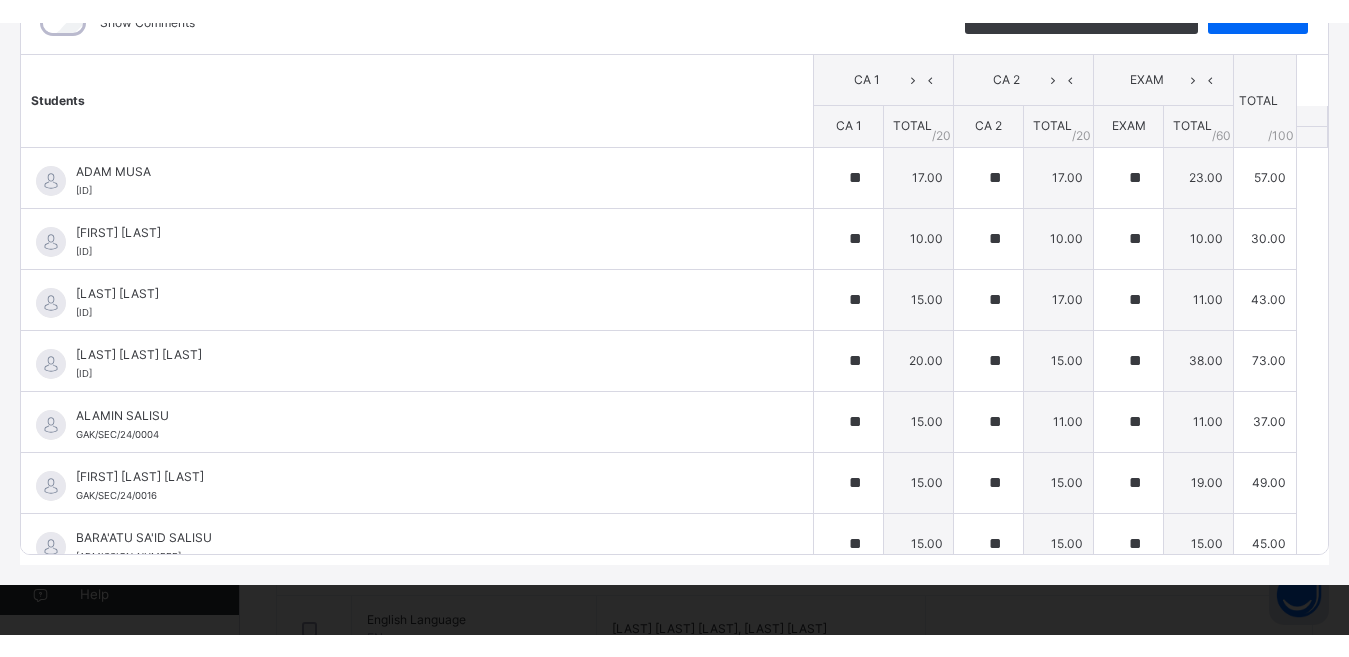 scroll, scrollTop: 254, scrollLeft: 0, axis: vertical 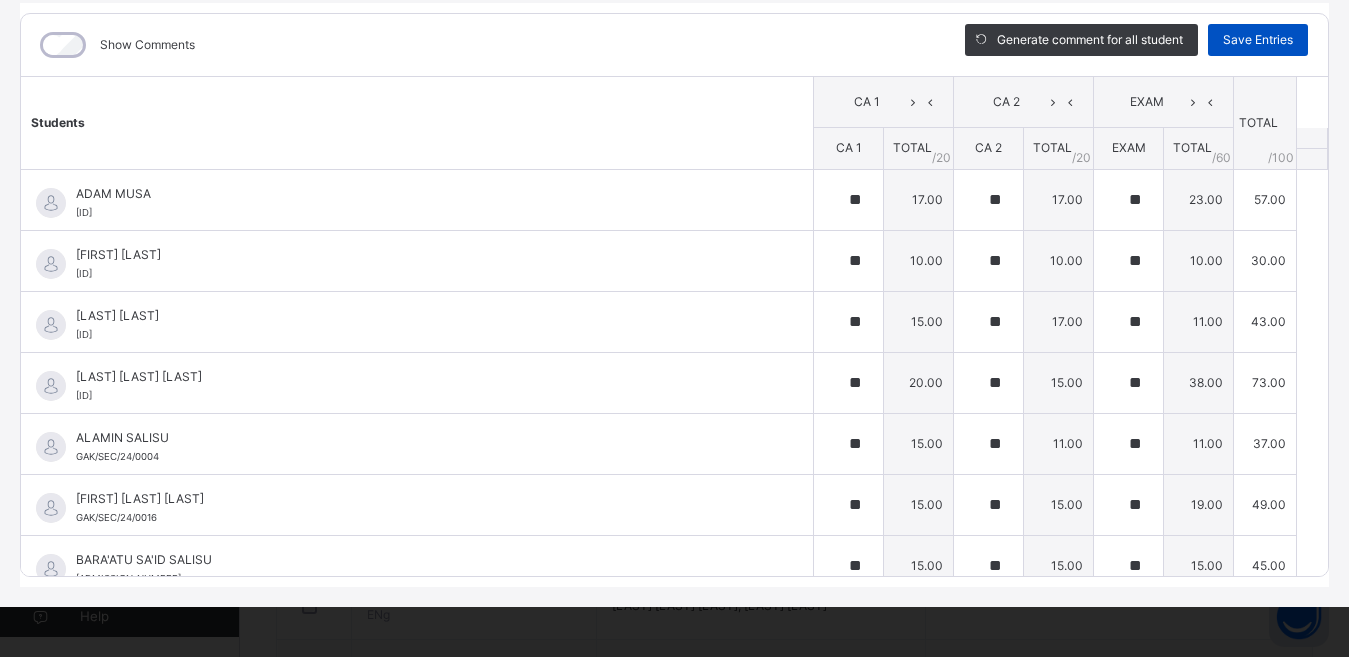 click on "Save Entries" at bounding box center [1258, 40] 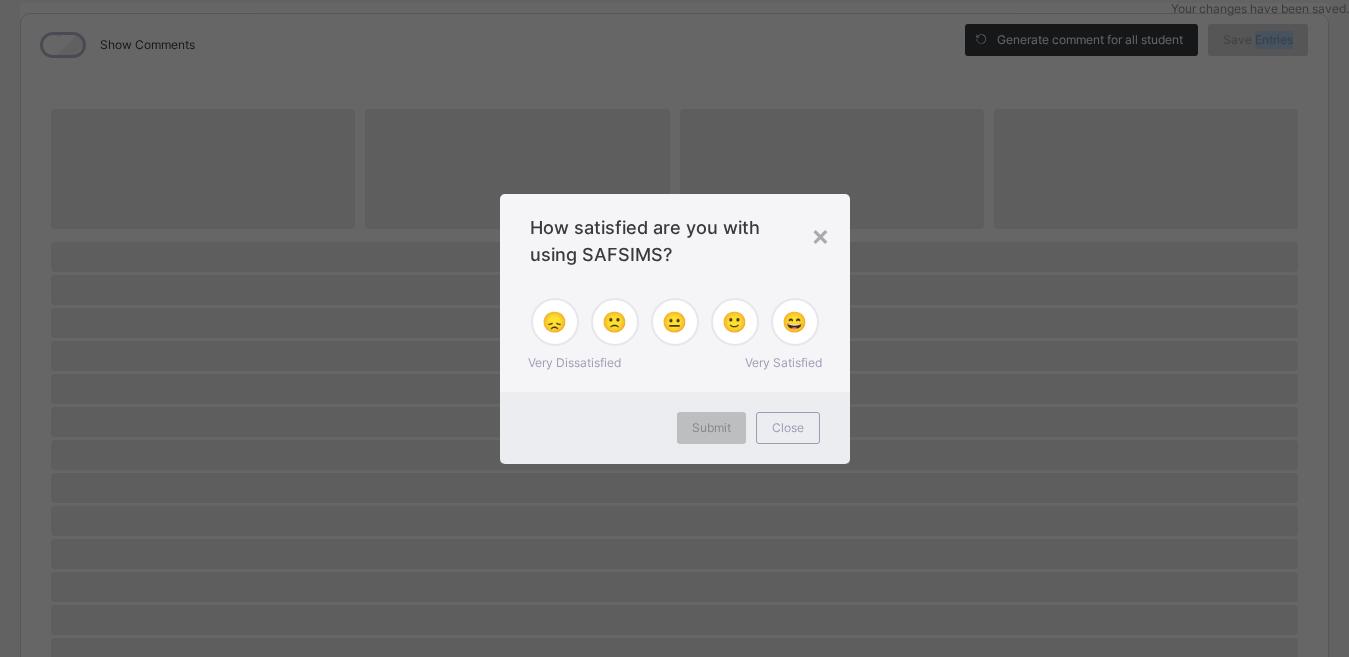 scroll, scrollTop: 299, scrollLeft: 0, axis: vertical 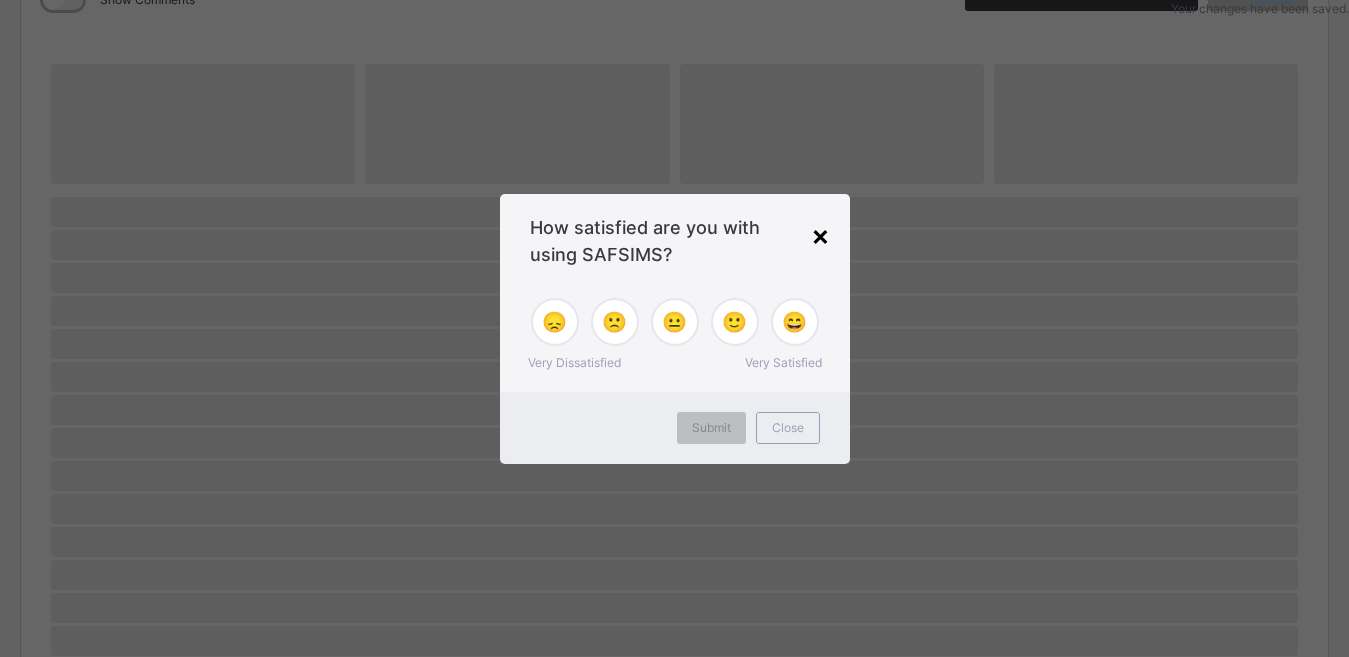 click on "×" at bounding box center [820, 235] 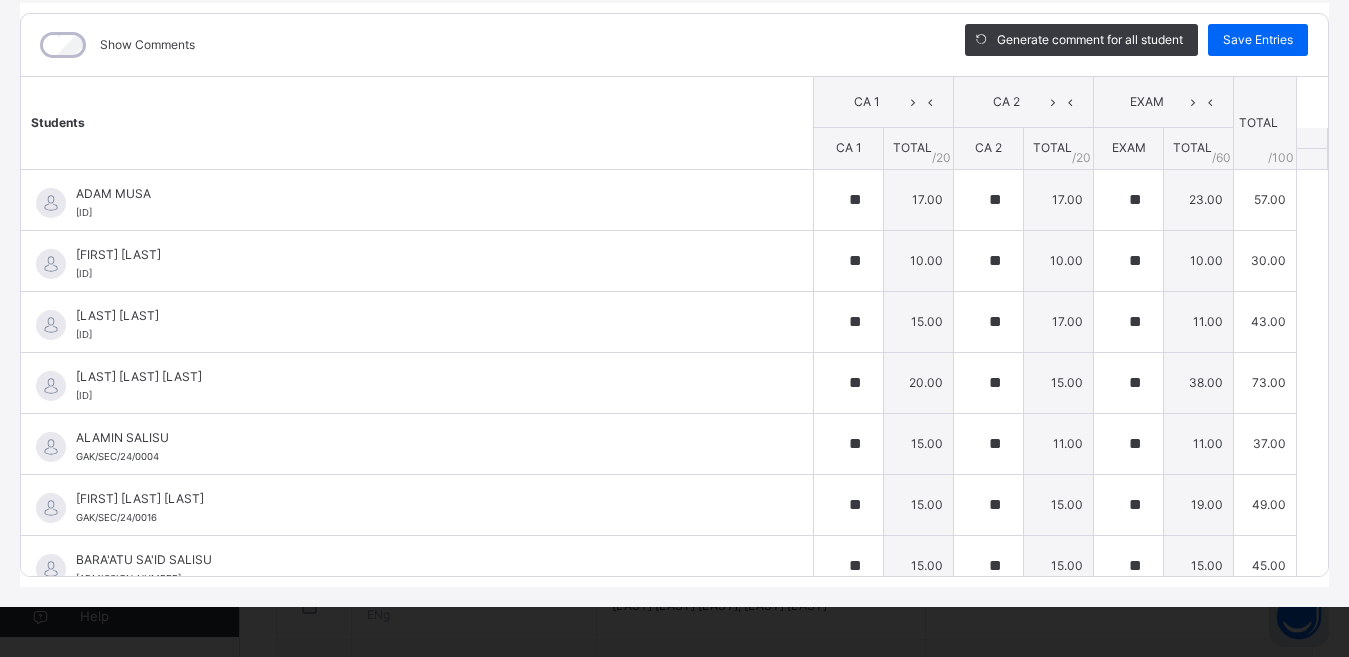 scroll, scrollTop: 254, scrollLeft: 0, axis: vertical 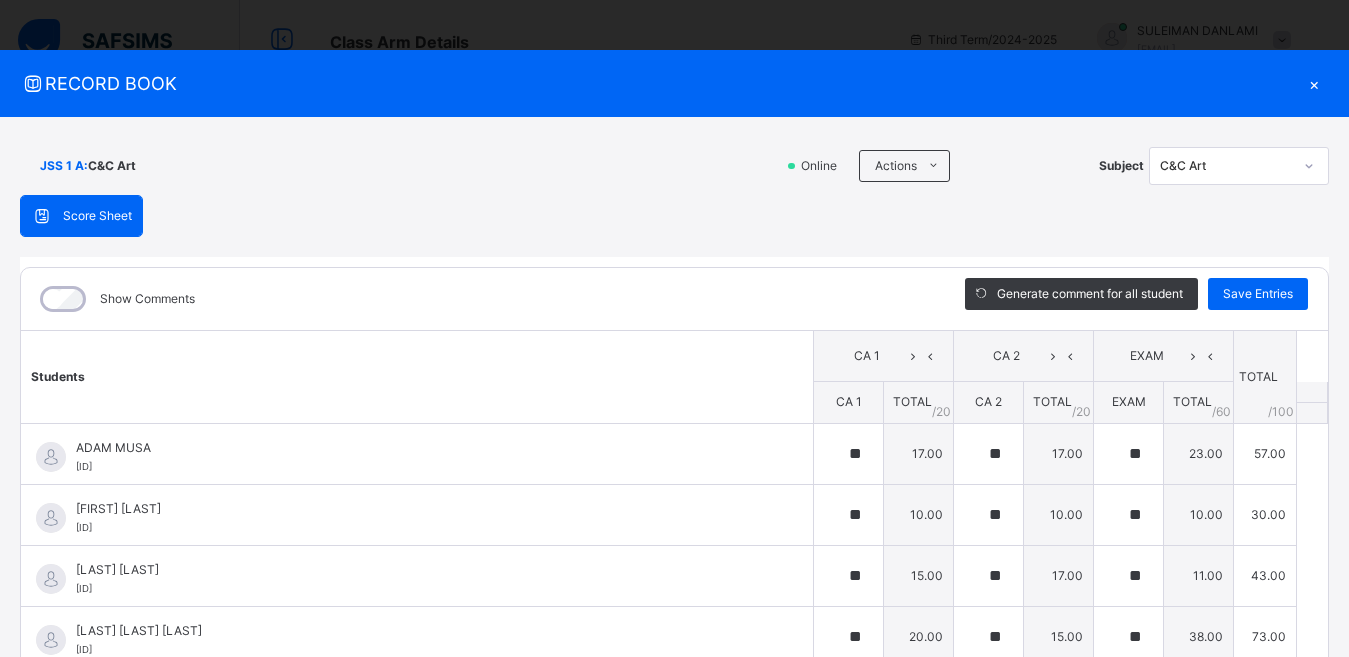 click on "×" at bounding box center (1314, 83) 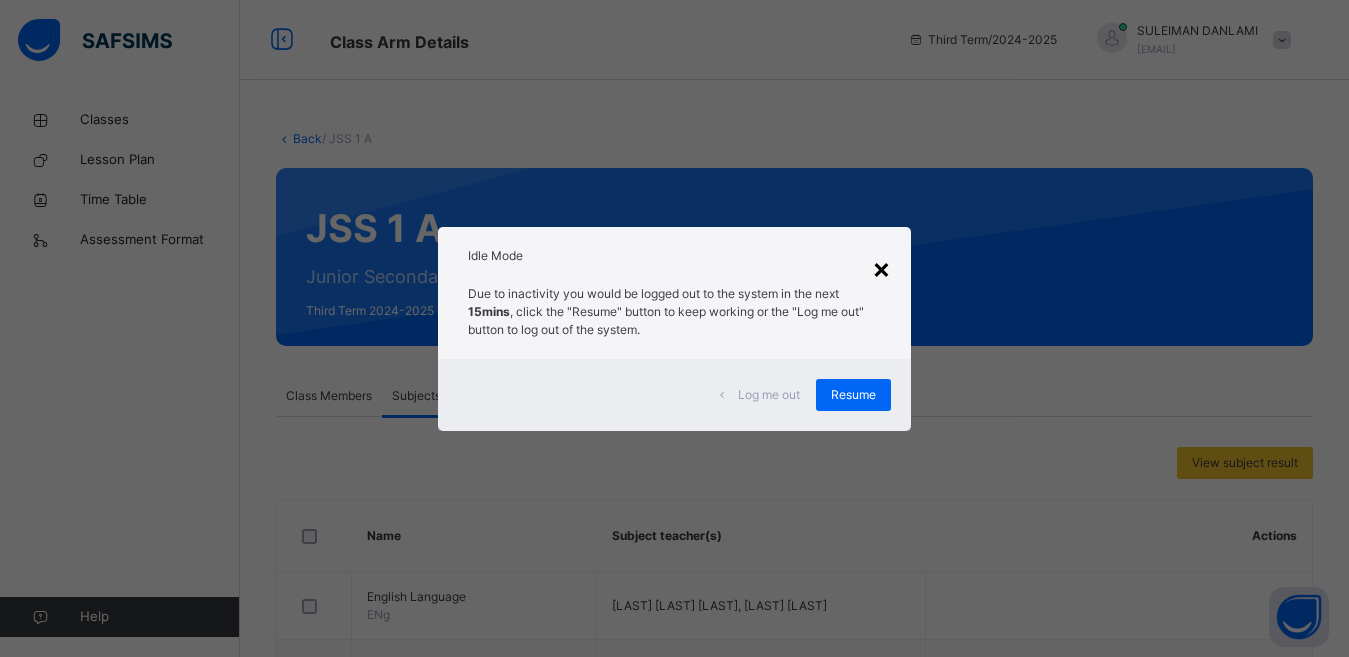 click on "×" at bounding box center [881, 268] 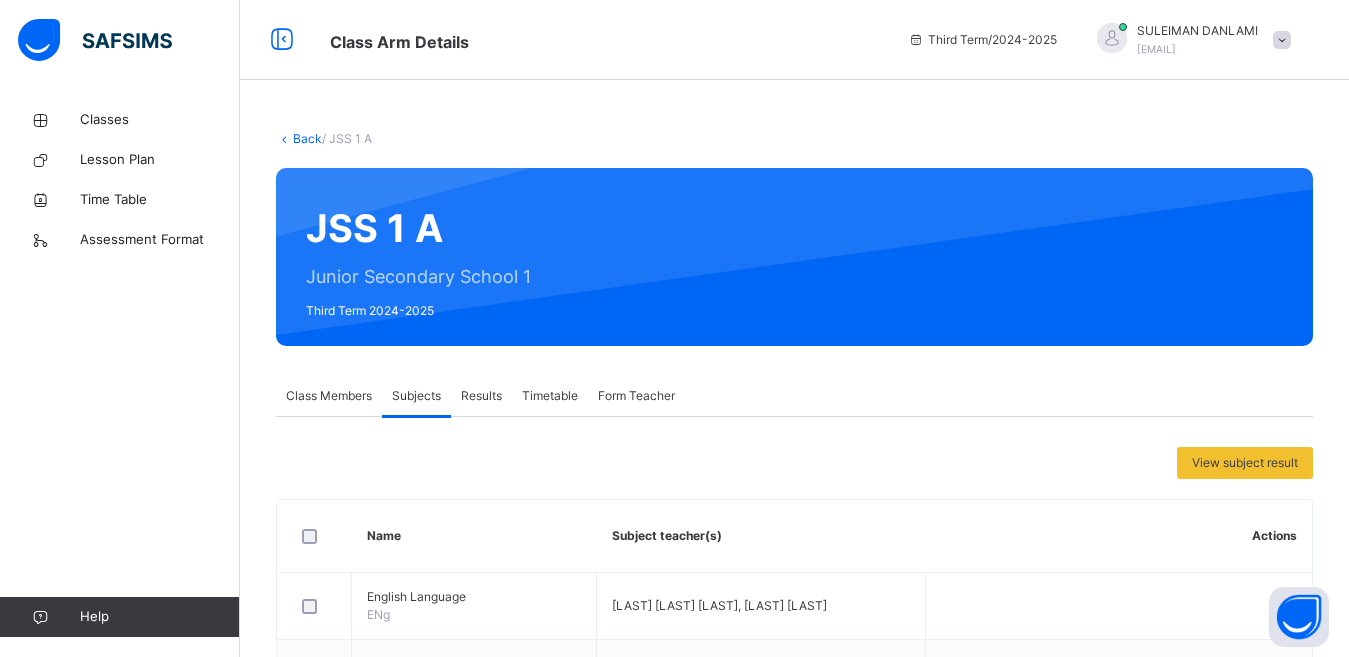 click on "Back" at bounding box center [307, 138] 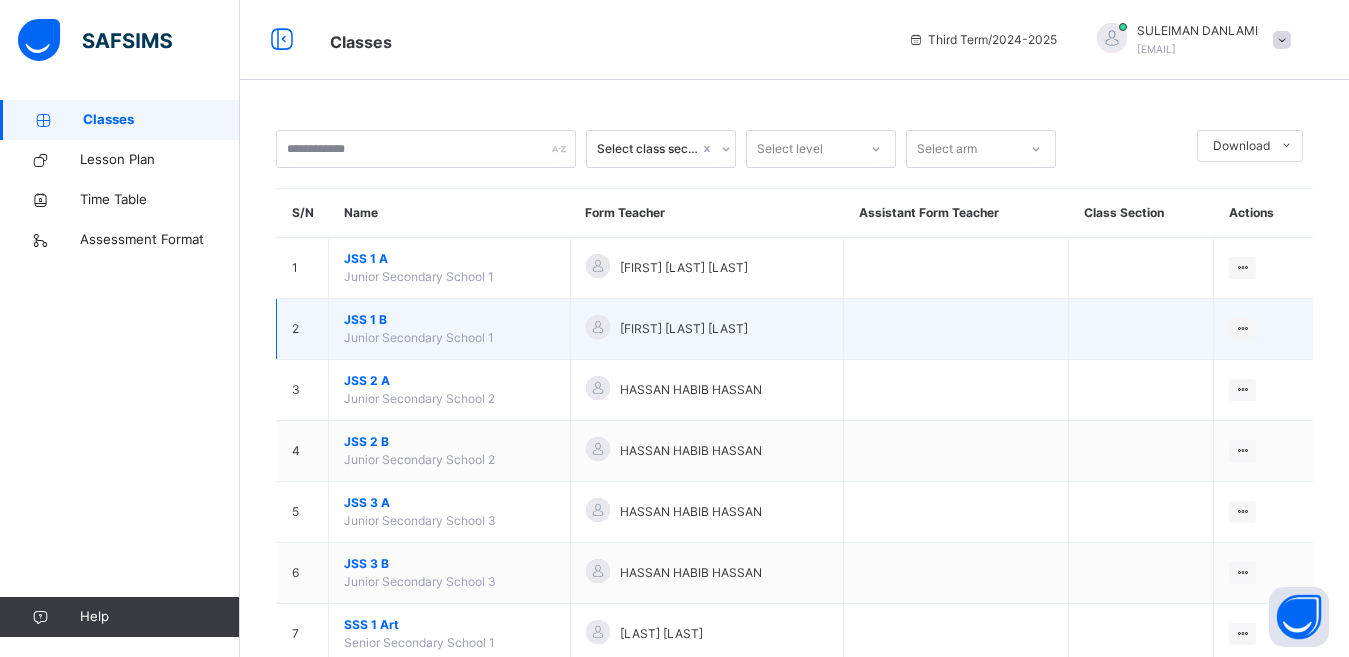 click on "JSS 1   B" at bounding box center [449, 320] 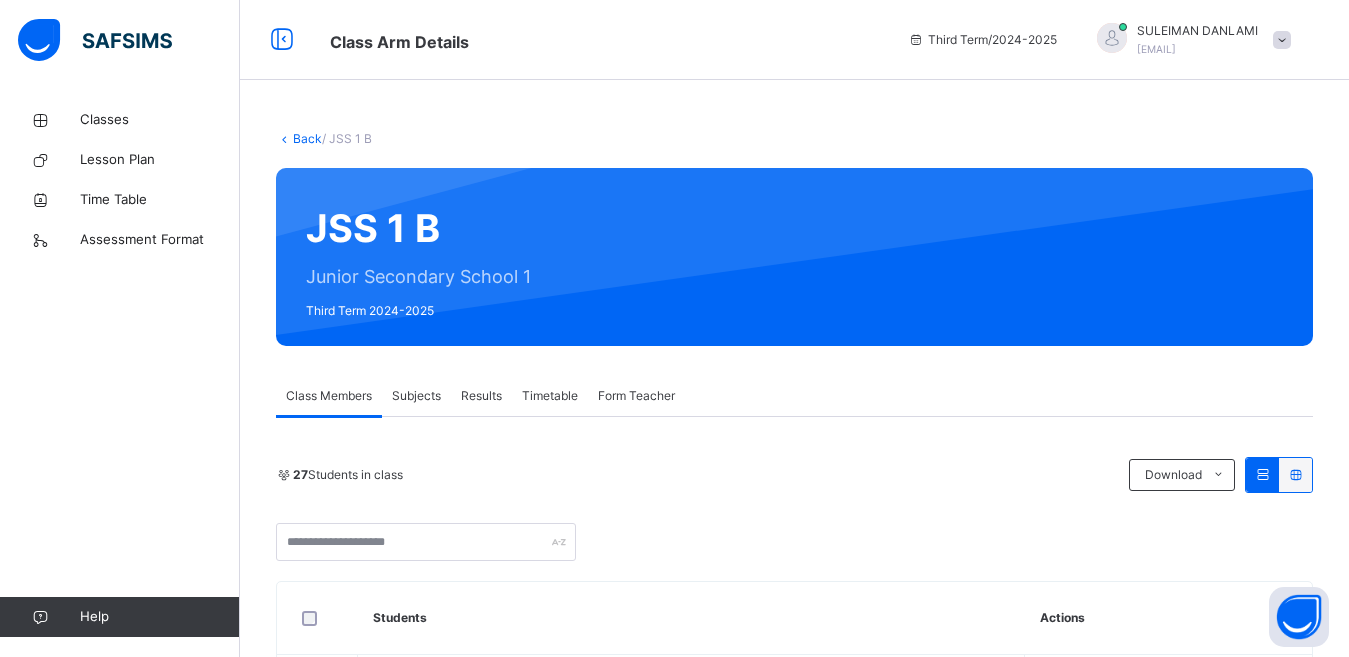 click on "Subjects" at bounding box center (416, 396) 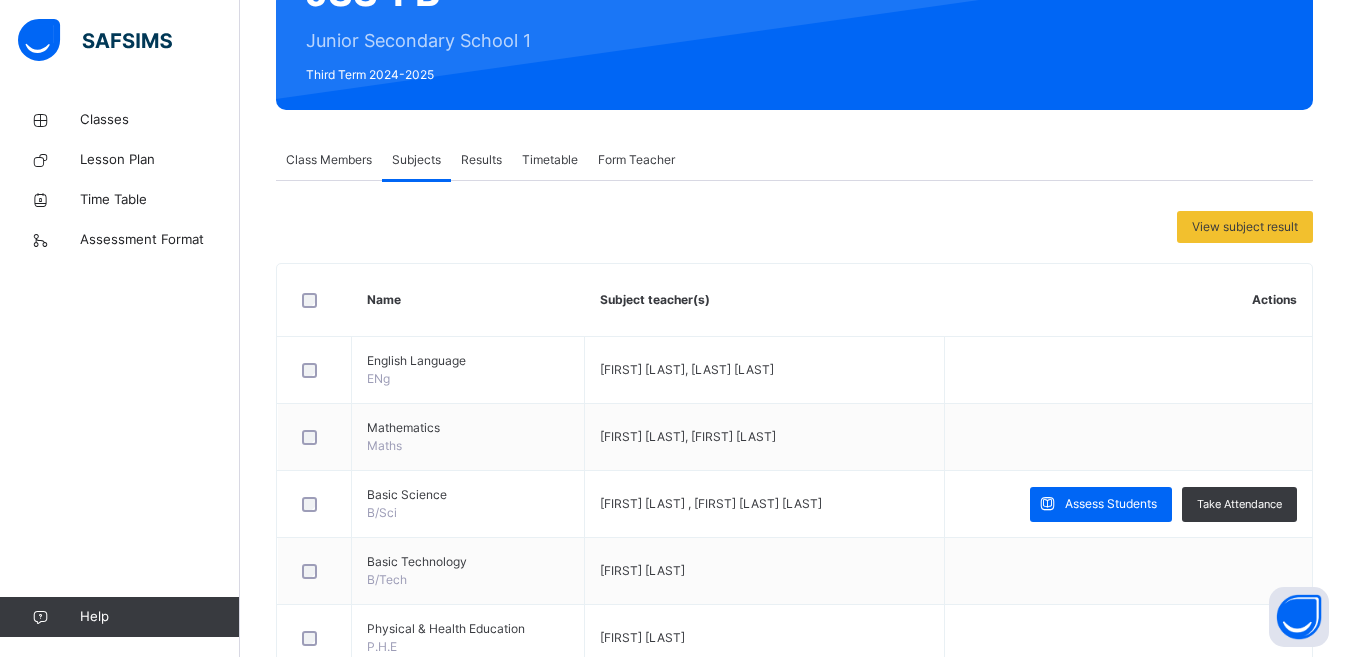 scroll, scrollTop: 251, scrollLeft: 0, axis: vertical 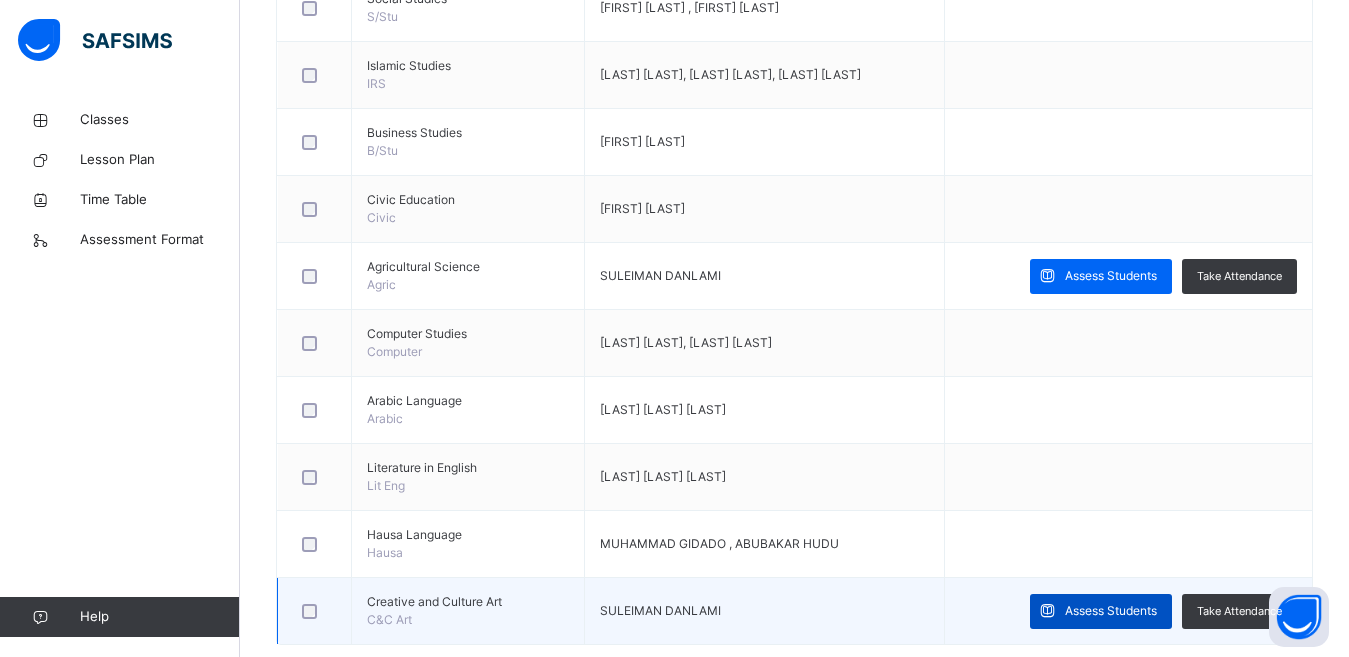 click on "Assess Students" at bounding box center (1111, 611) 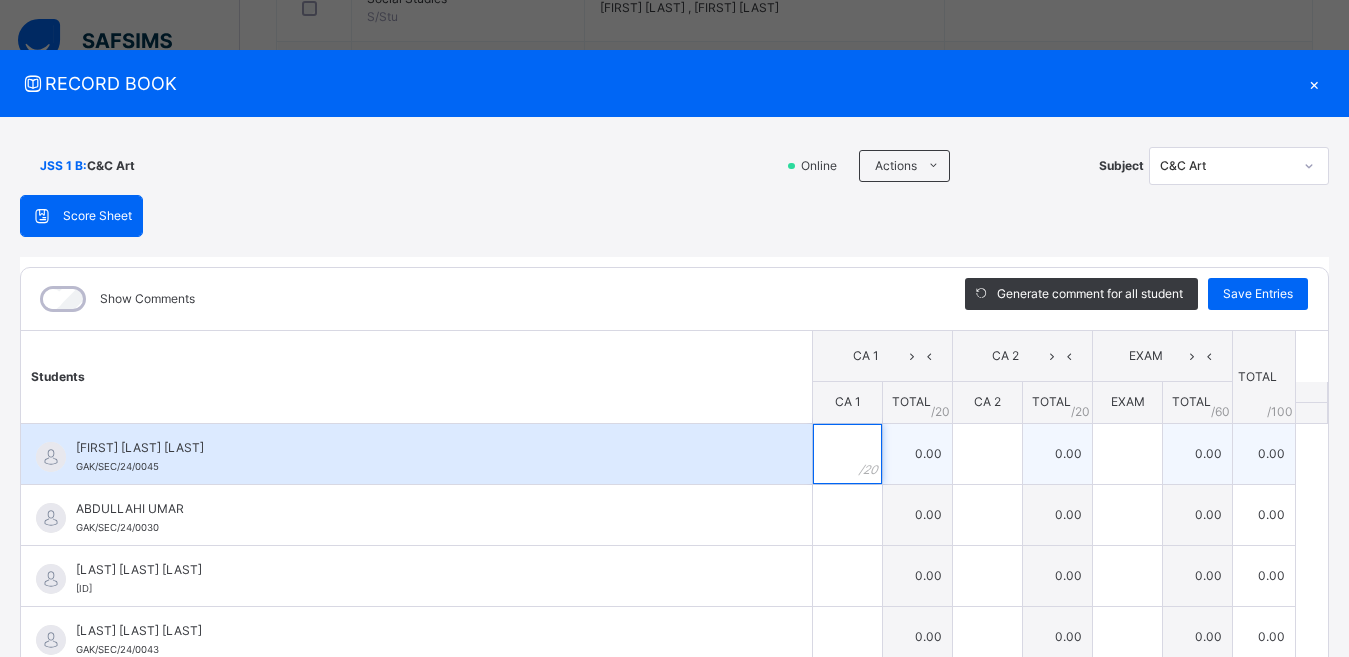 click at bounding box center [847, 454] 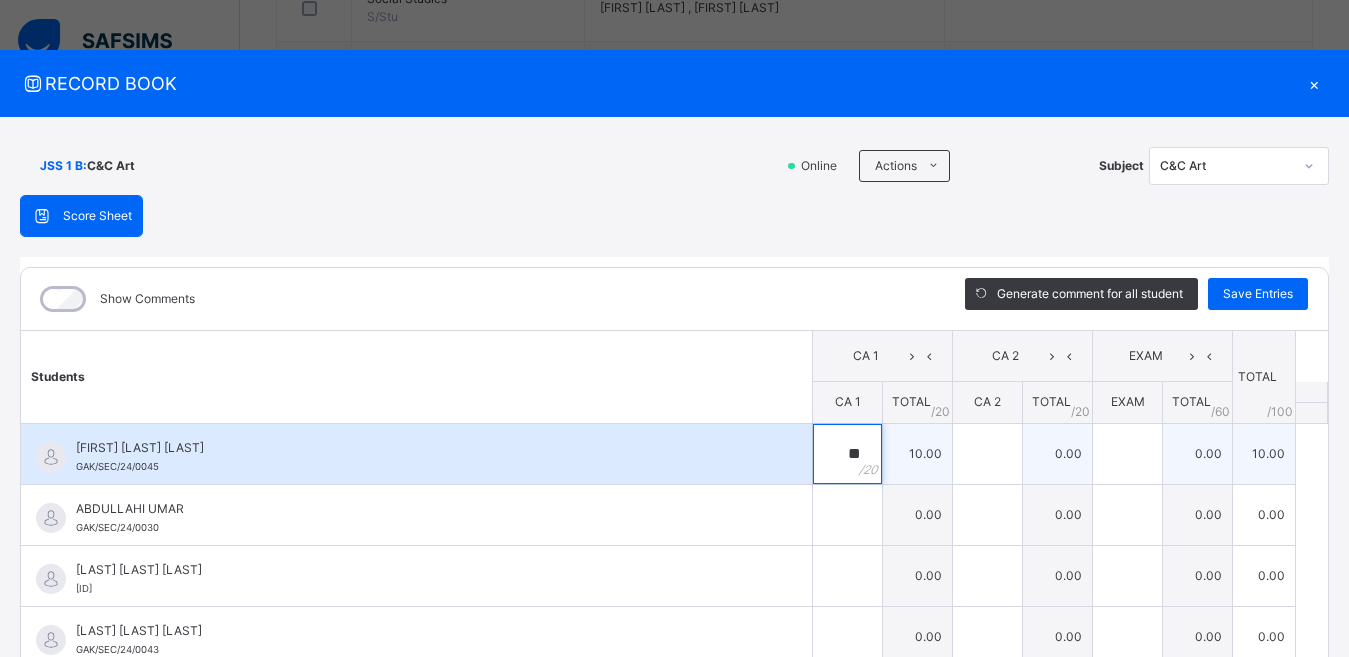 type on "**" 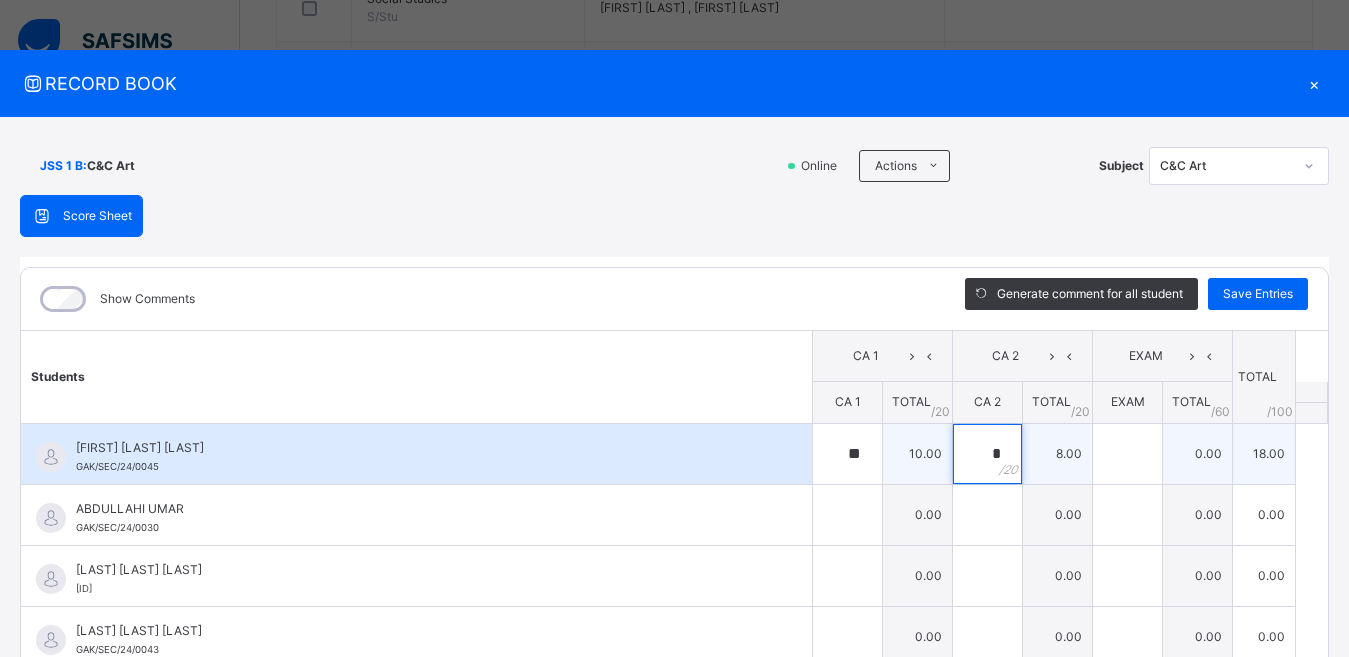 type on "*" 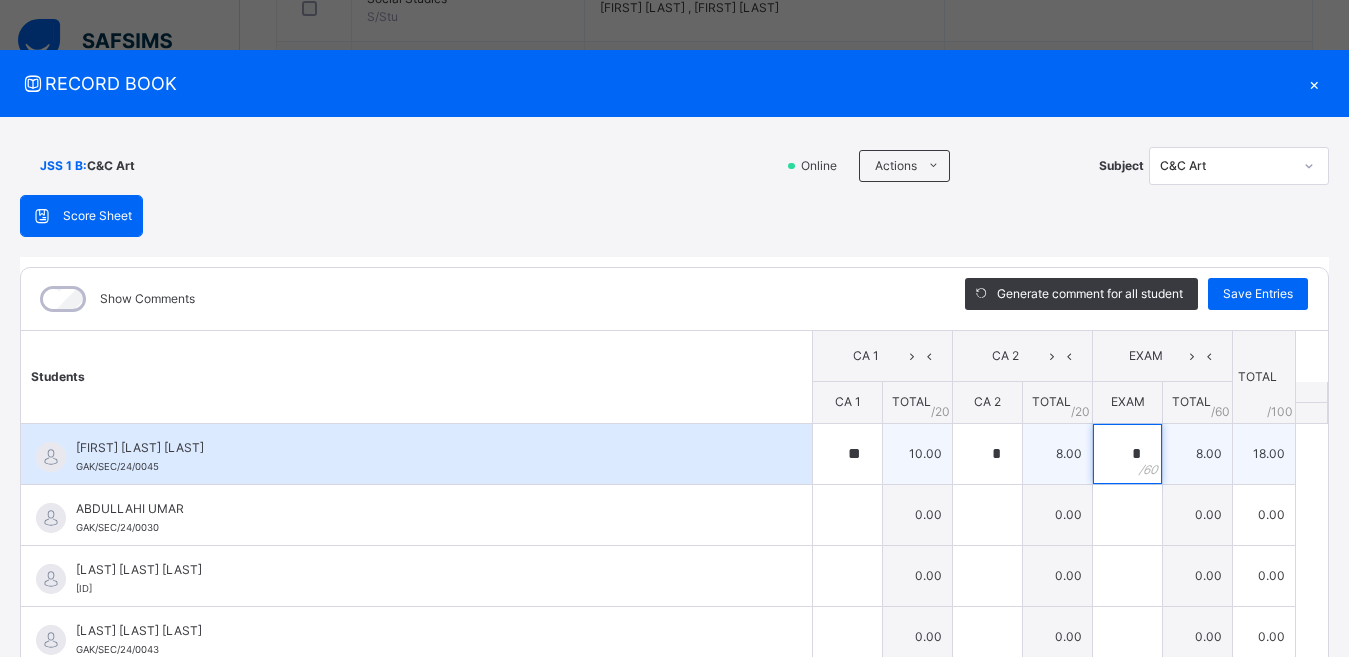 type on "*" 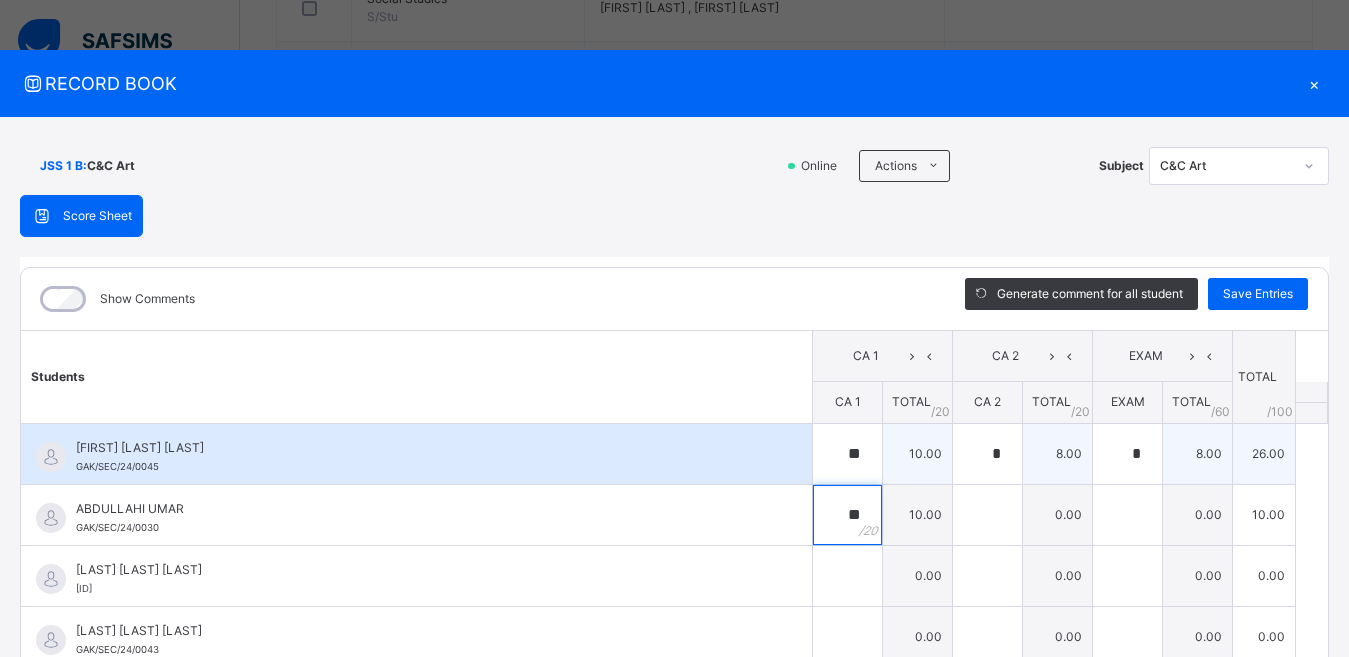 type on "**" 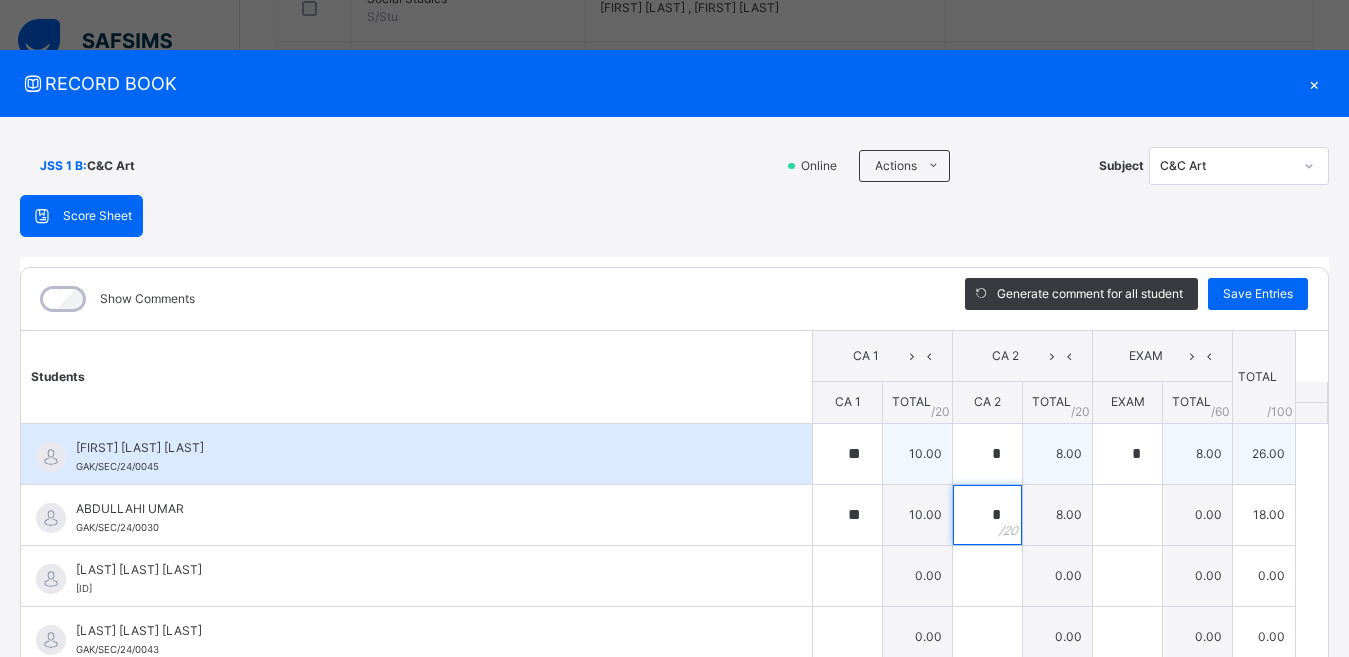 type on "*" 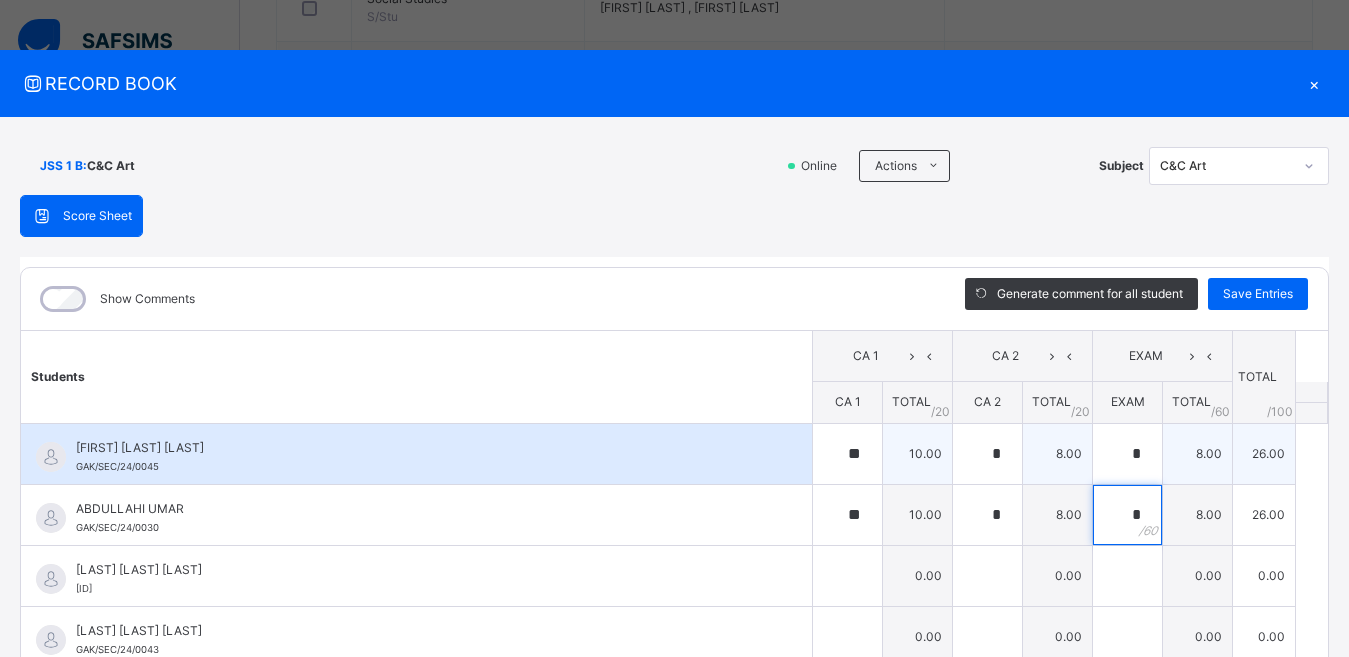 type on "*" 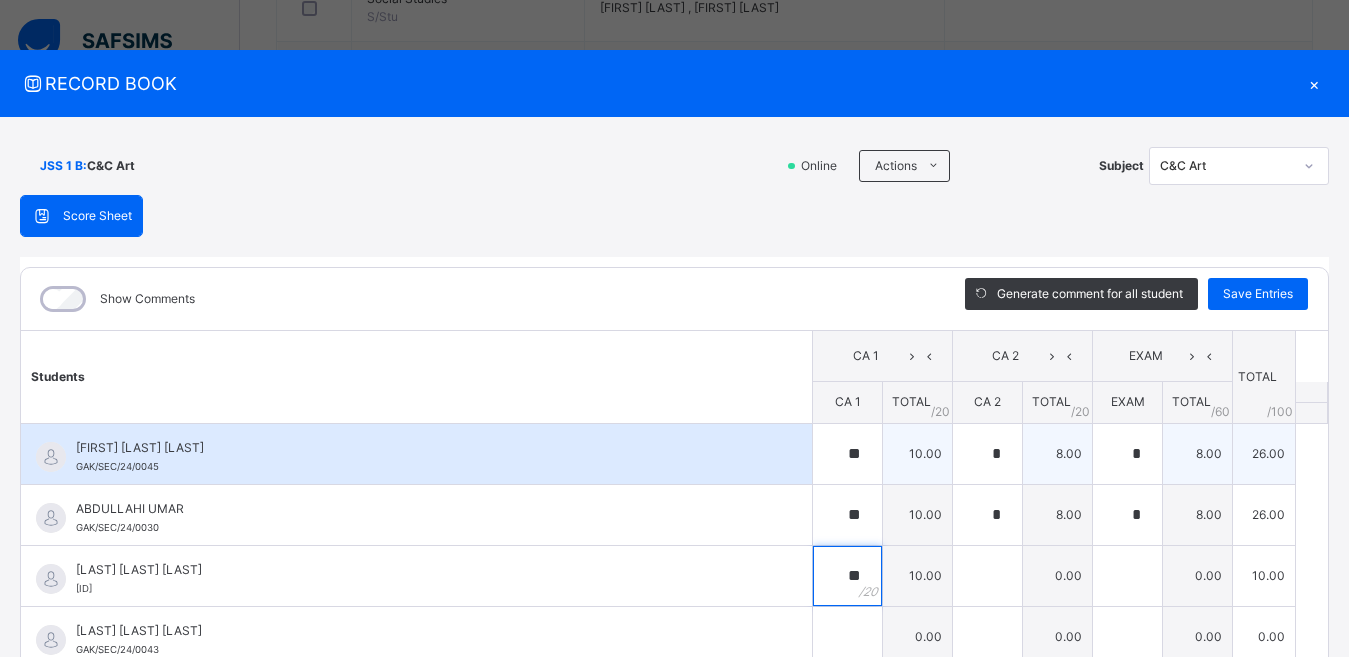 type on "**" 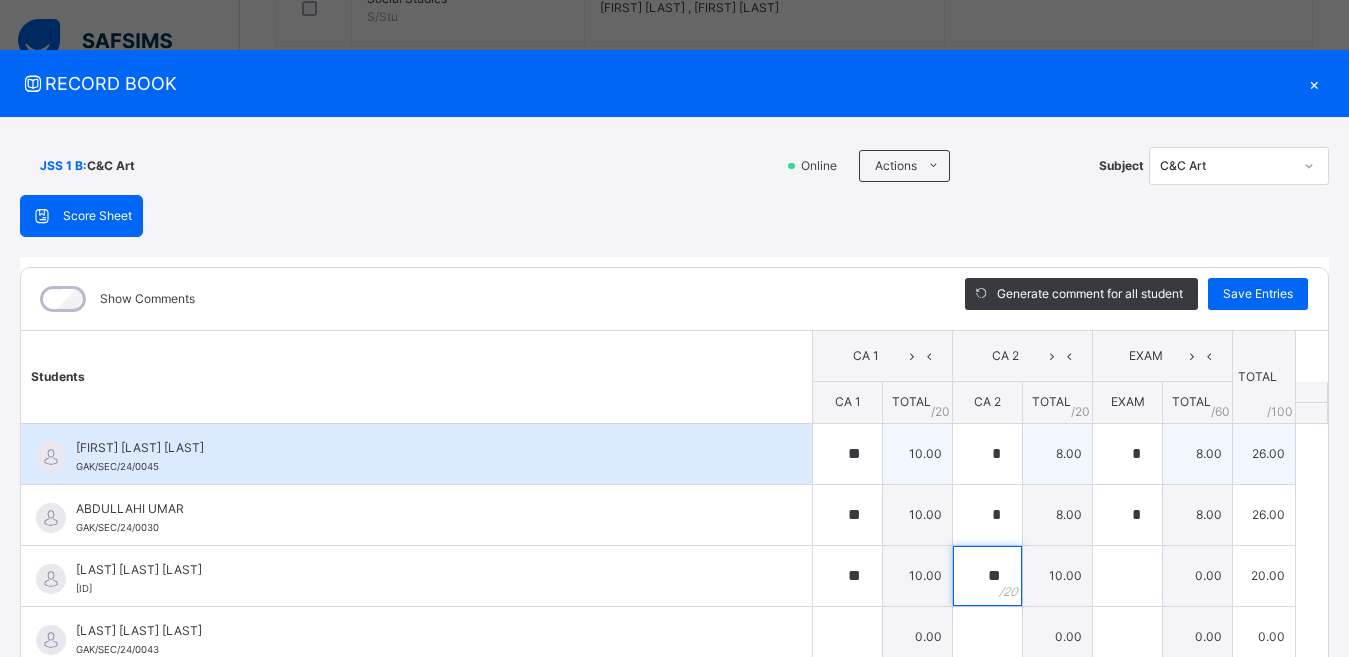 type on "**" 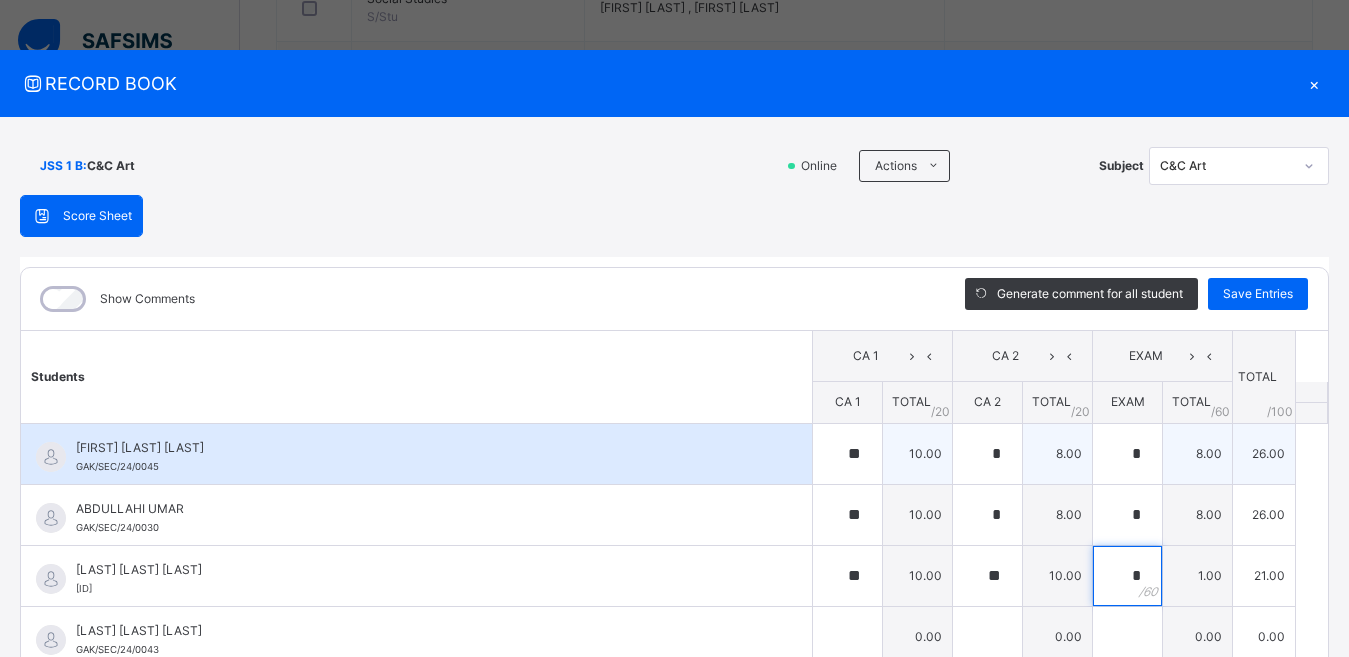 type on "**" 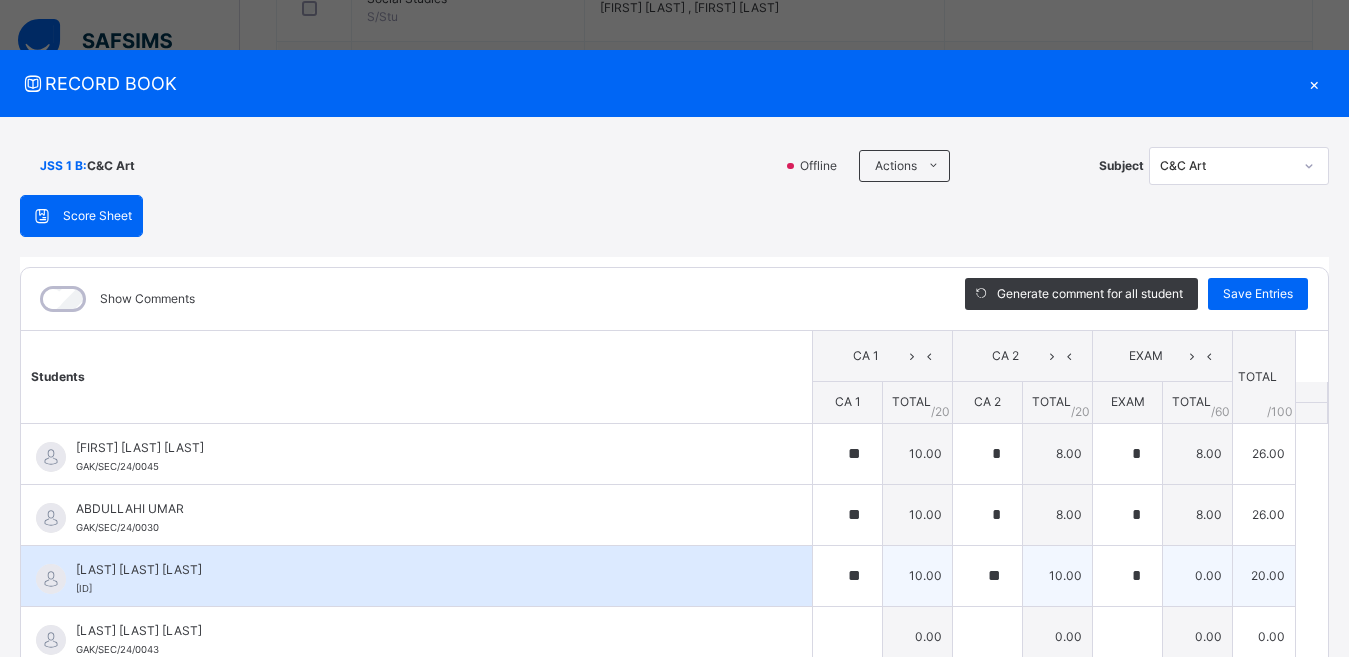 click on "*" at bounding box center (1127, 576) 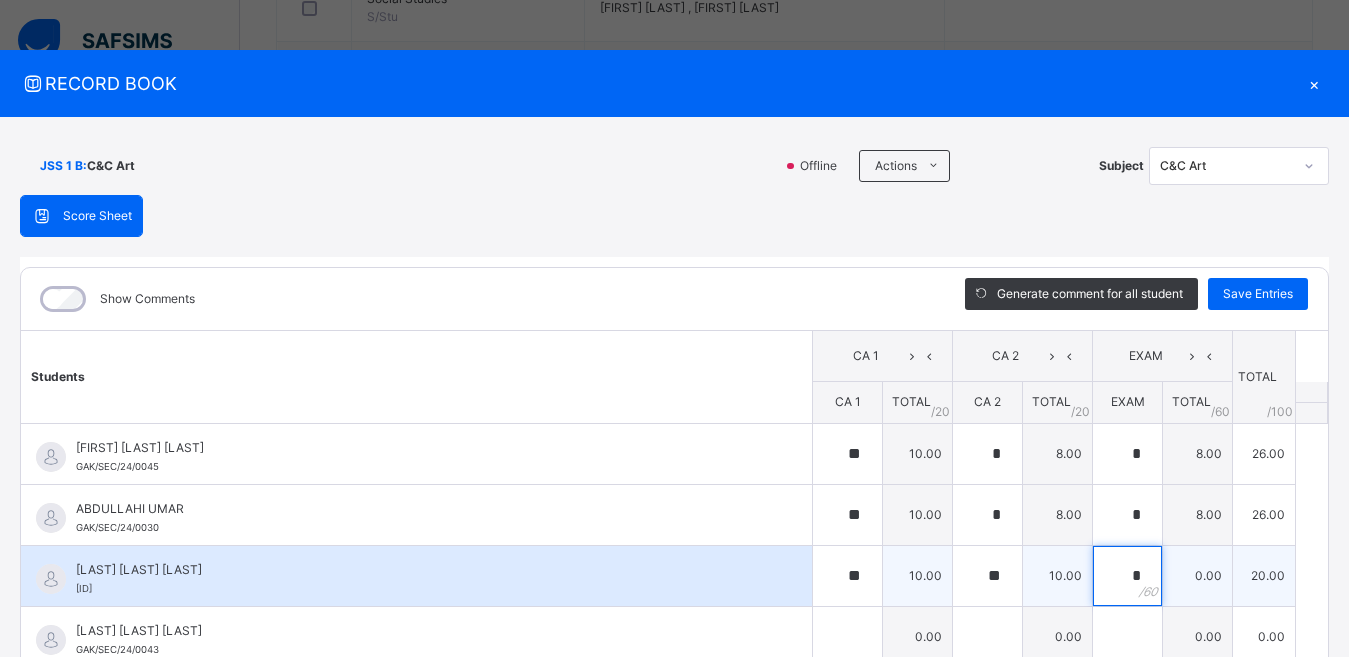 click on "*" at bounding box center [1127, 576] 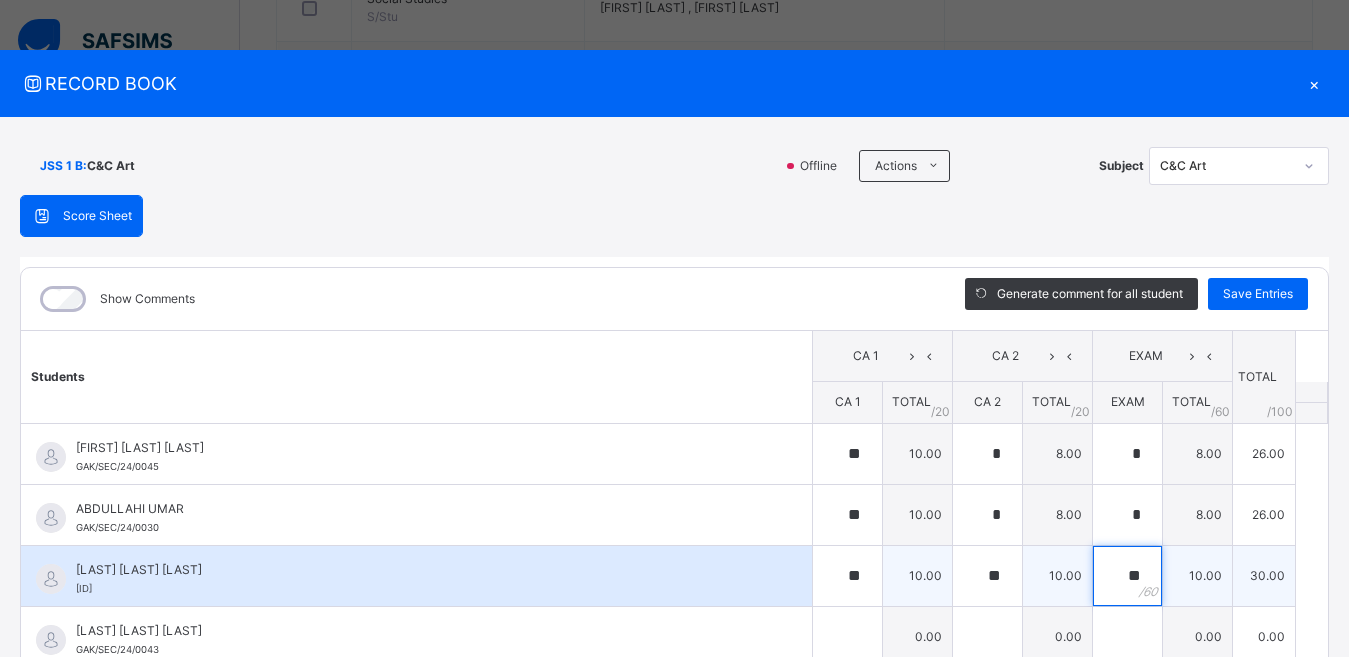 type on "**" 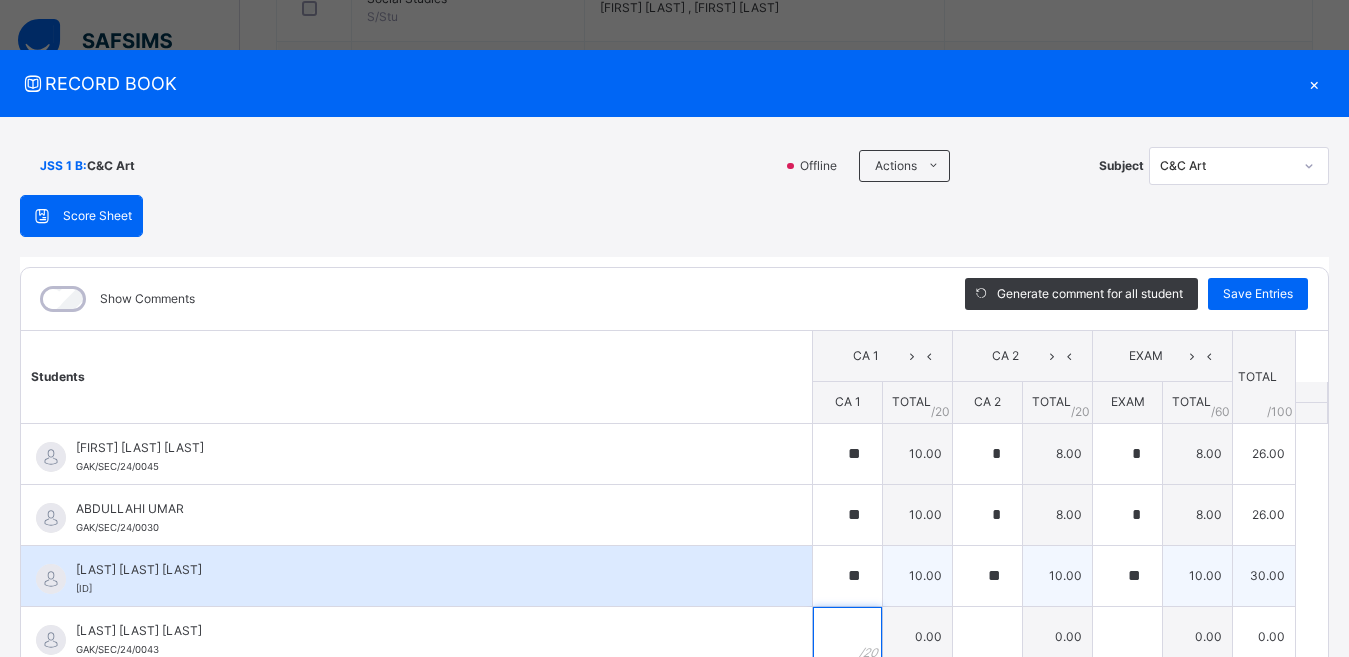 scroll, scrollTop: 10, scrollLeft: 0, axis: vertical 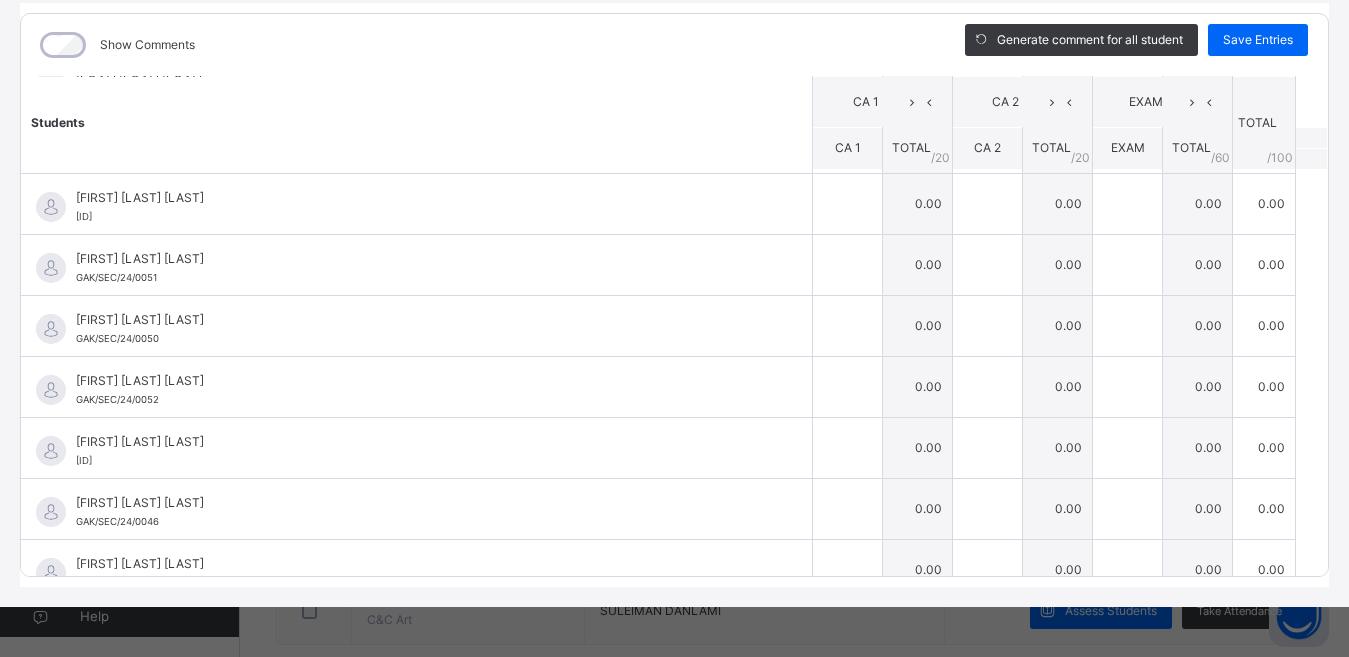 drag, startPoint x: 592, startPoint y: 531, endPoint x: 939, endPoint y: 564, distance: 348.56564 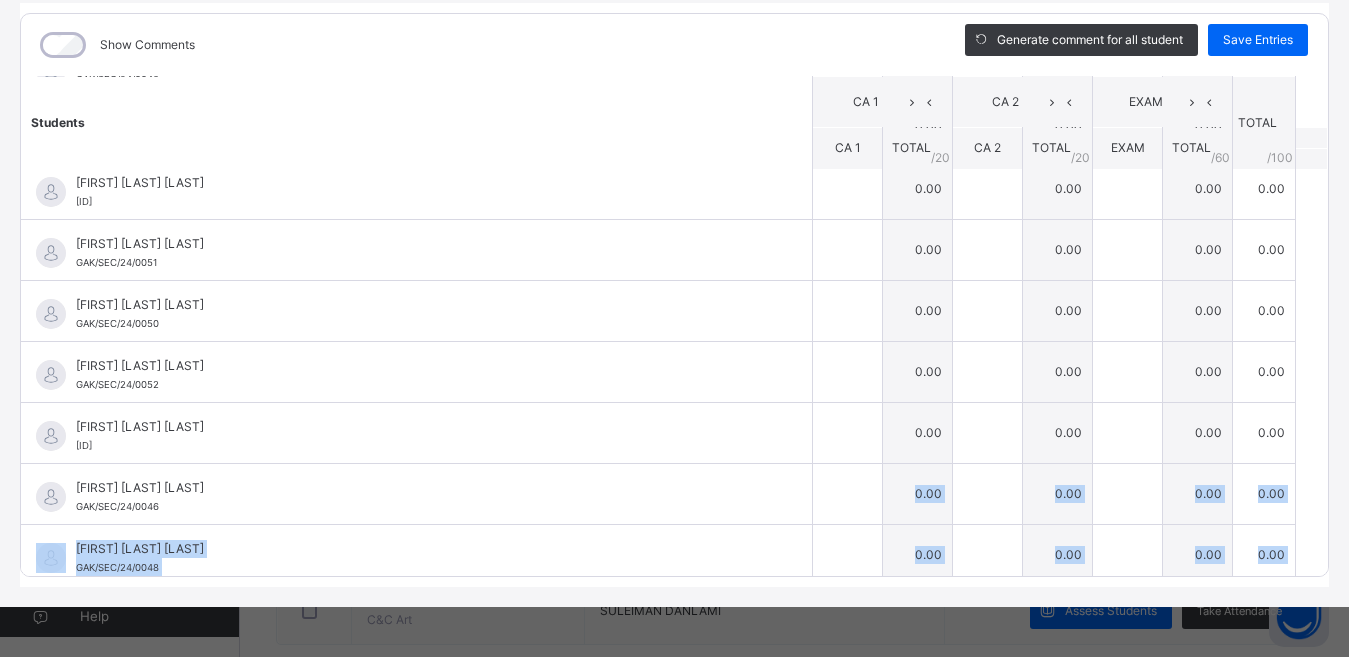 scroll, scrollTop: 197, scrollLeft: 0, axis: vertical 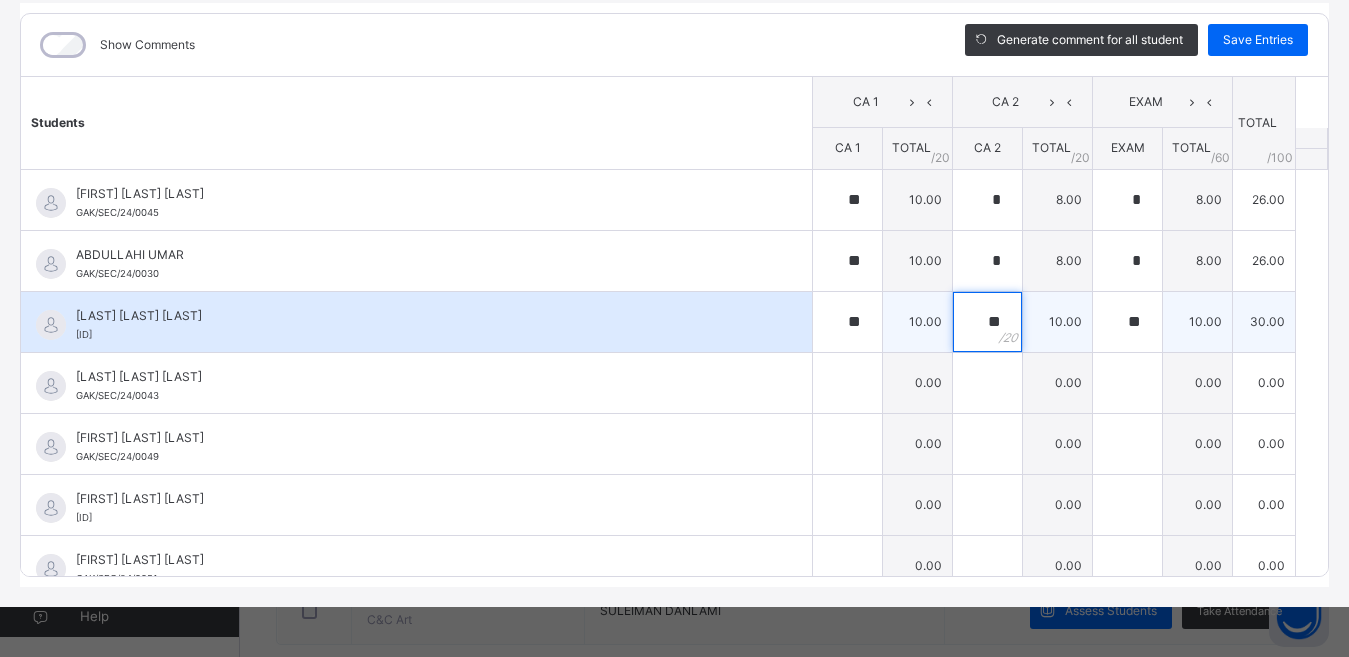 click on "**" at bounding box center [987, 322] 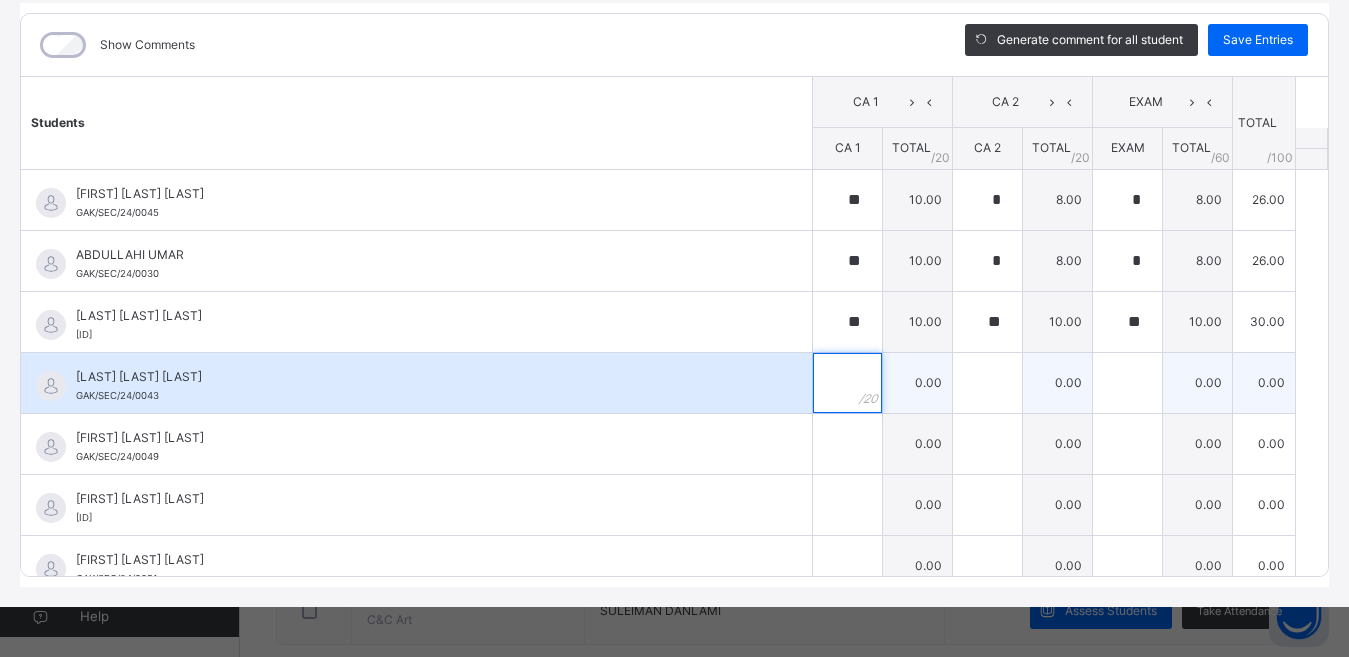 click at bounding box center [847, 383] 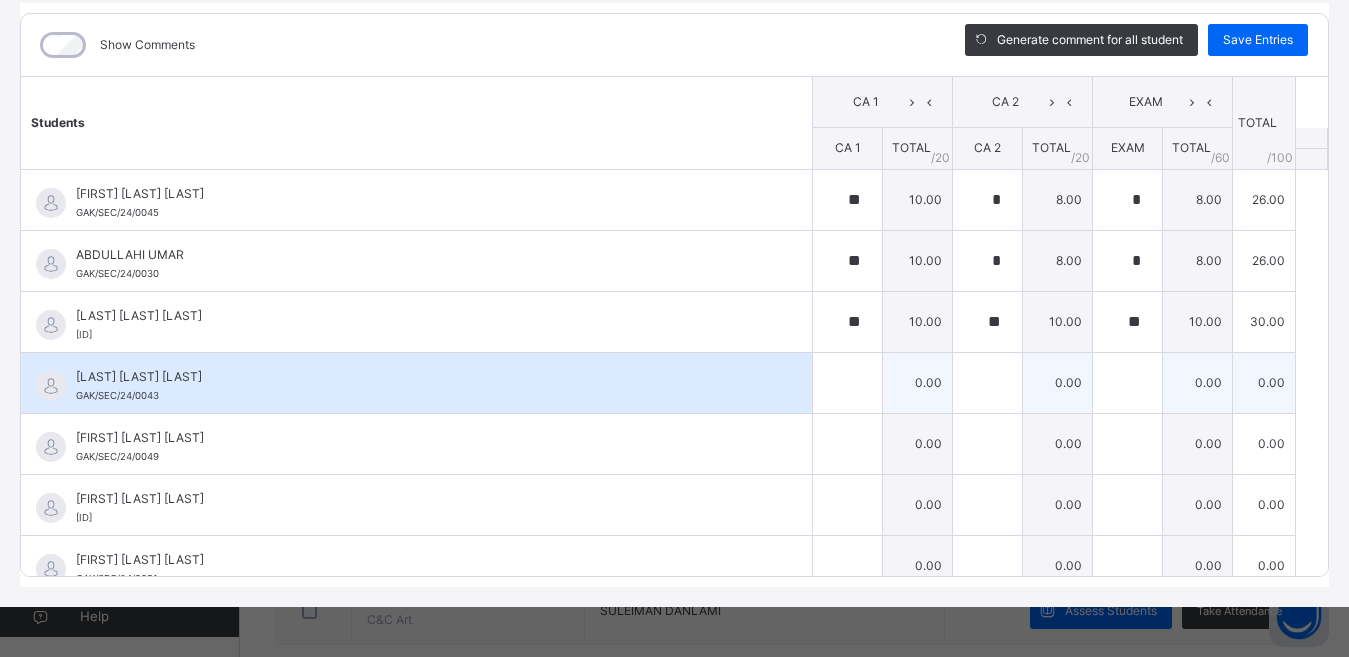 click at bounding box center [847, 383] 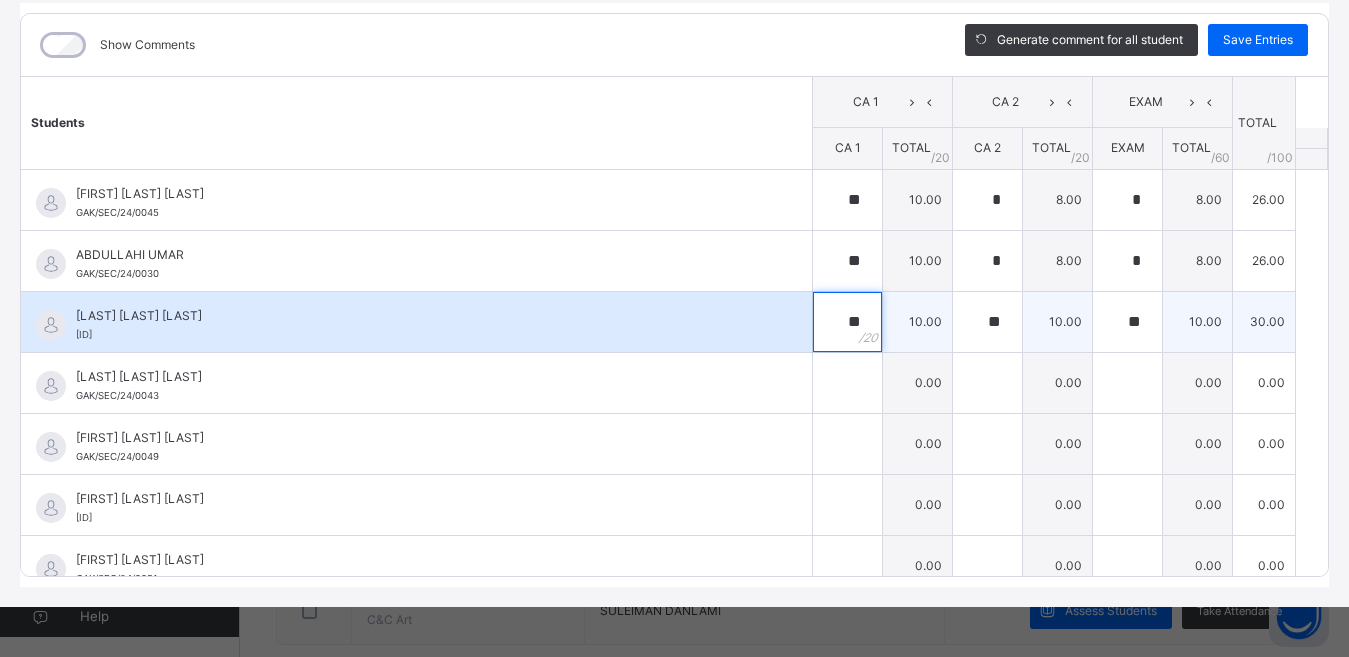 click on "**" at bounding box center [847, 322] 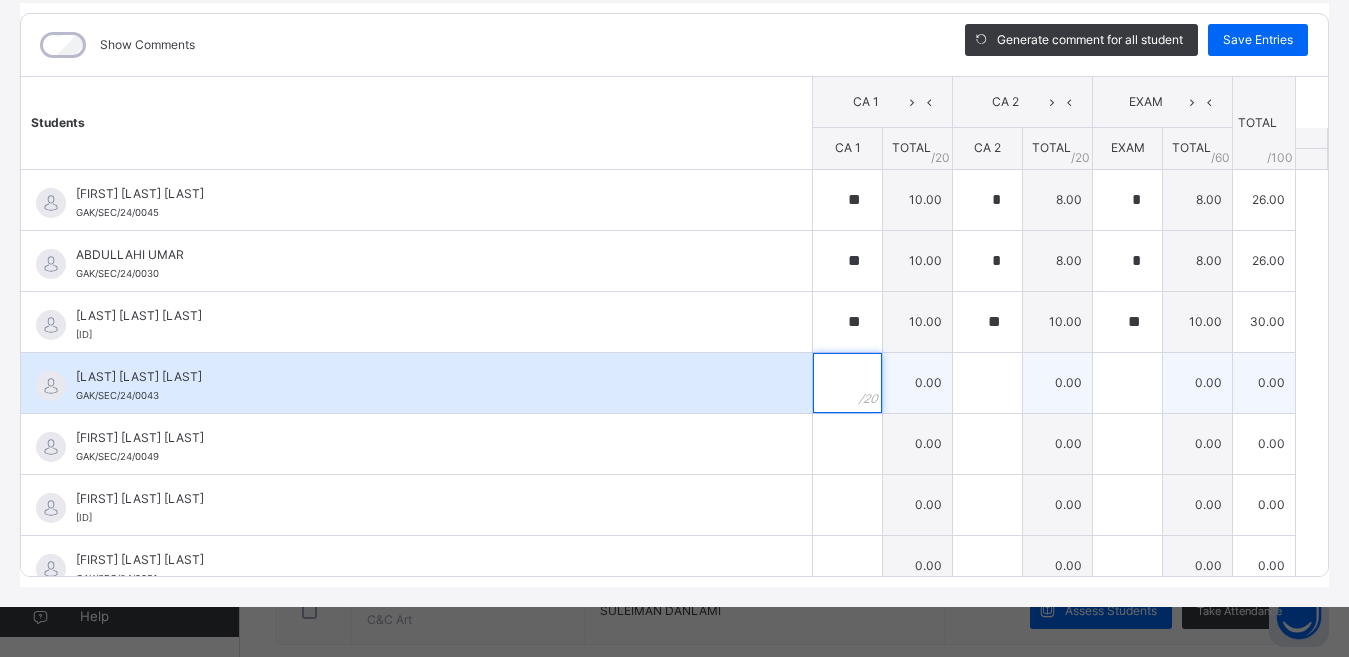 click at bounding box center [847, 383] 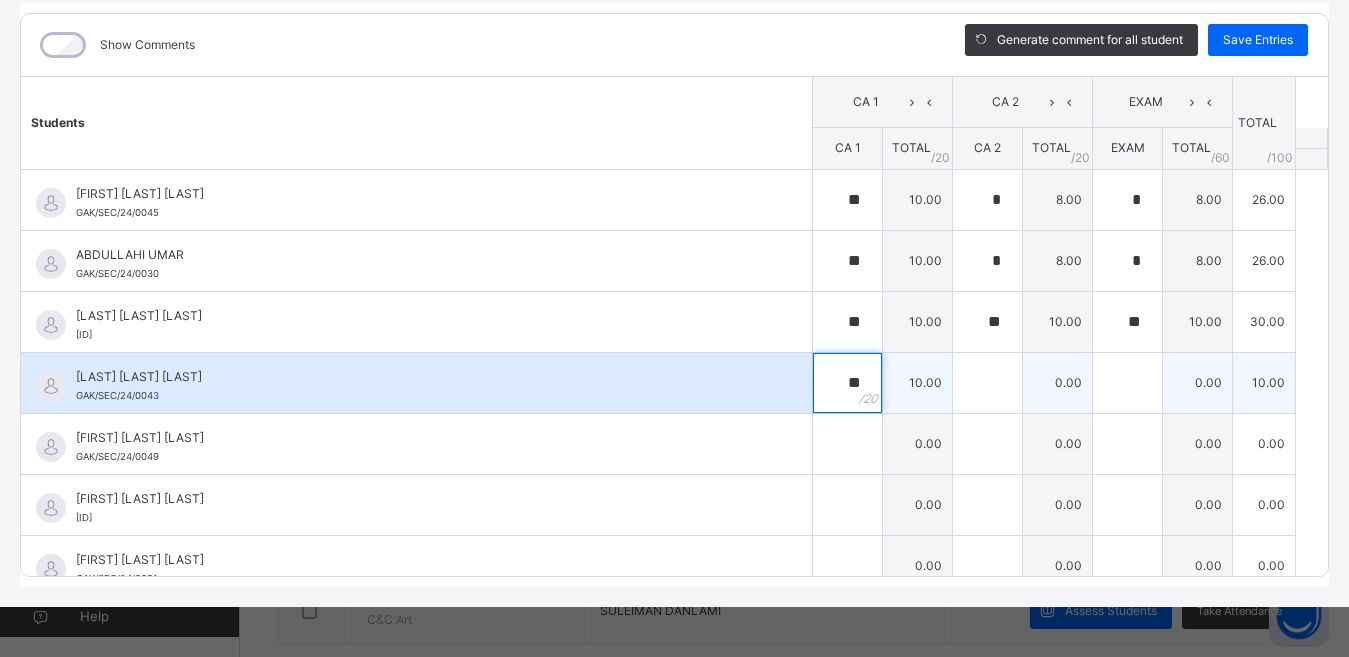 type on "**" 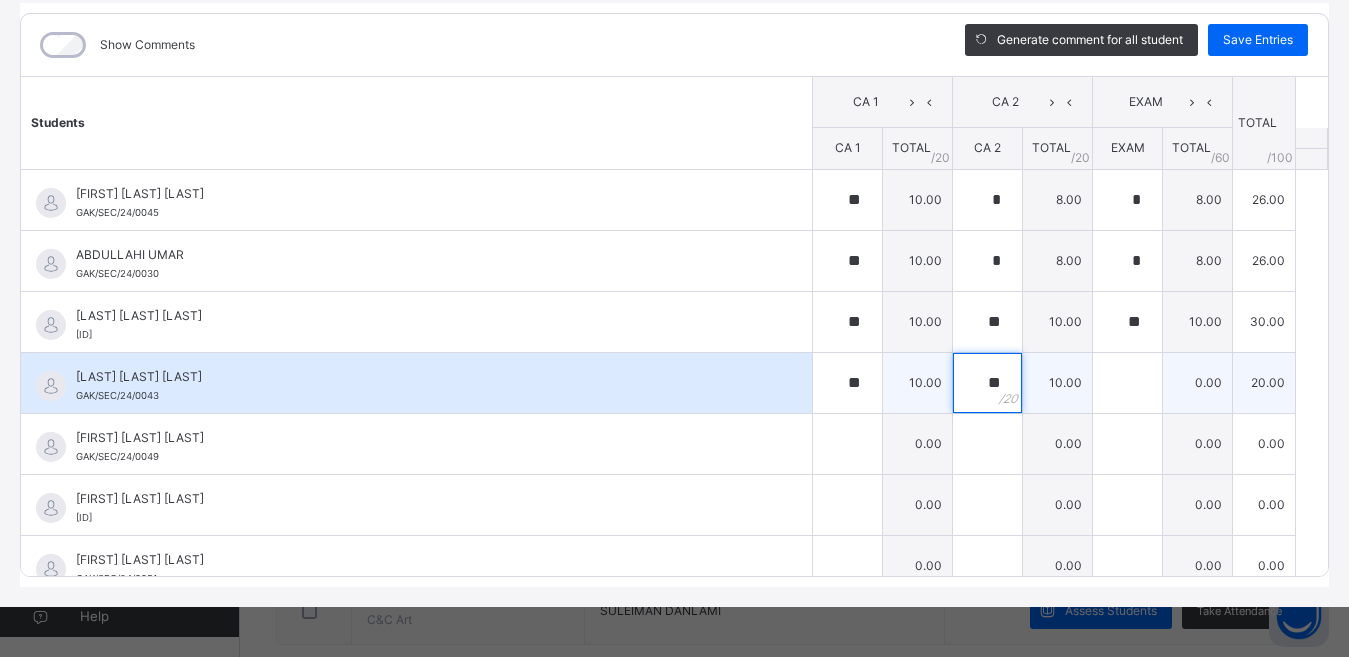 type on "**" 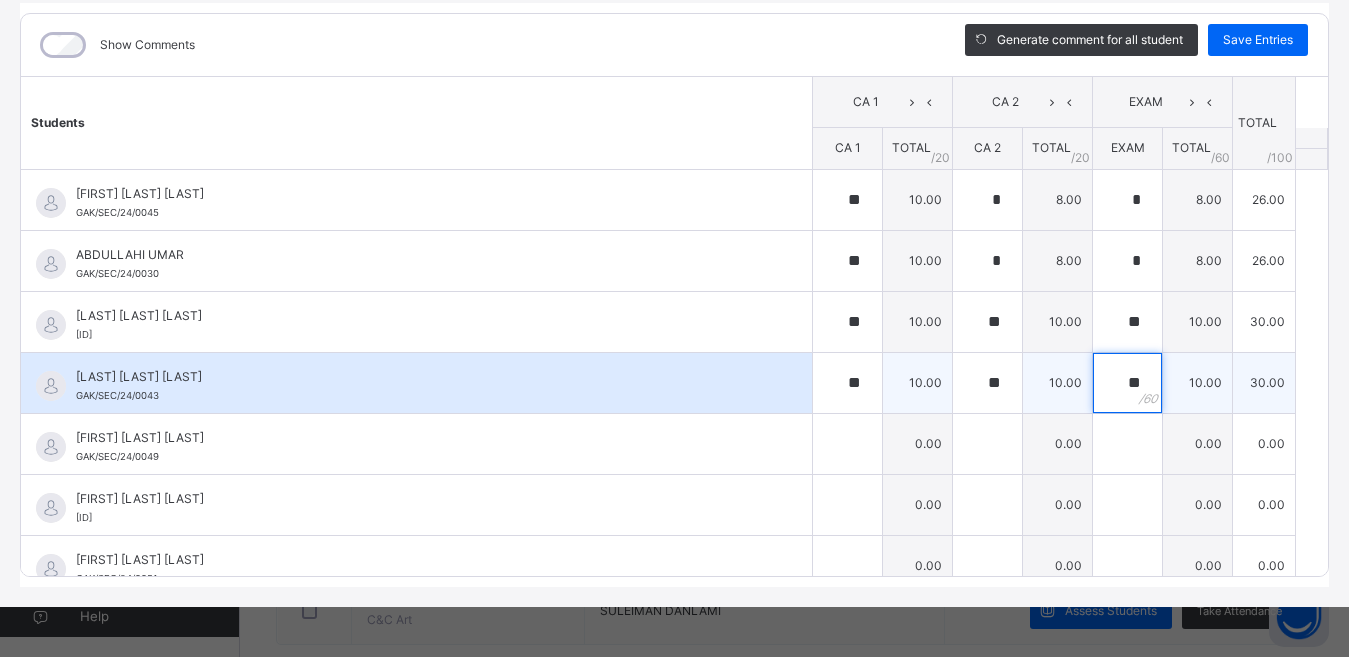 type on "**" 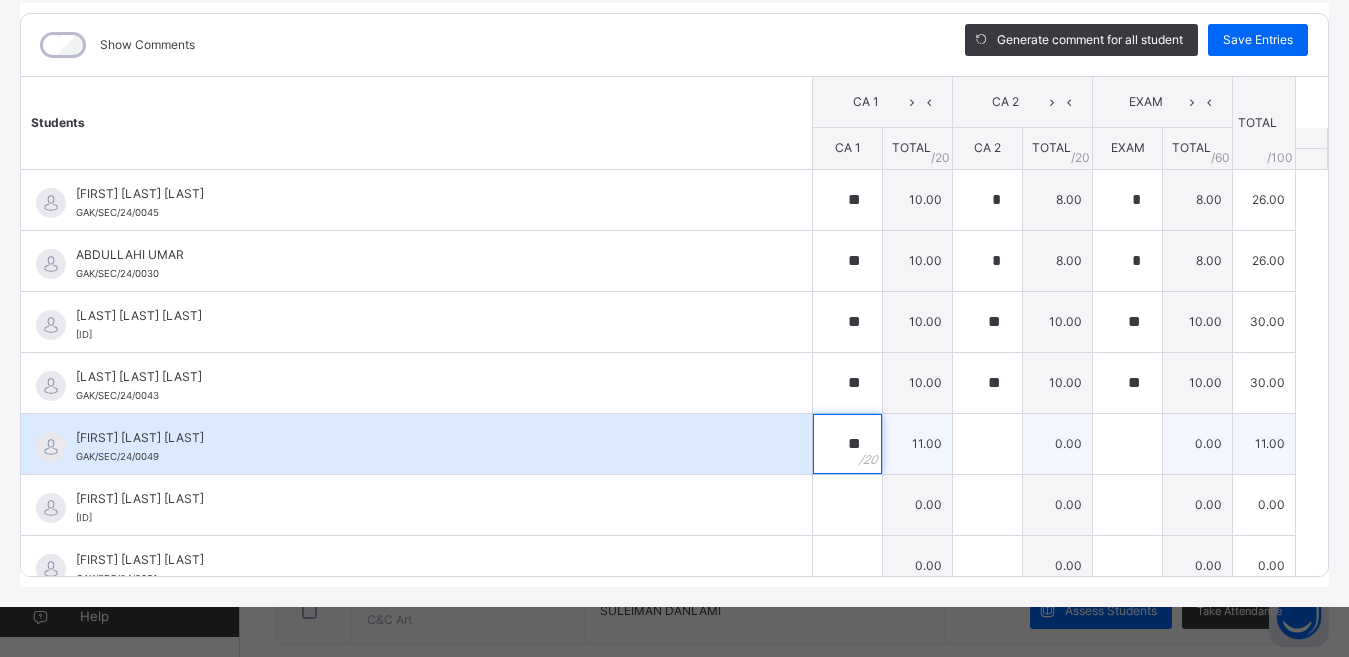 click on "**" at bounding box center [847, 444] 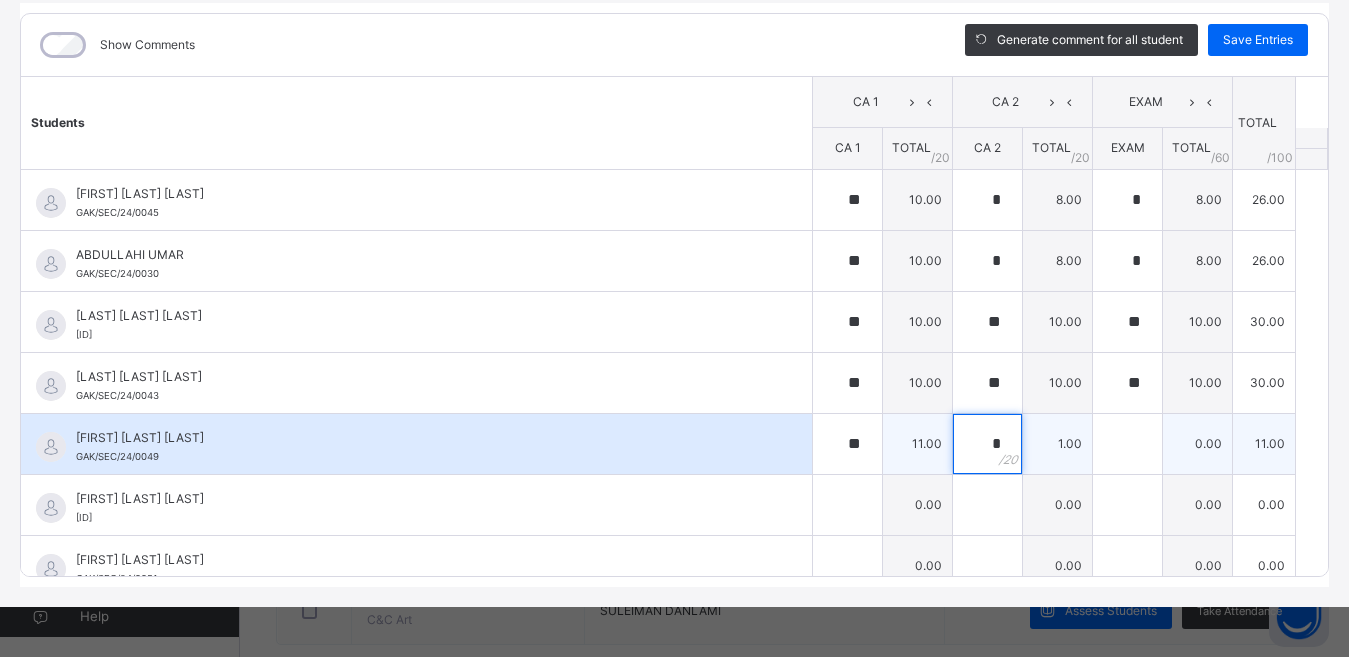 type on "**" 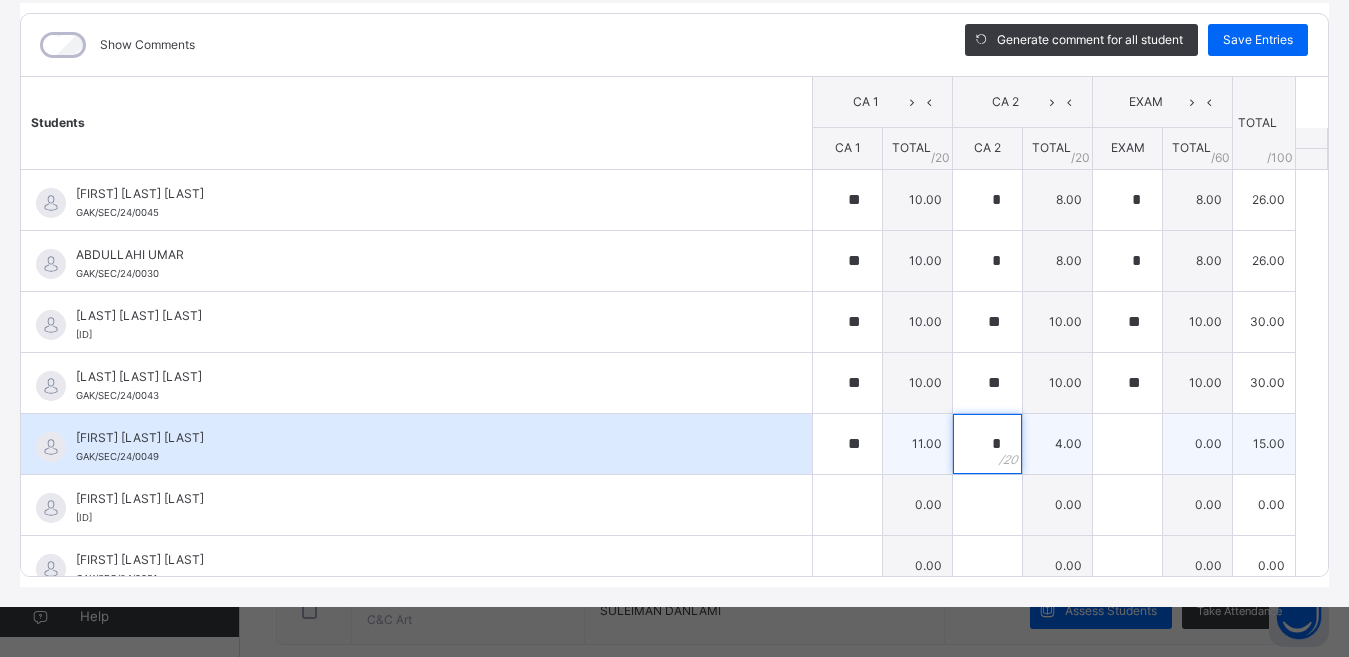 click on "*" at bounding box center (987, 444) 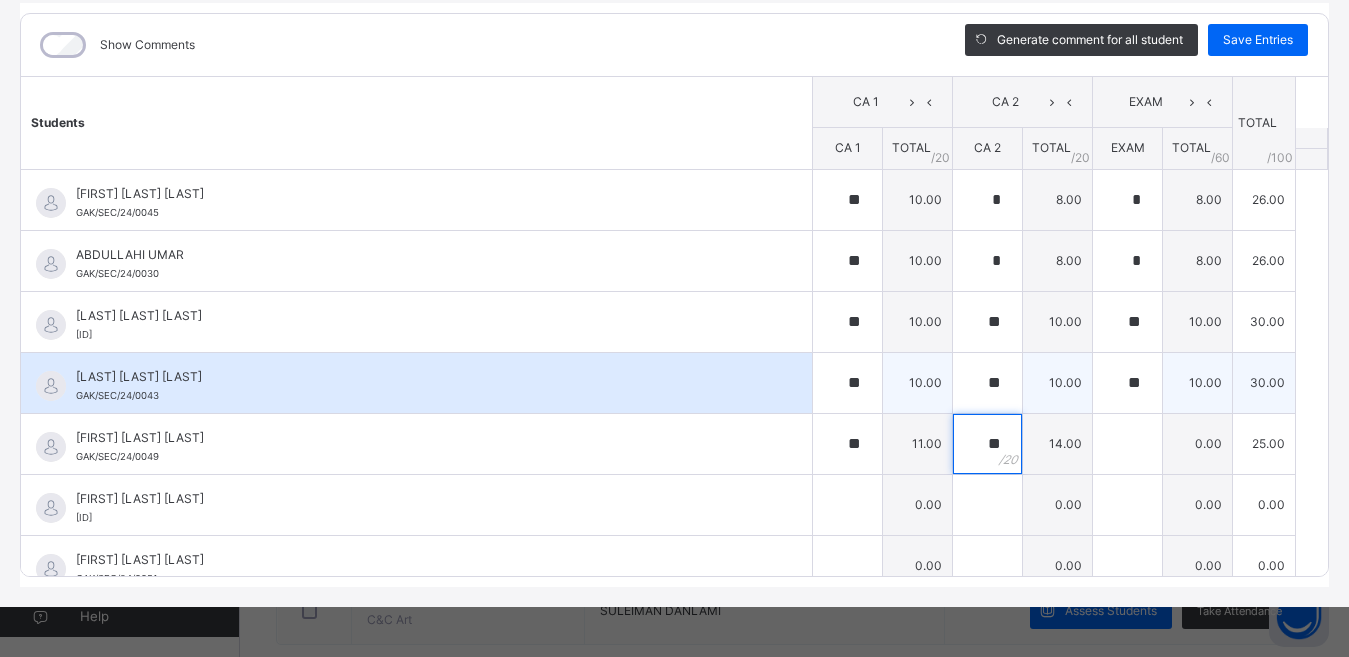 type on "**" 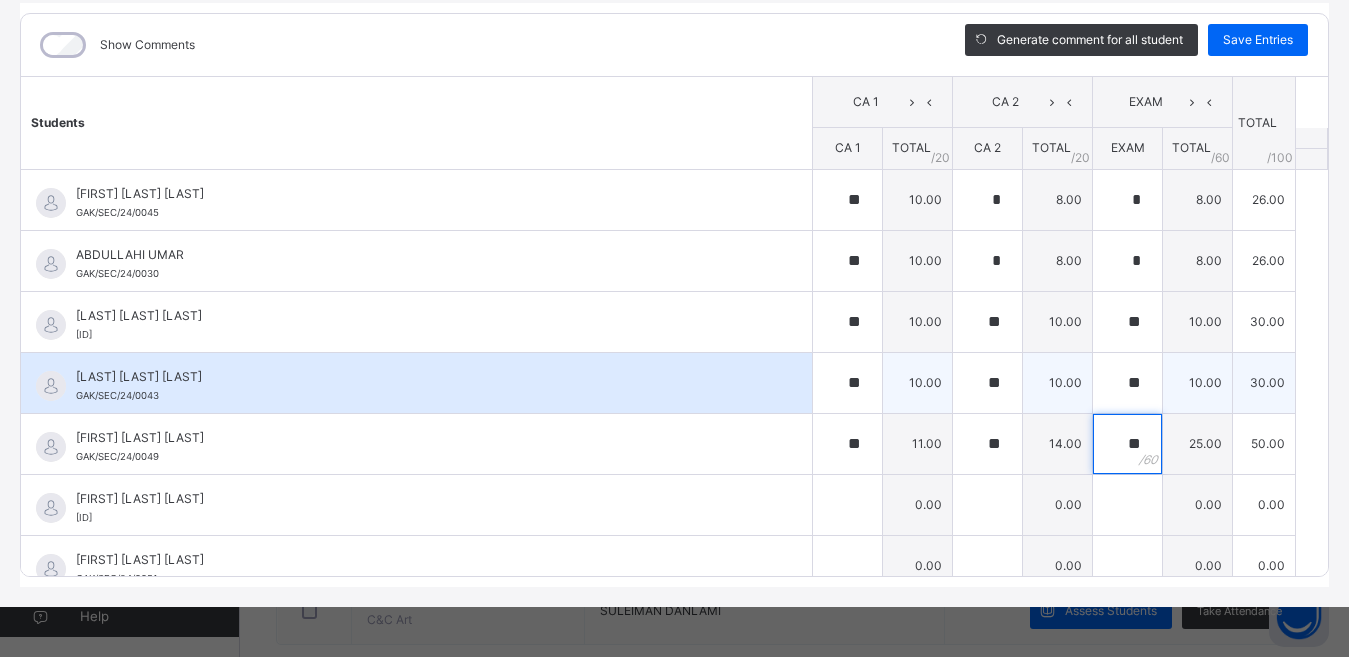 type on "**" 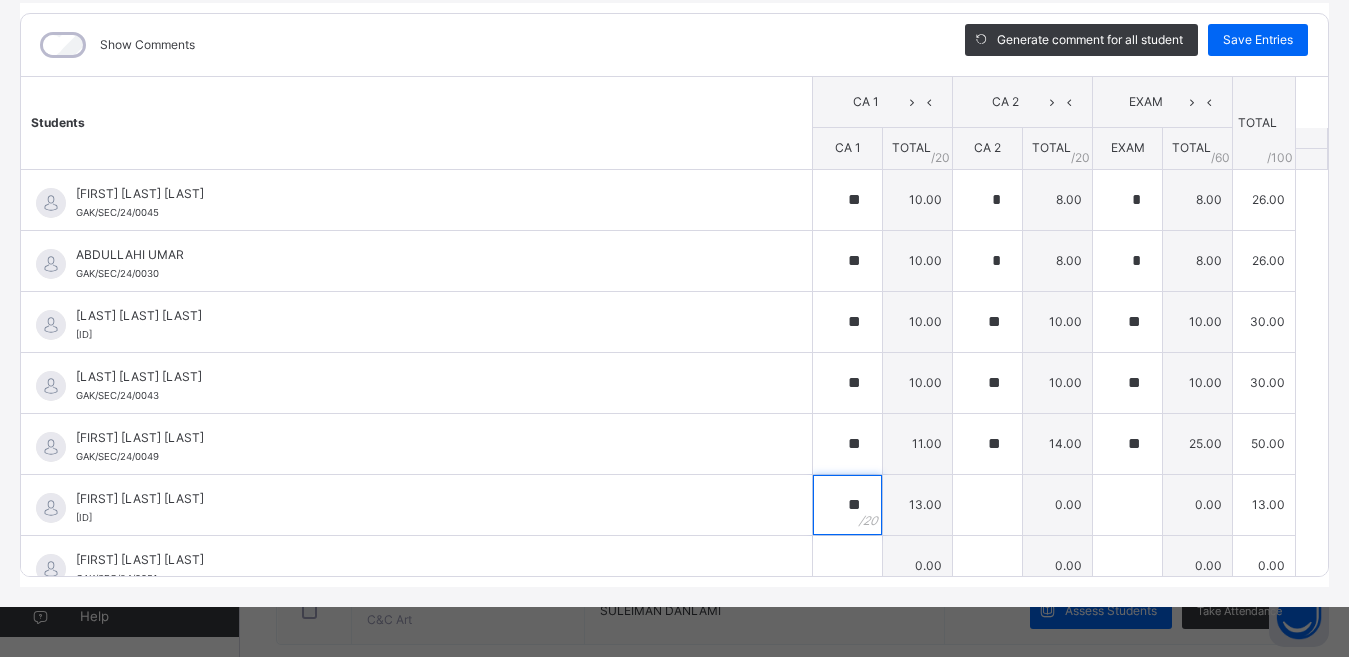 type on "**" 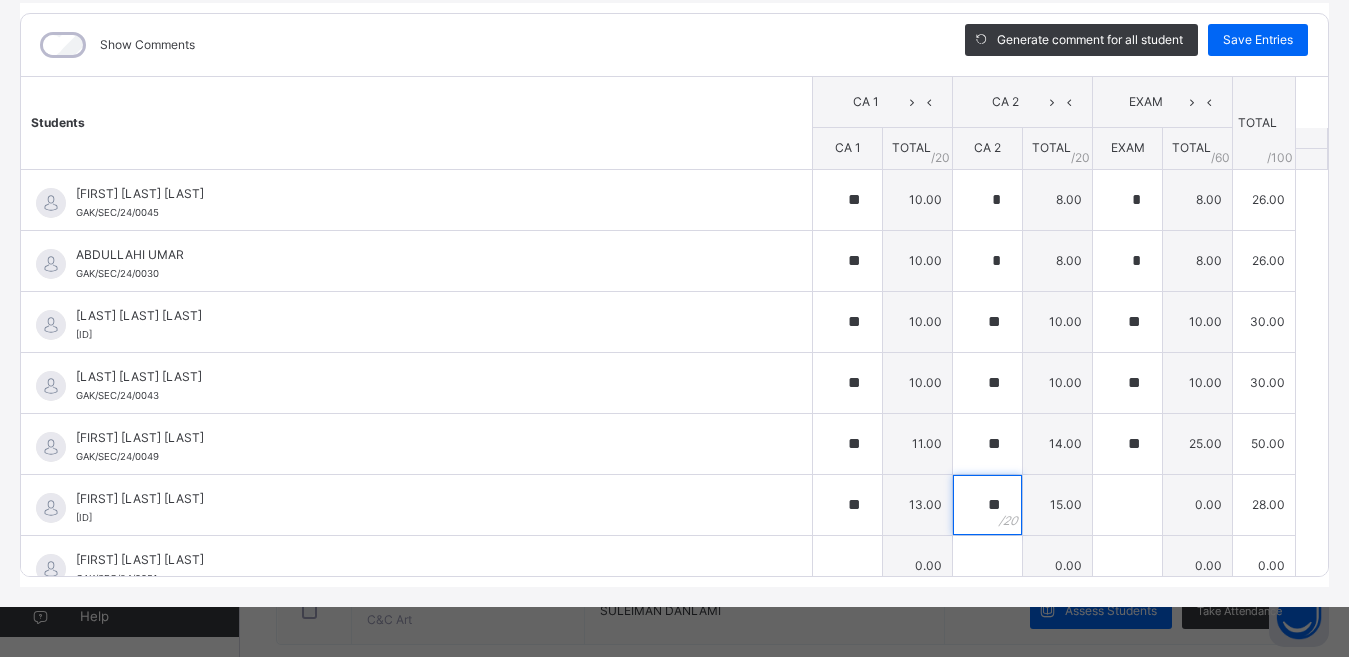 type on "**" 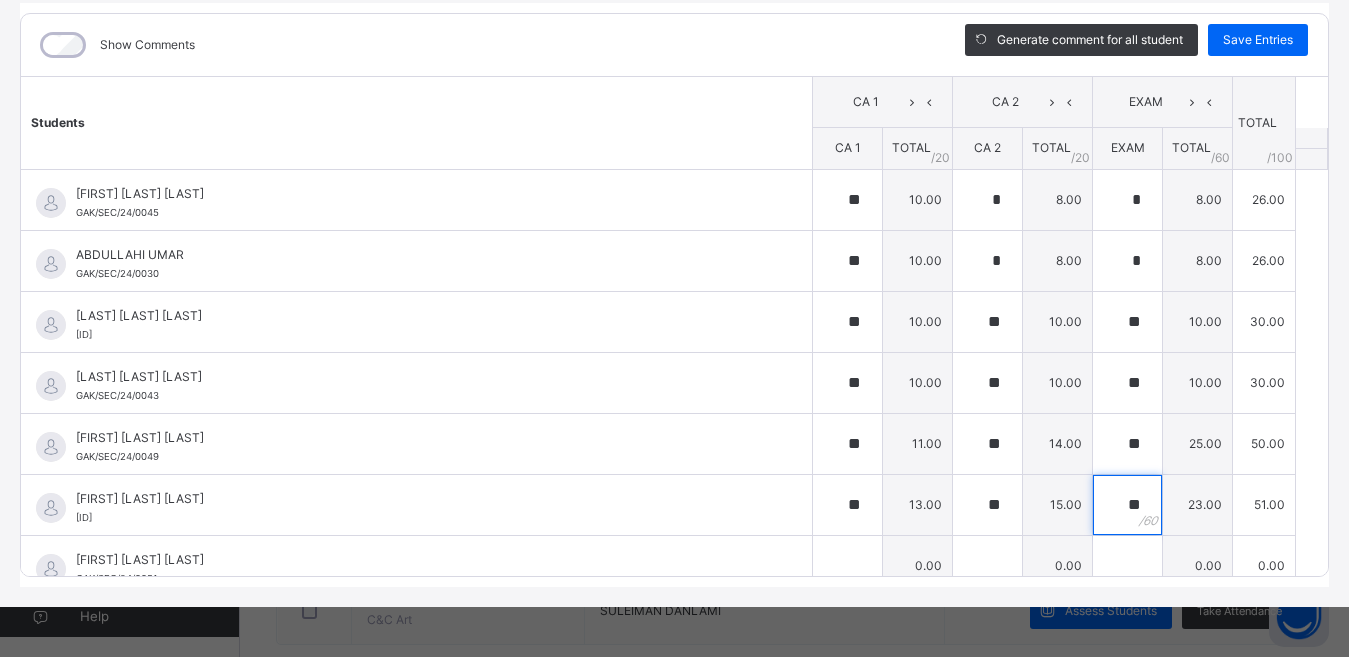 type on "**" 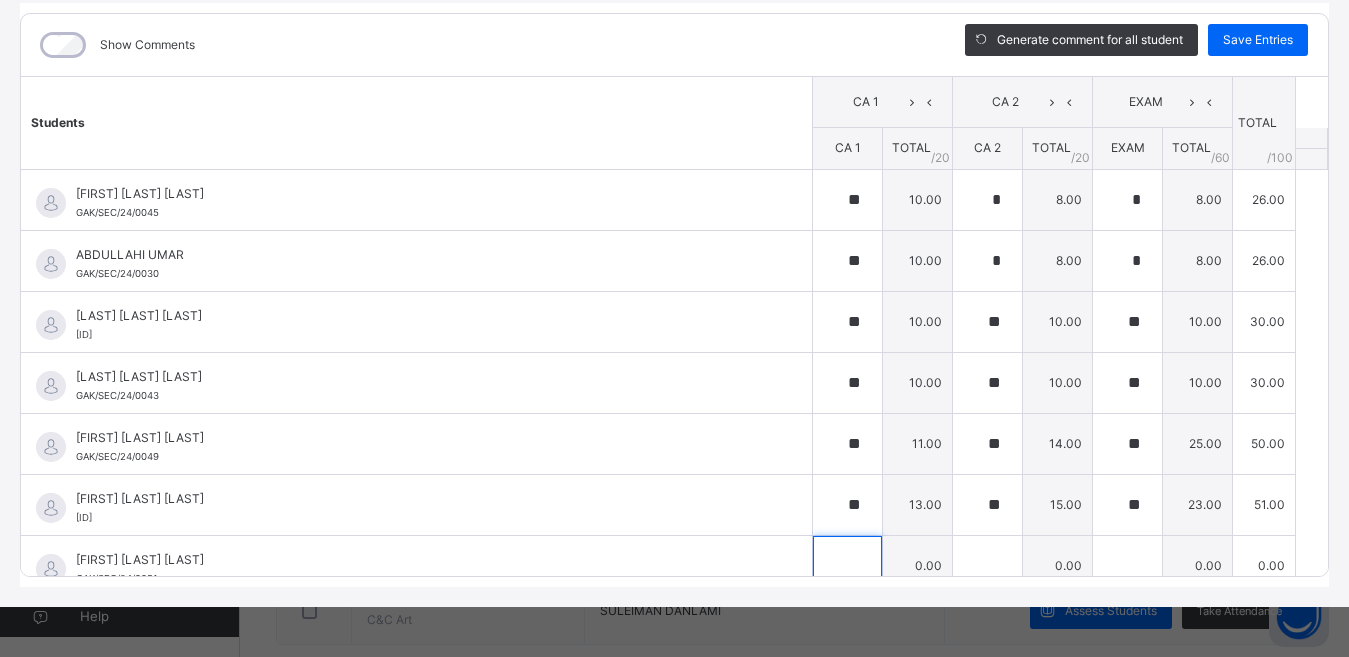scroll, scrollTop: 20, scrollLeft: 0, axis: vertical 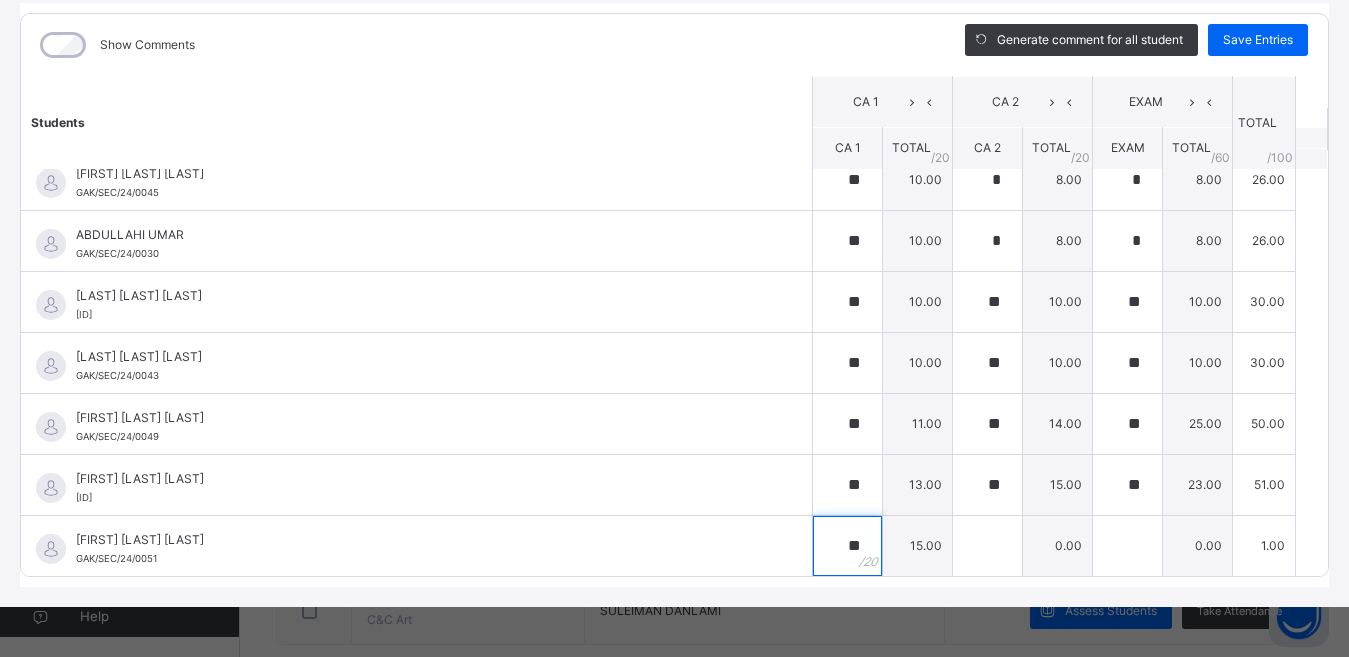 type on "**" 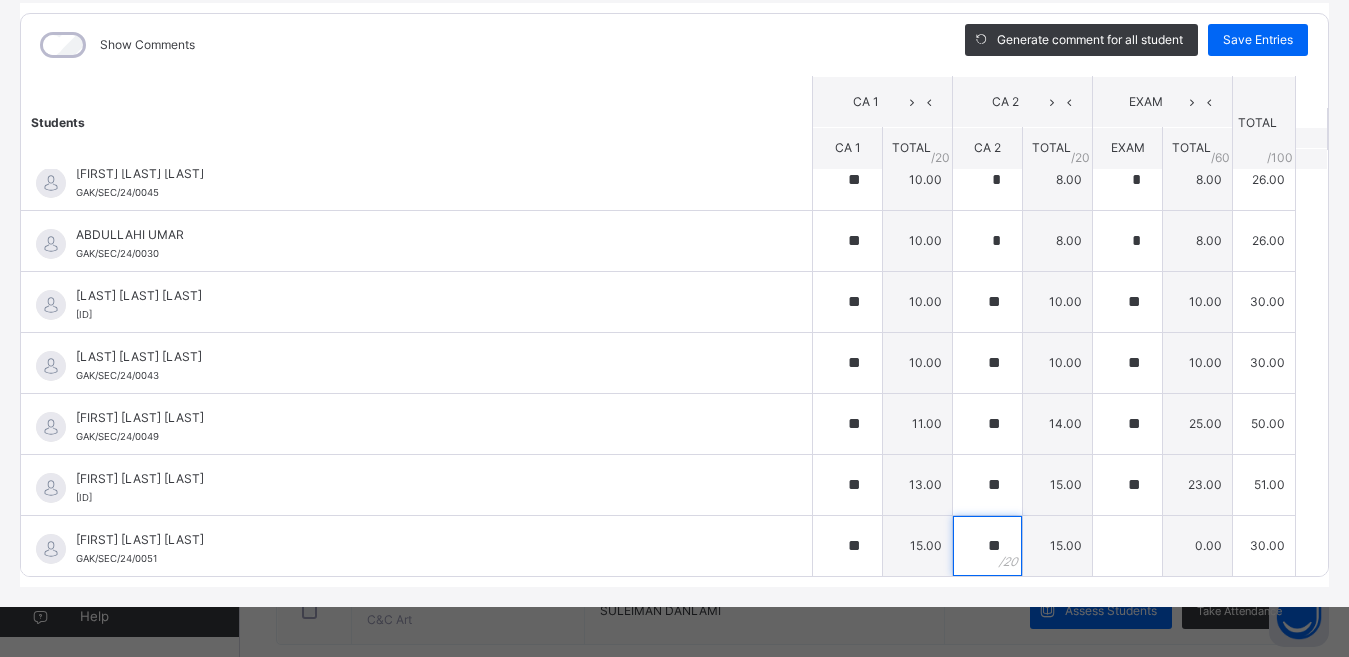 type on "**" 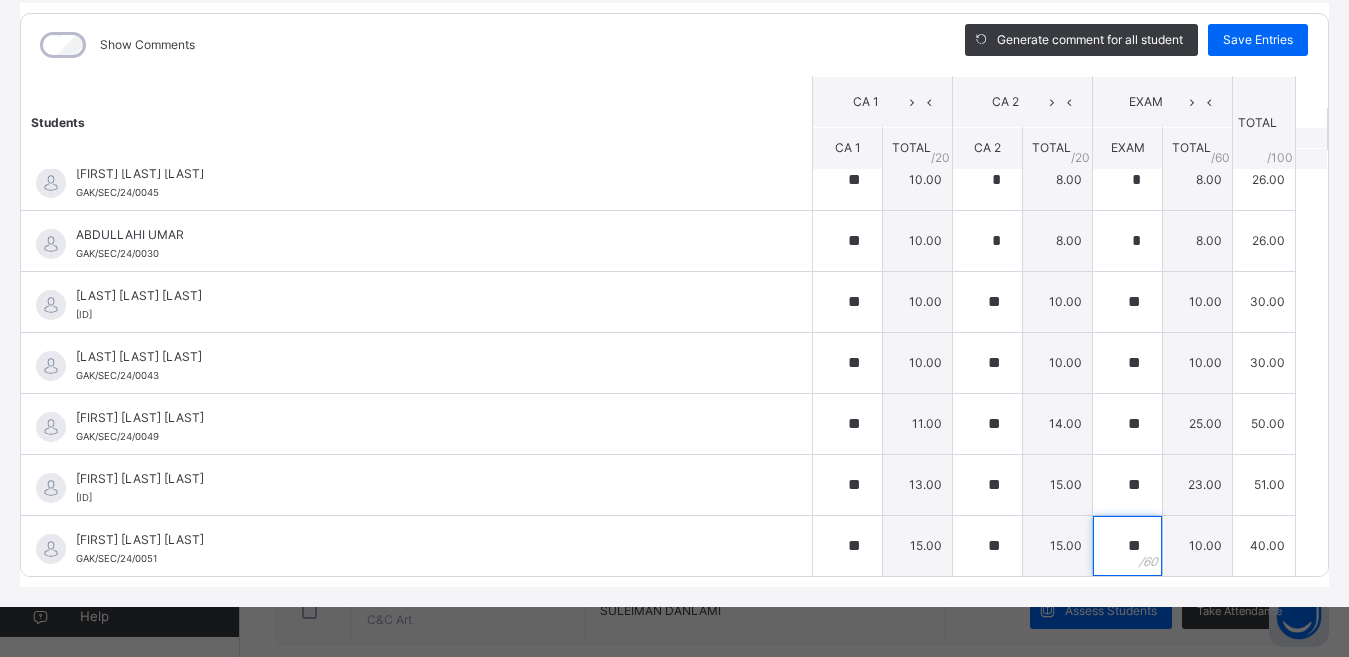 type on "**" 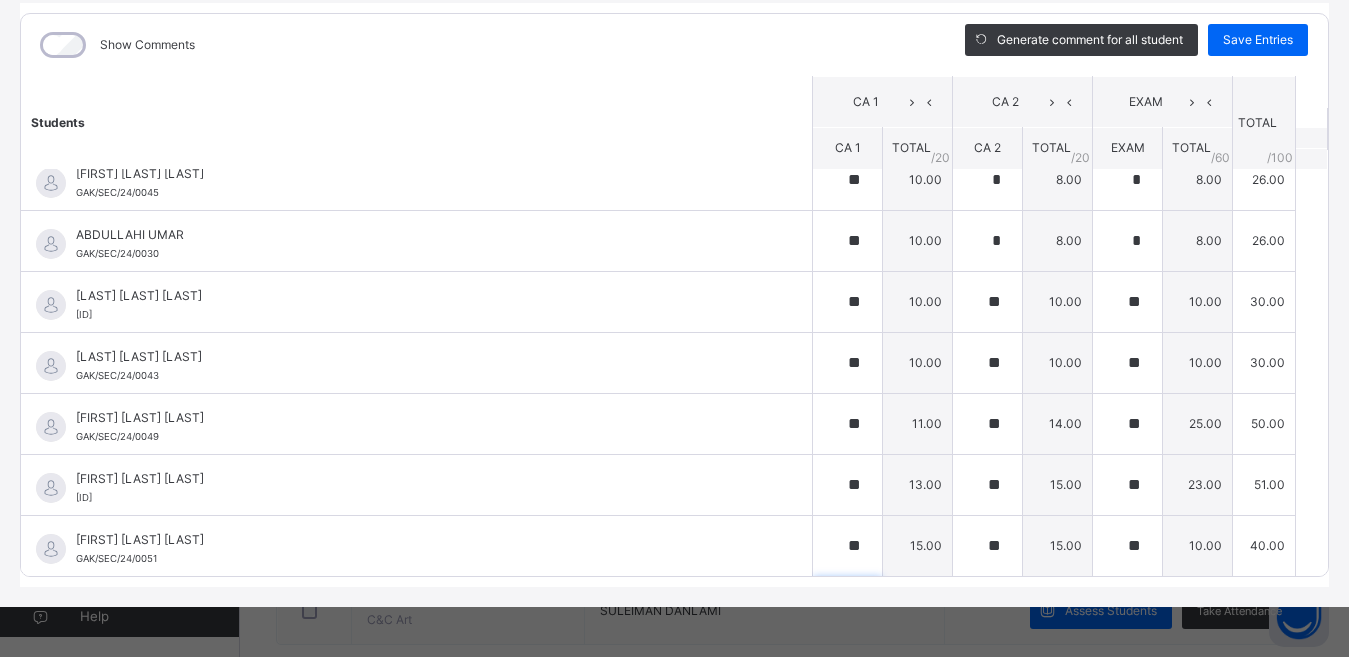 scroll, scrollTop: 301, scrollLeft: 0, axis: vertical 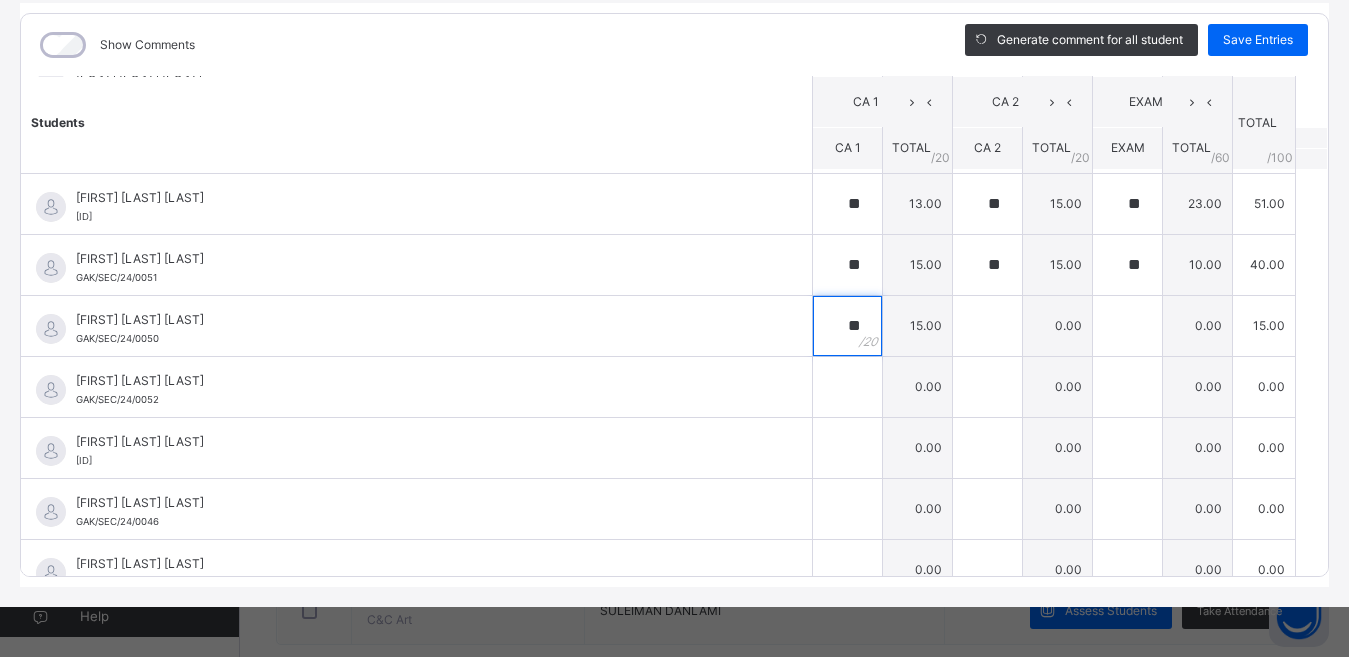 type on "**" 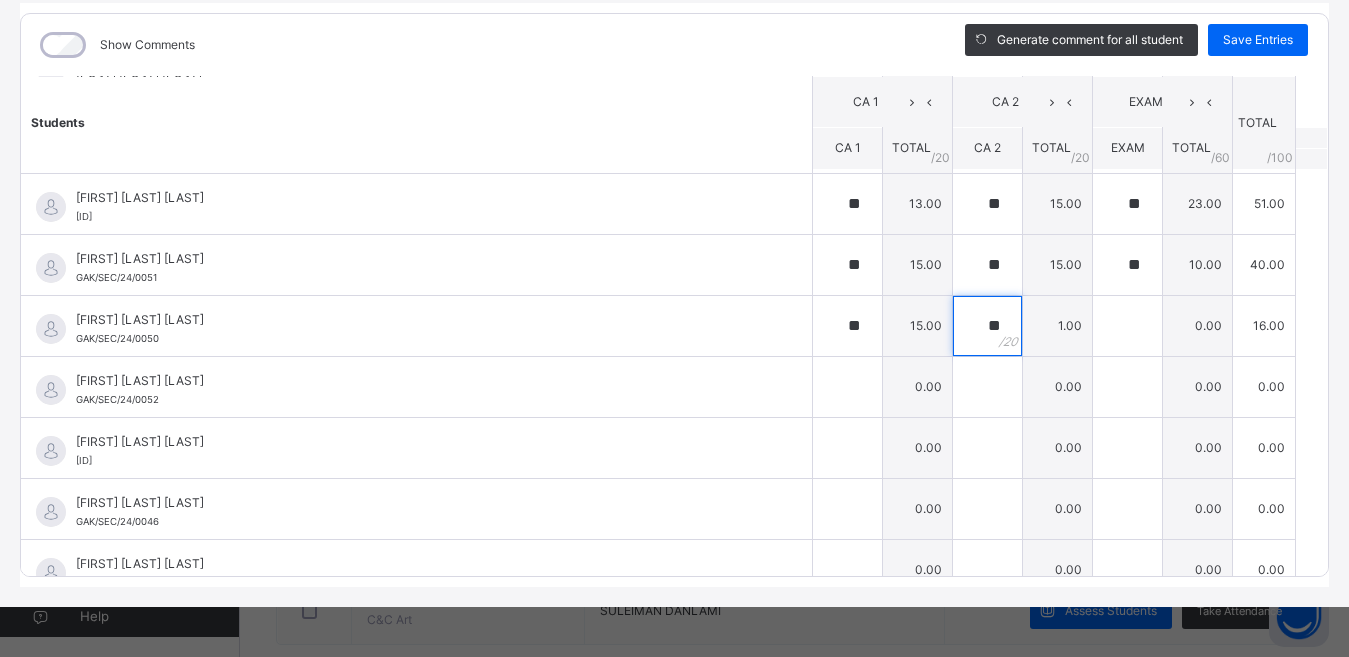 type on "**" 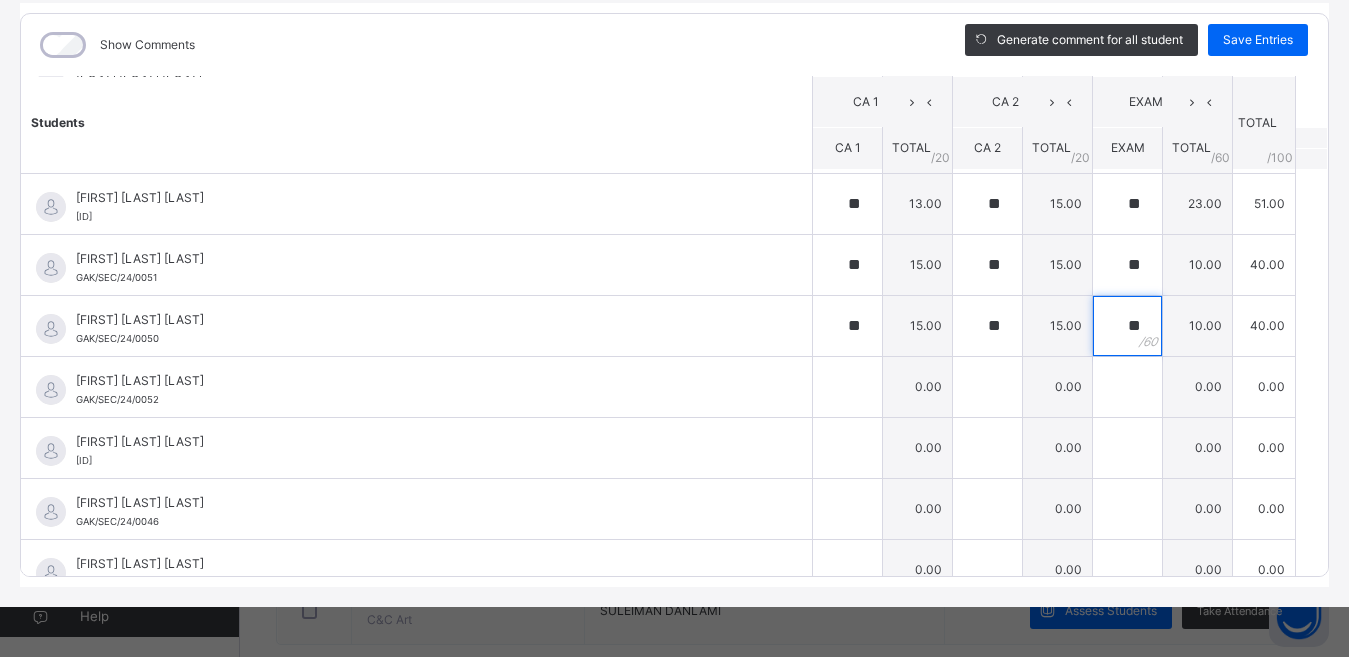 type on "**" 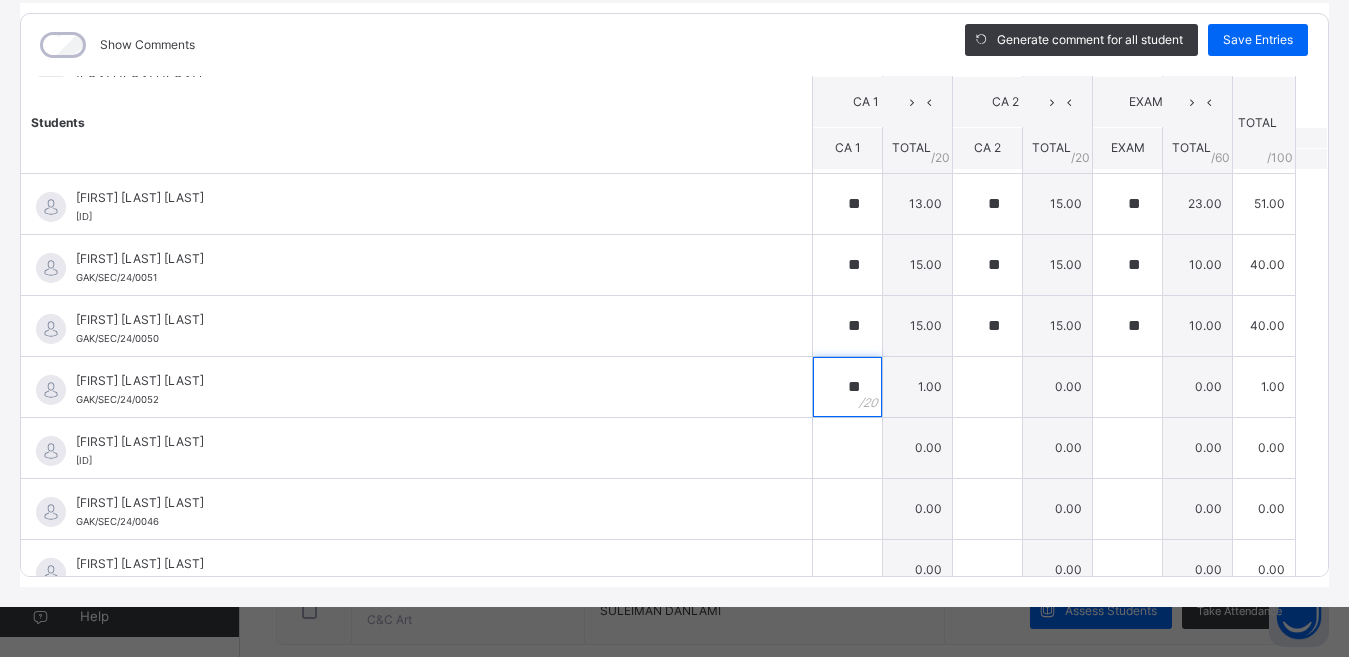 type on "**" 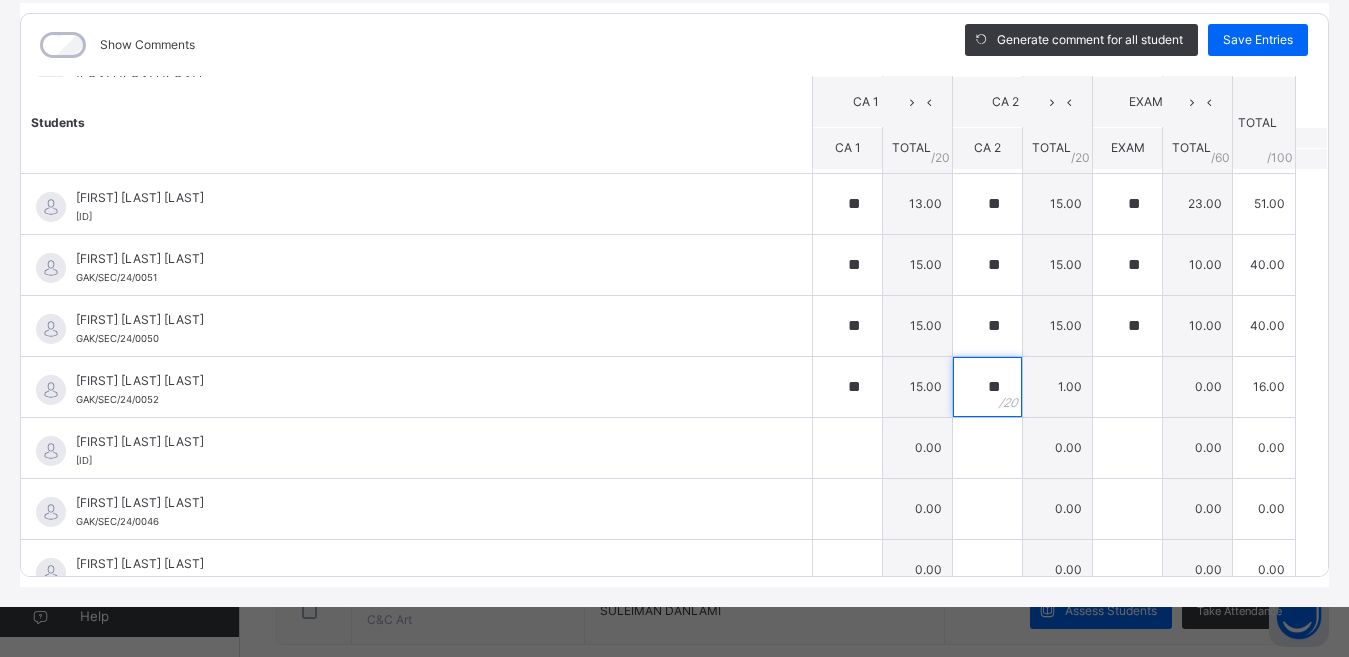 type on "**" 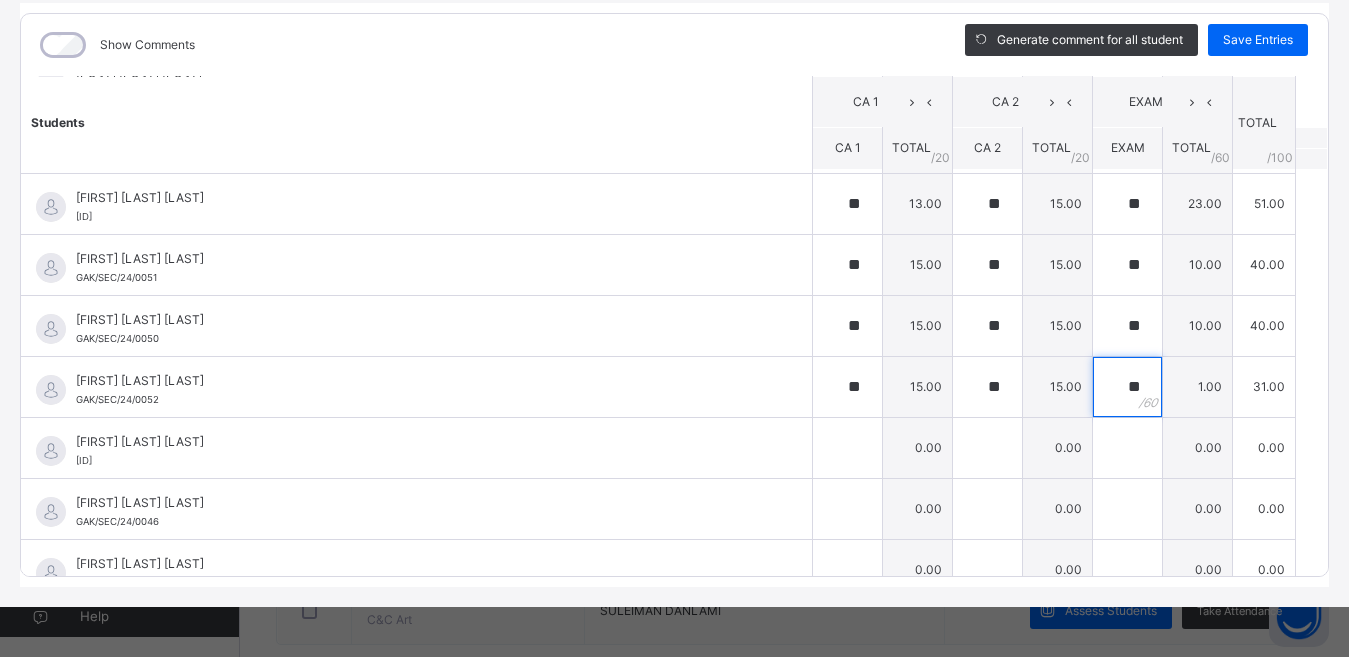 type on "**" 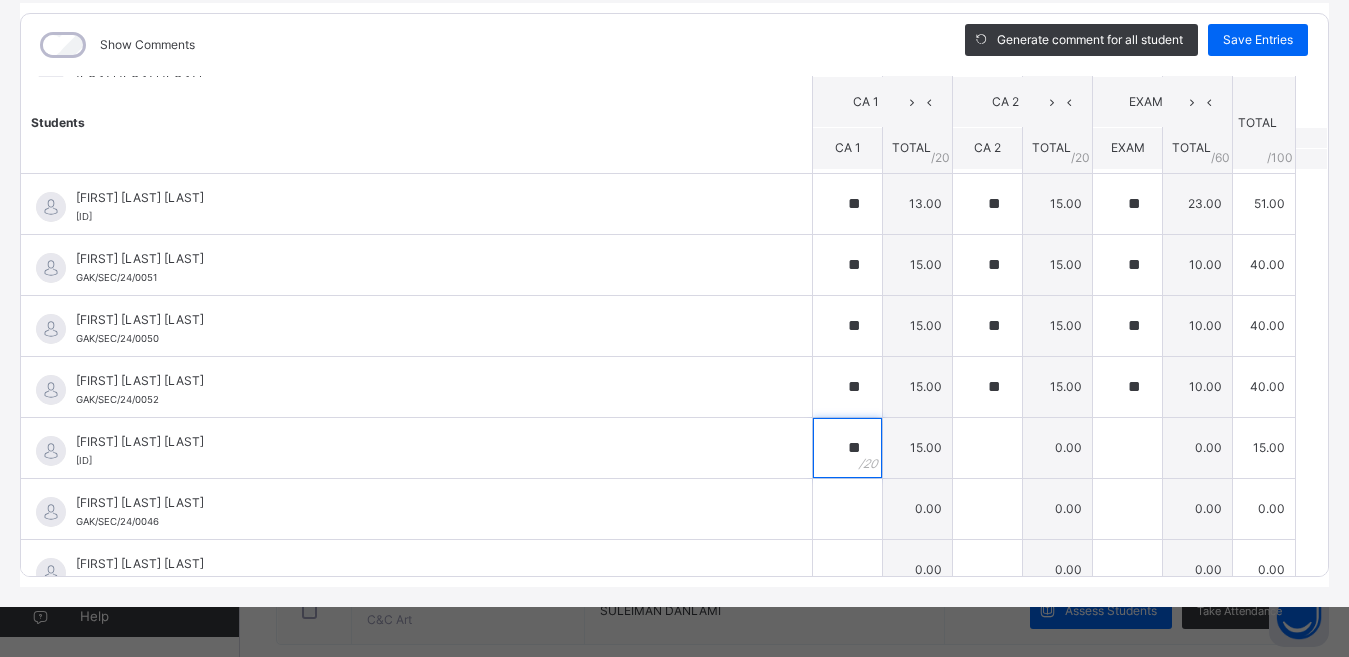 type on "**" 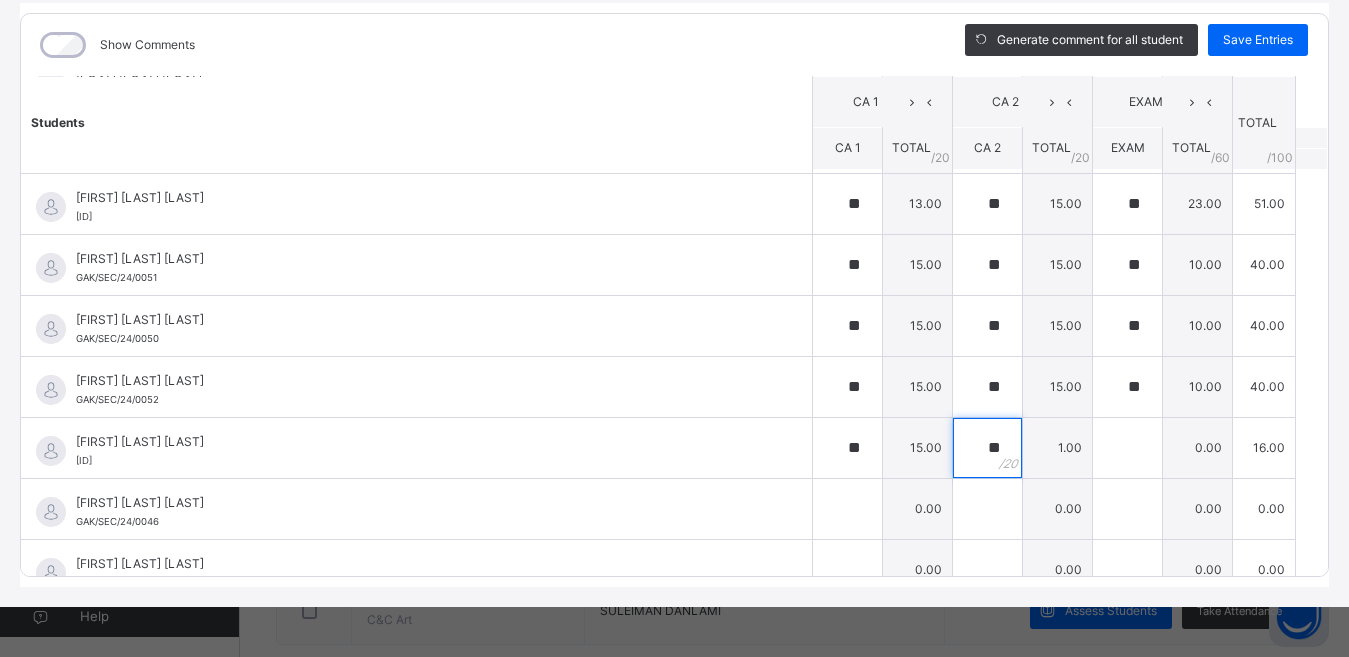 type on "**" 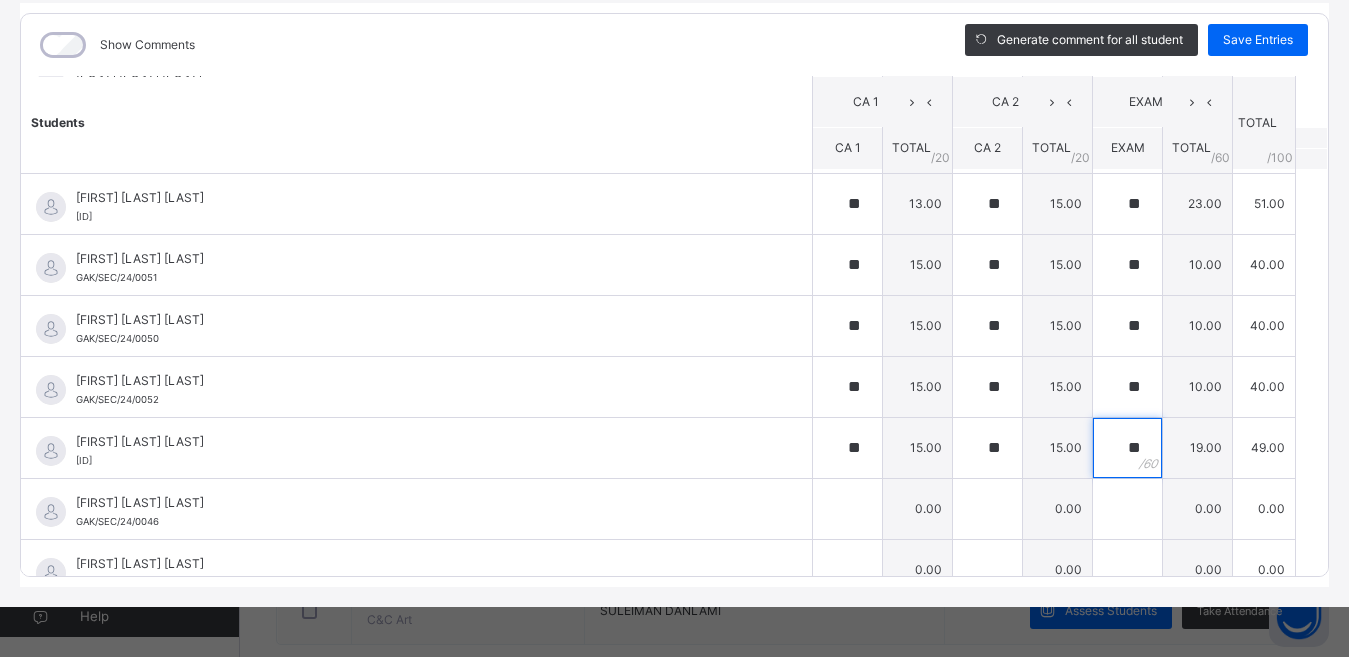 type on "**" 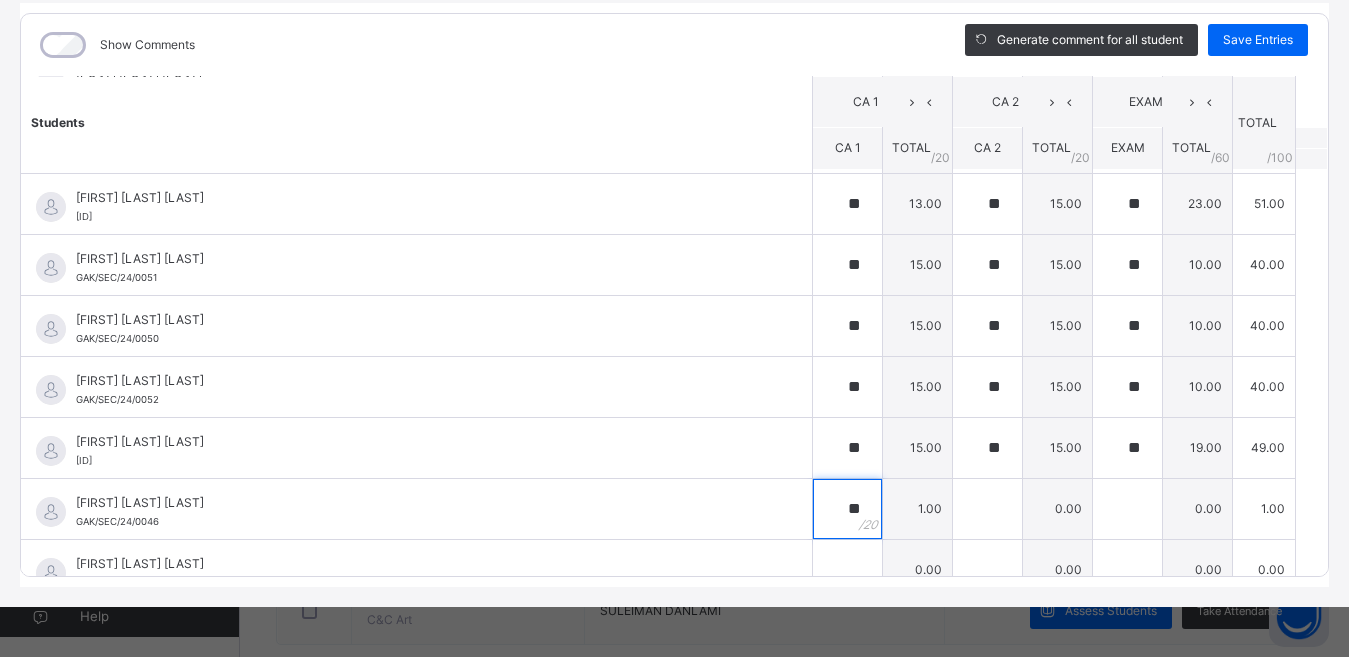 type on "**" 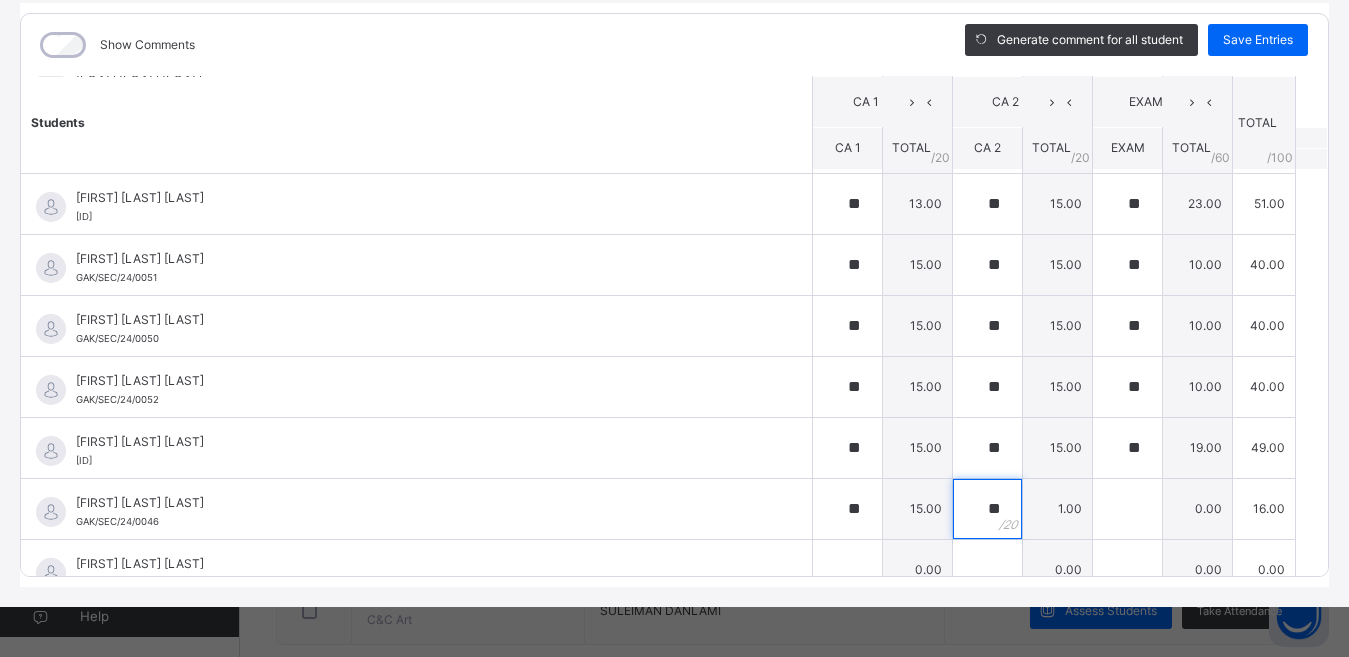 type on "**" 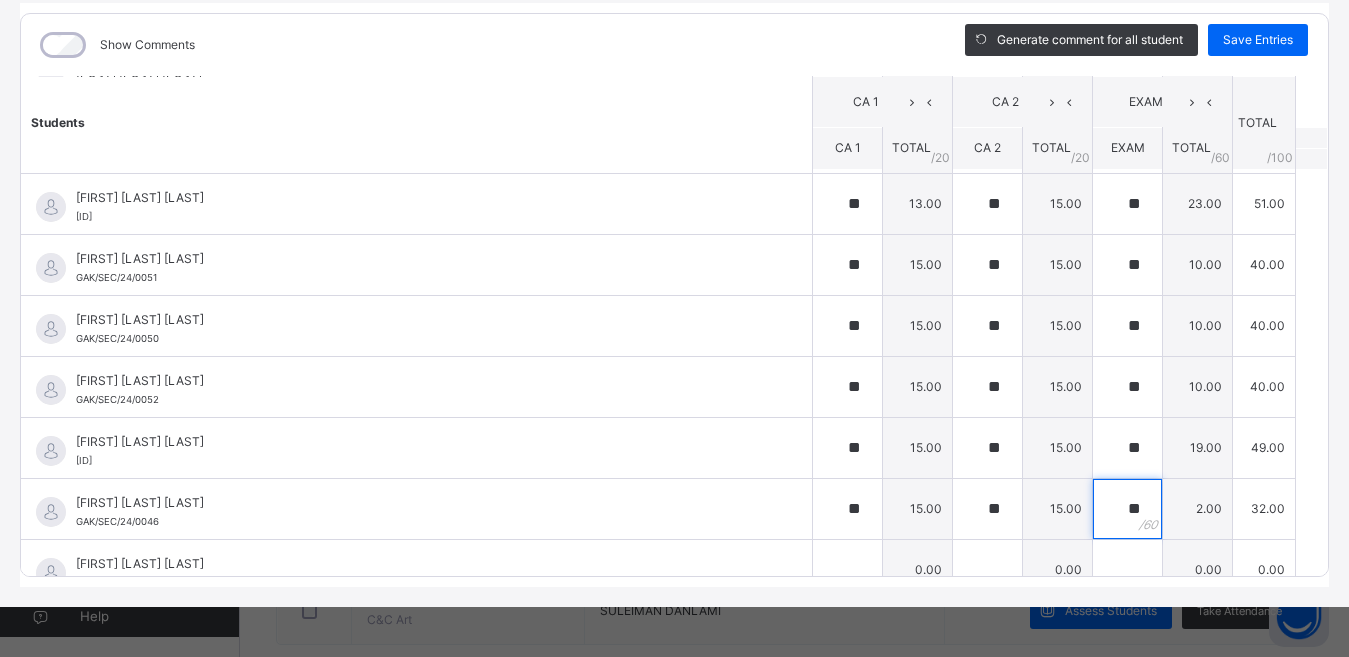 type on "**" 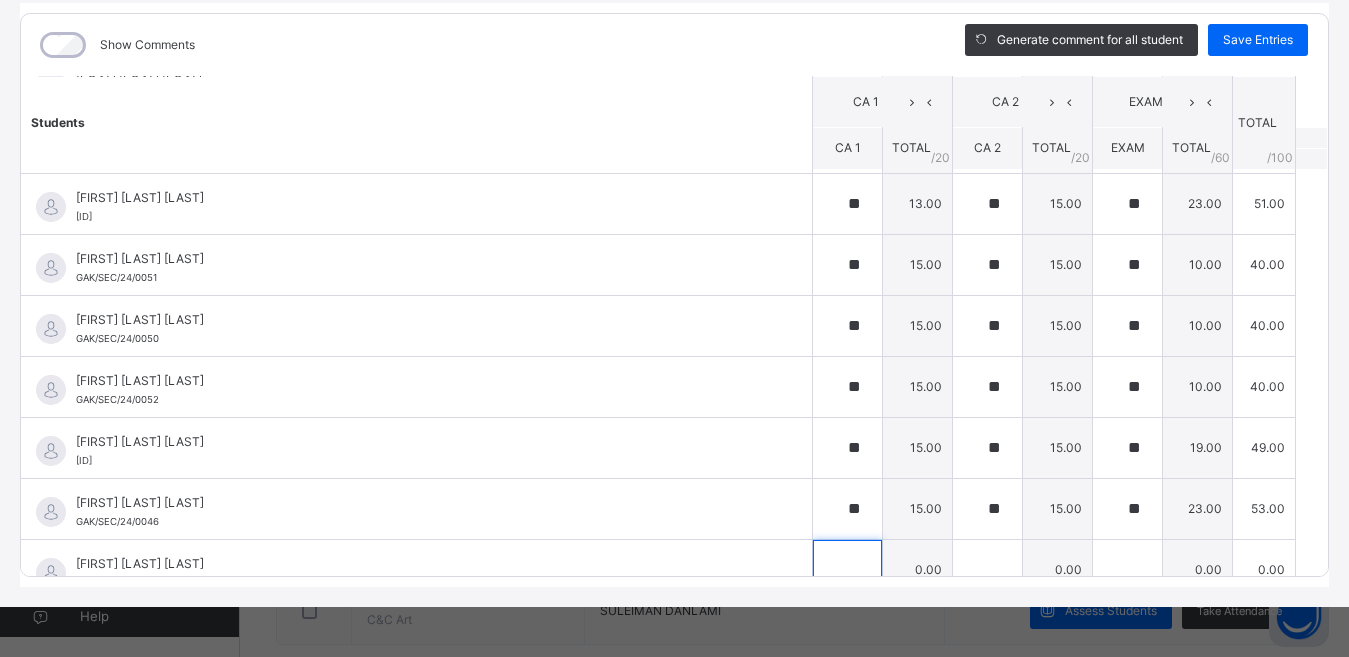 scroll, scrollTop: 325, scrollLeft: 0, axis: vertical 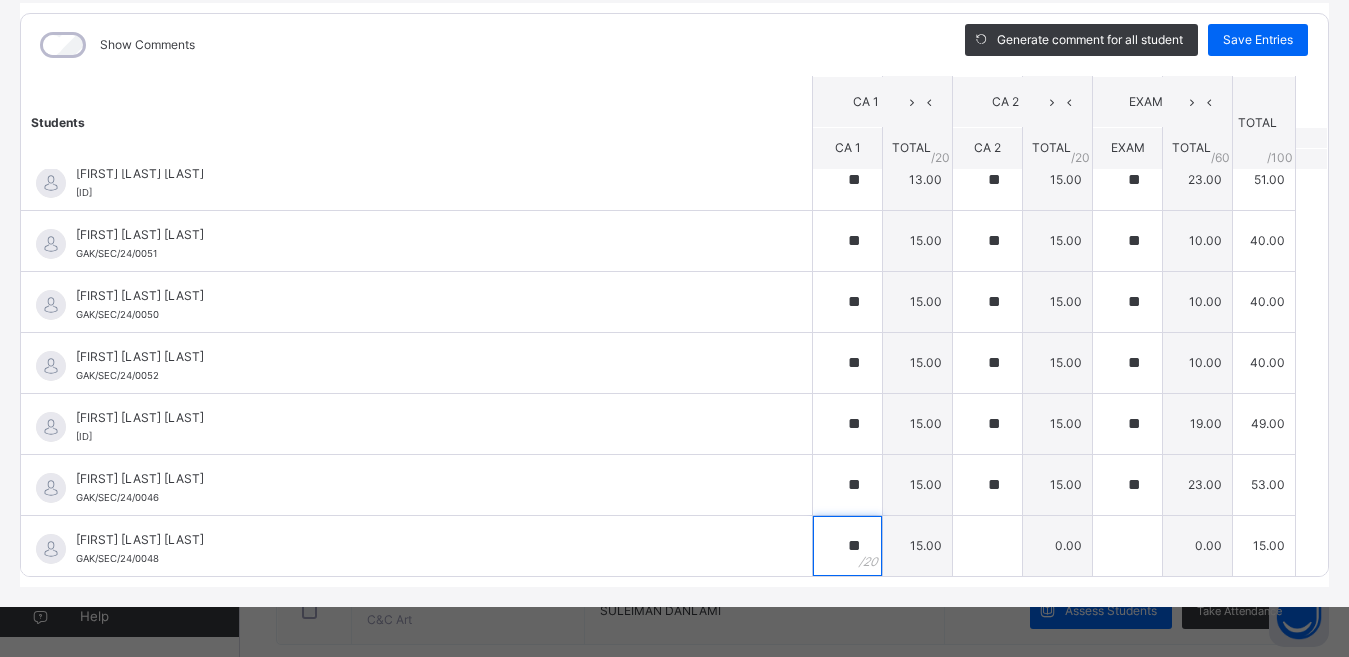 type on "**" 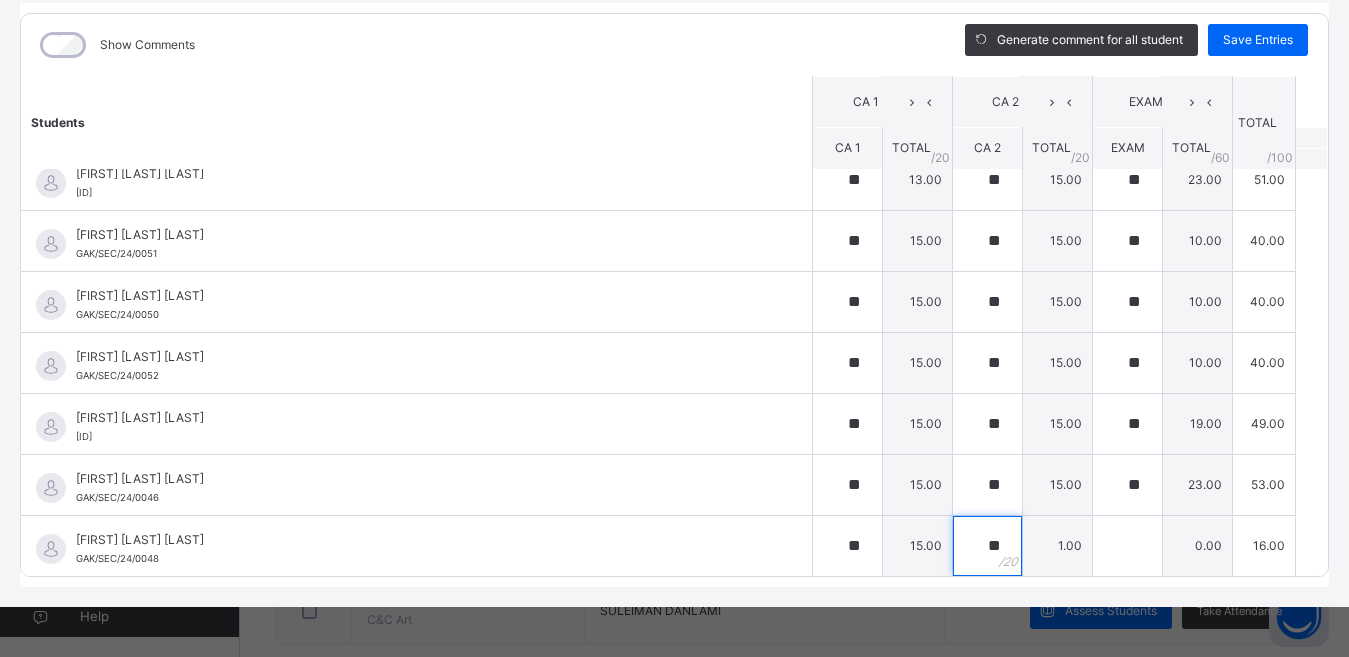 type on "**" 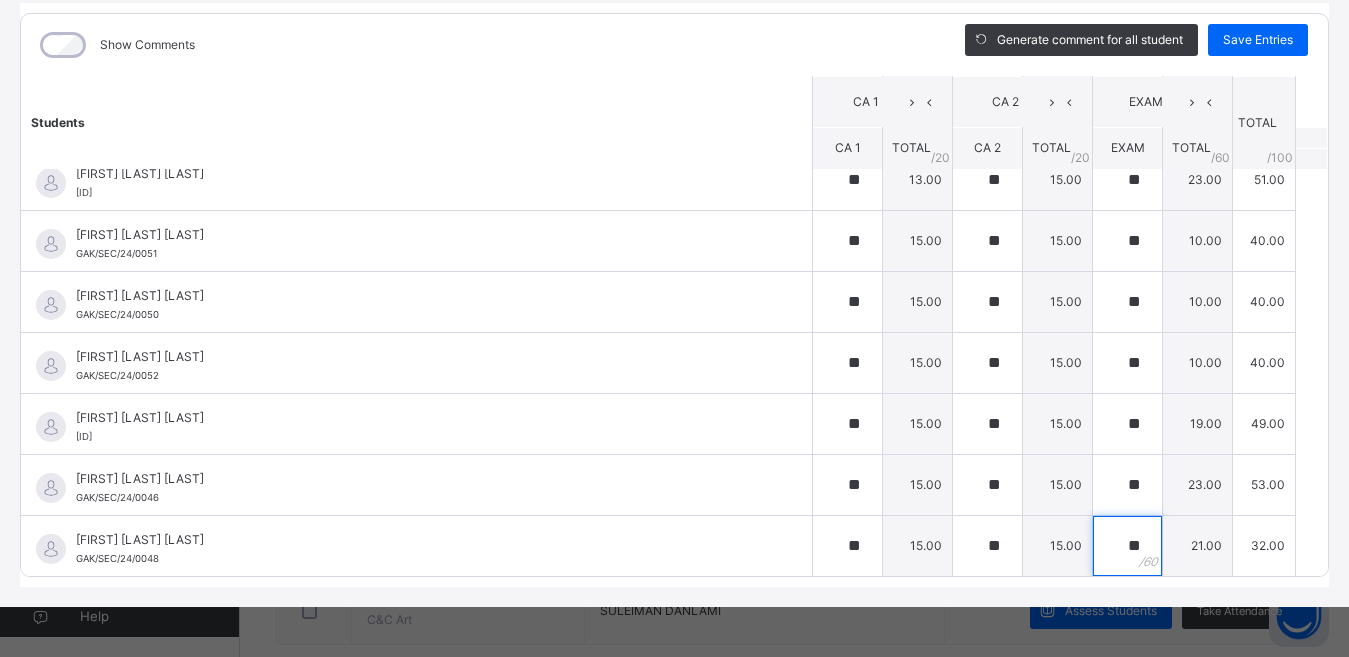 type on "**" 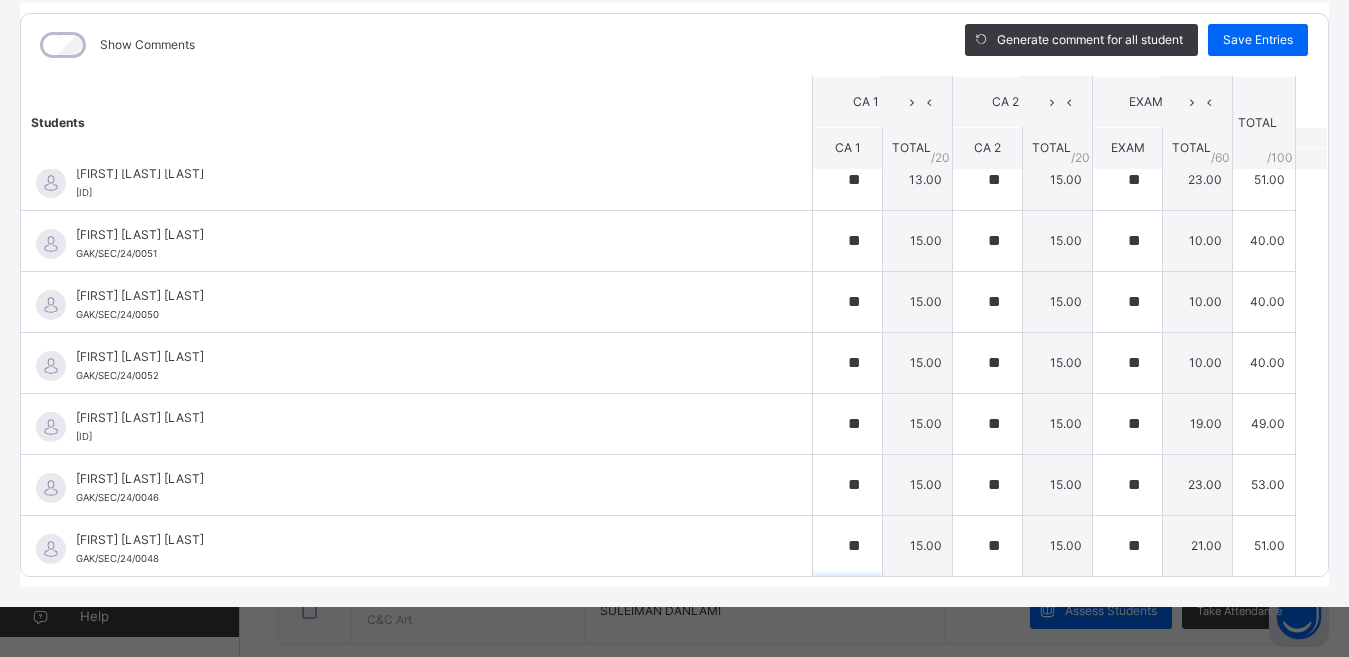 scroll, scrollTop: 606, scrollLeft: 0, axis: vertical 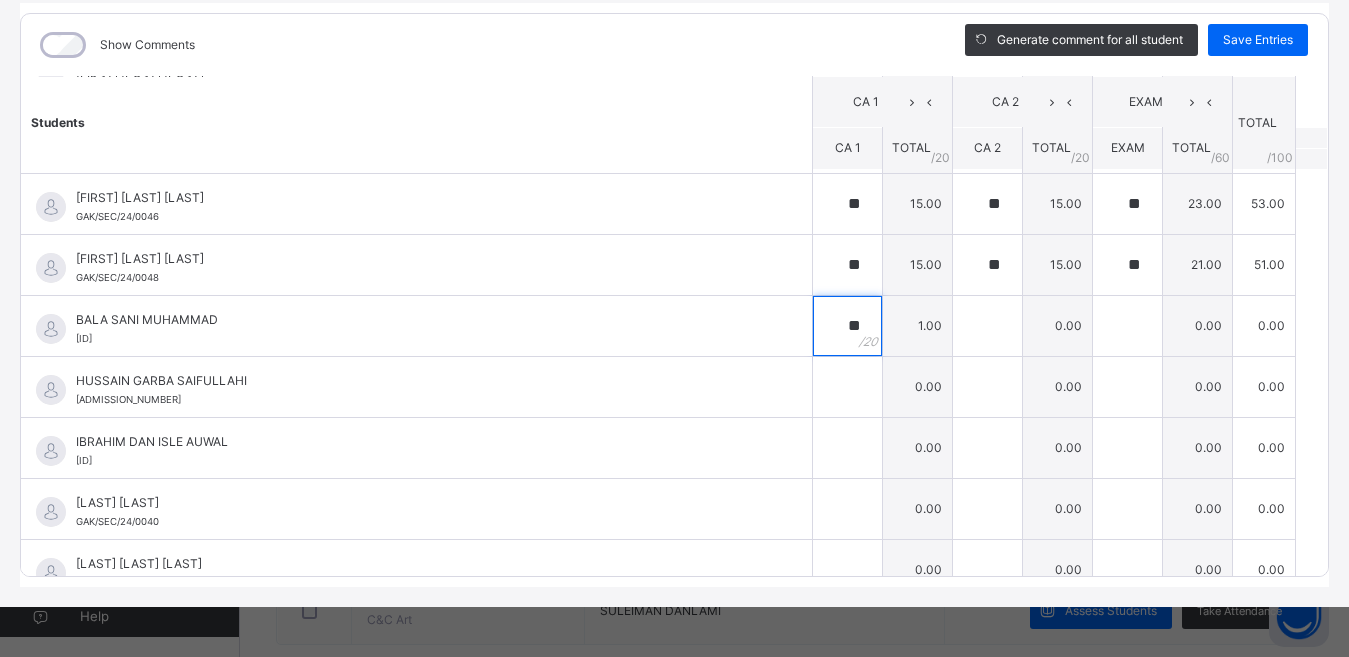 type on "**" 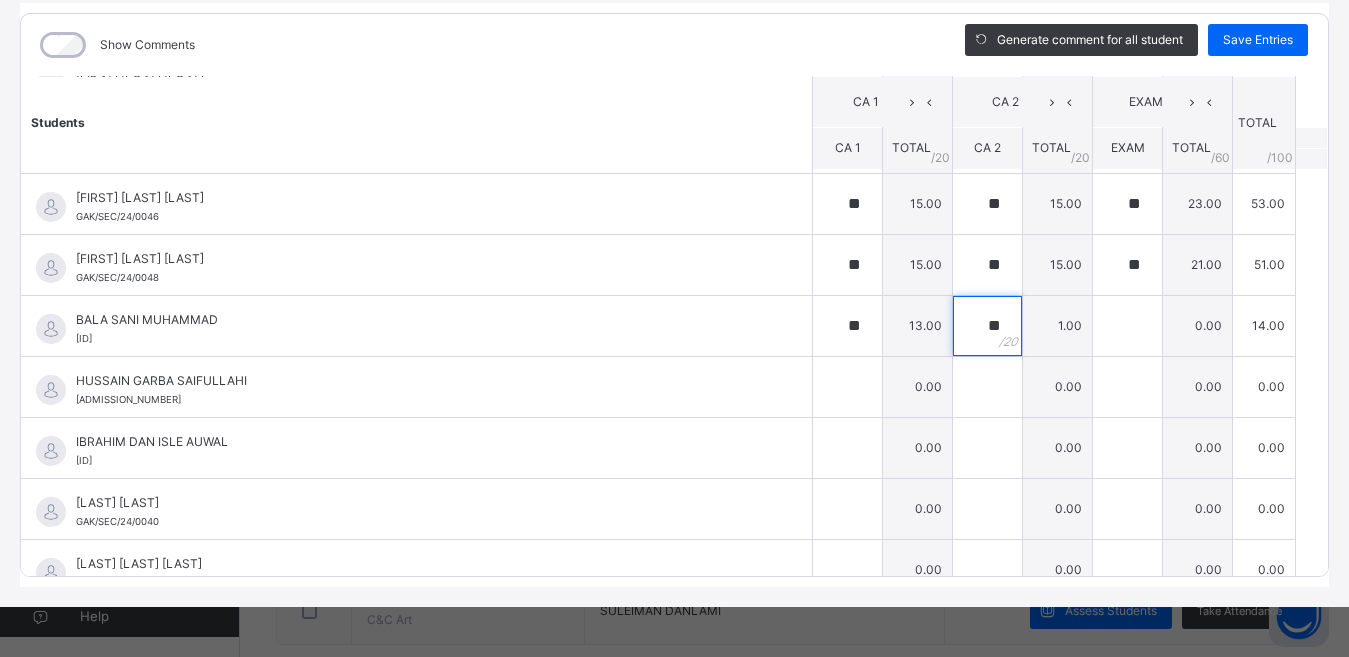 type on "**" 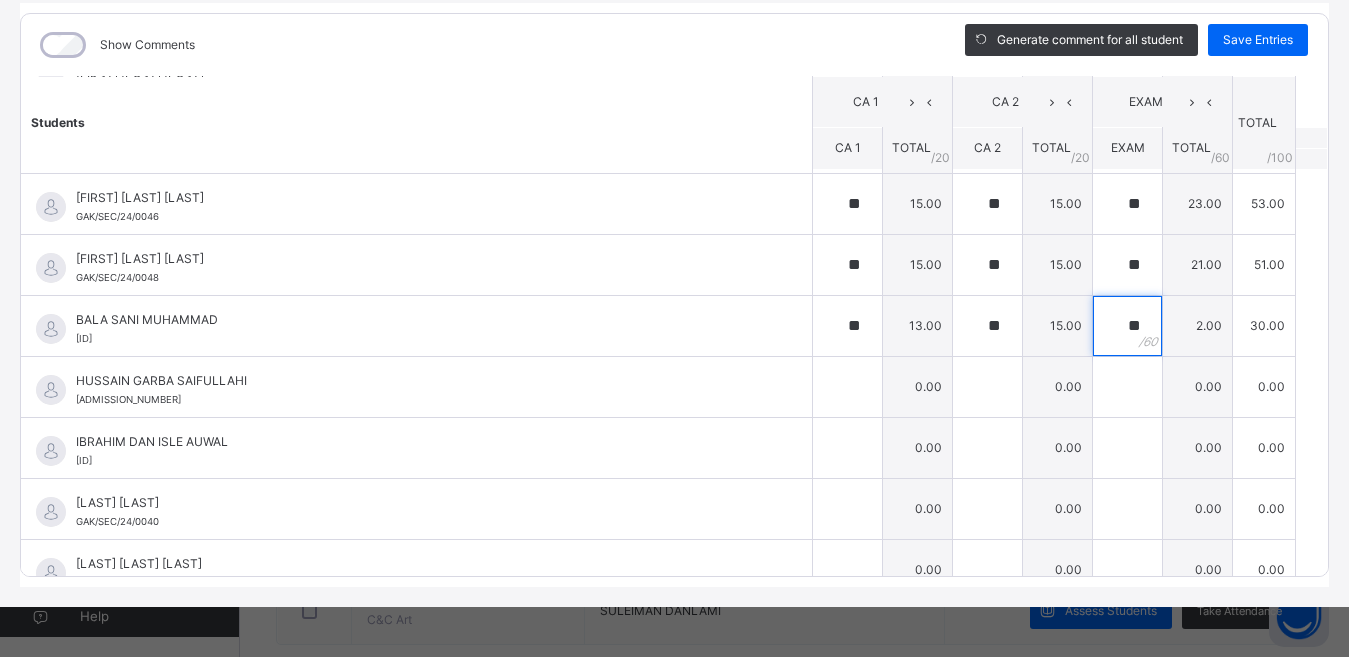 type on "**" 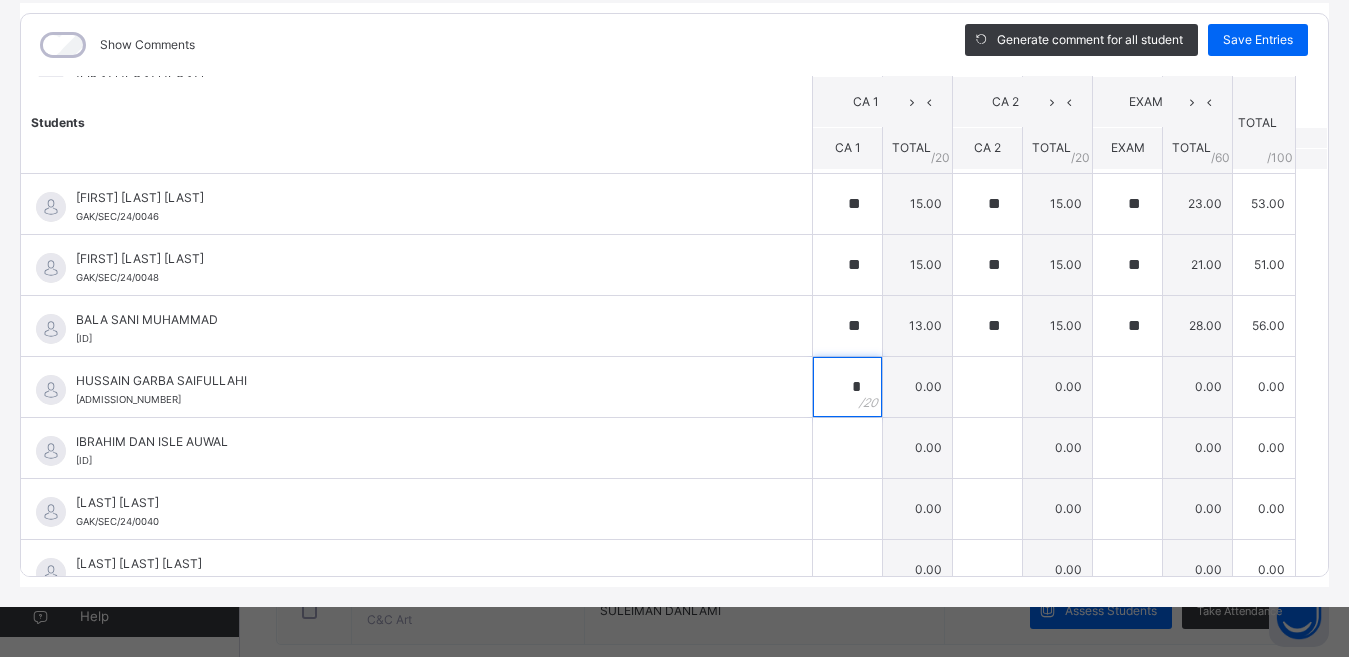 type on "*" 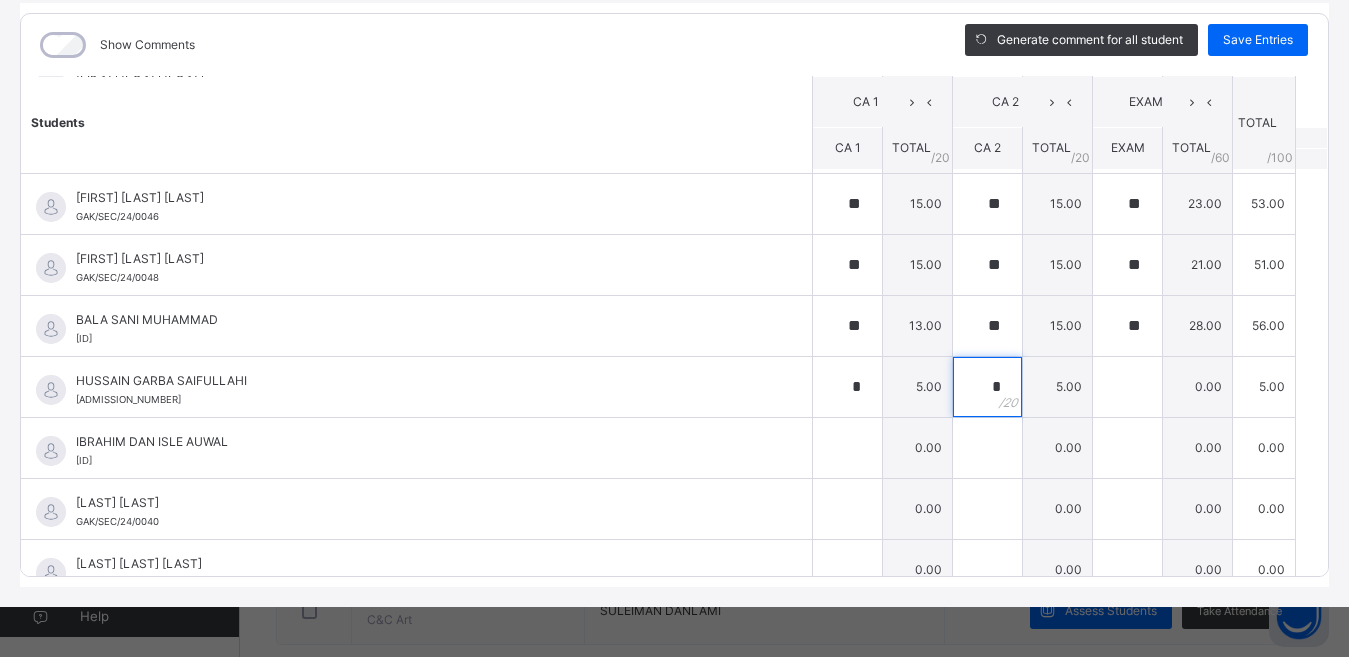 type on "*" 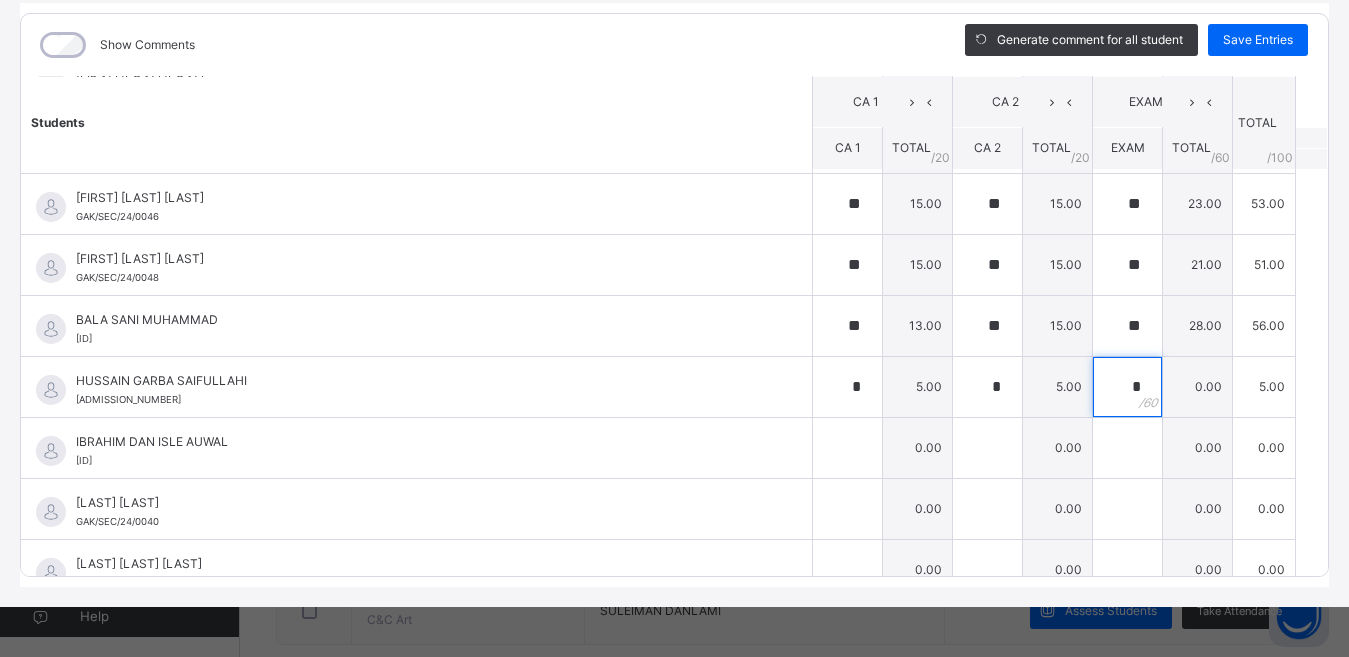 type on "*" 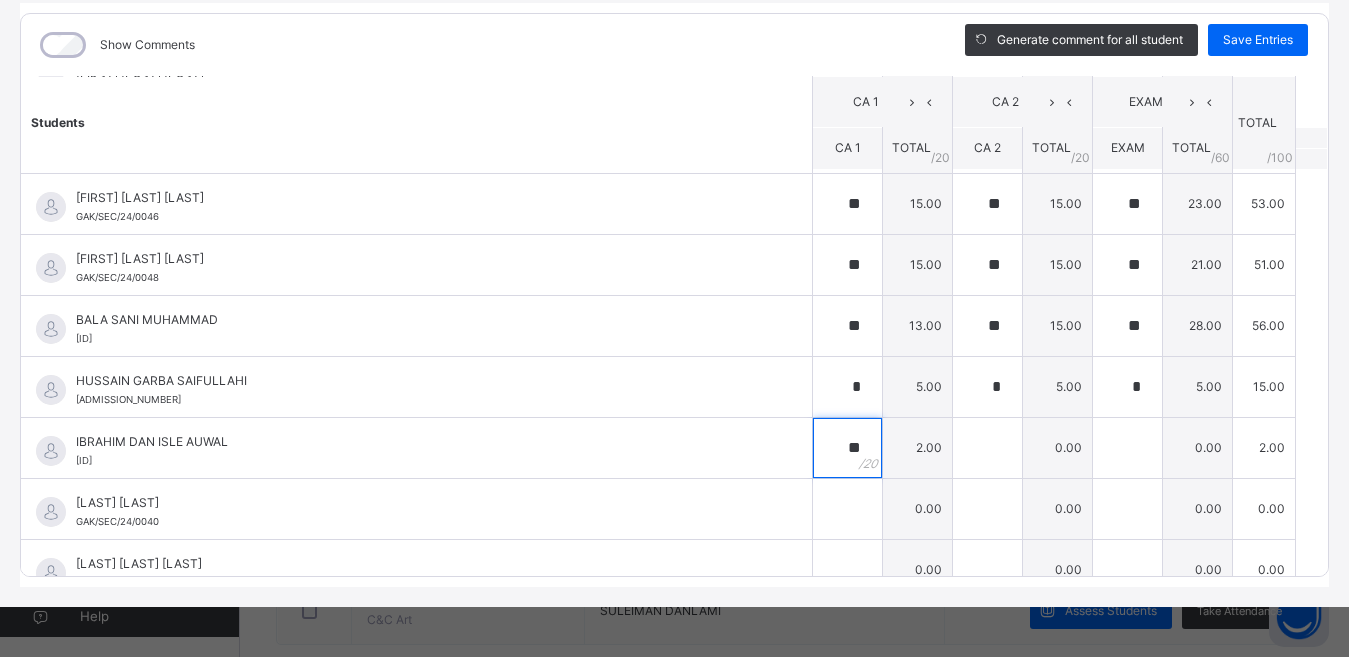 type on "**" 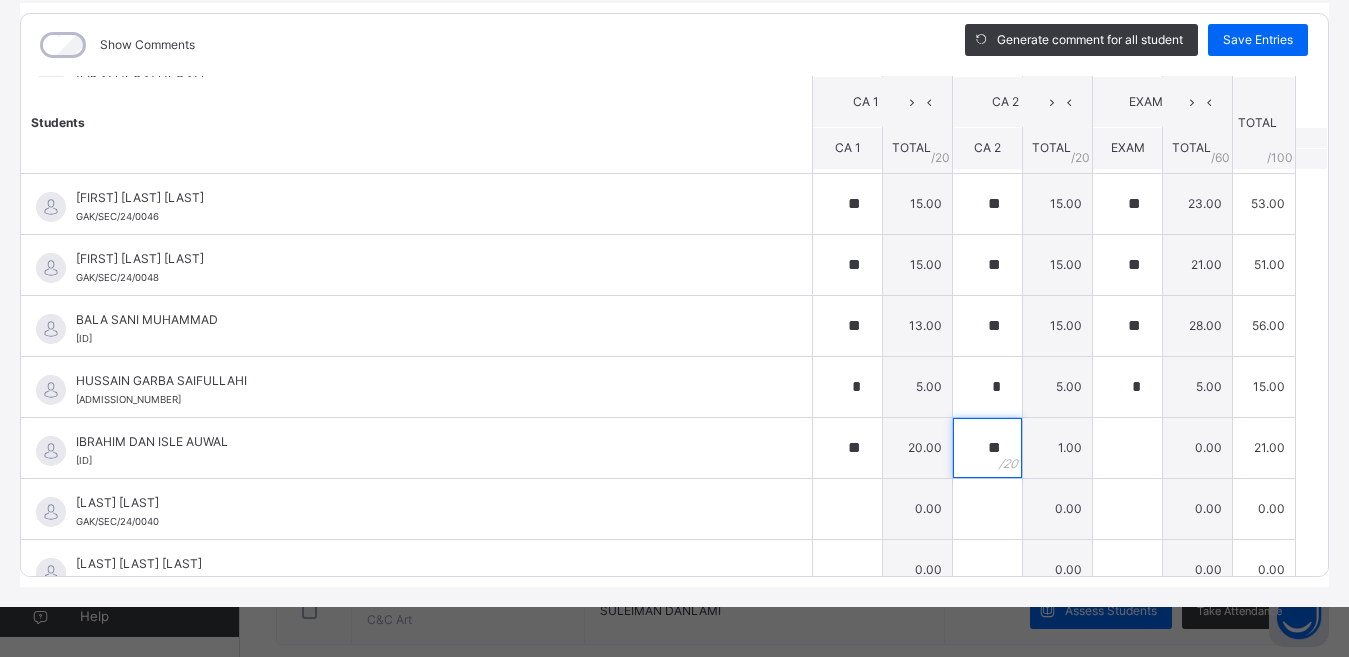 type on "**" 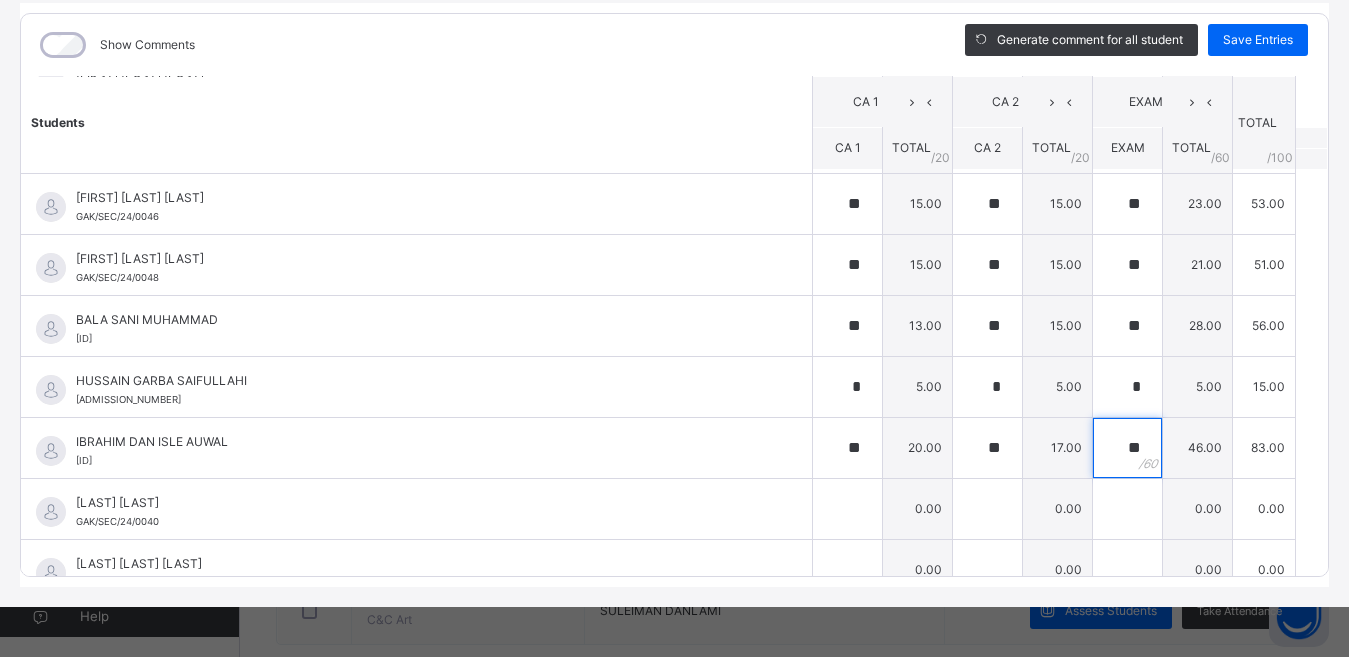 type on "**" 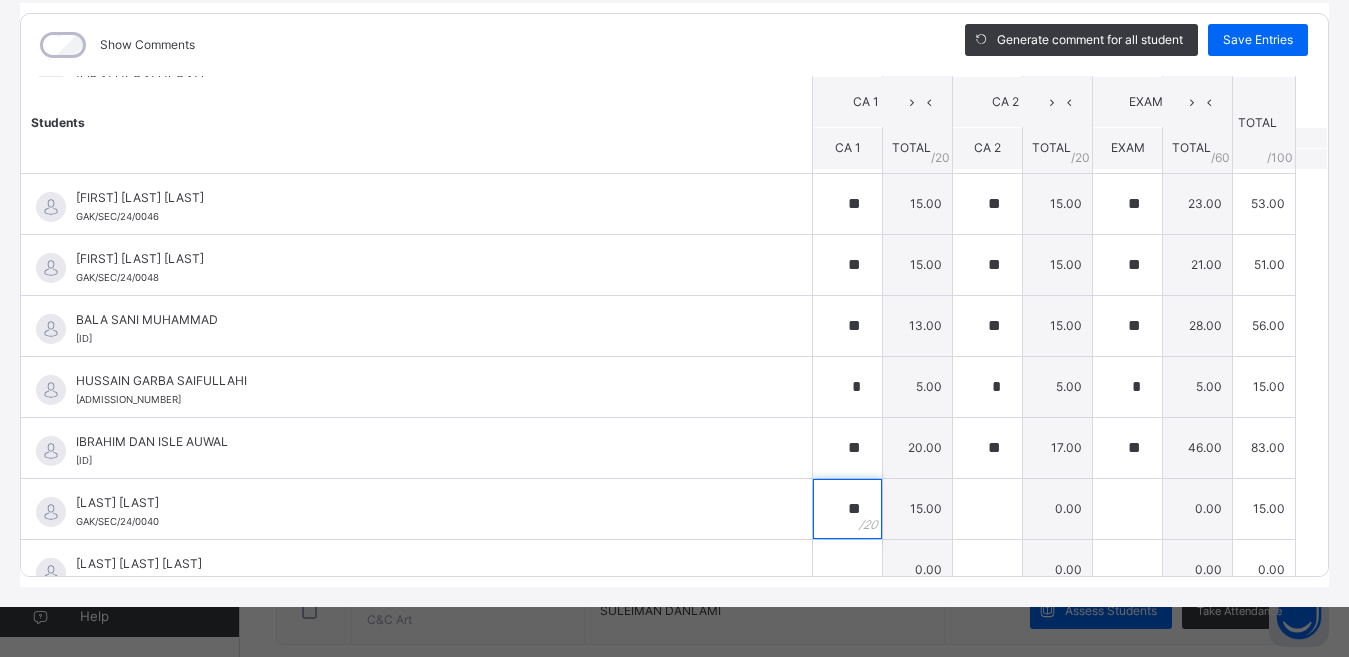 type on "**" 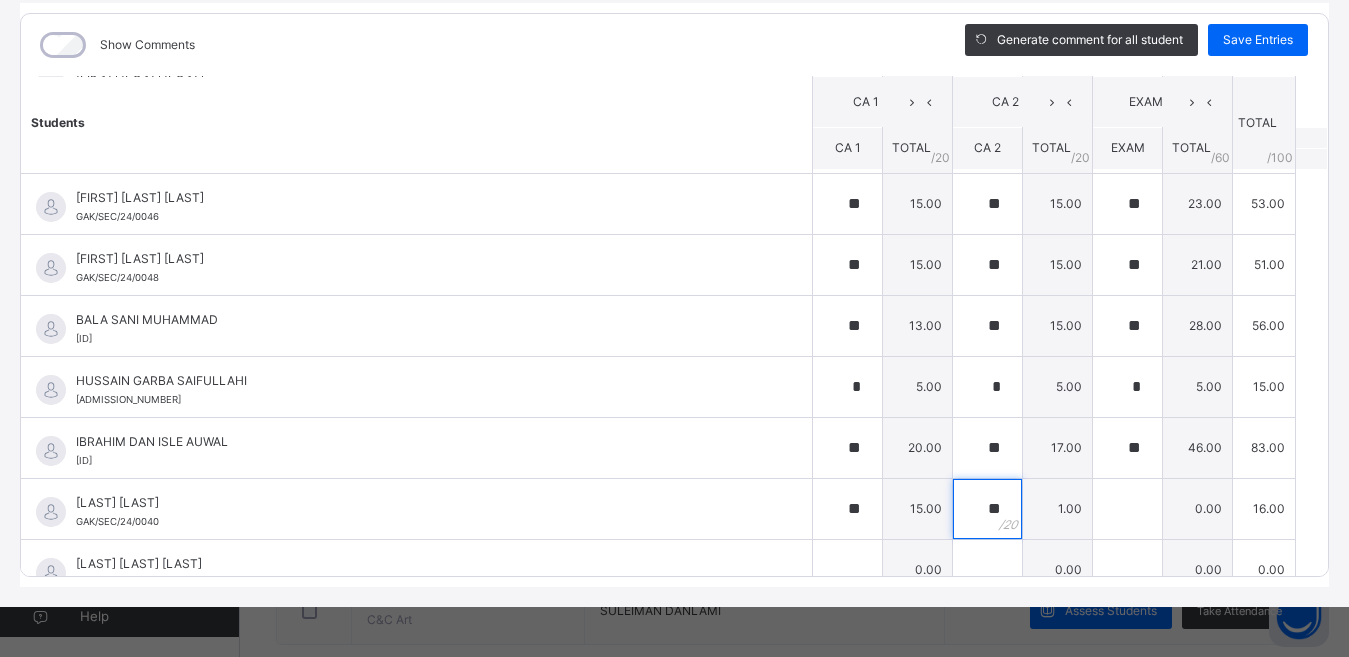 type on "**" 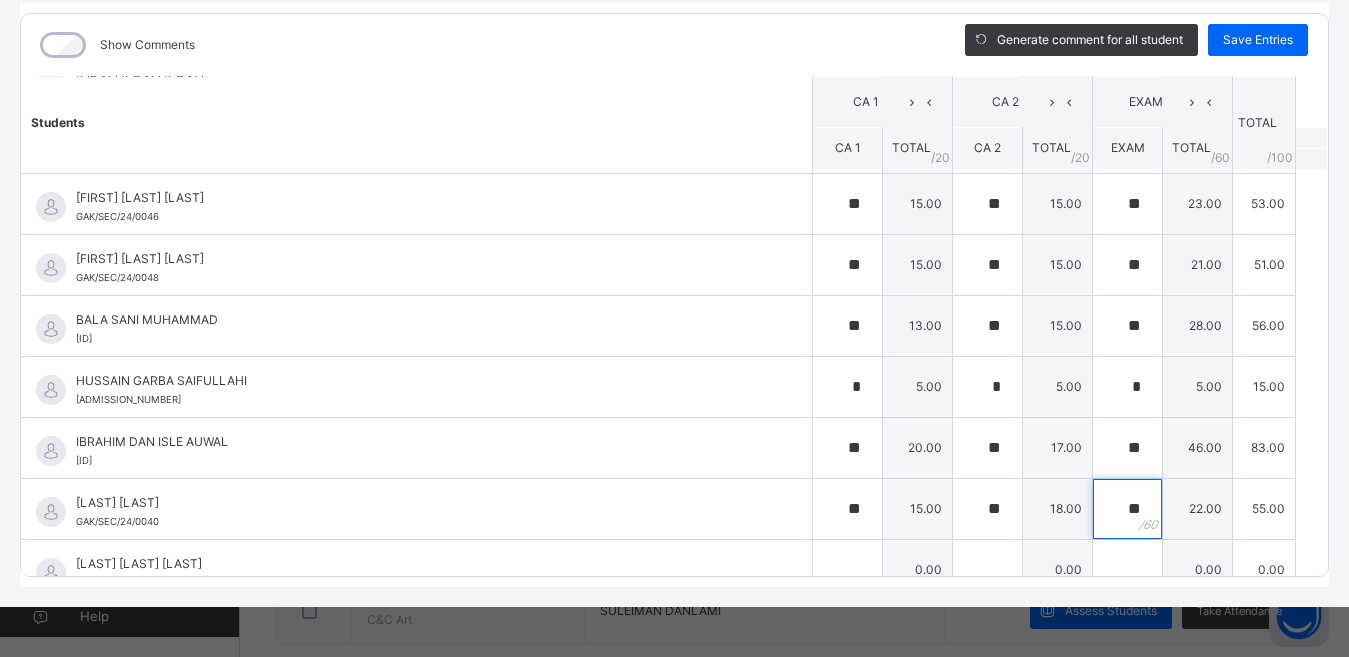 type on "**" 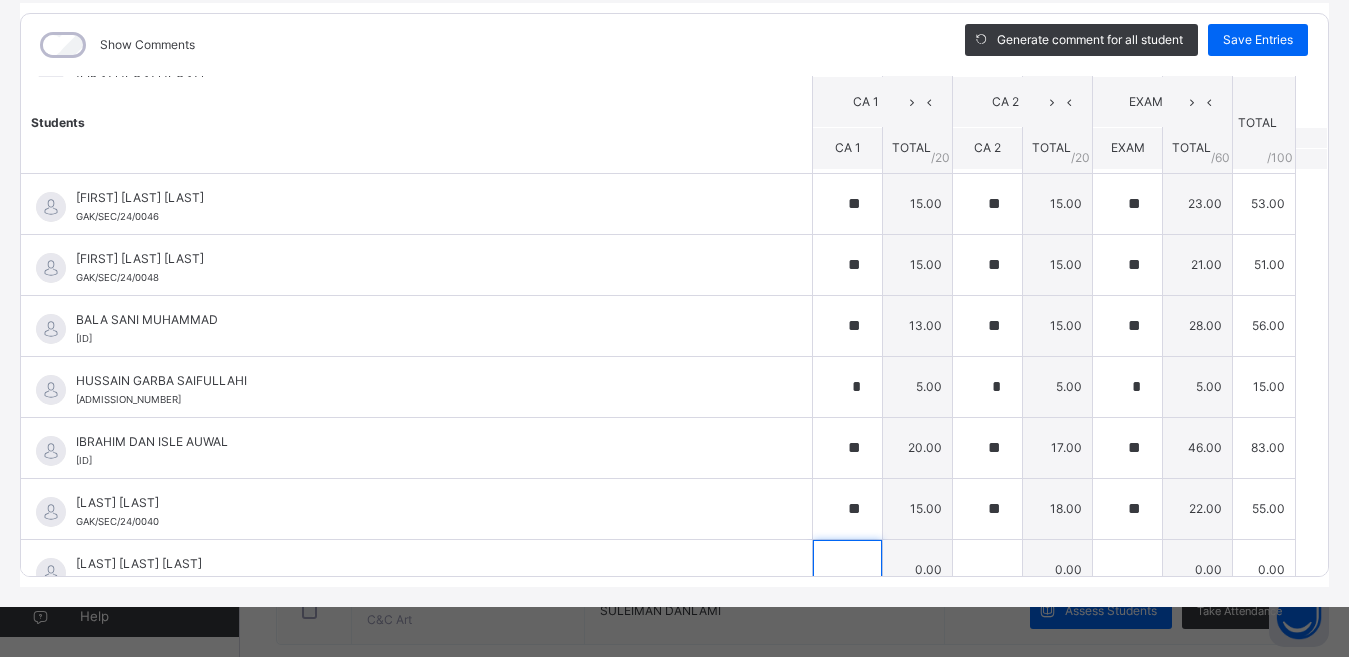 scroll, scrollTop: 630, scrollLeft: 0, axis: vertical 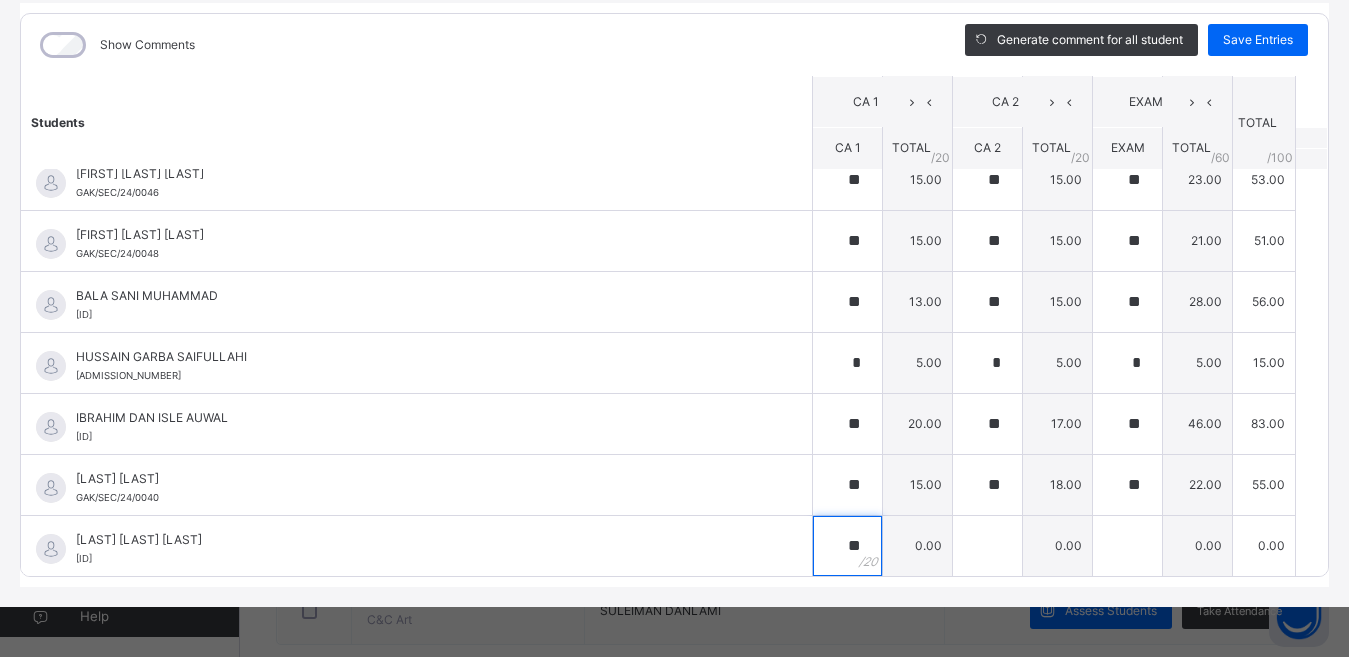type on "**" 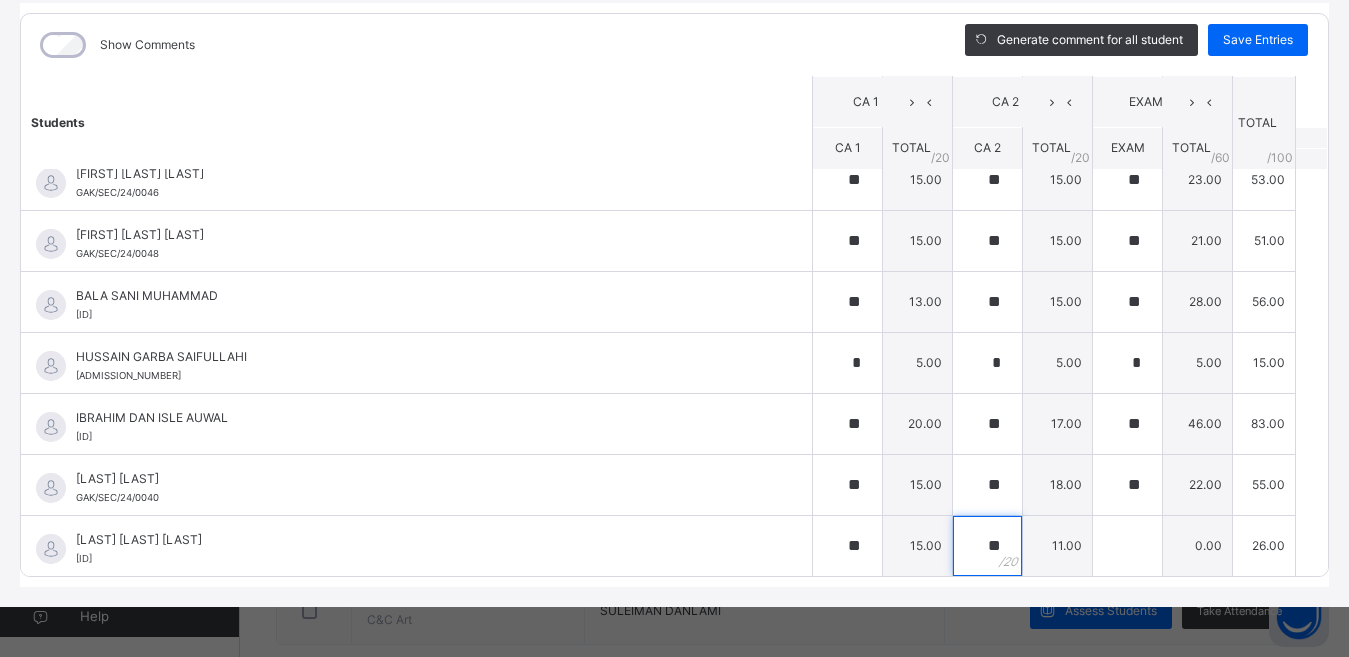type on "**" 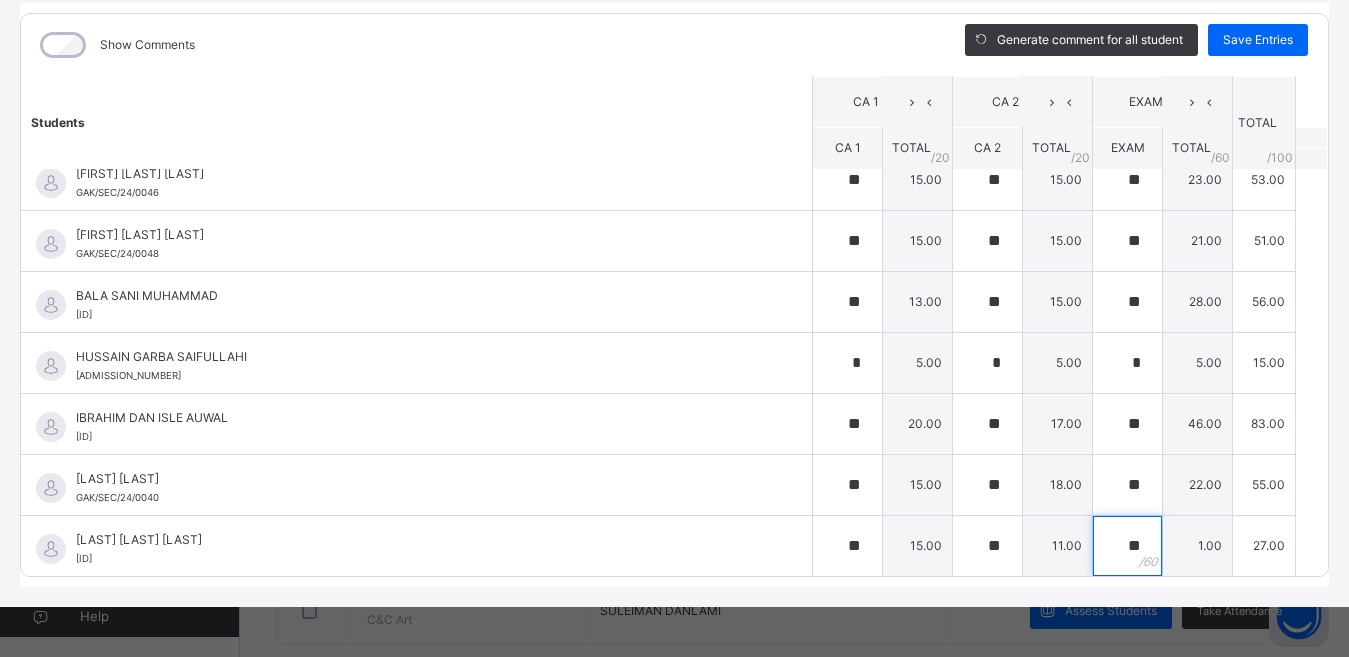 type on "**" 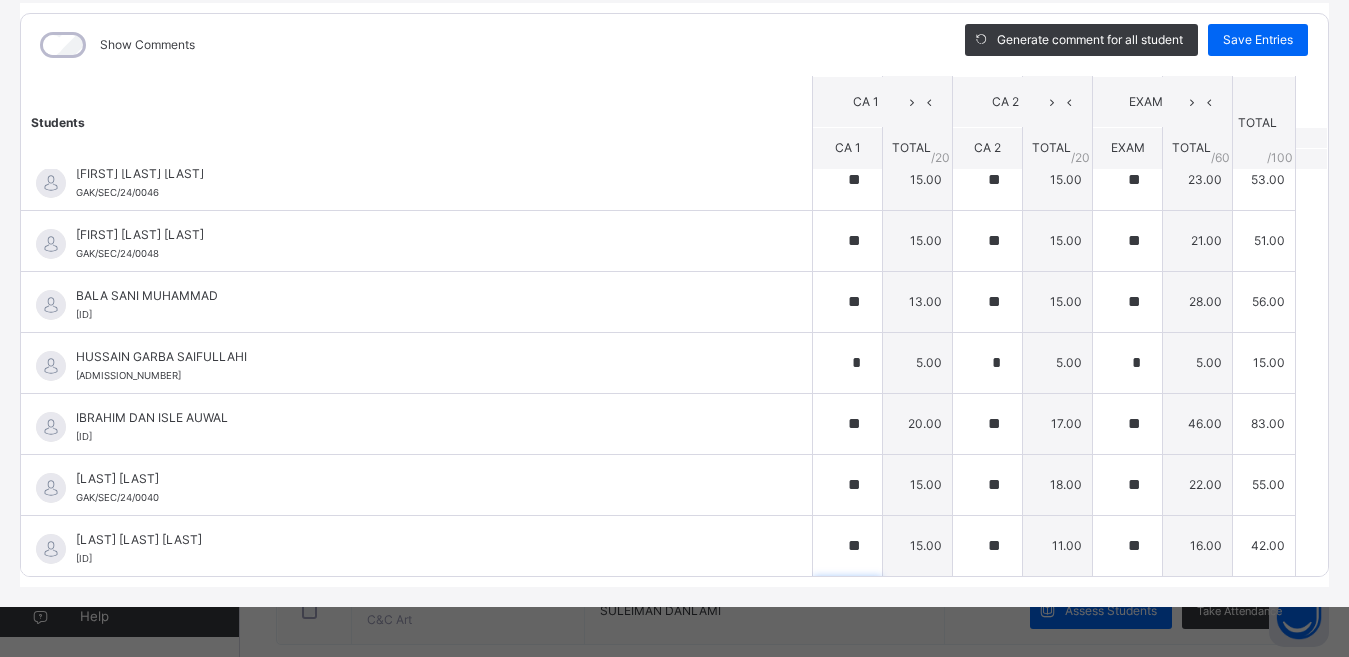 scroll, scrollTop: 911, scrollLeft: 0, axis: vertical 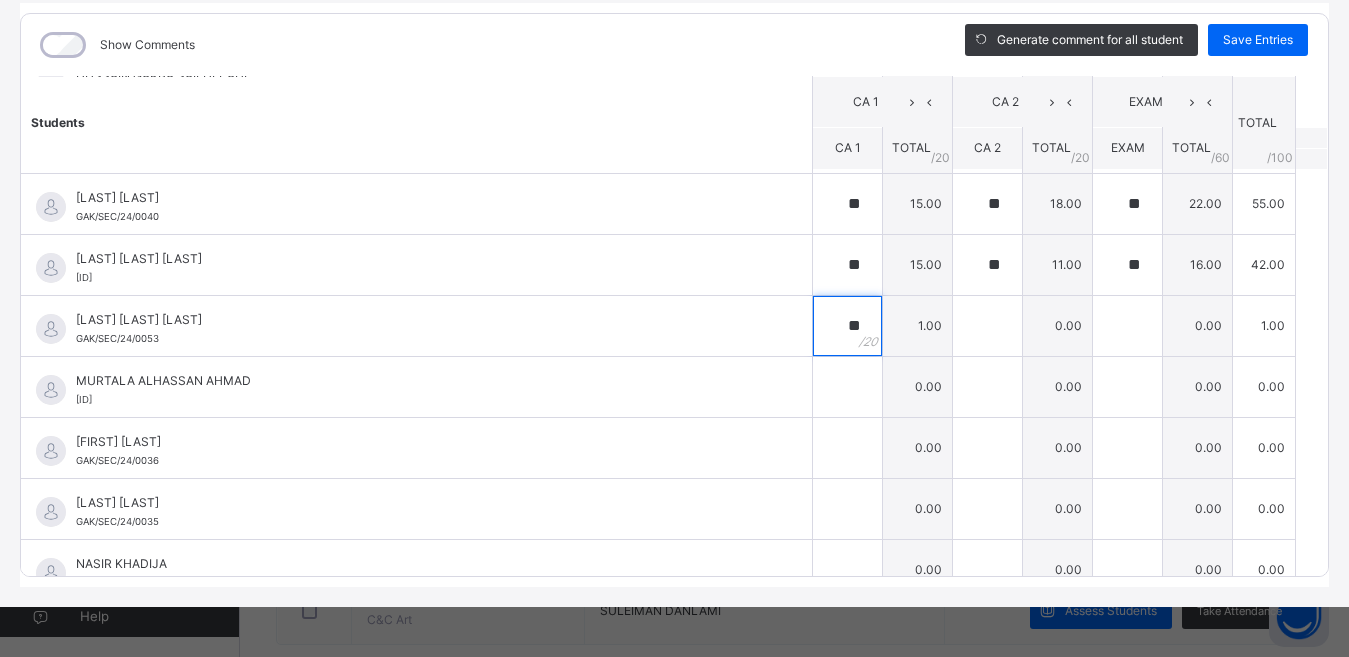 type on "**" 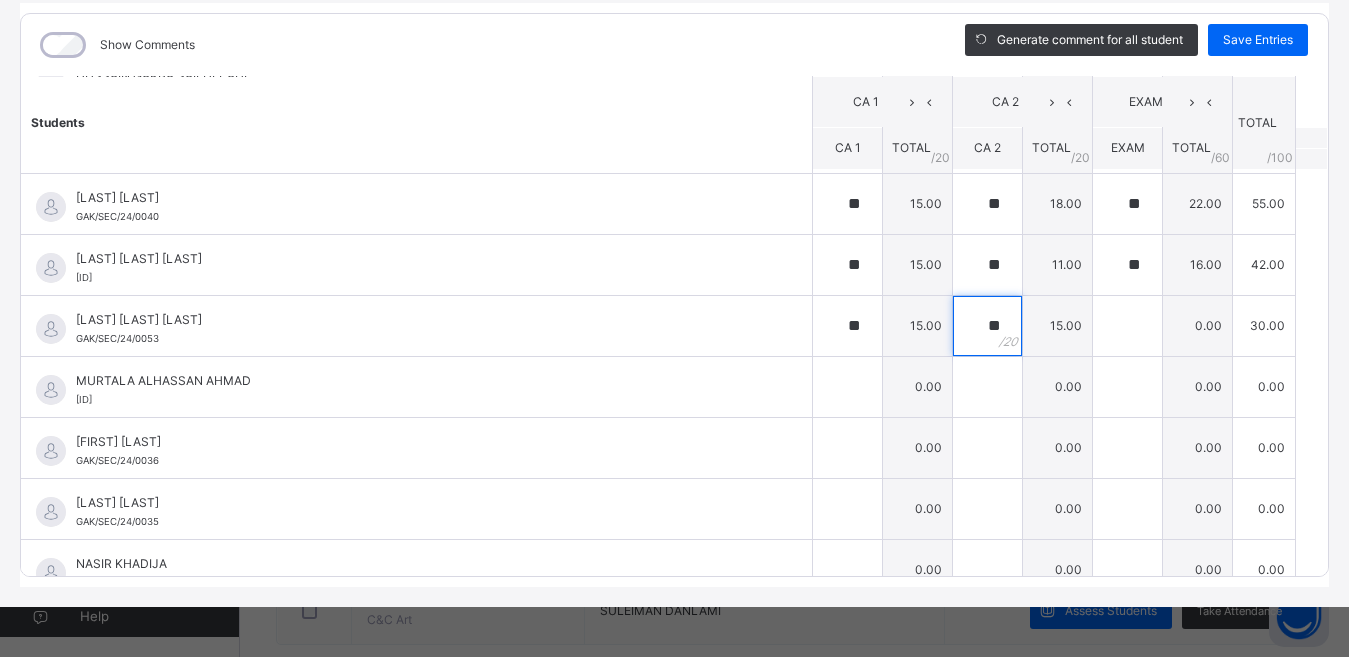 type on "**" 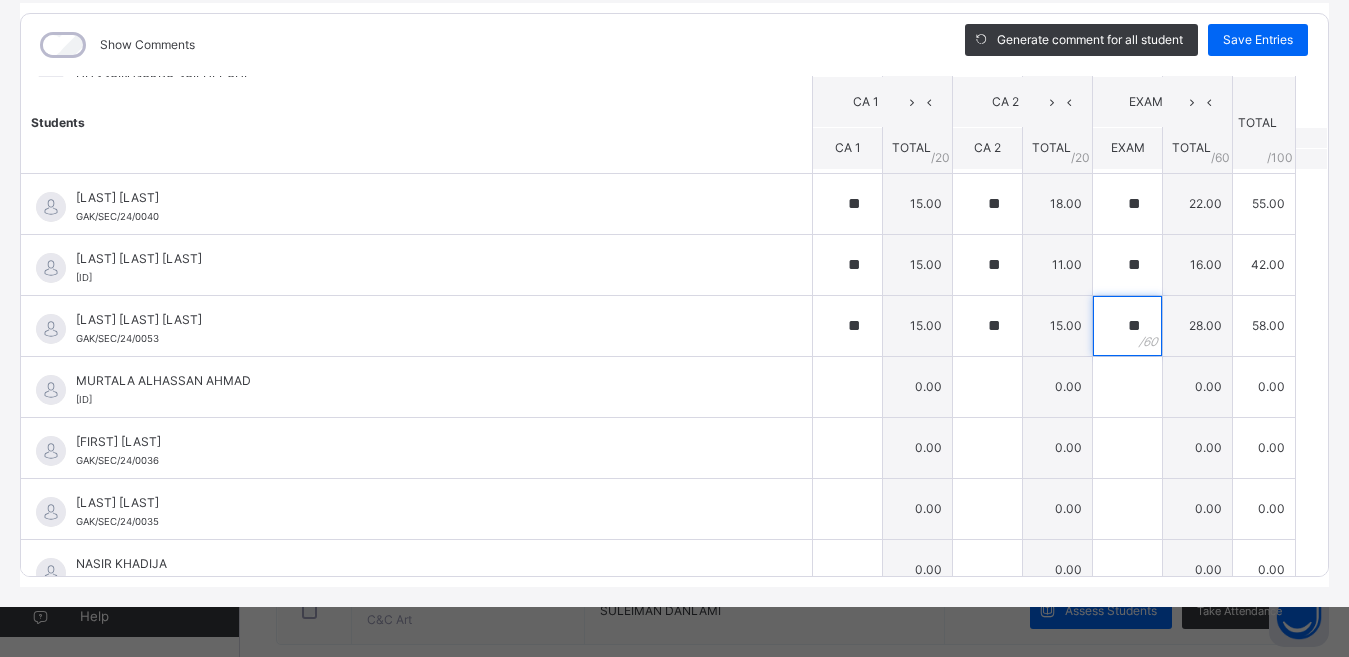 type on "**" 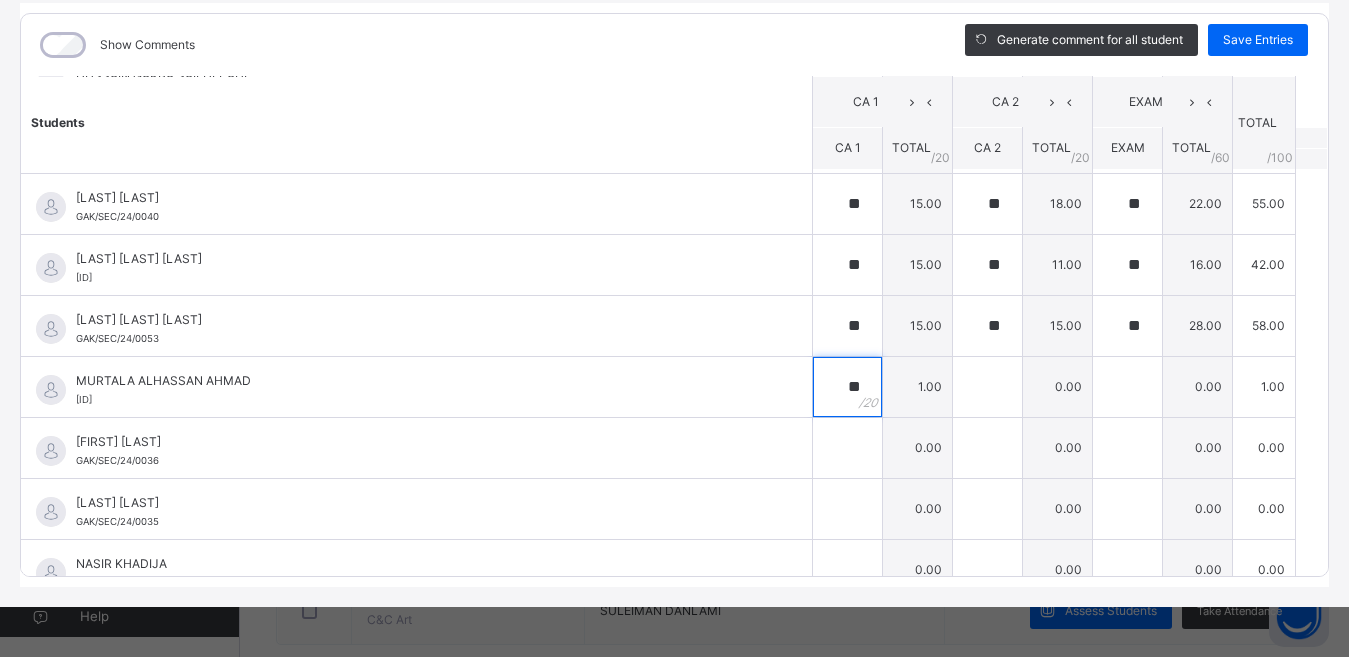 type on "**" 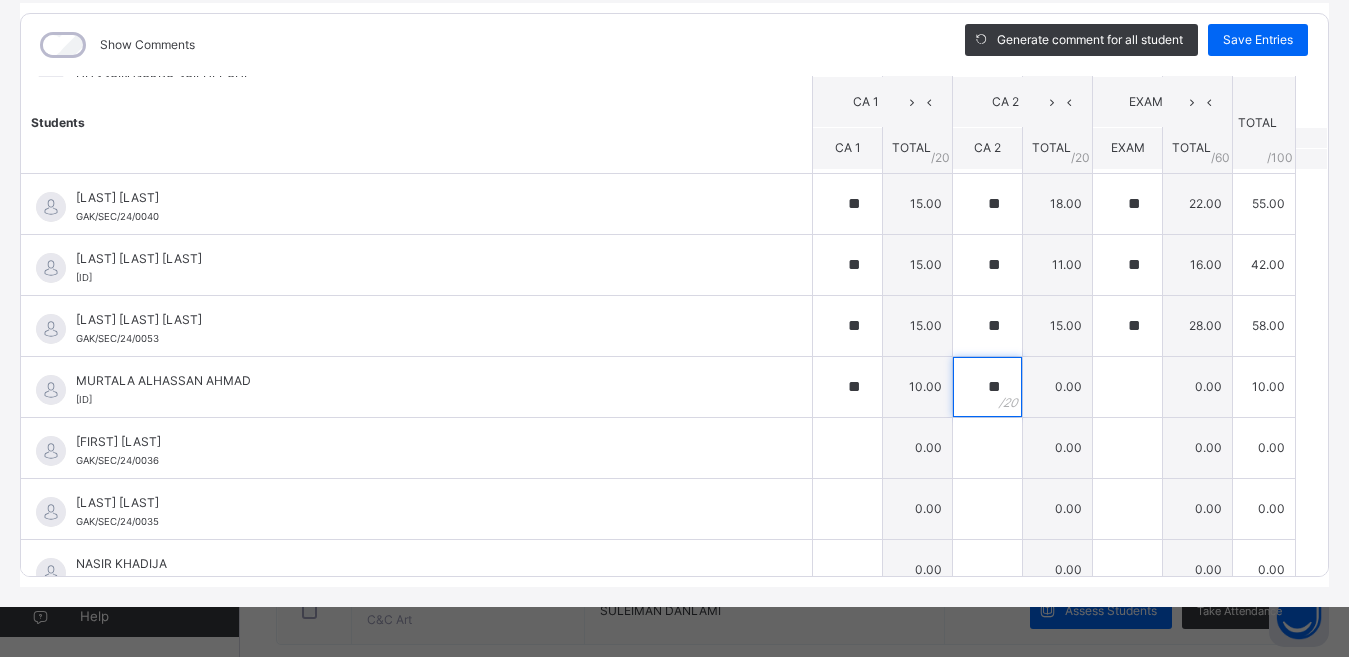 type on "**" 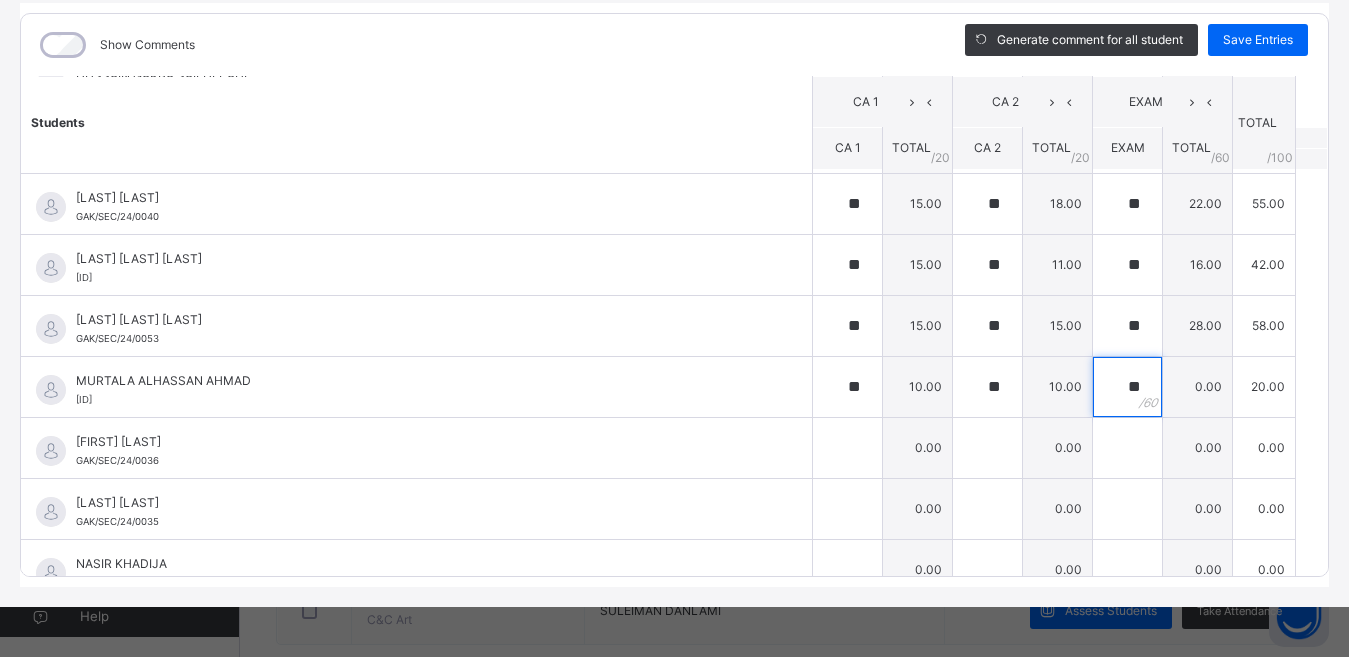 type on "**" 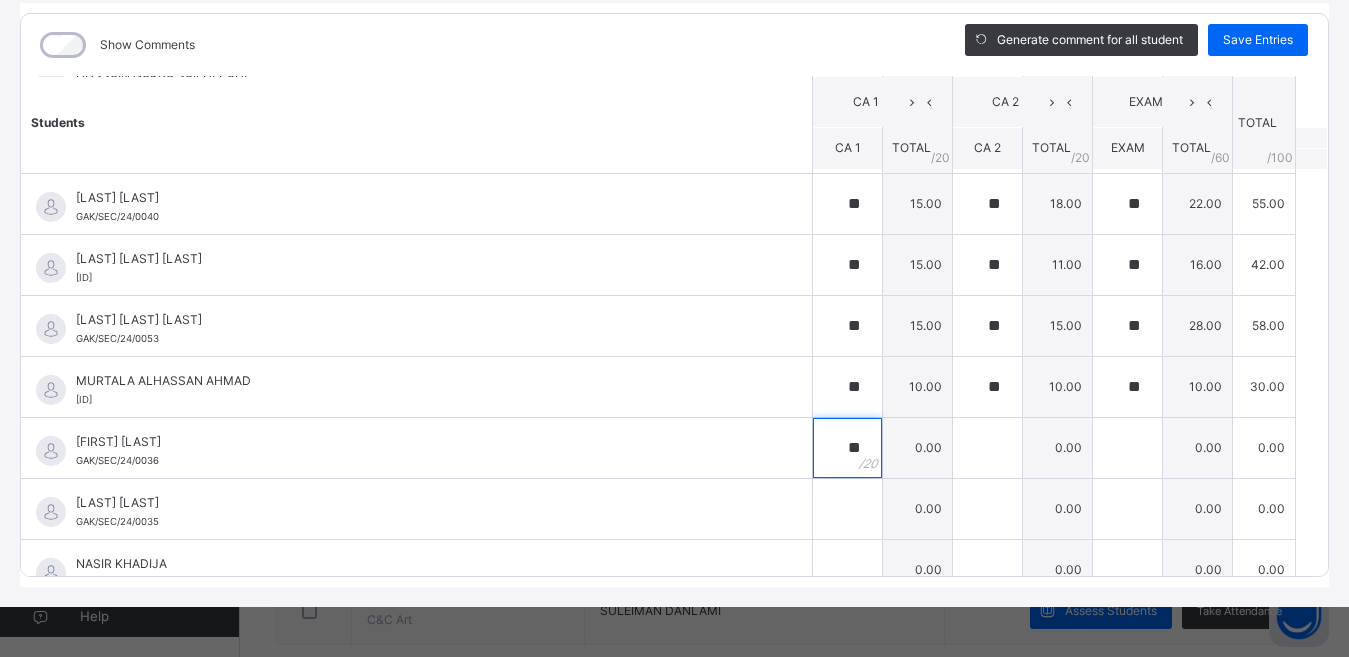 type on "**" 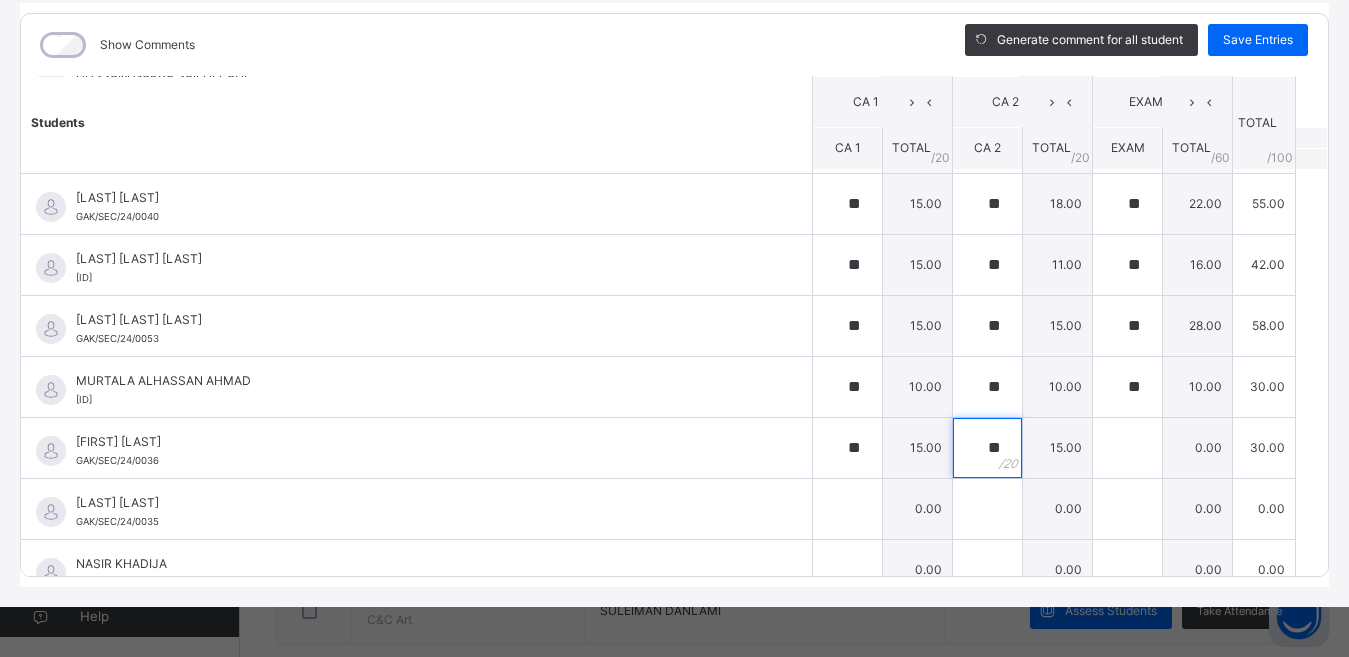 type on "**" 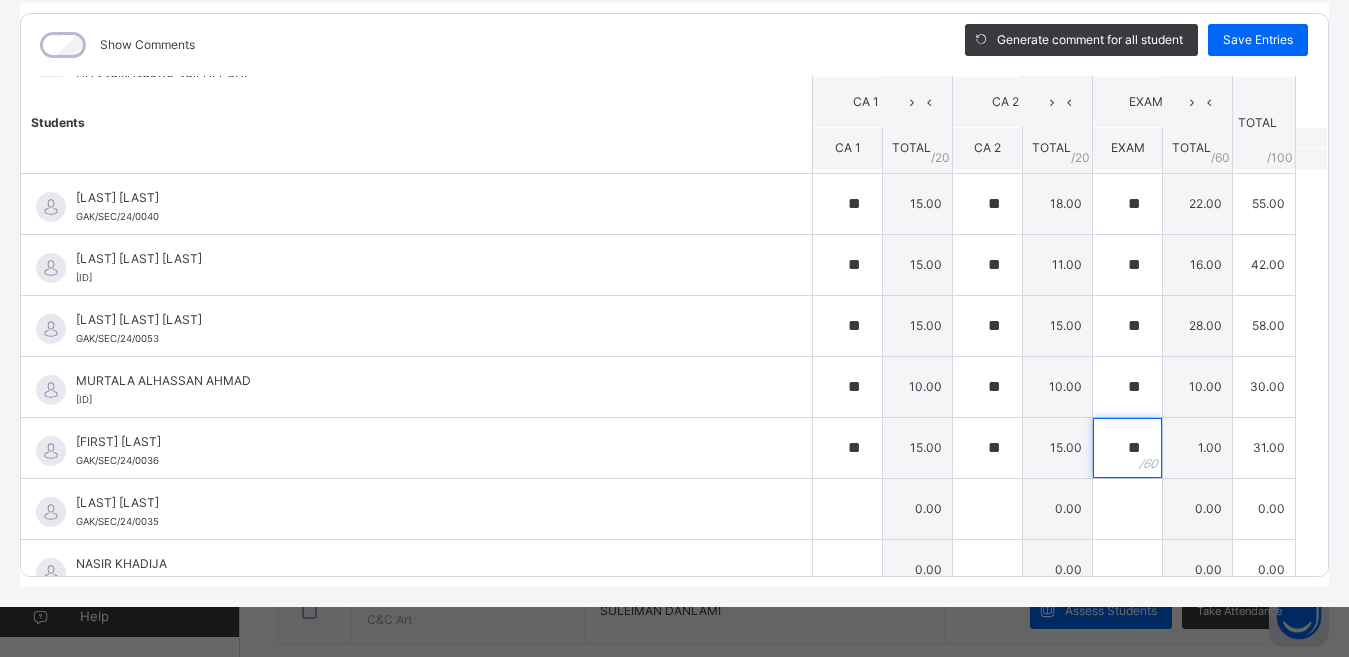type on "**" 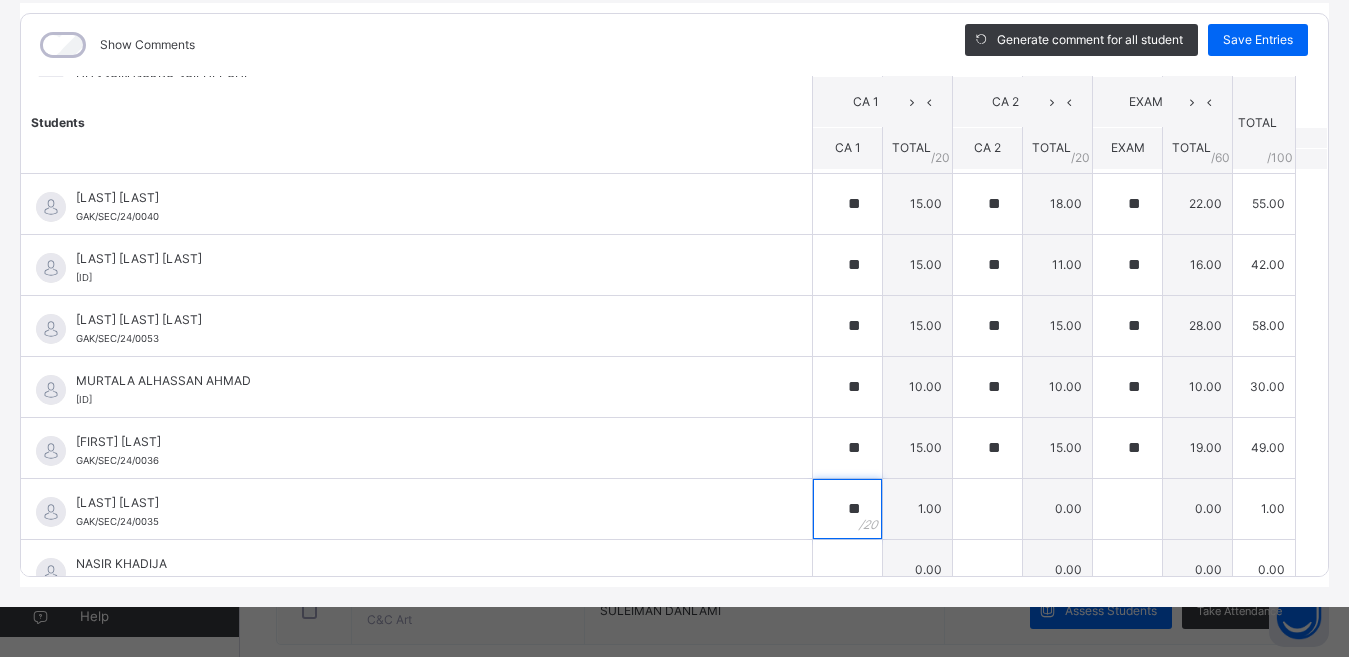 type on "**" 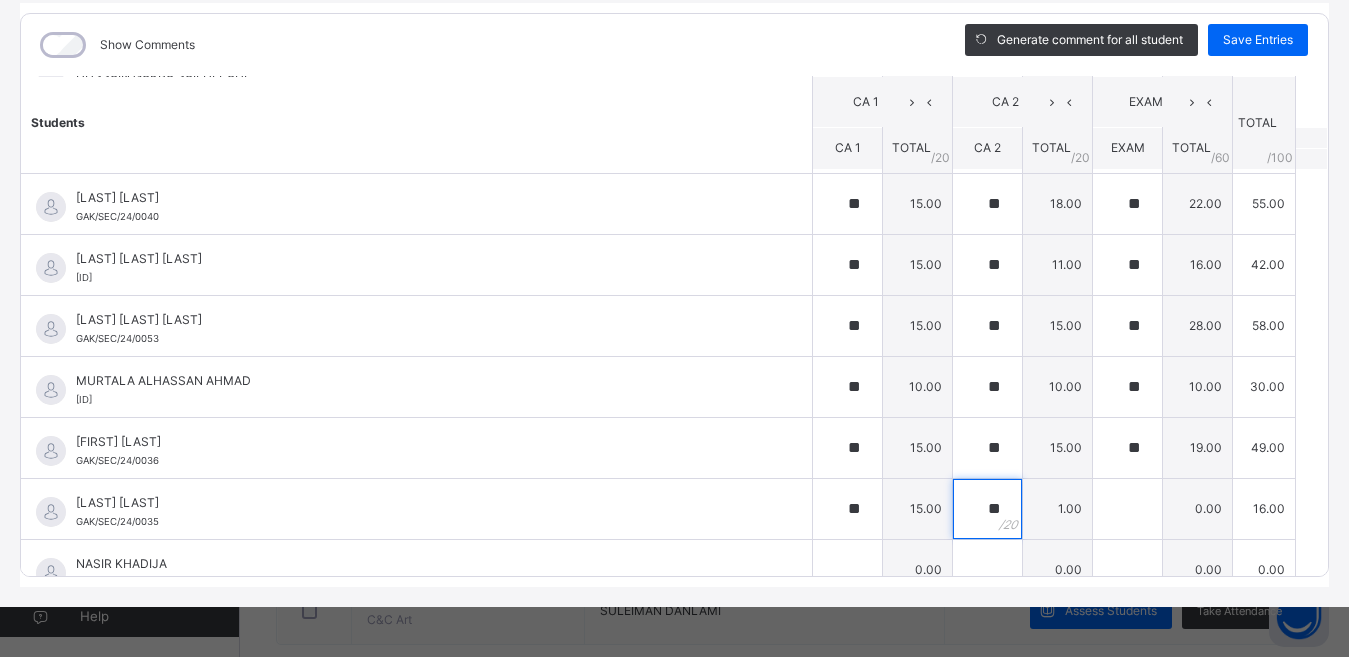 type on "**" 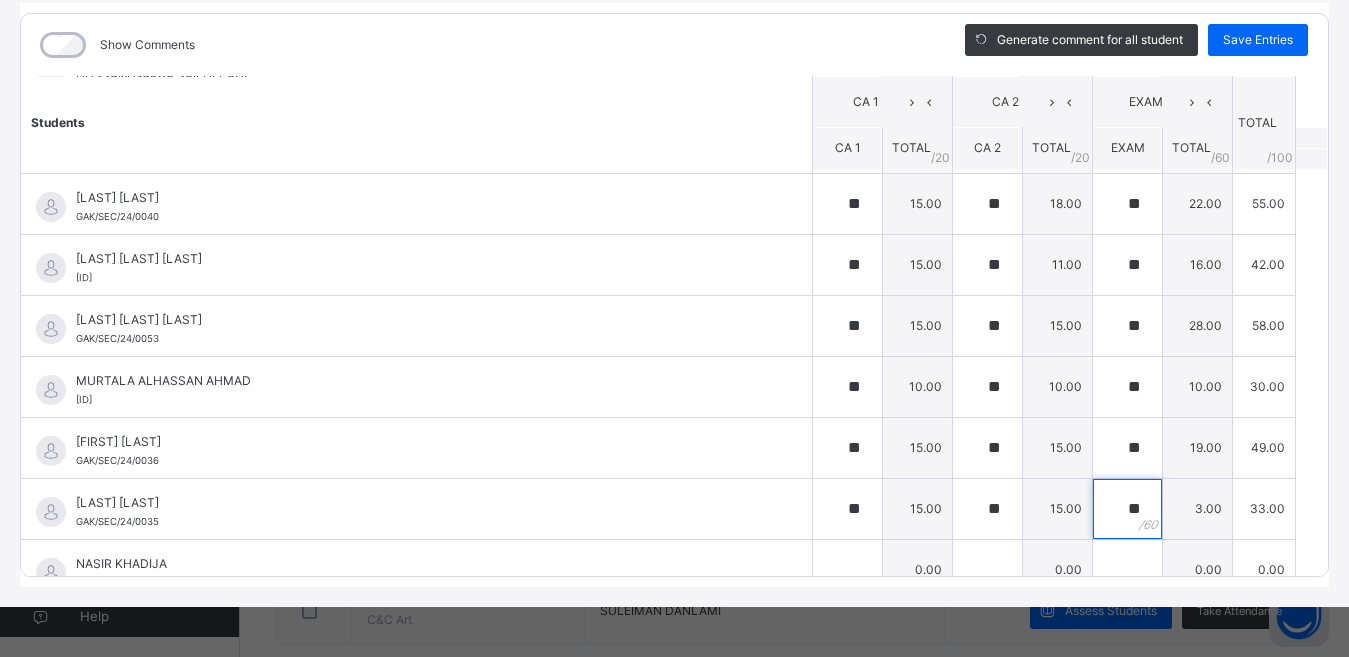 type on "**" 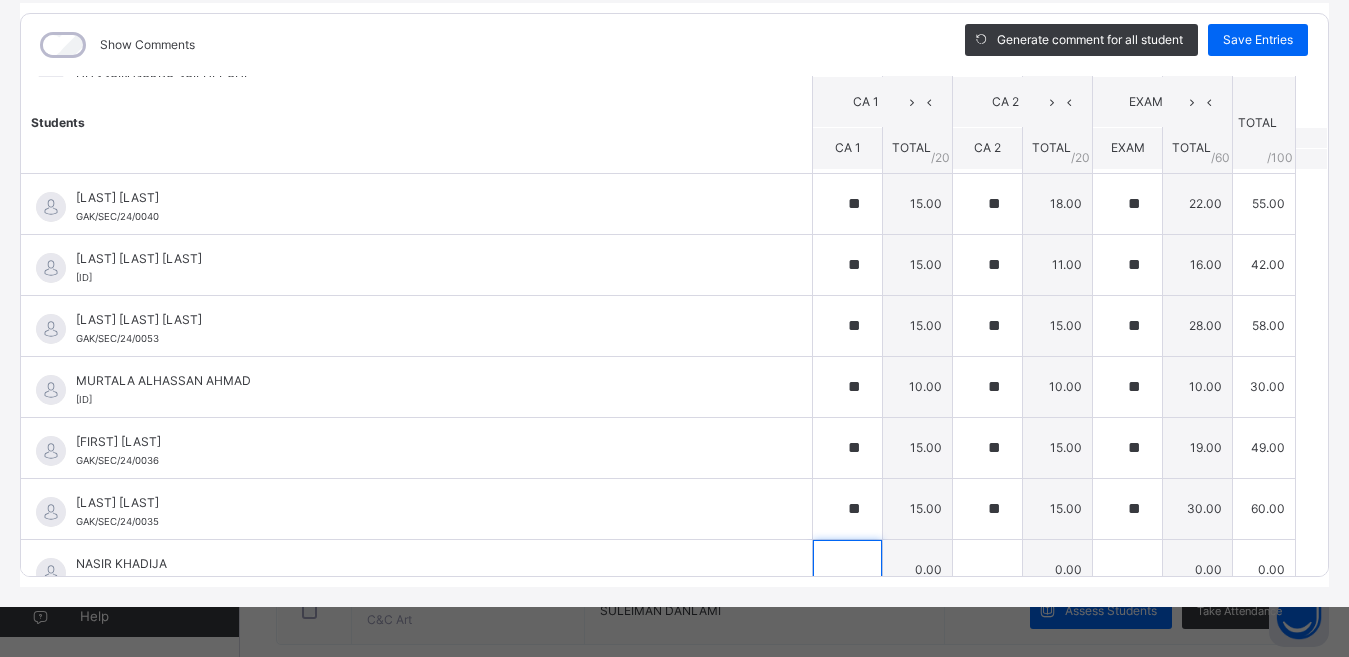 scroll, scrollTop: 935, scrollLeft: 0, axis: vertical 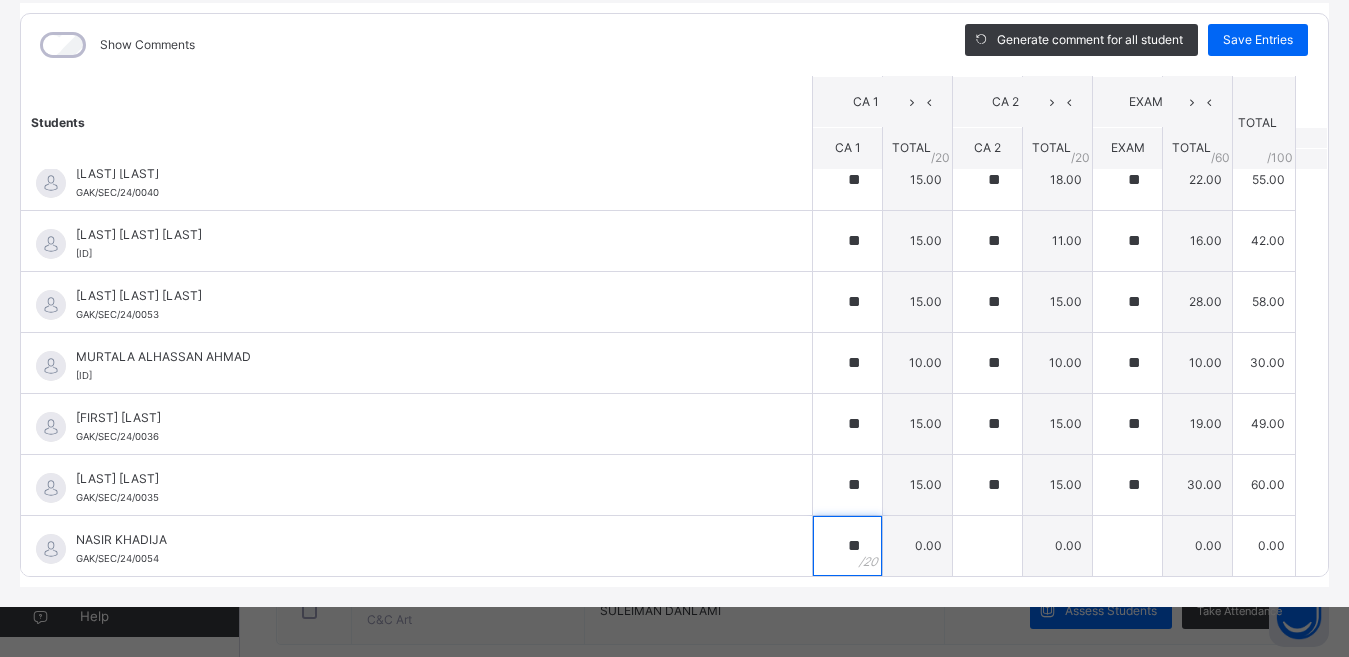 type on "**" 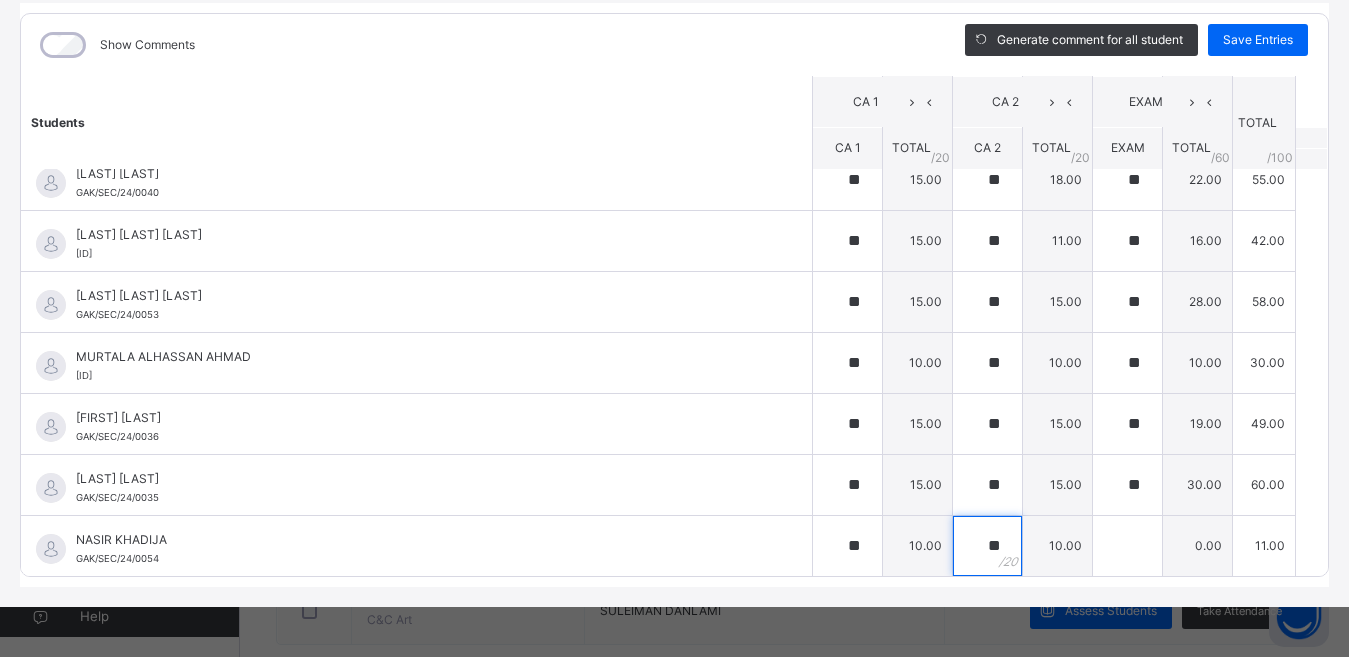 type on "**" 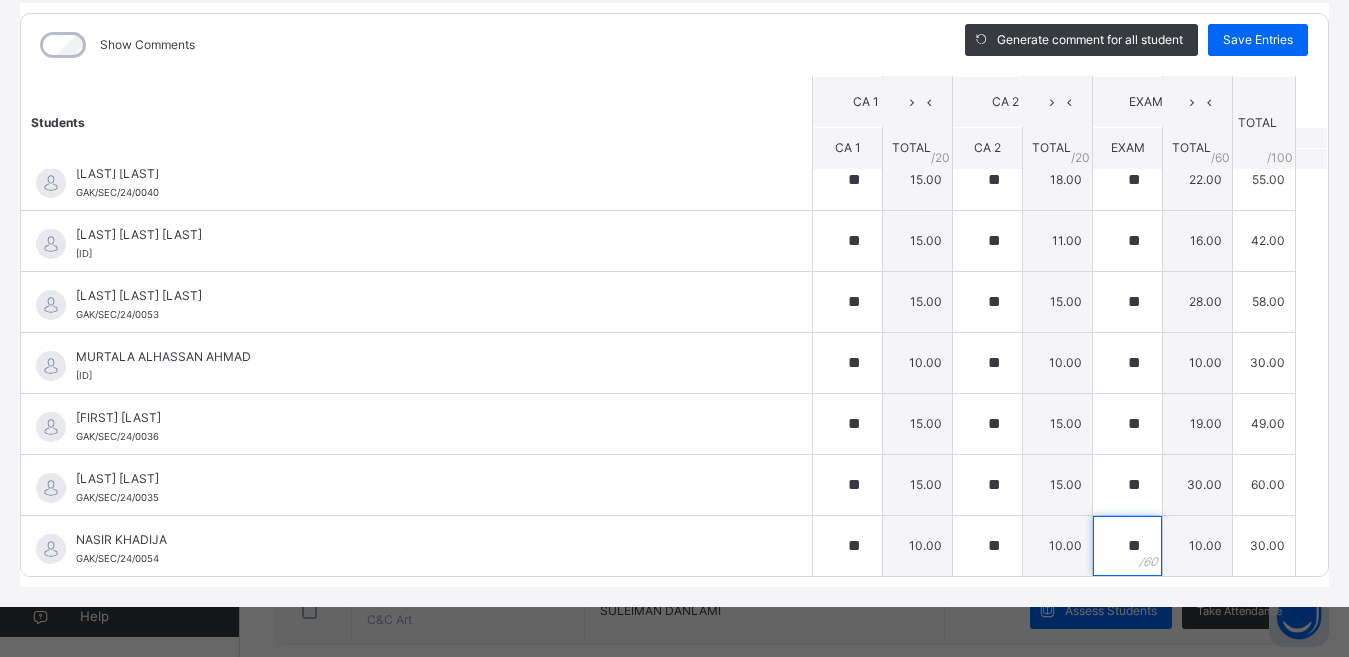 type on "**" 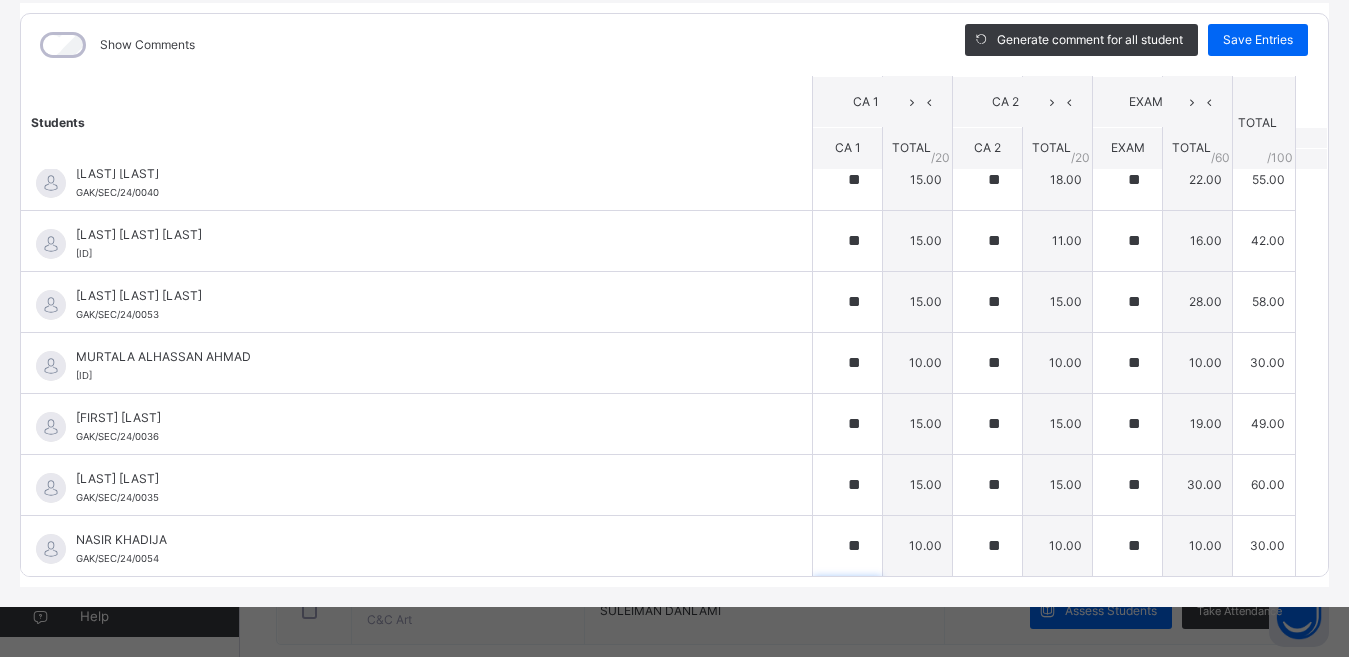 scroll, scrollTop: 1216, scrollLeft: 0, axis: vertical 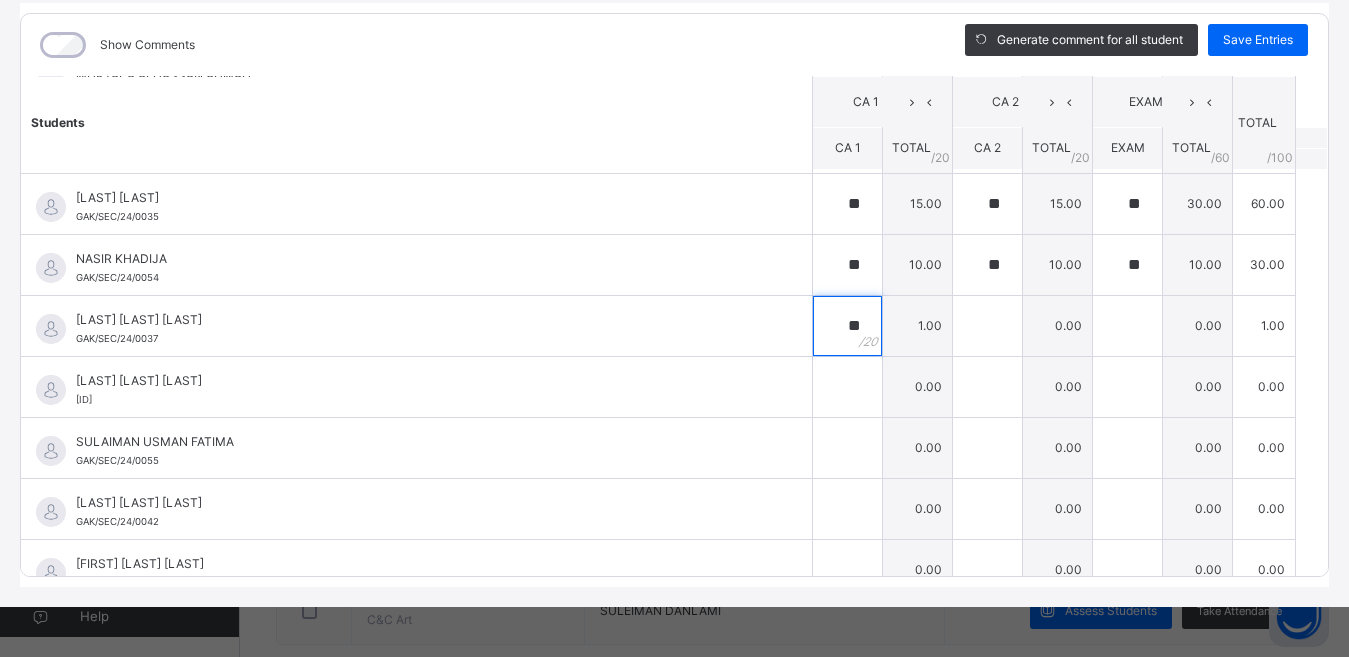 type on "**" 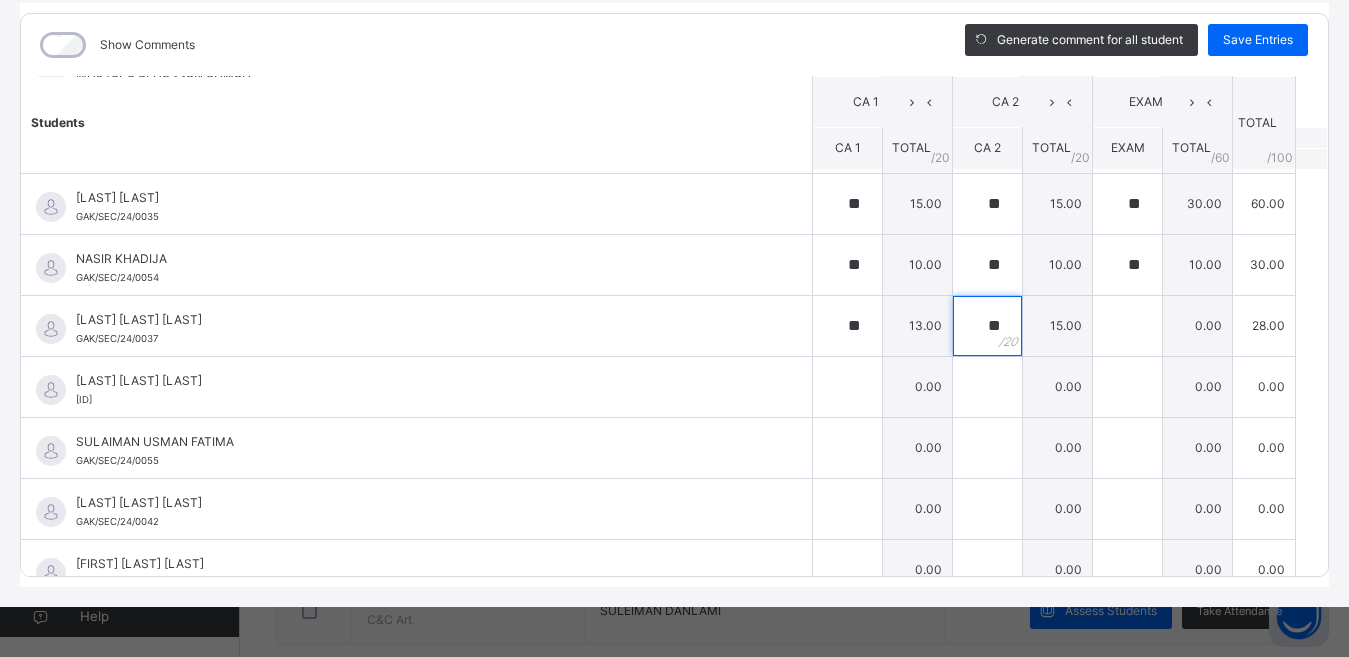 type on "**" 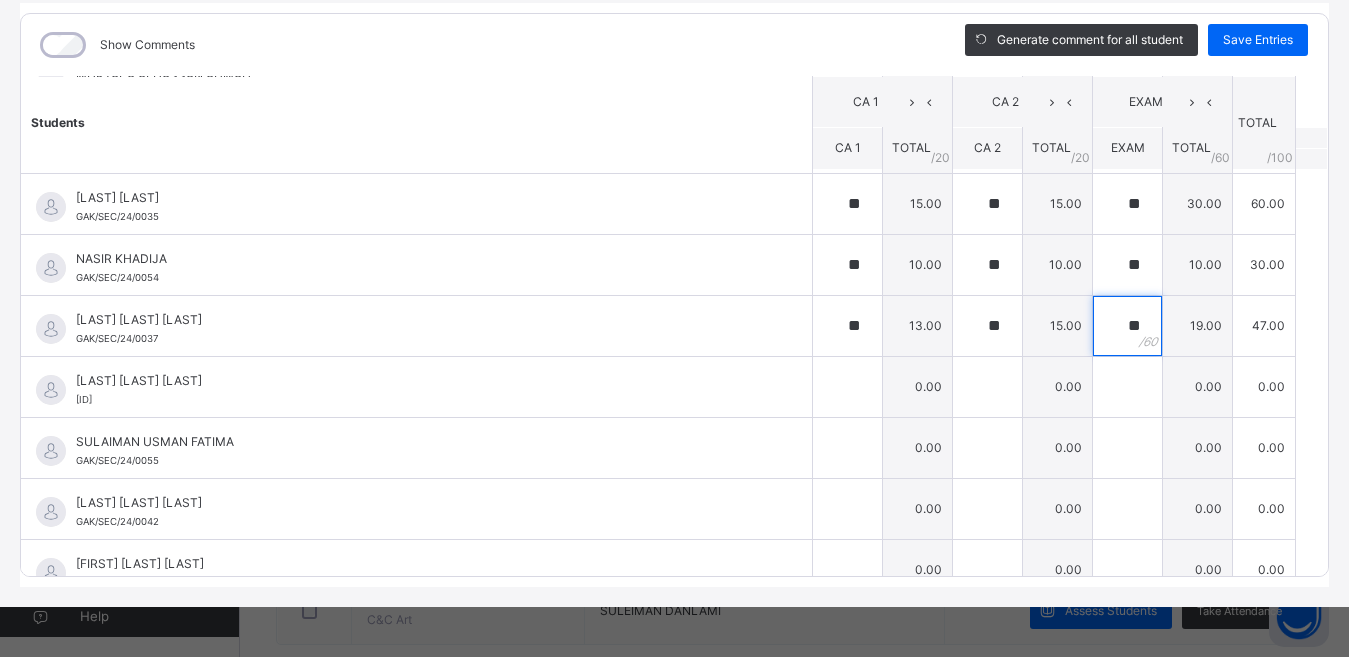 type on "**" 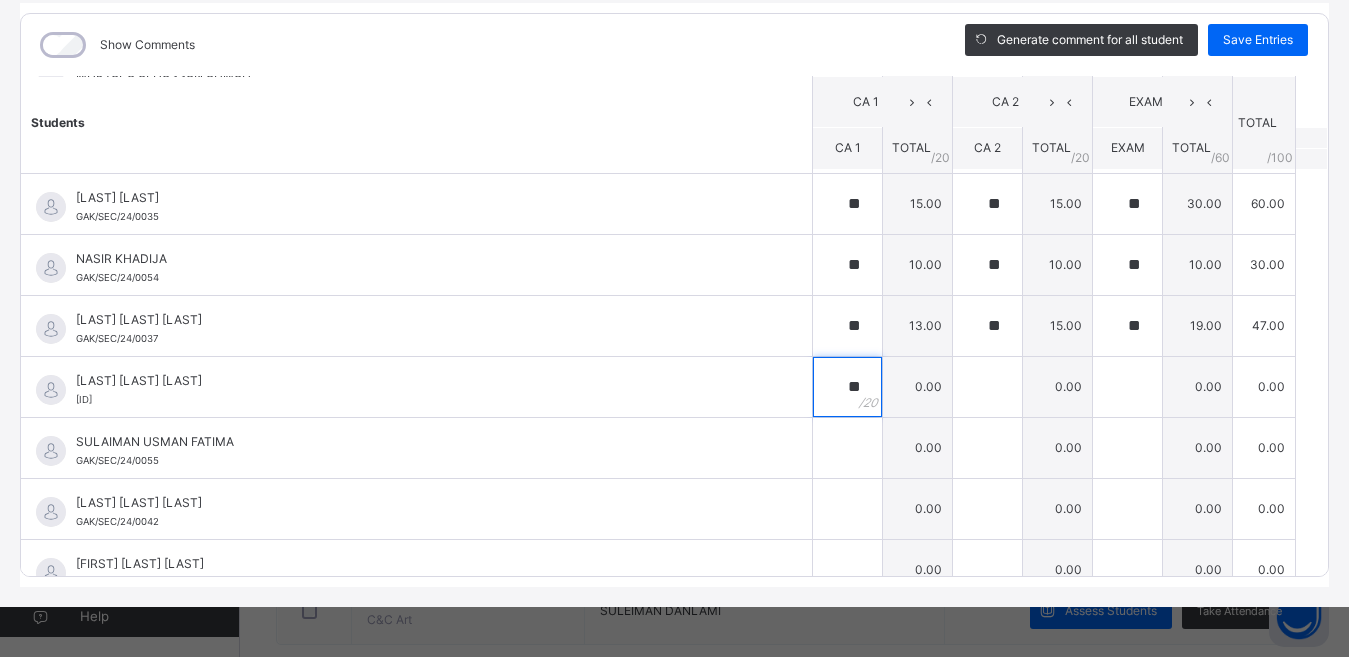 type on "**" 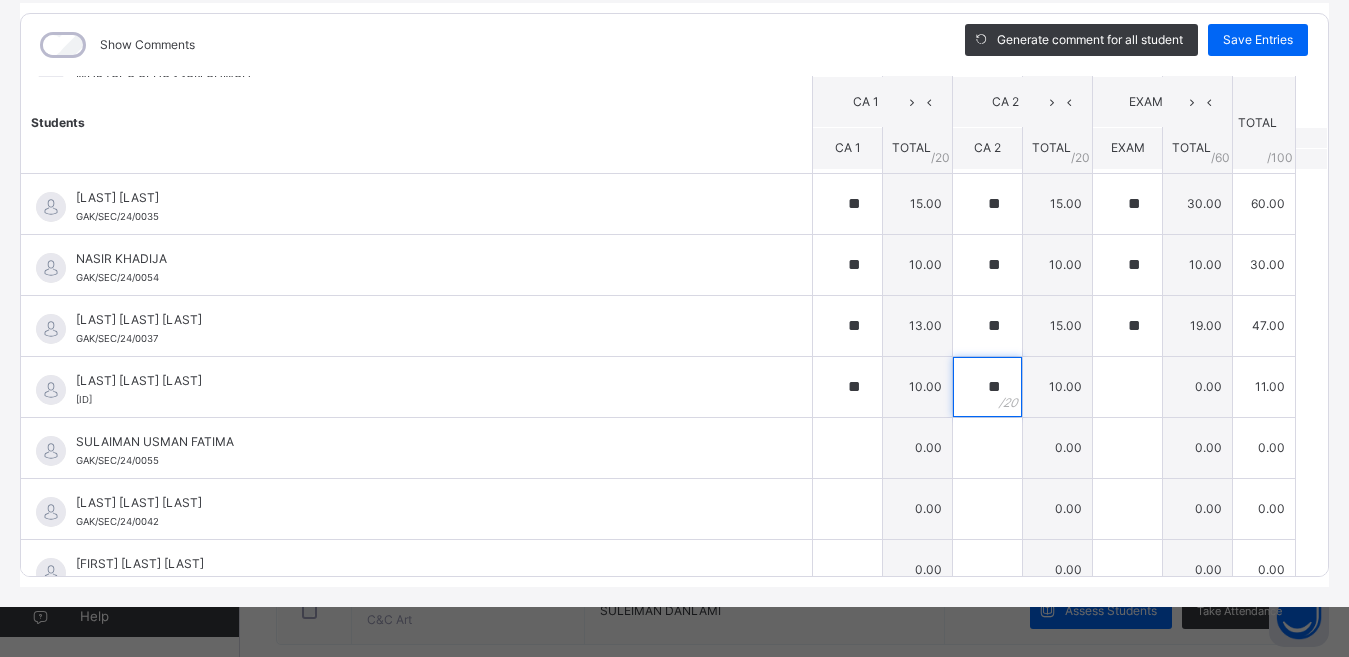 type on "**" 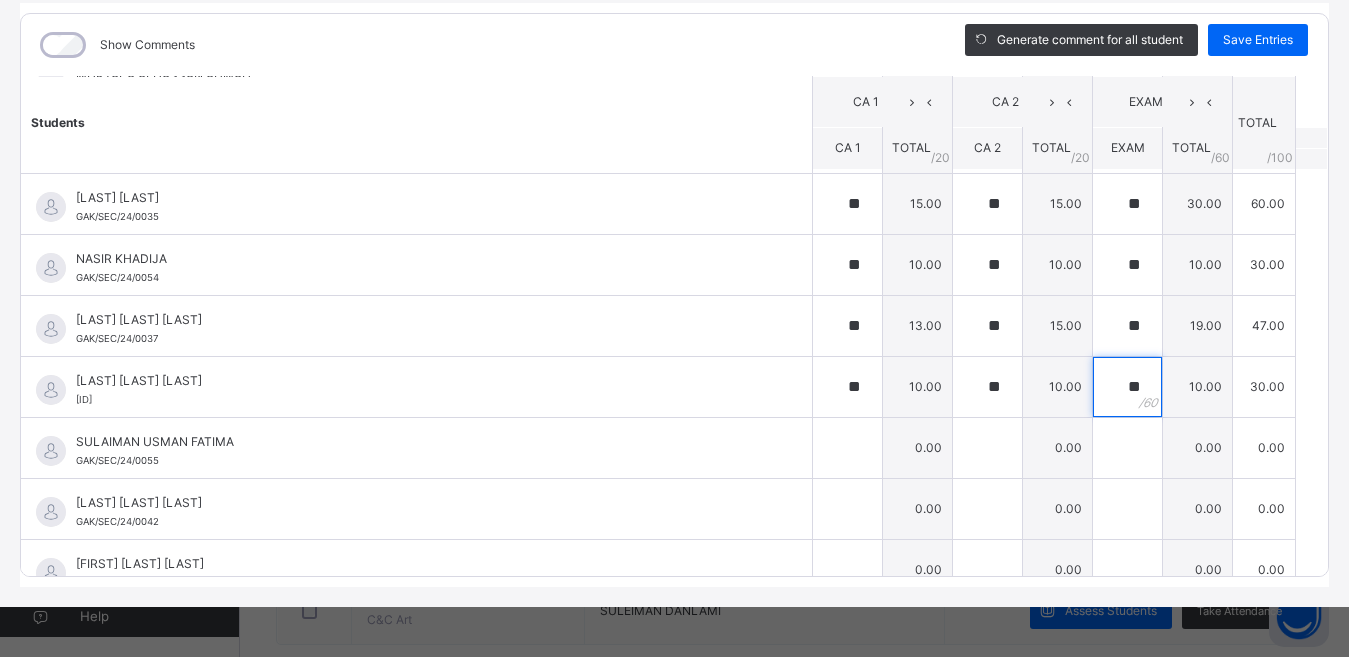 type on "**" 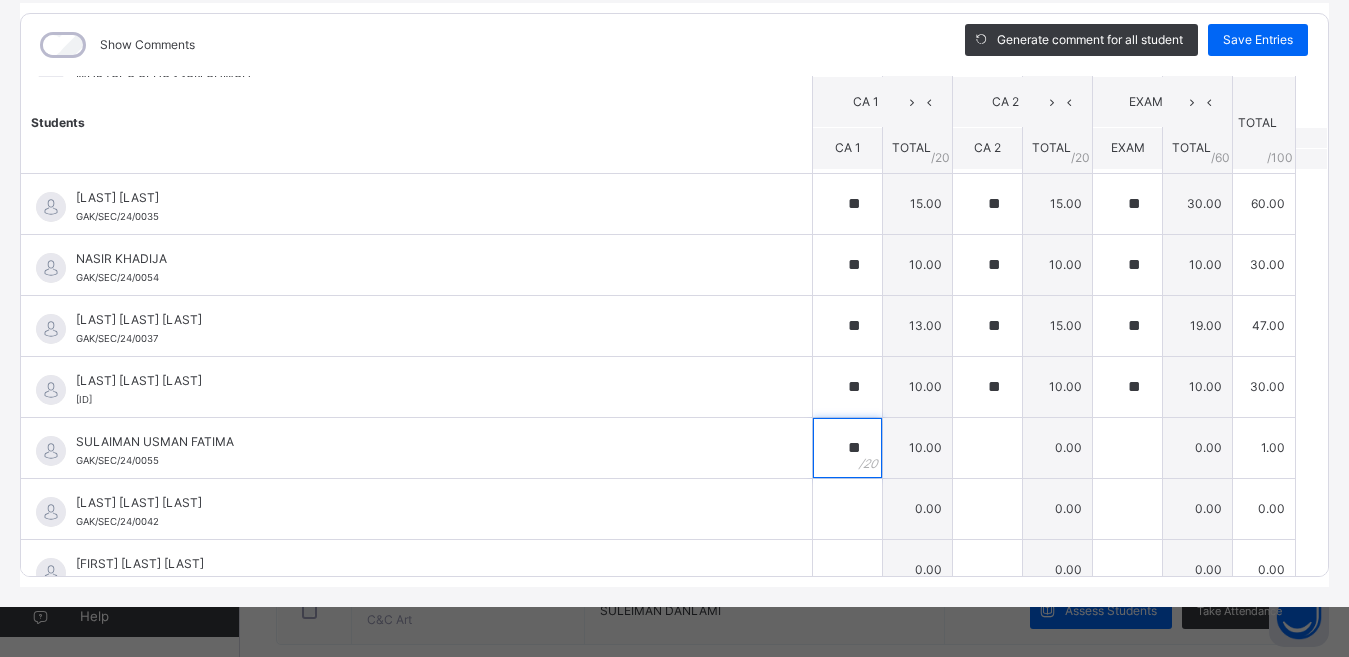 type on "**" 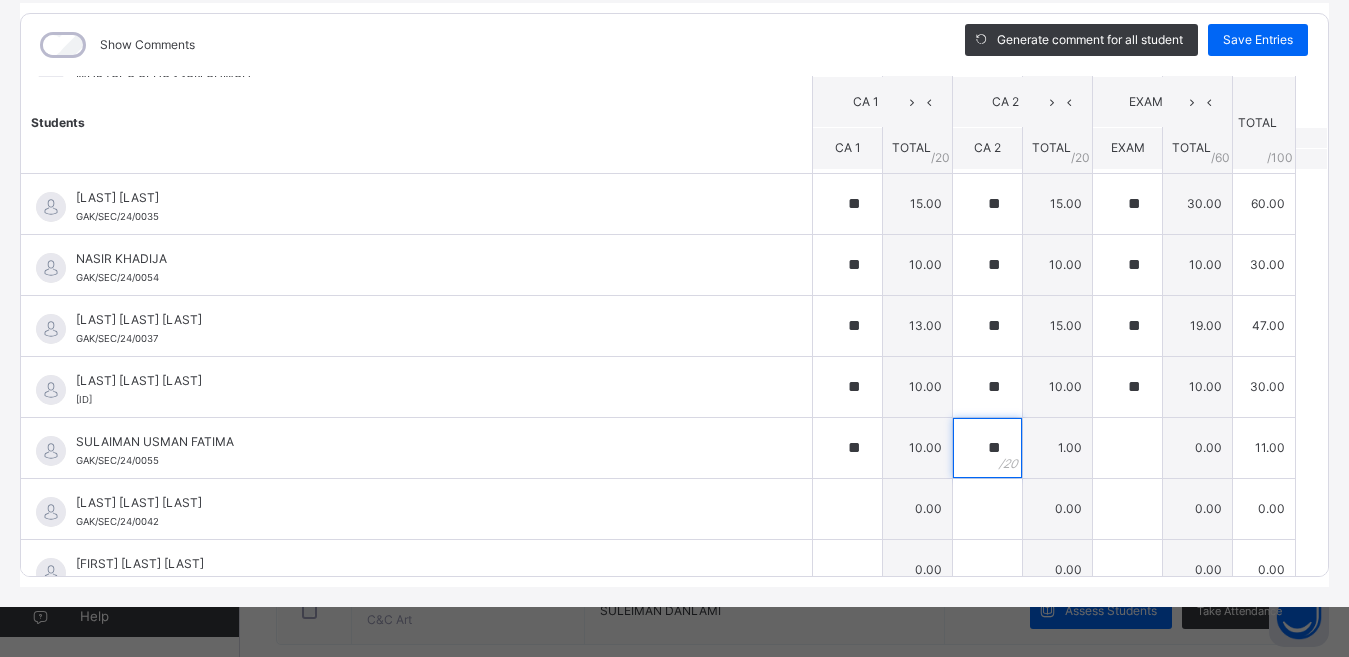 type on "**" 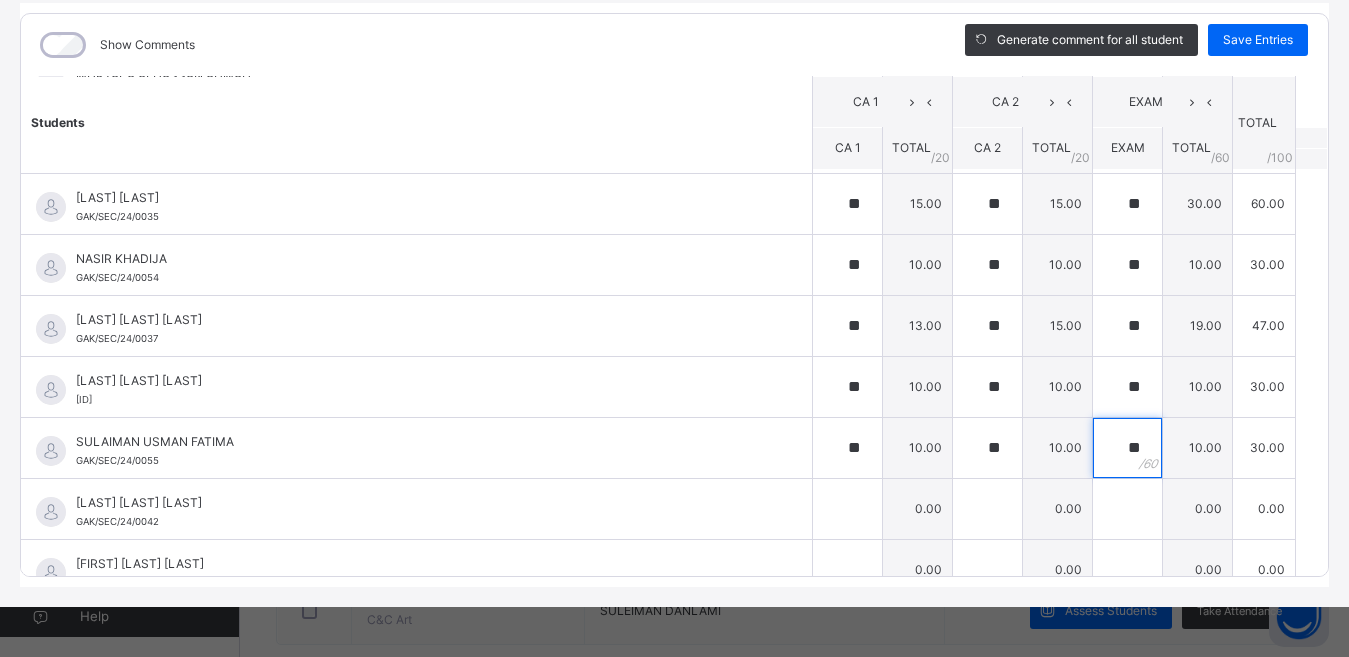 type on "**" 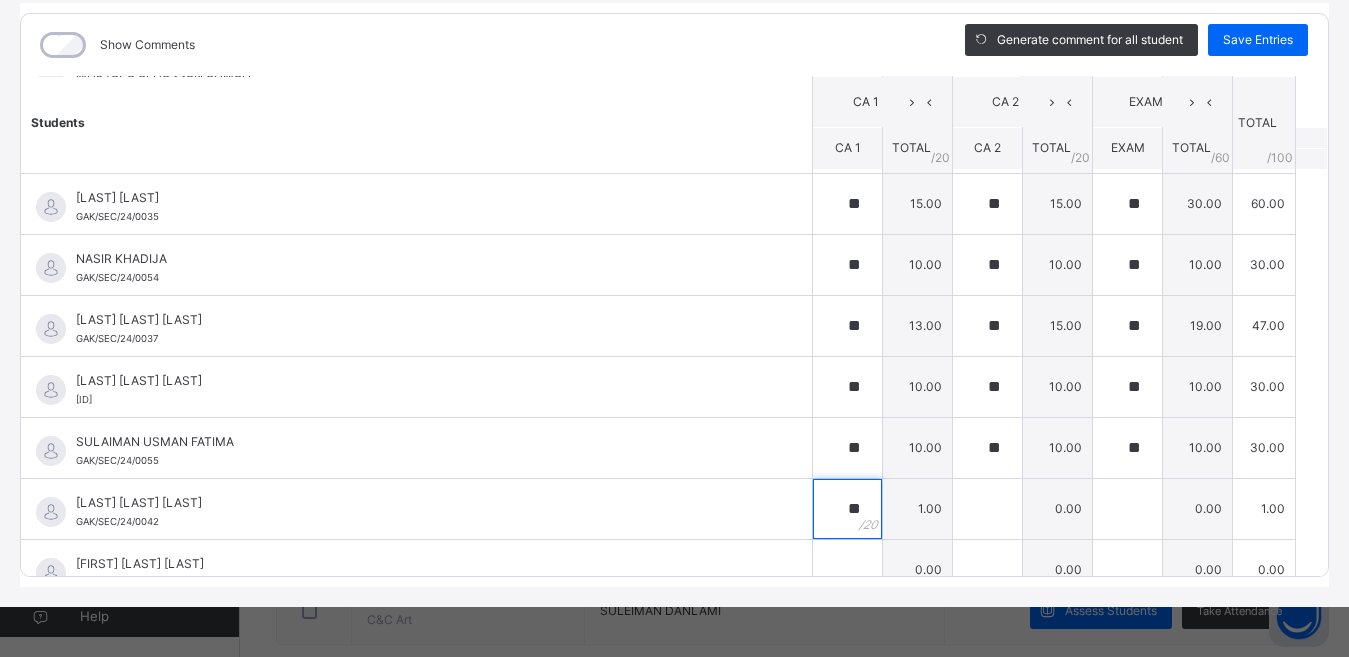 type on "**" 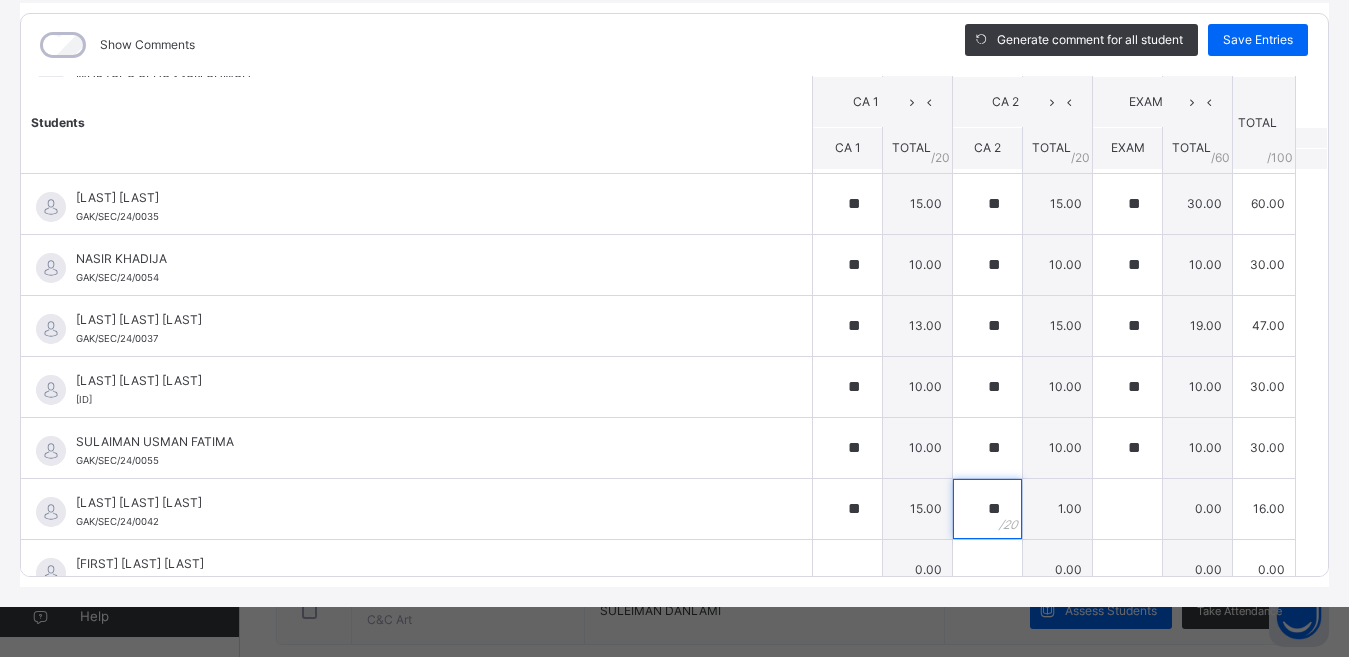 type on "**" 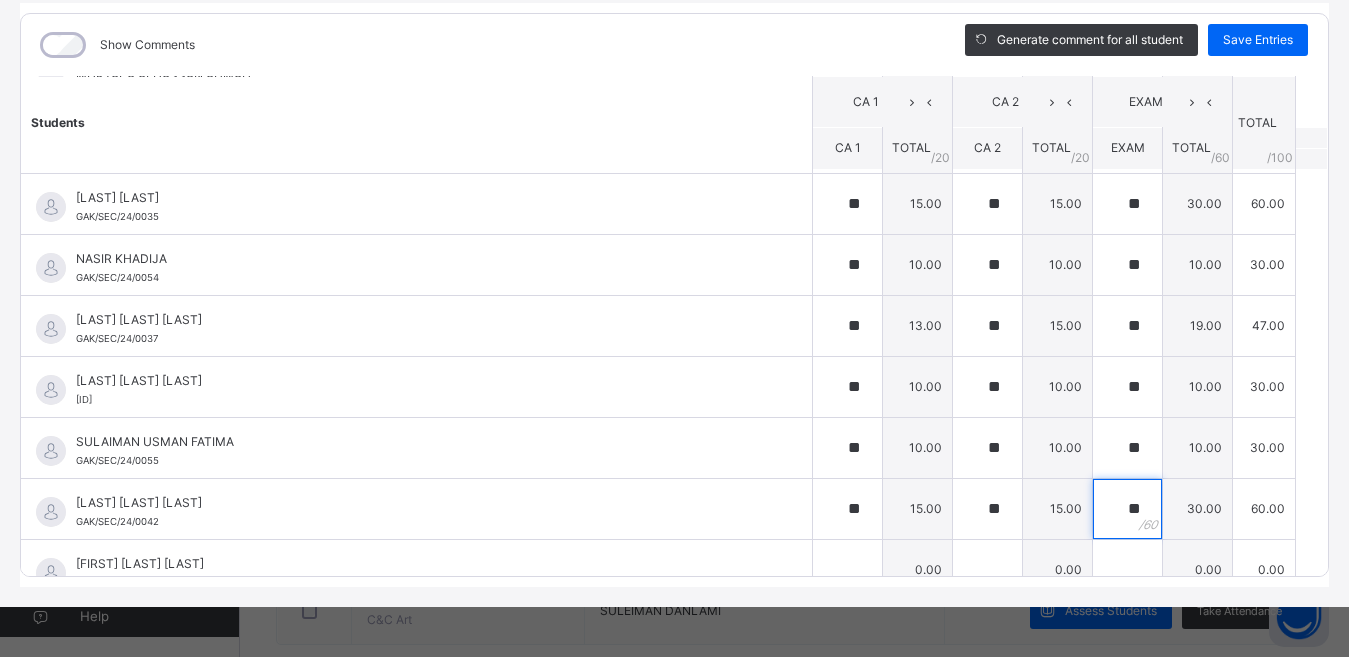 type on "**" 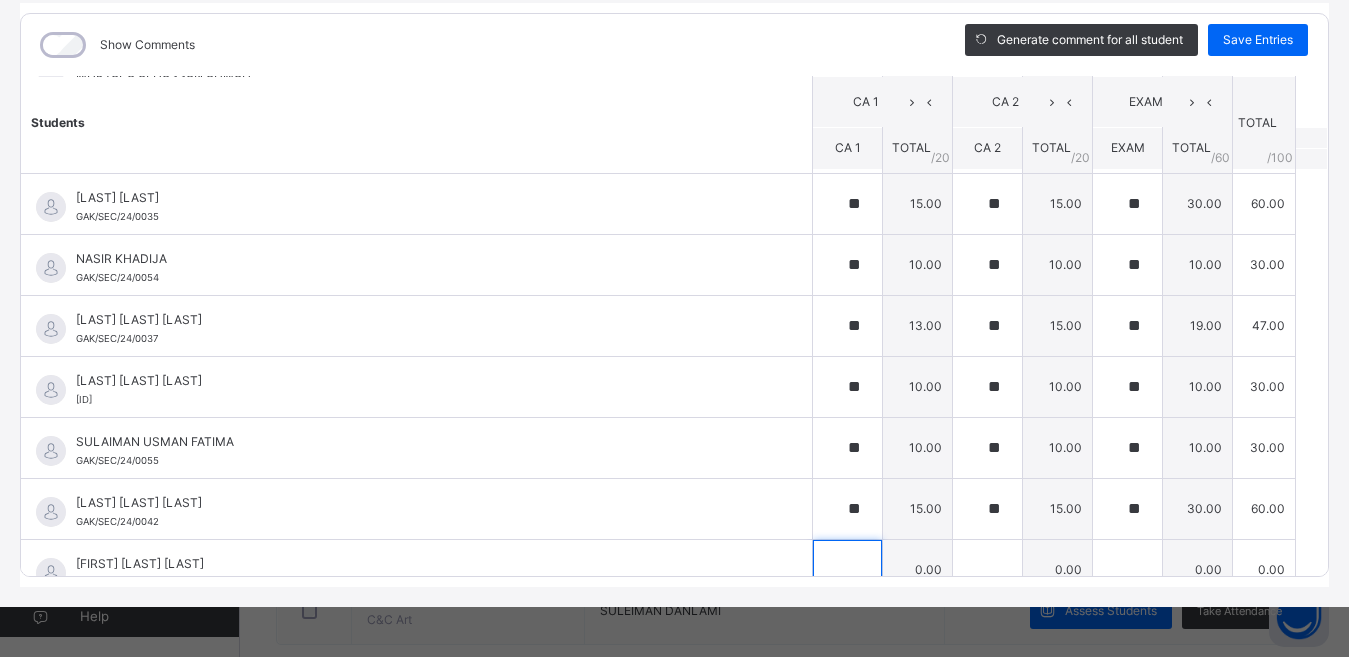 scroll, scrollTop: 1240, scrollLeft: 0, axis: vertical 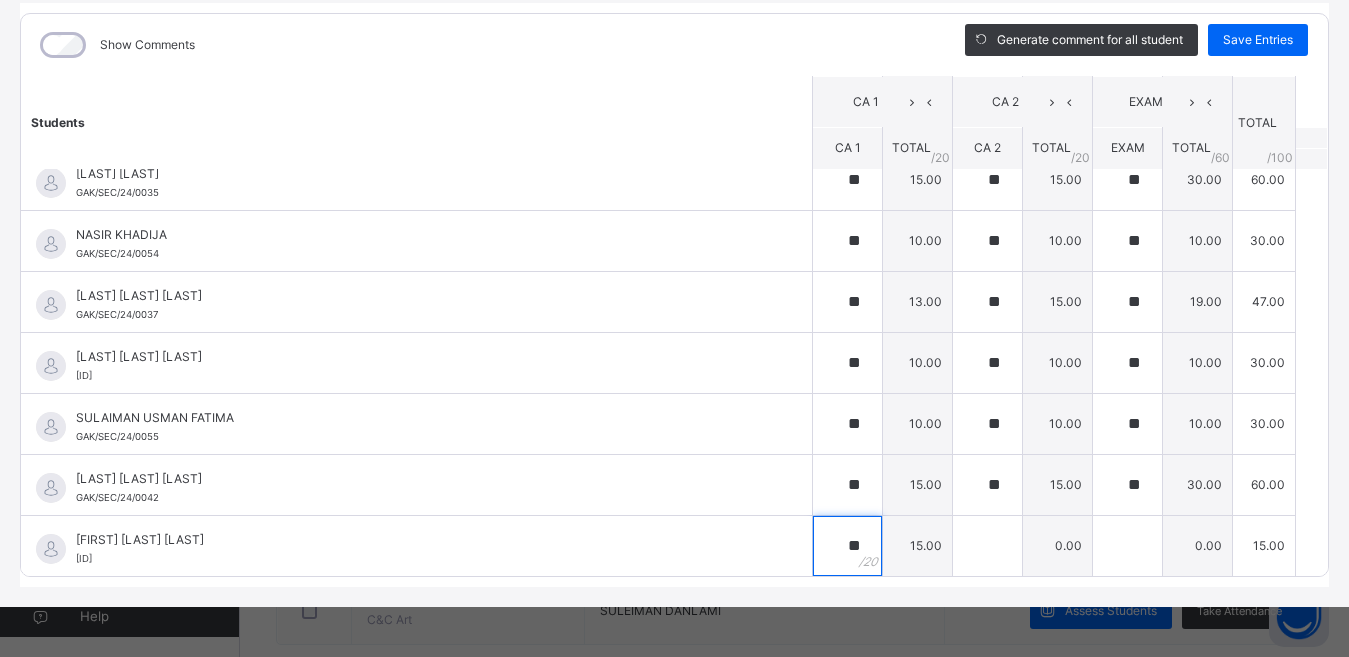 type on "**" 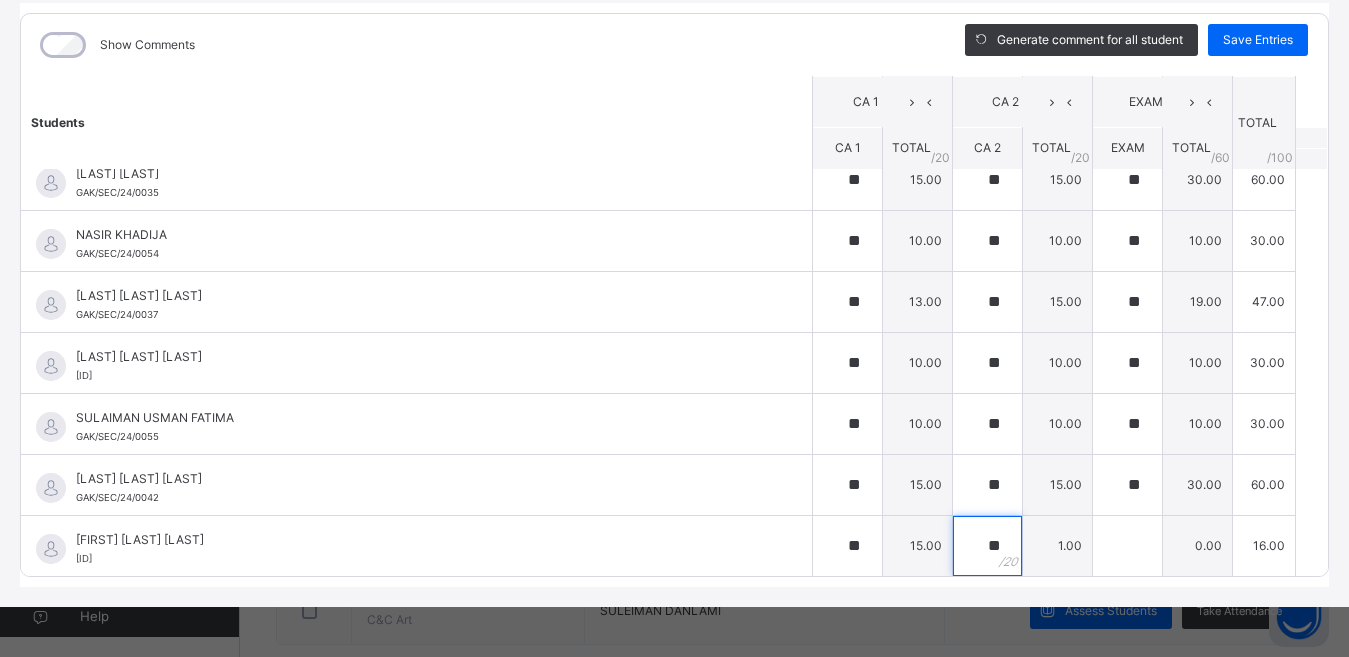 type on "**" 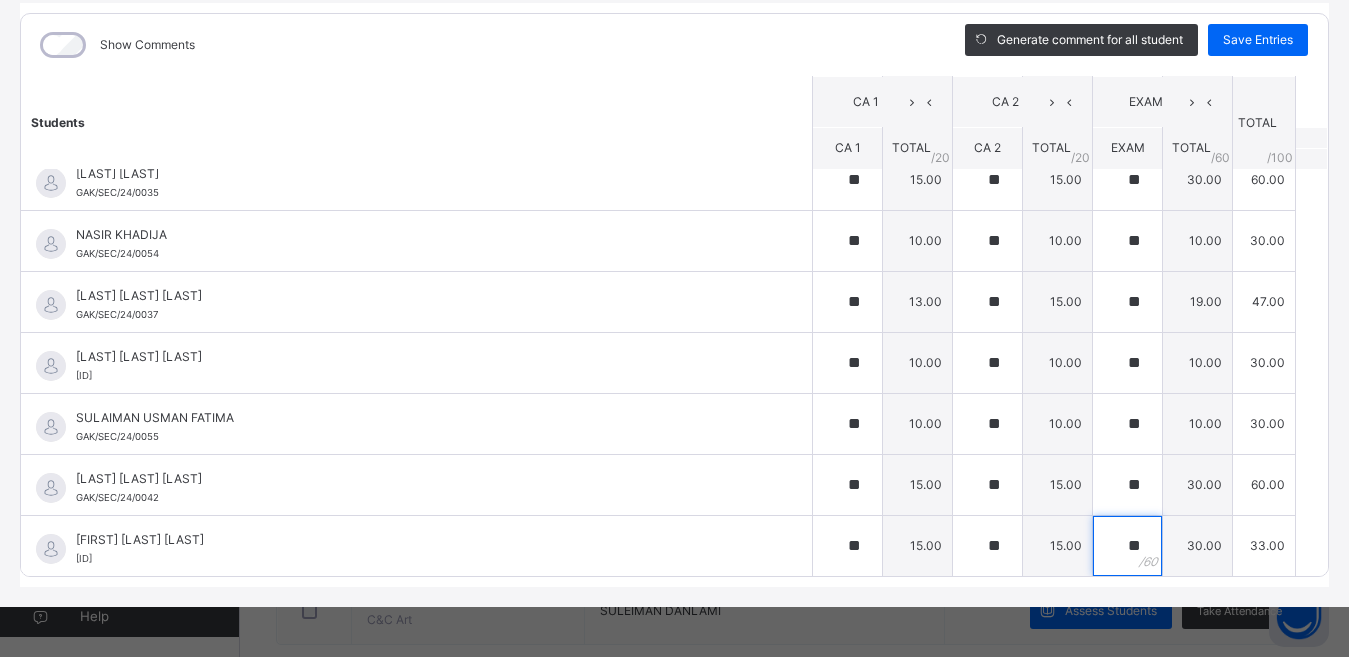 type on "**" 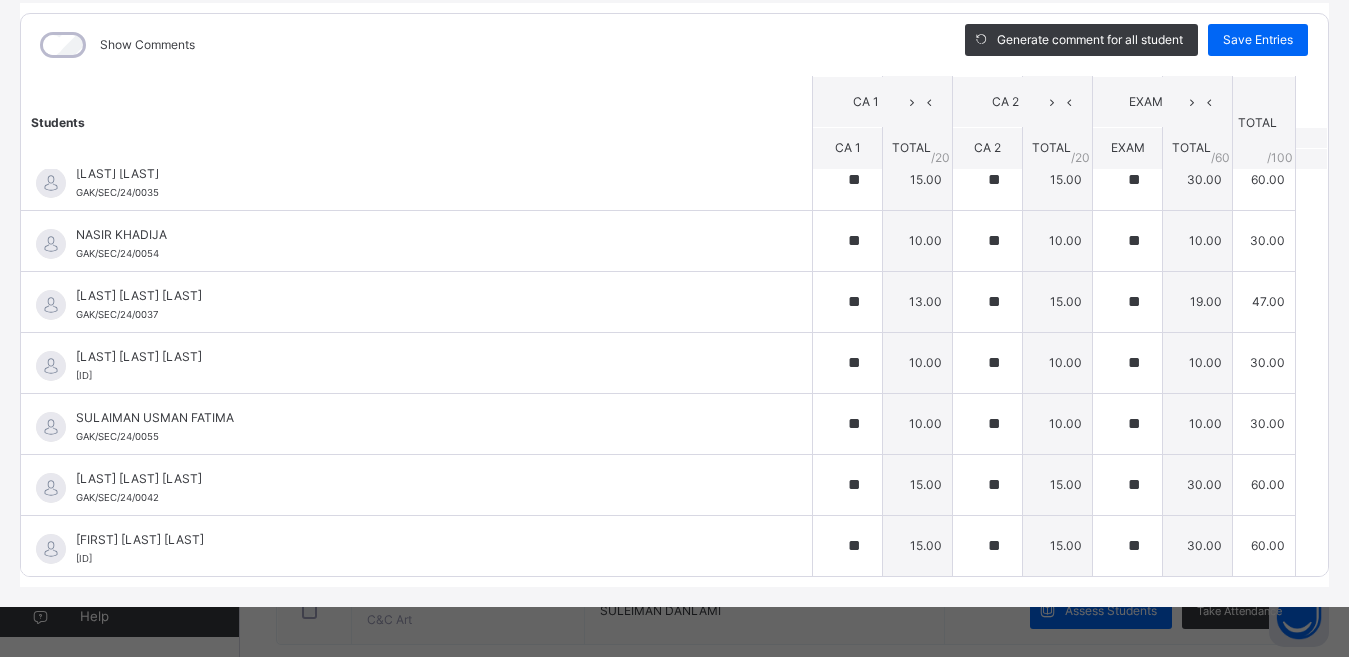 scroll, scrollTop: 1038, scrollLeft: 0, axis: vertical 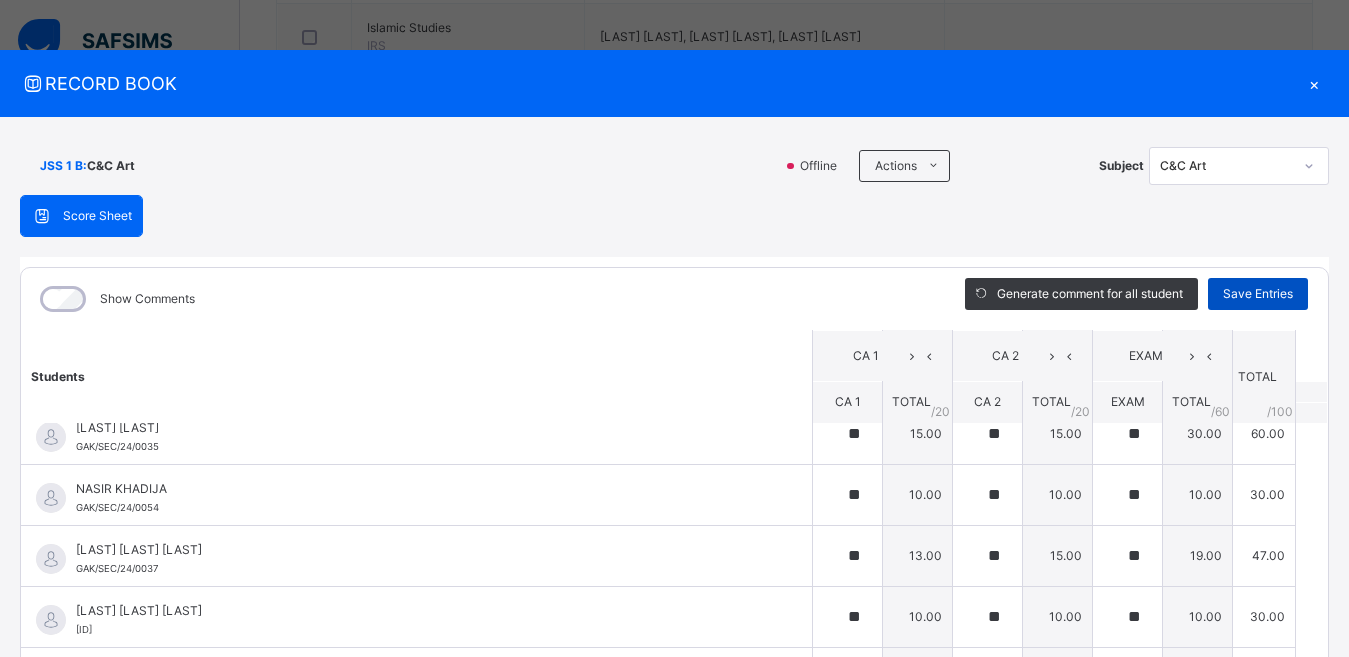 click on "Save Entries" at bounding box center [1258, 294] 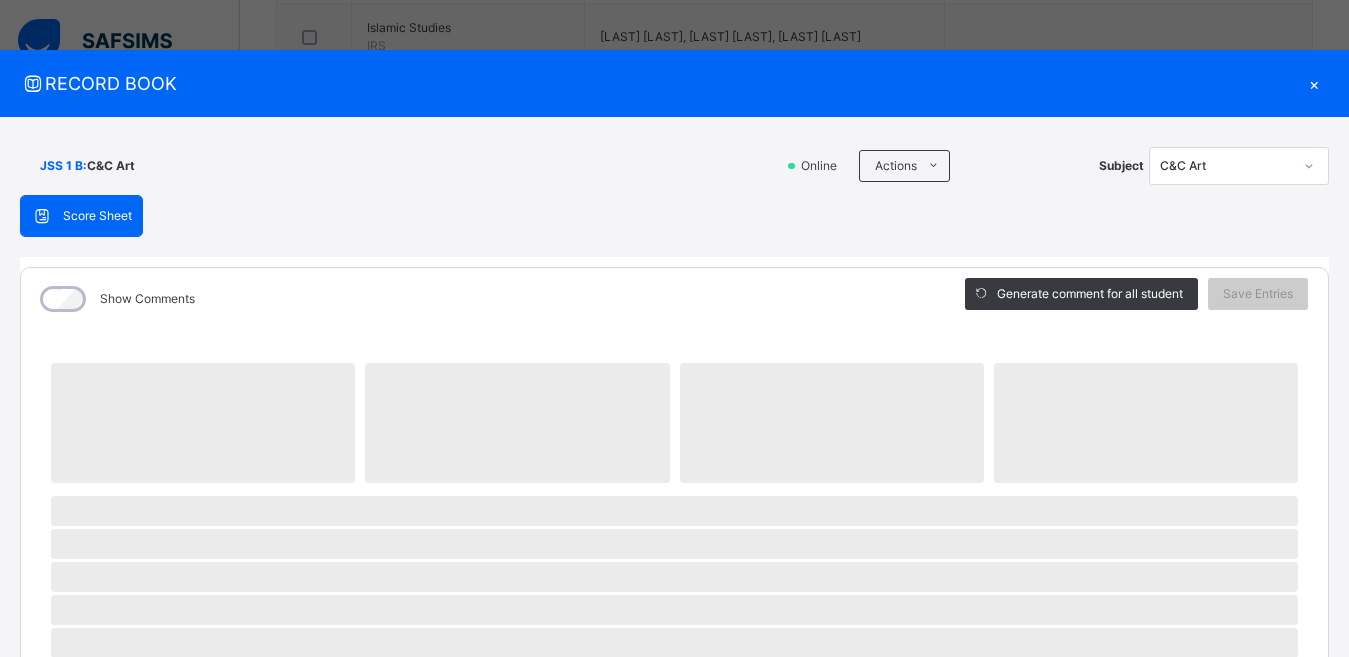 click on "×" at bounding box center [1314, 83] 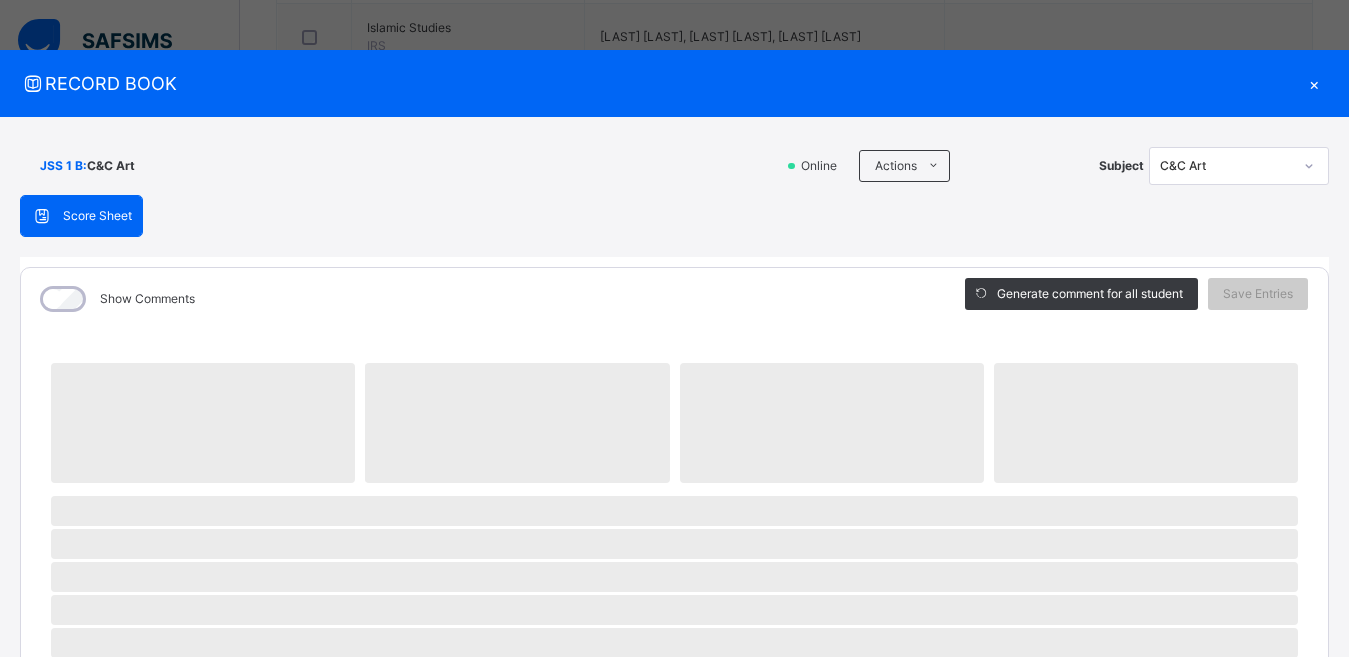 click at bounding box center [1128, 104] 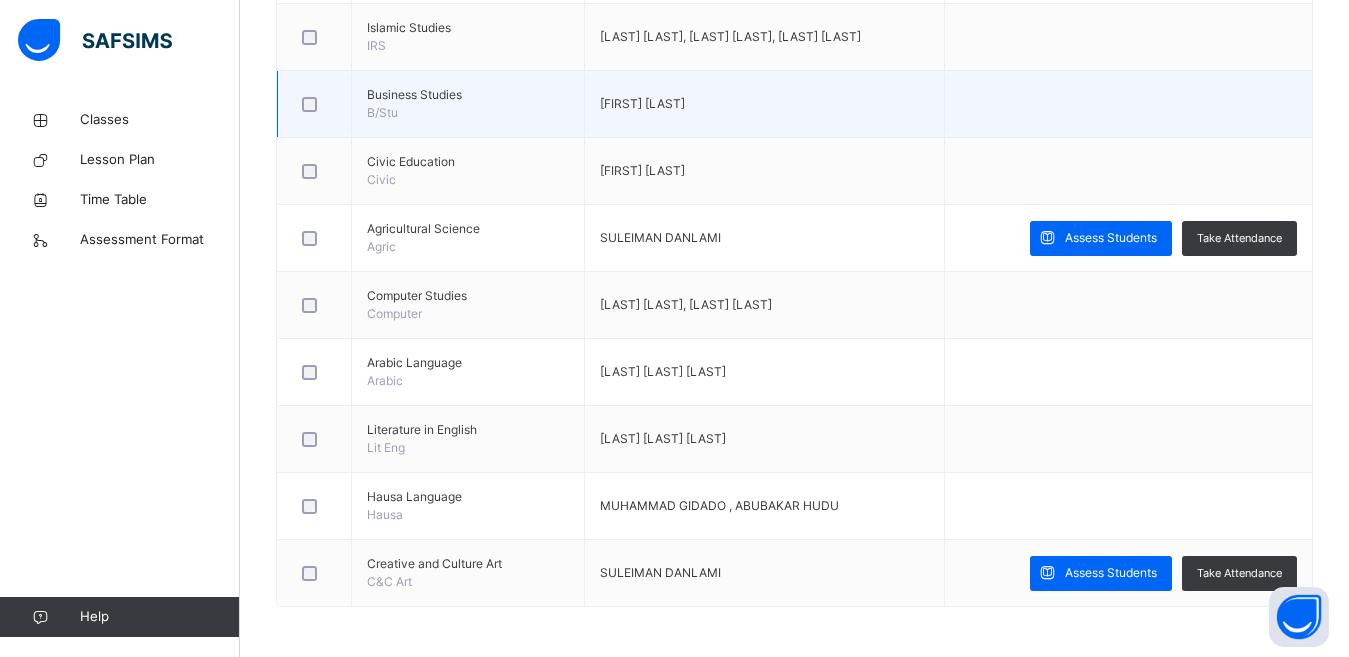 click at bounding box center (1128, 104) 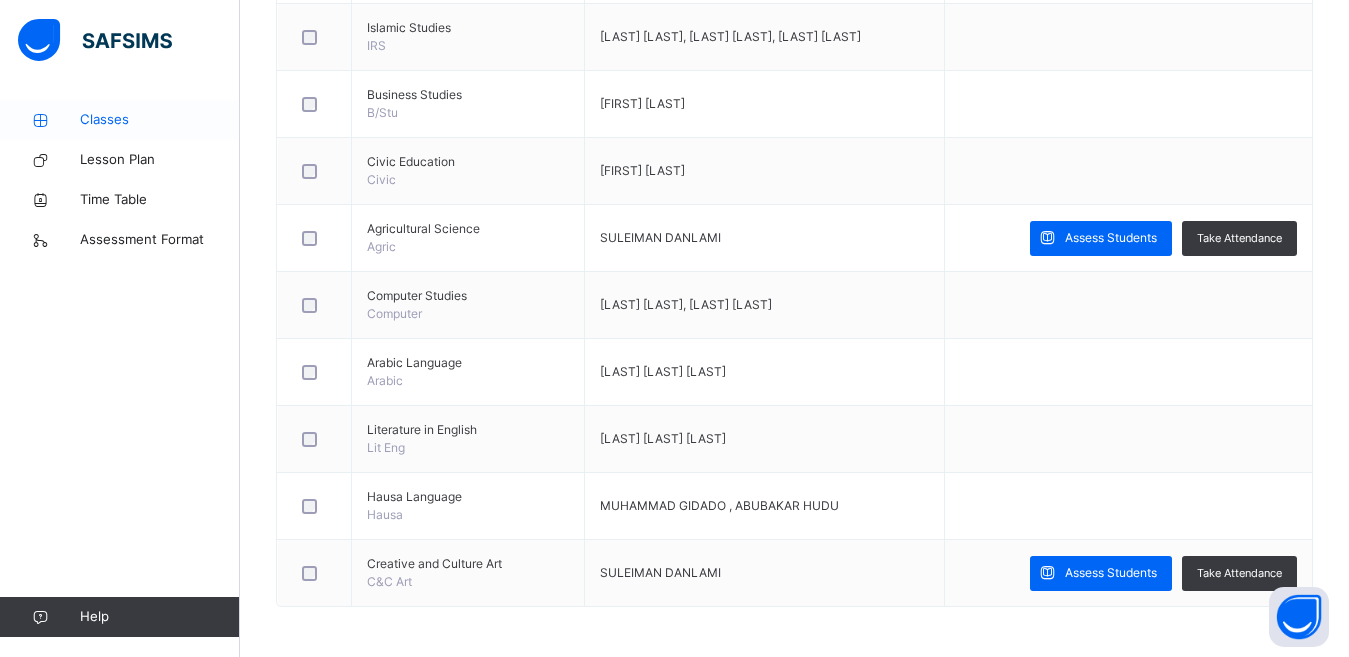 click on "Classes" at bounding box center (160, 120) 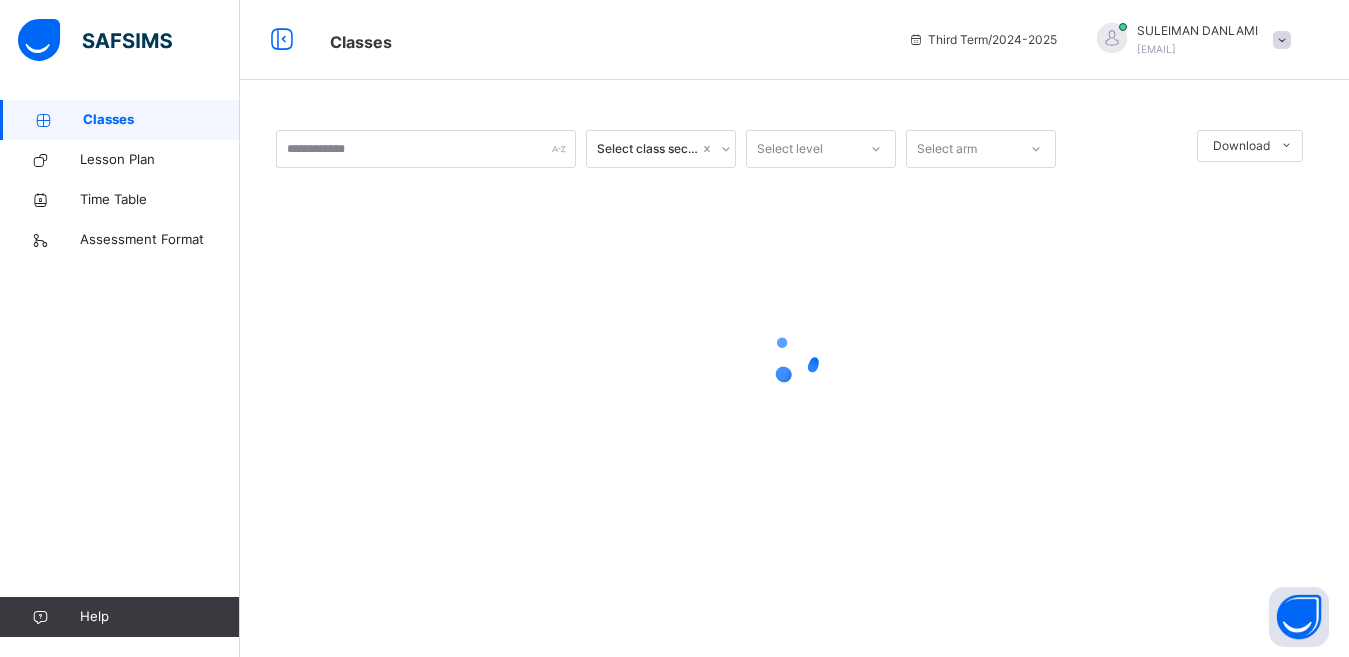 scroll, scrollTop: 0, scrollLeft: 0, axis: both 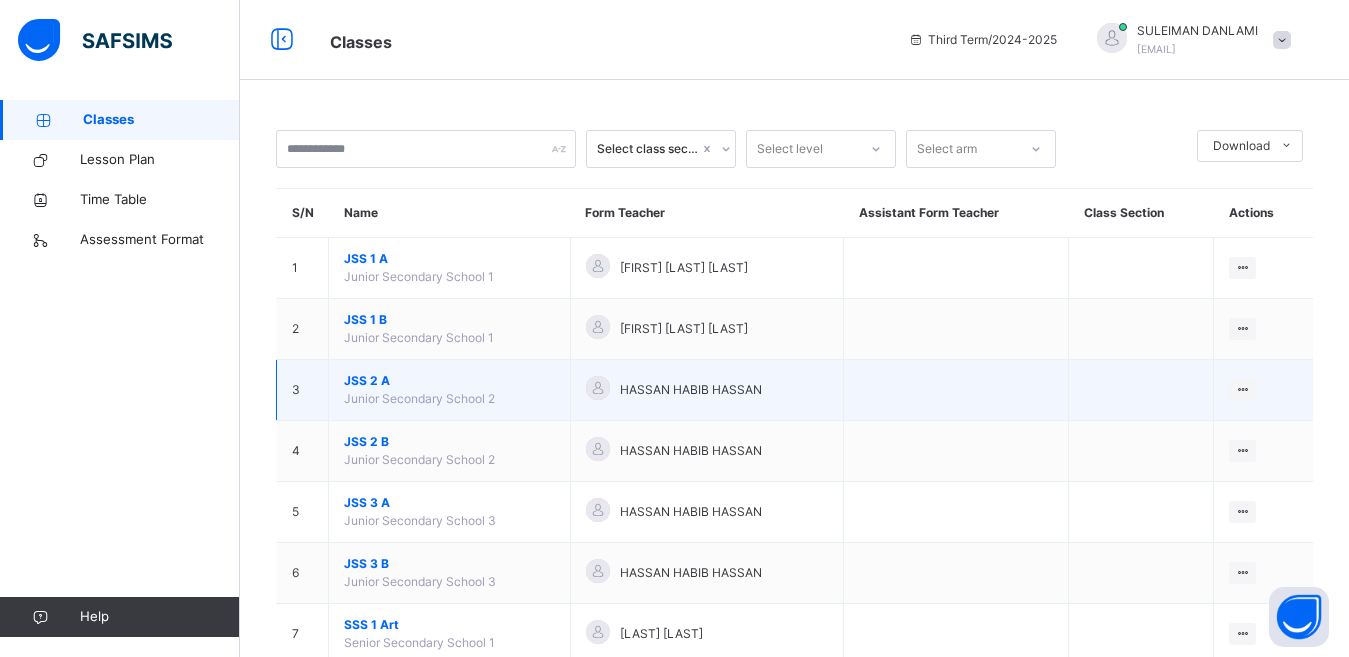 click on "JSS 2   A   Junior Secondary School 2" at bounding box center [450, 390] 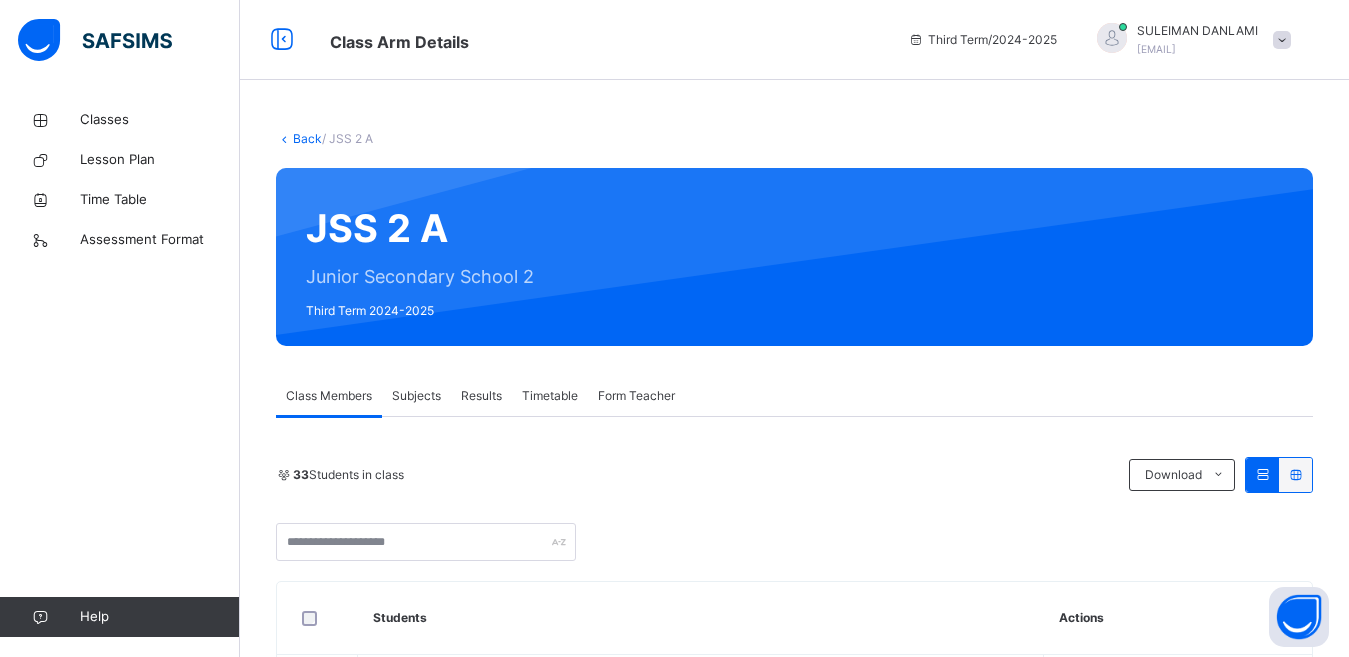 click on "Results" at bounding box center (481, 396) 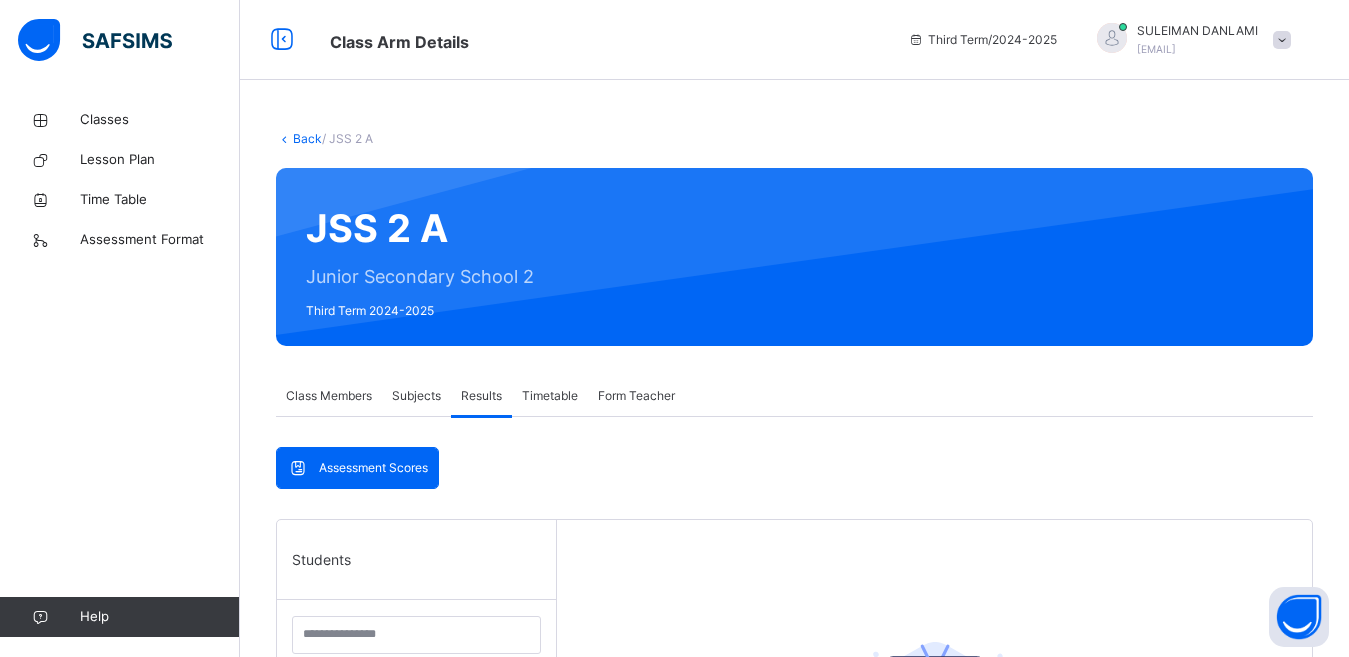 click on "Assessment Scores" at bounding box center [373, 468] 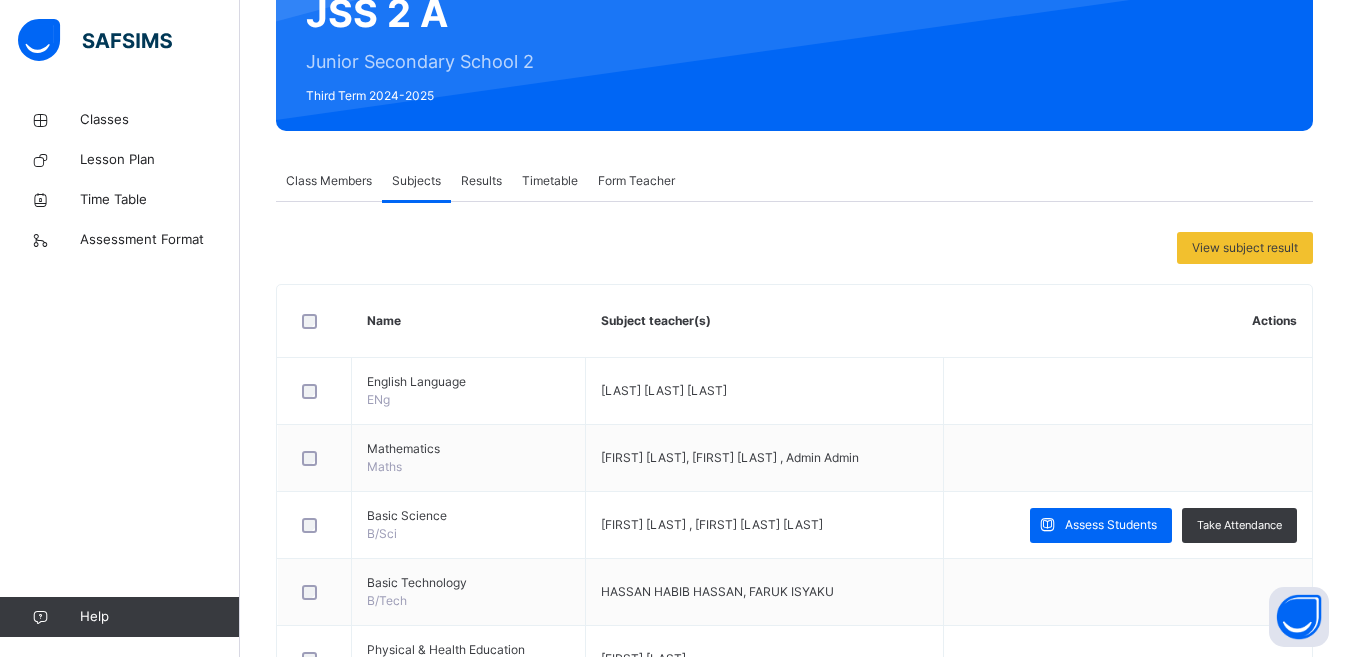 scroll, scrollTop: 240, scrollLeft: 0, axis: vertical 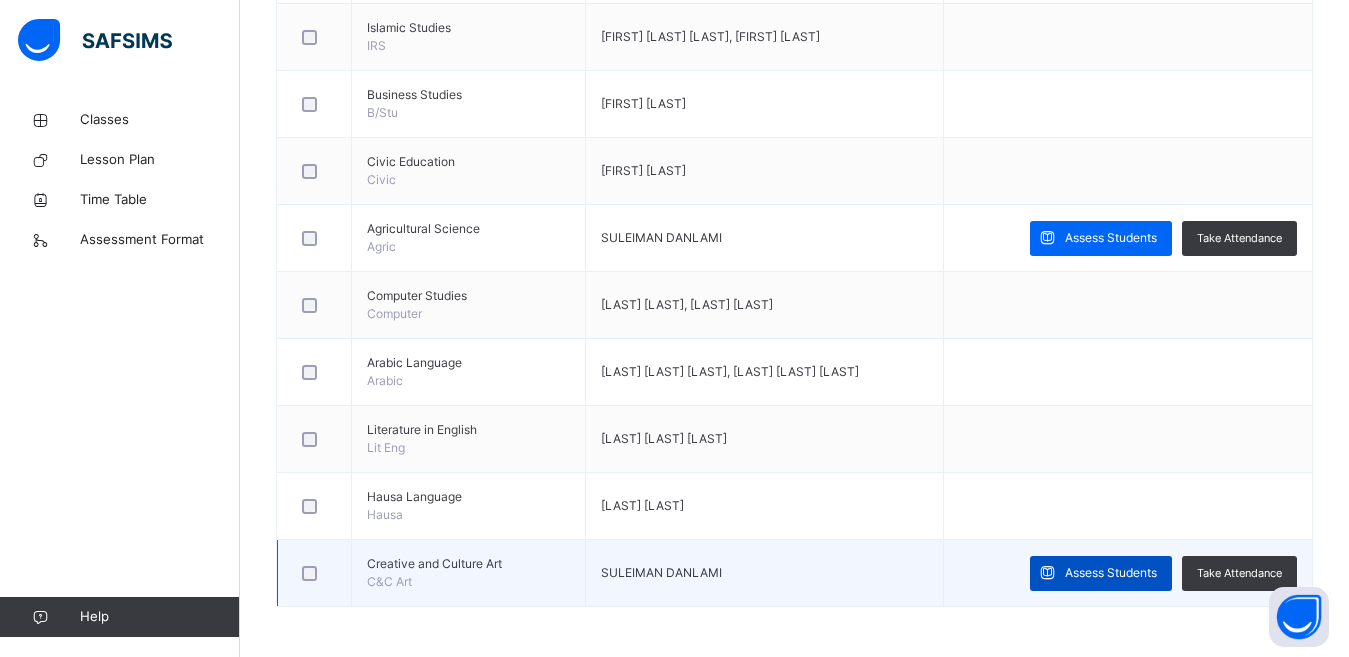 click on "Assess Students" at bounding box center [1101, 573] 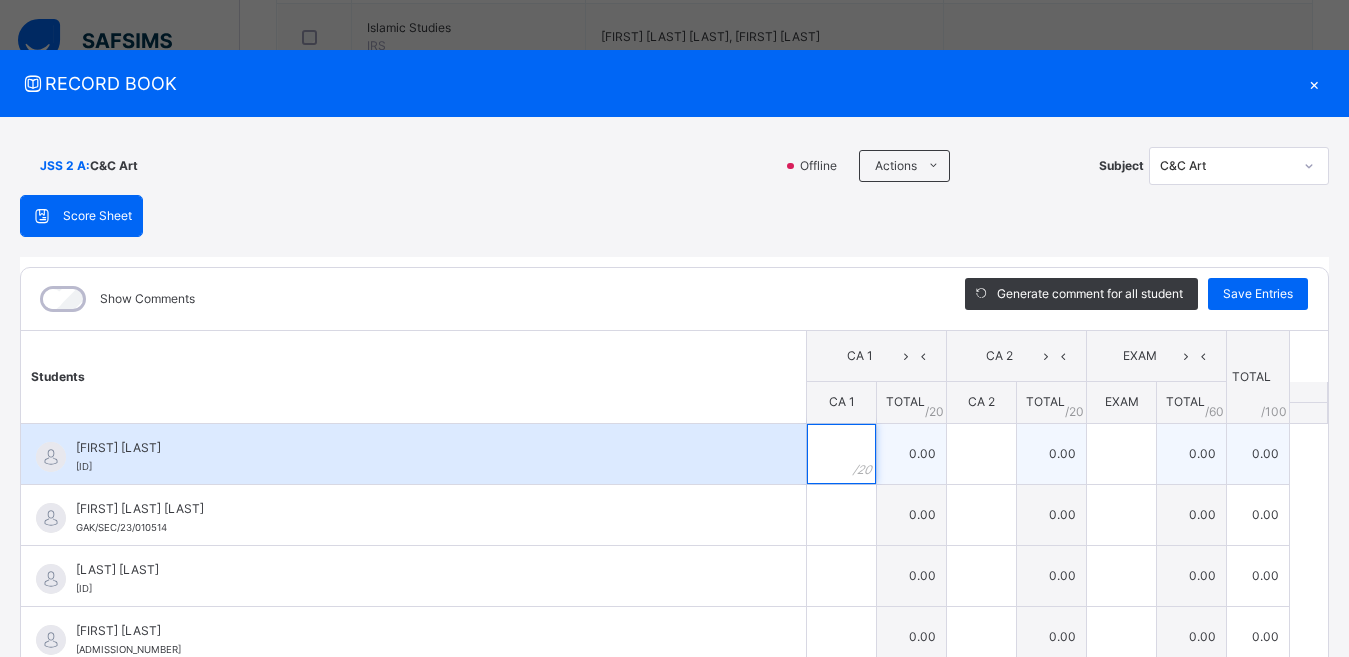 click at bounding box center (841, 454) 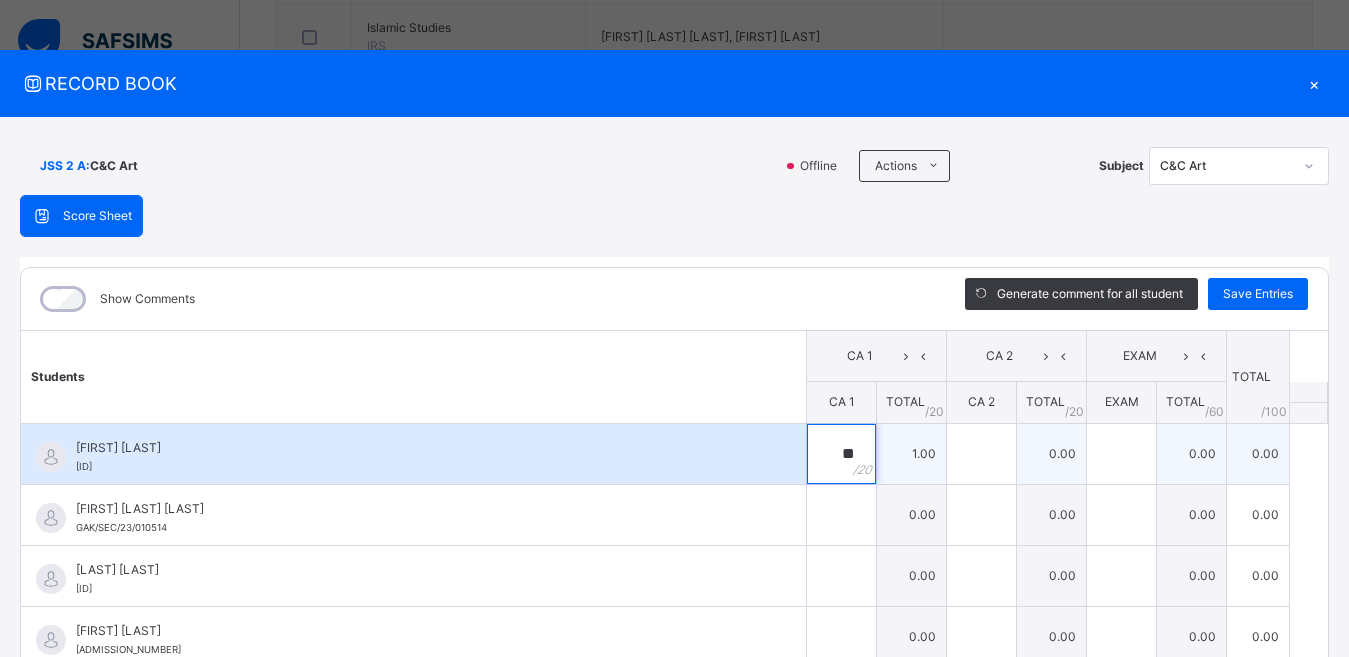 type on "**" 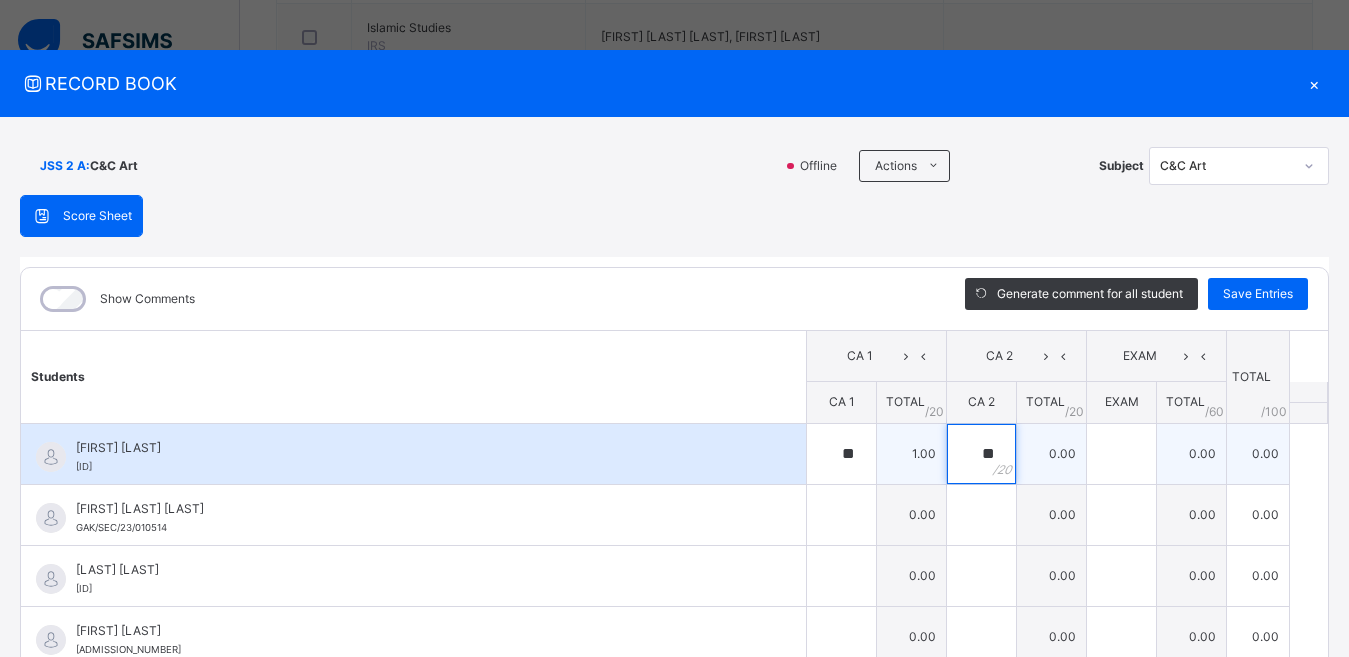 type on "**" 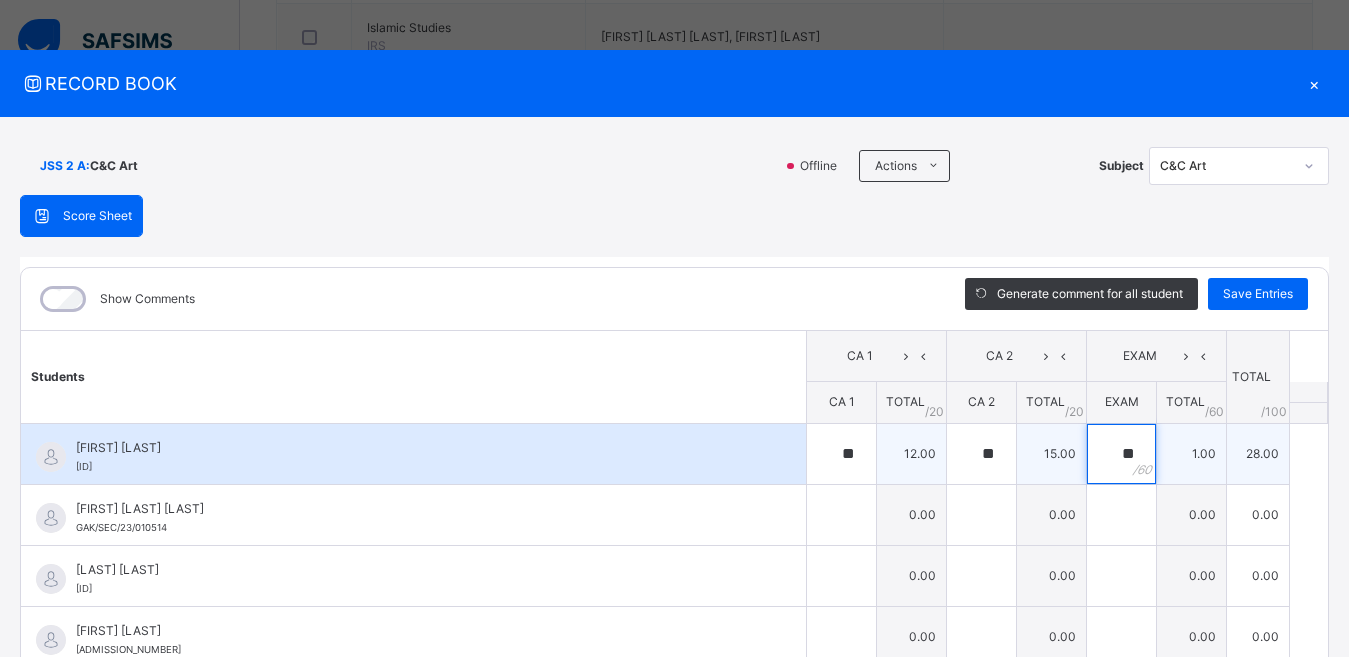 type on "**" 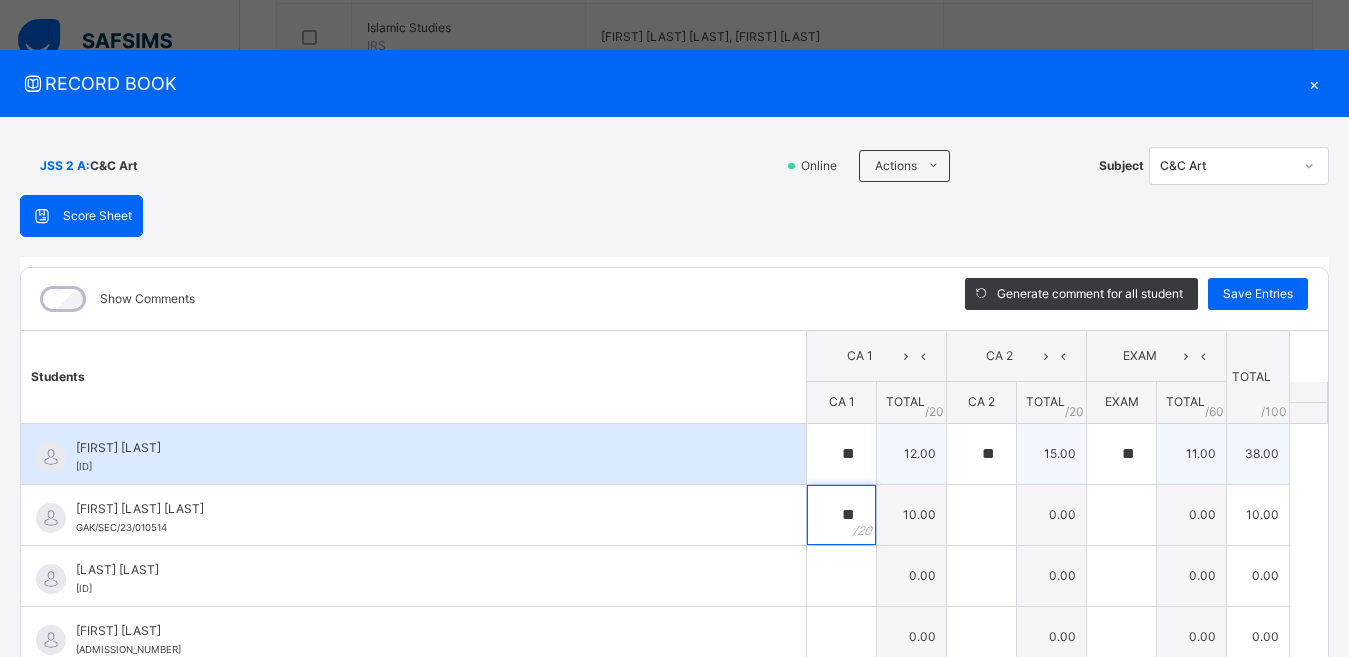 type on "**" 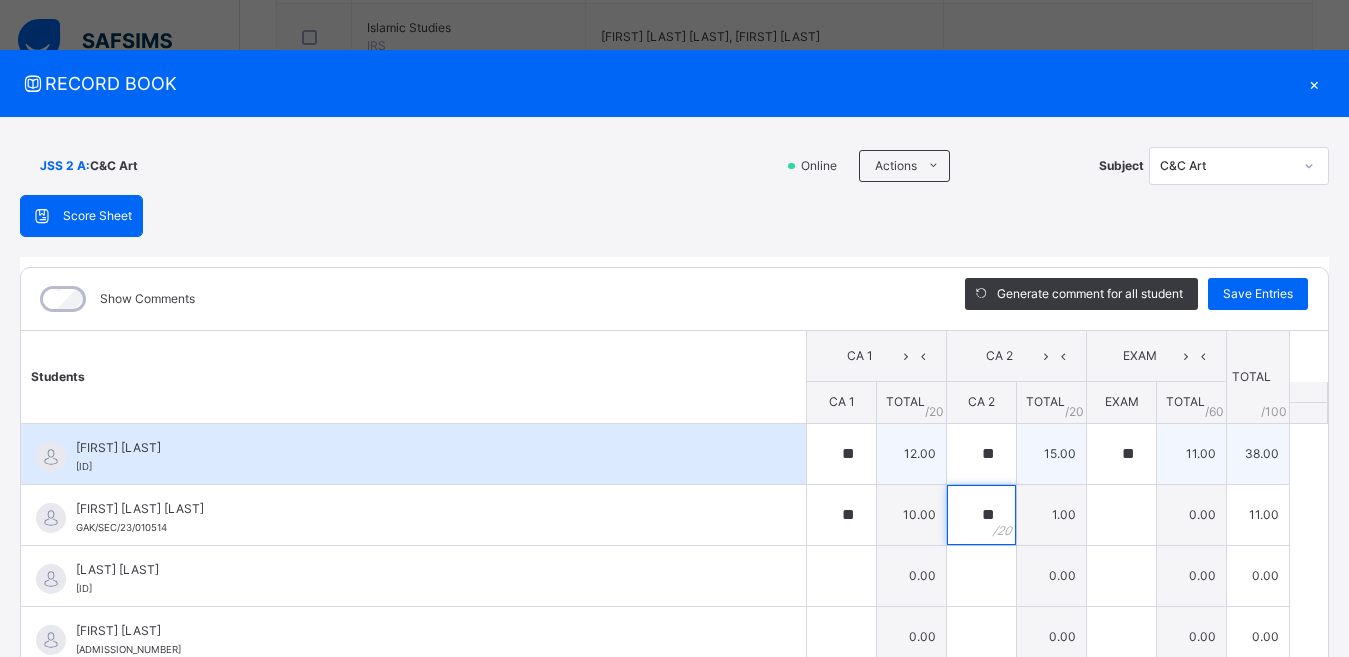 type on "**" 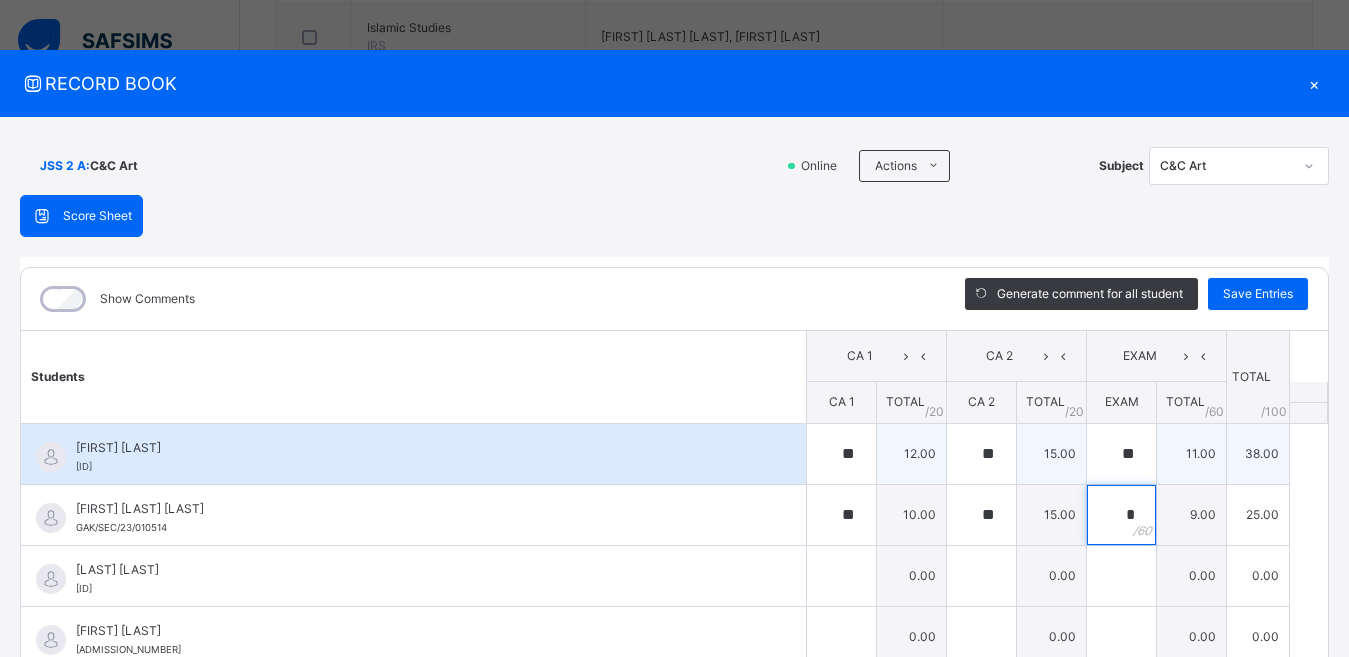 type on "*" 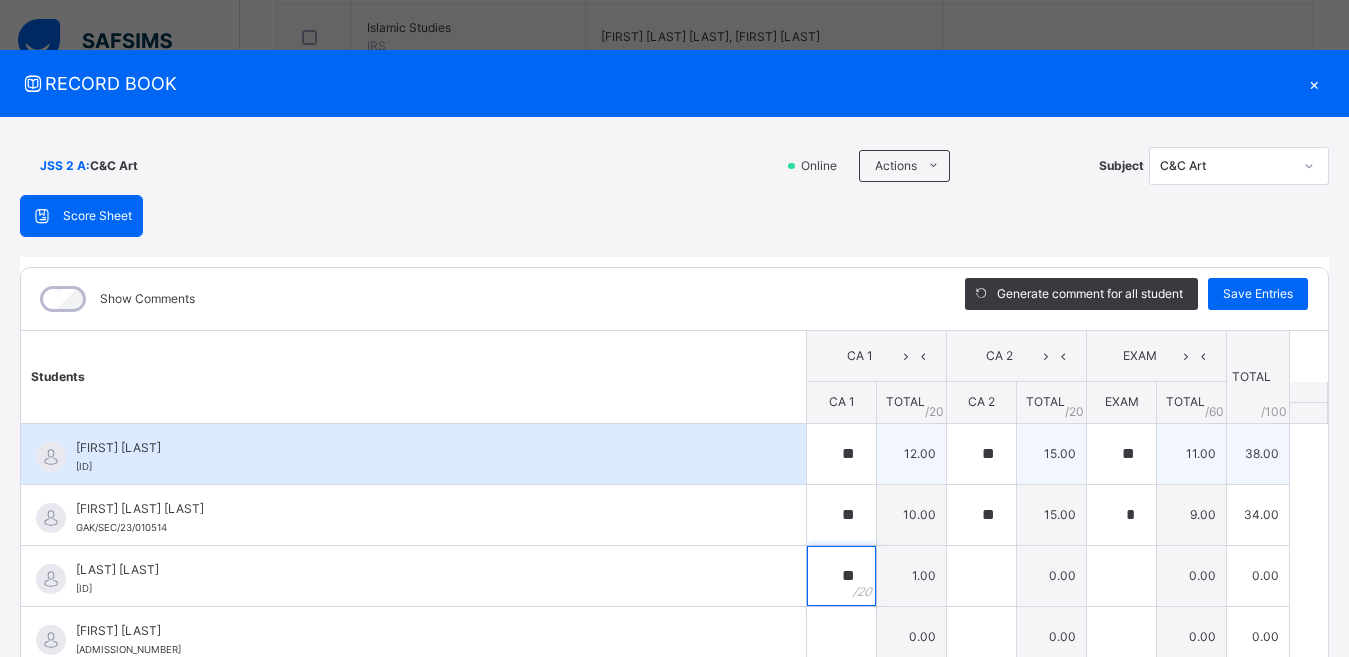 type on "**" 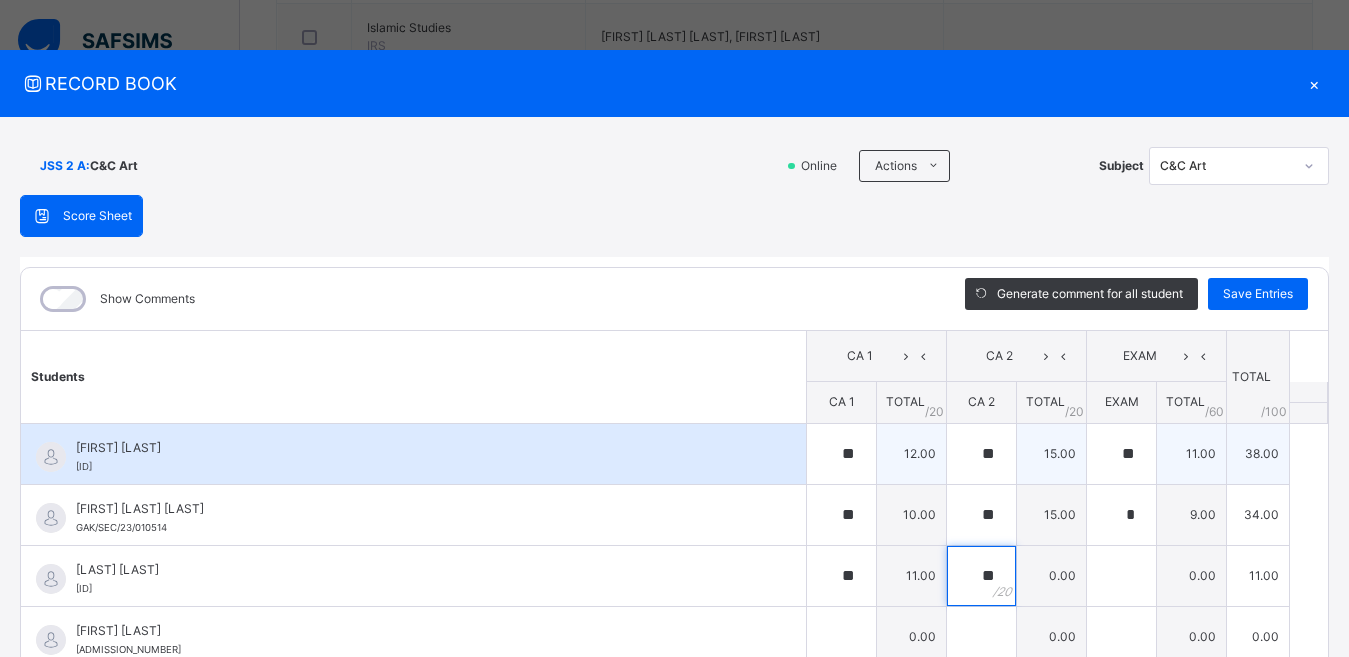 type on "**" 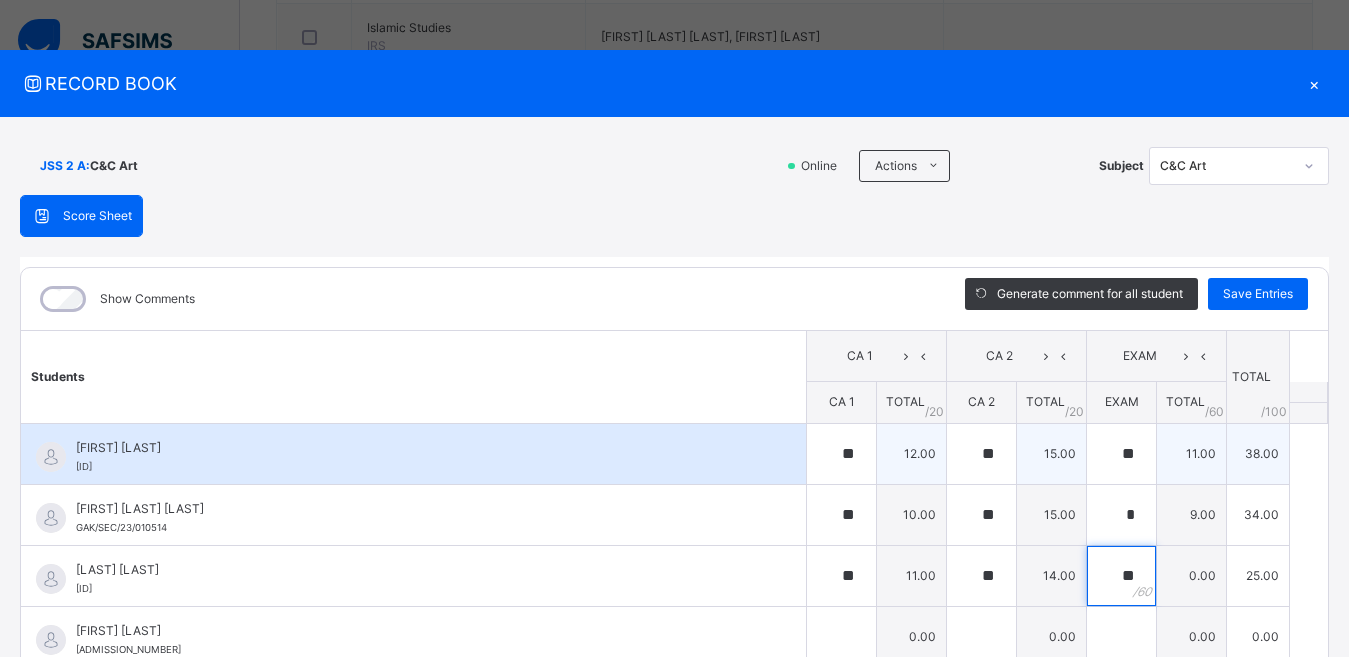 type on "**" 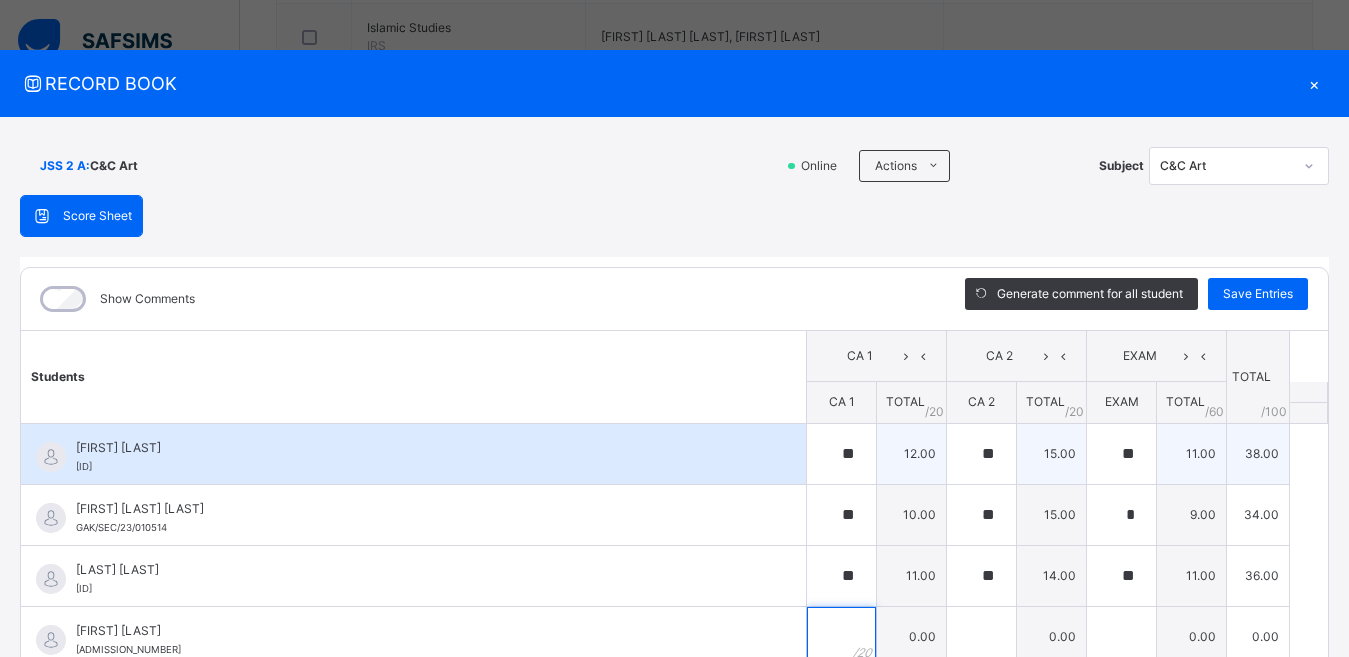 scroll, scrollTop: 10, scrollLeft: 0, axis: vertical 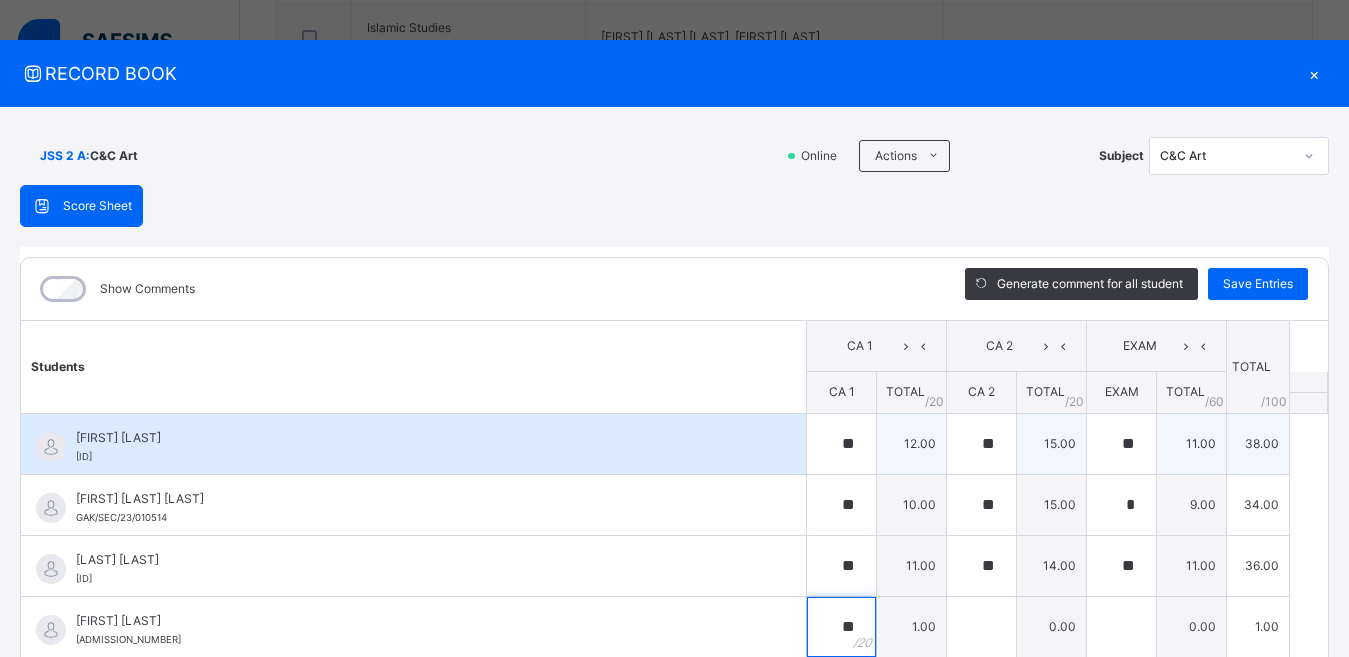 type on "**" 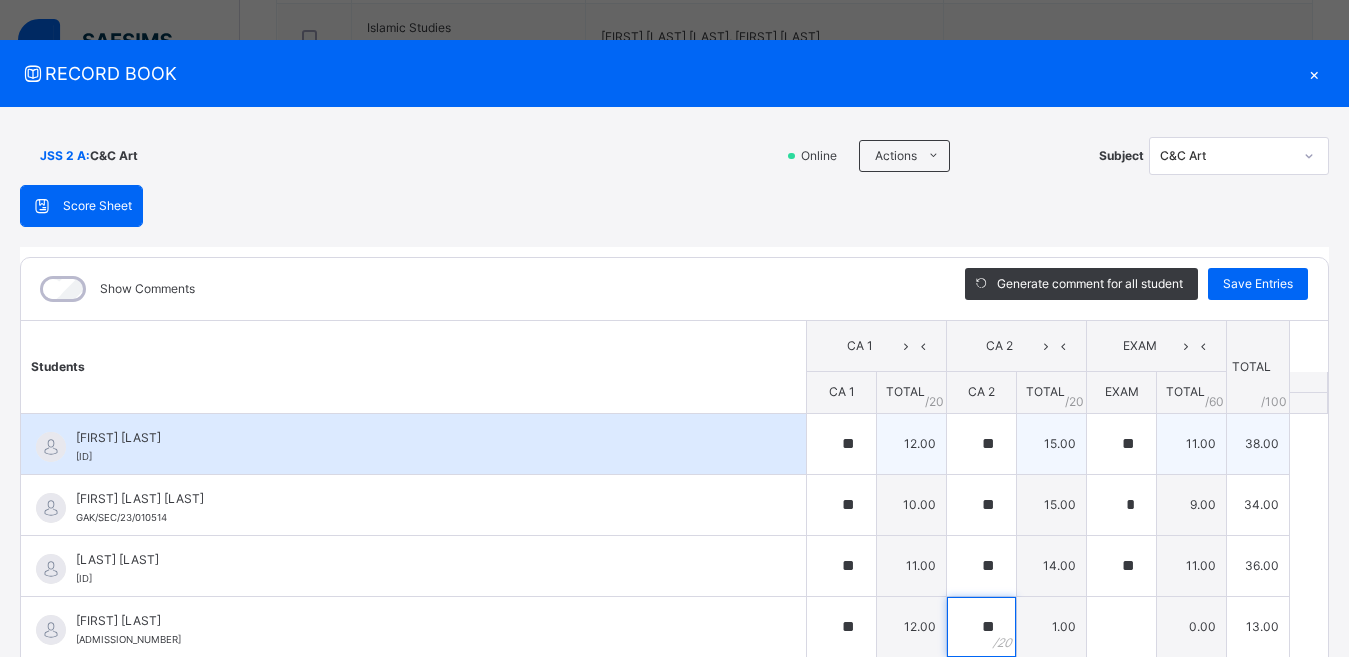 type on "**" 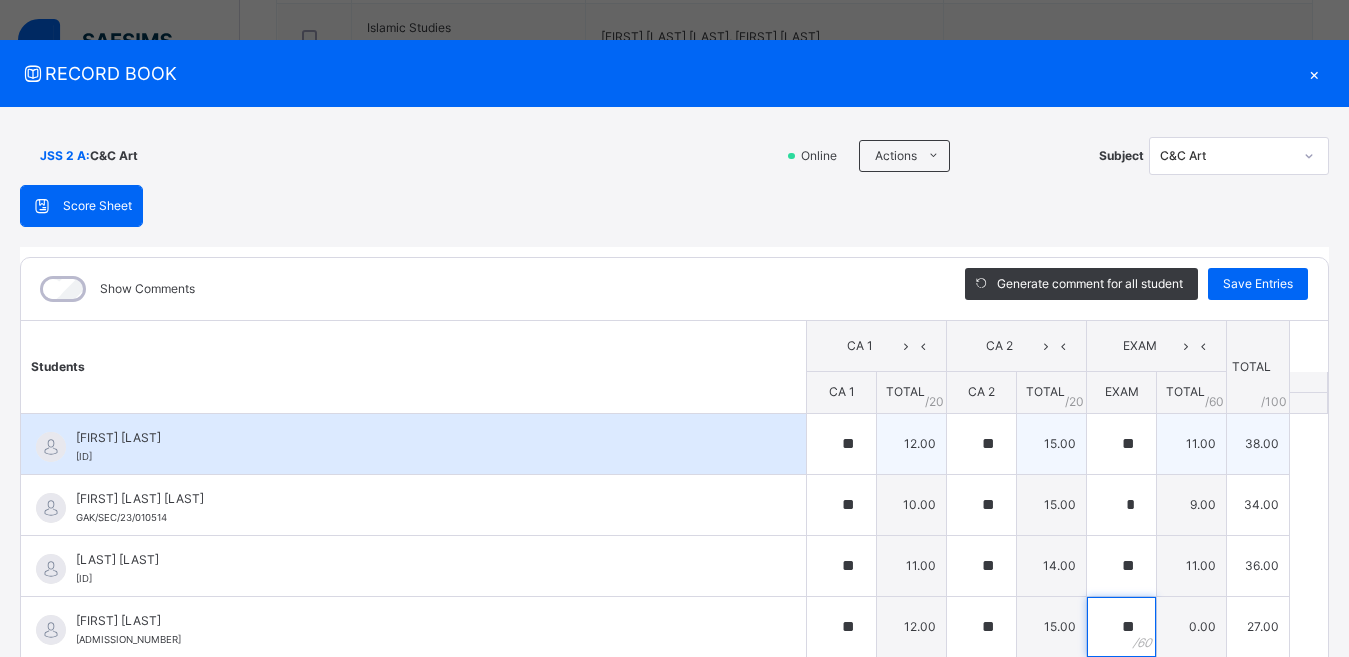 type on "**" 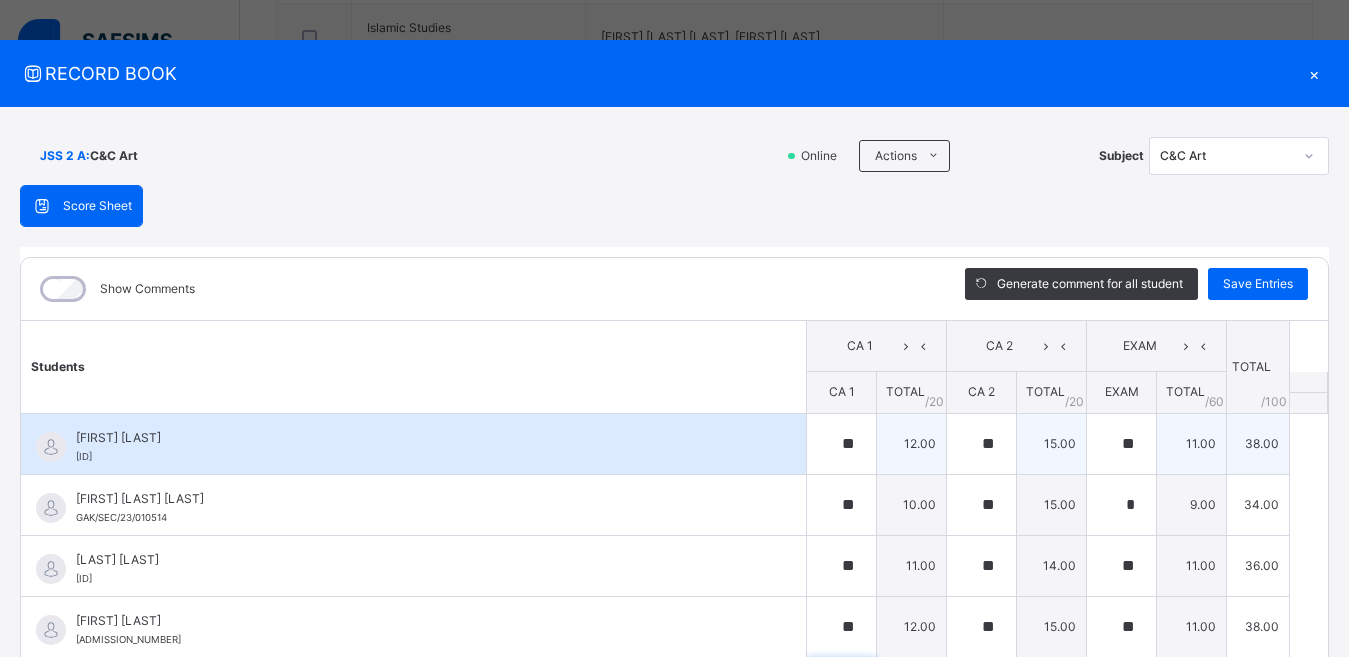 scroll, scrollTop: 254, scrollLeft: 0, axis: vertical 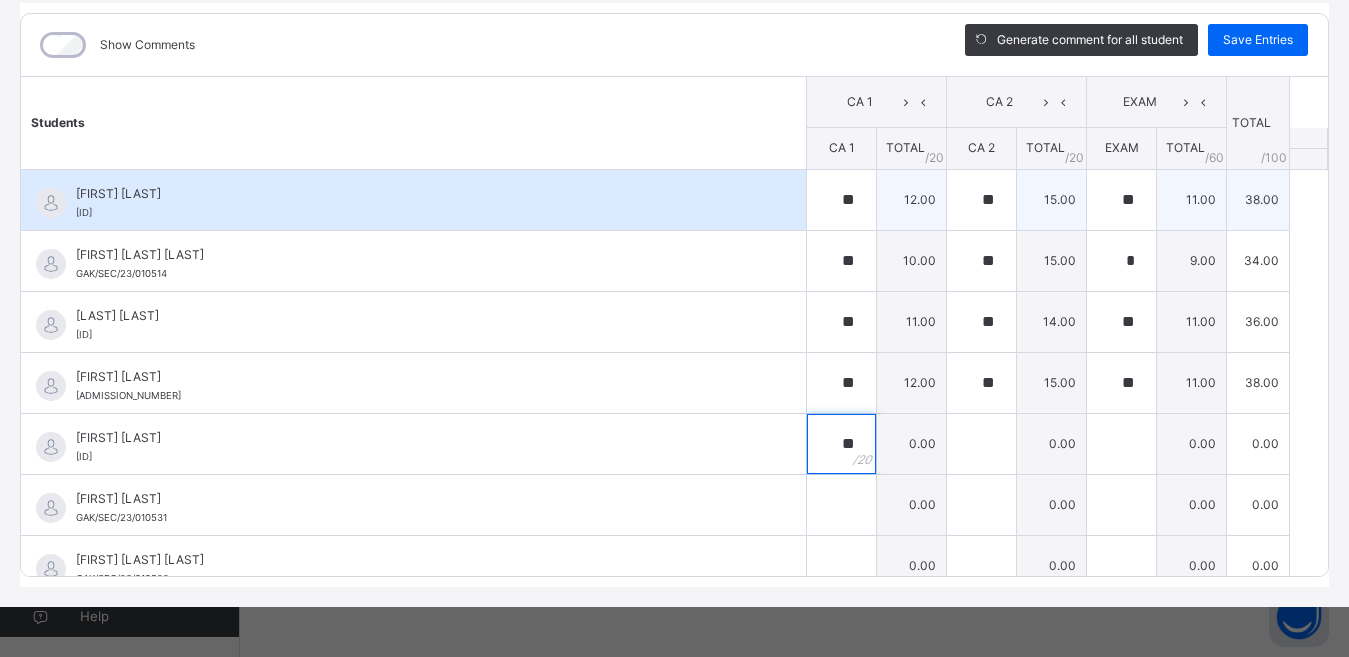 type on "**" 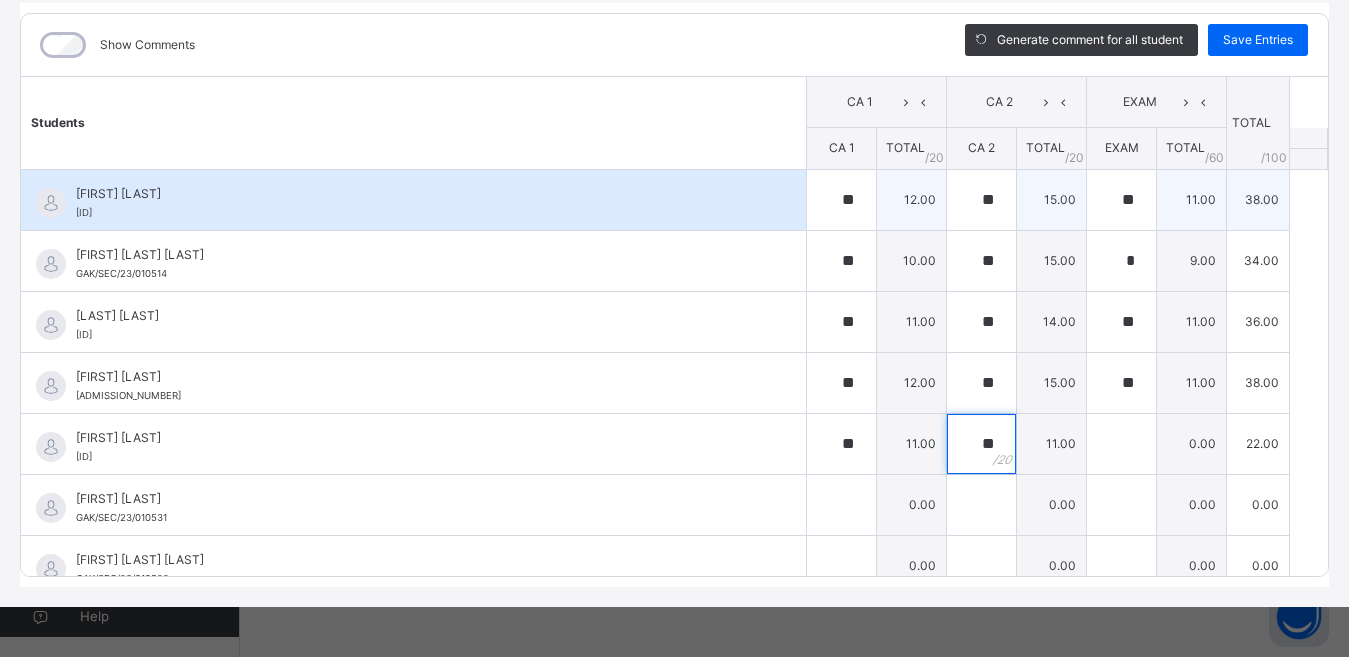 type on "**" 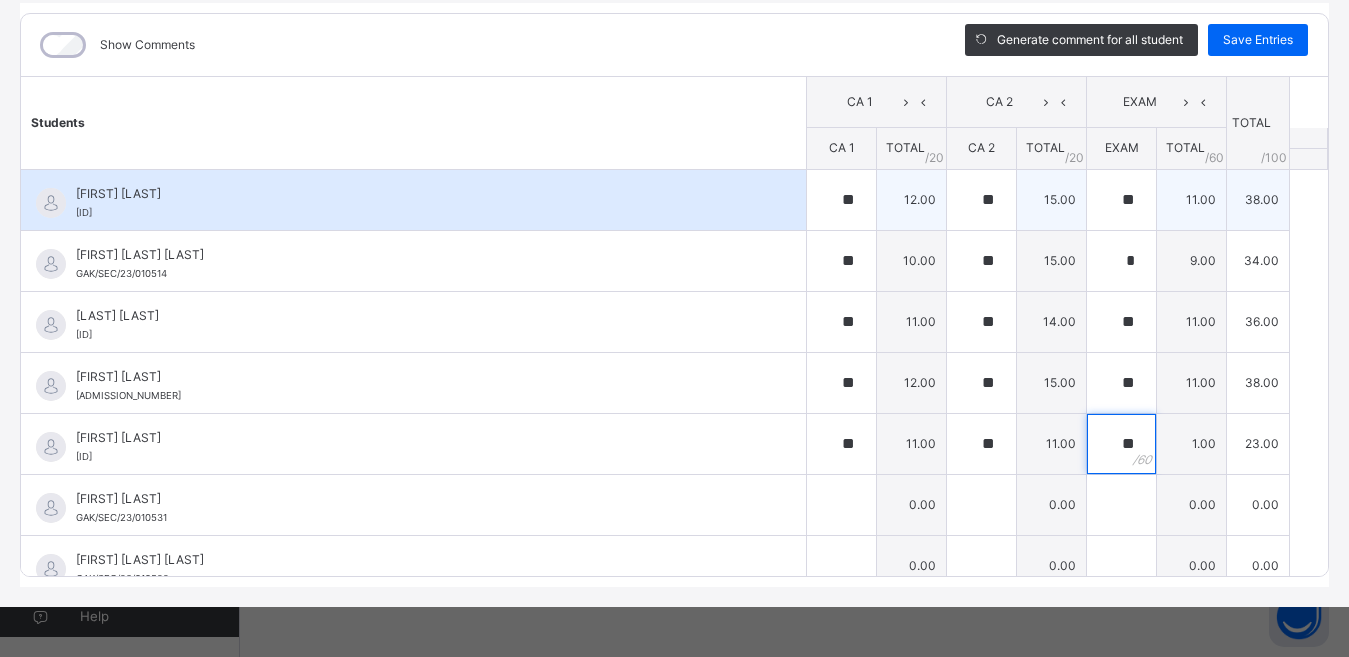 type on "**" 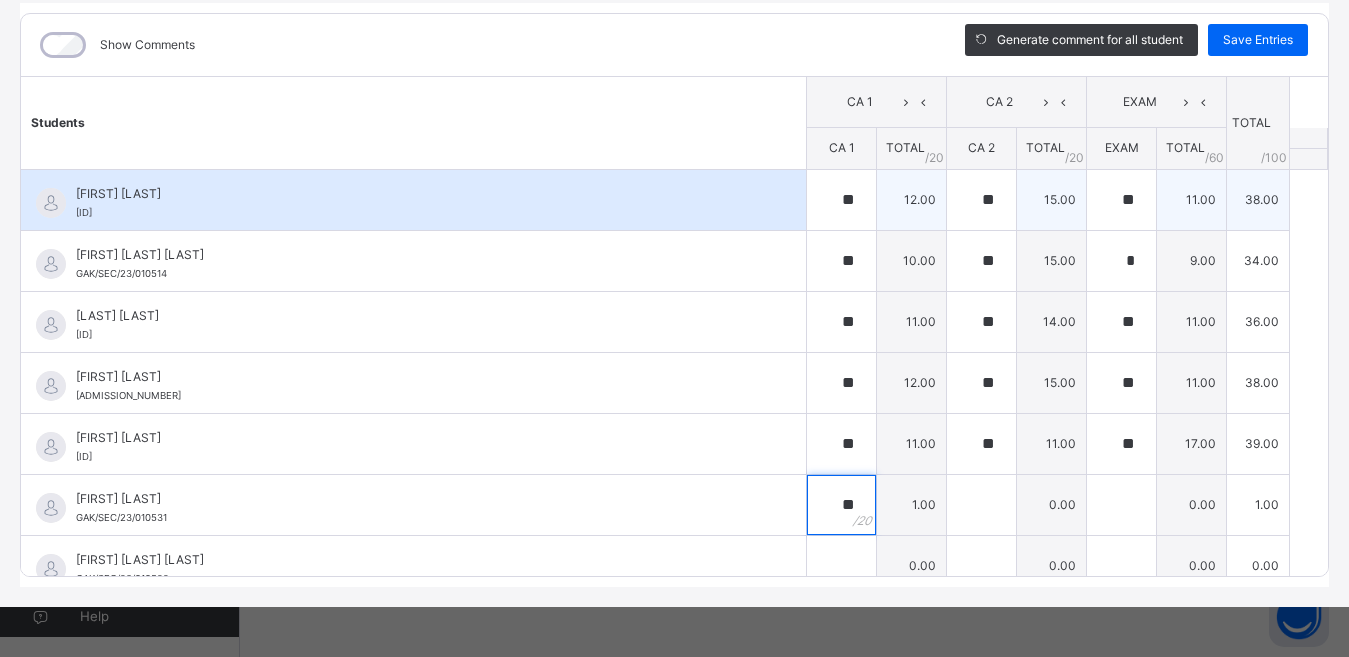 type on "**" 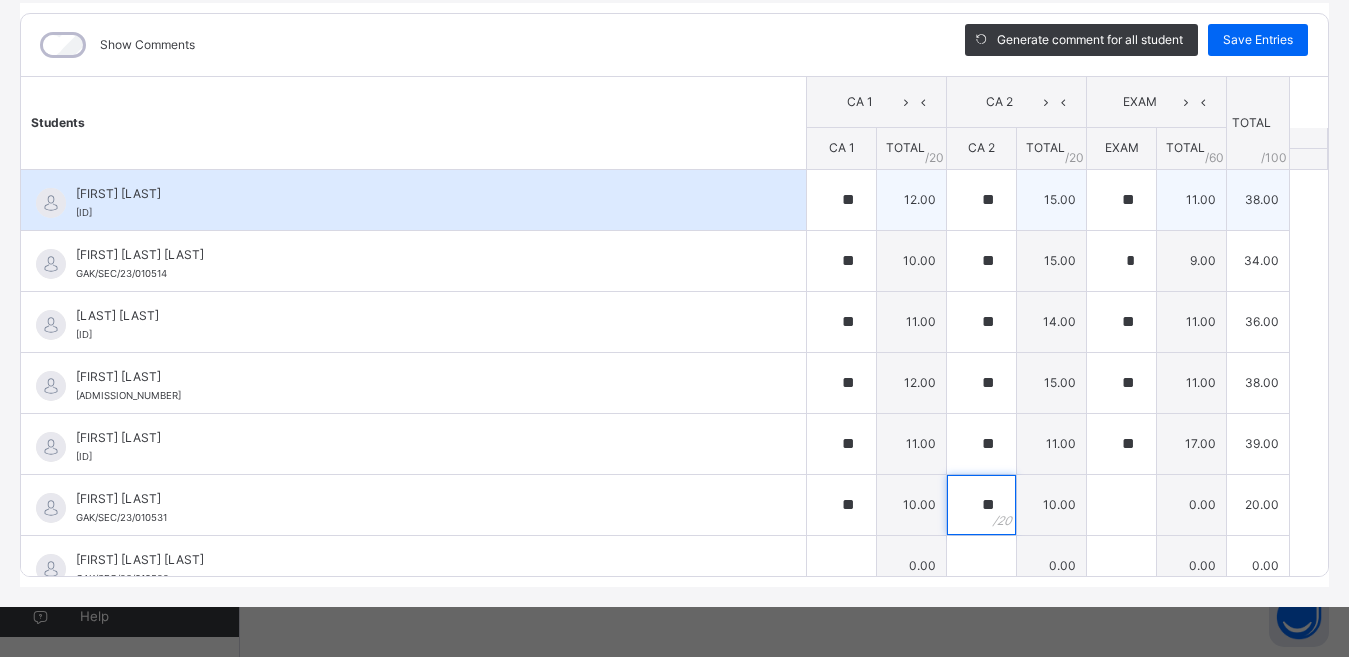 type on "**" 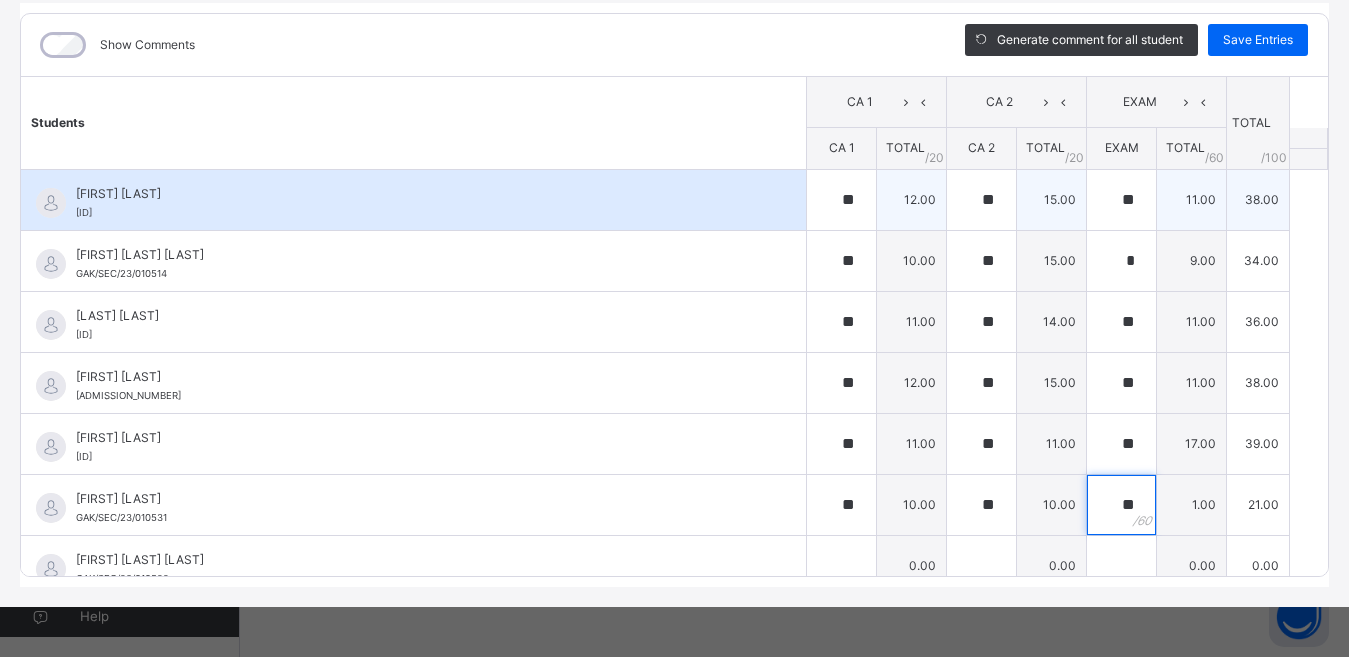 type on "**" 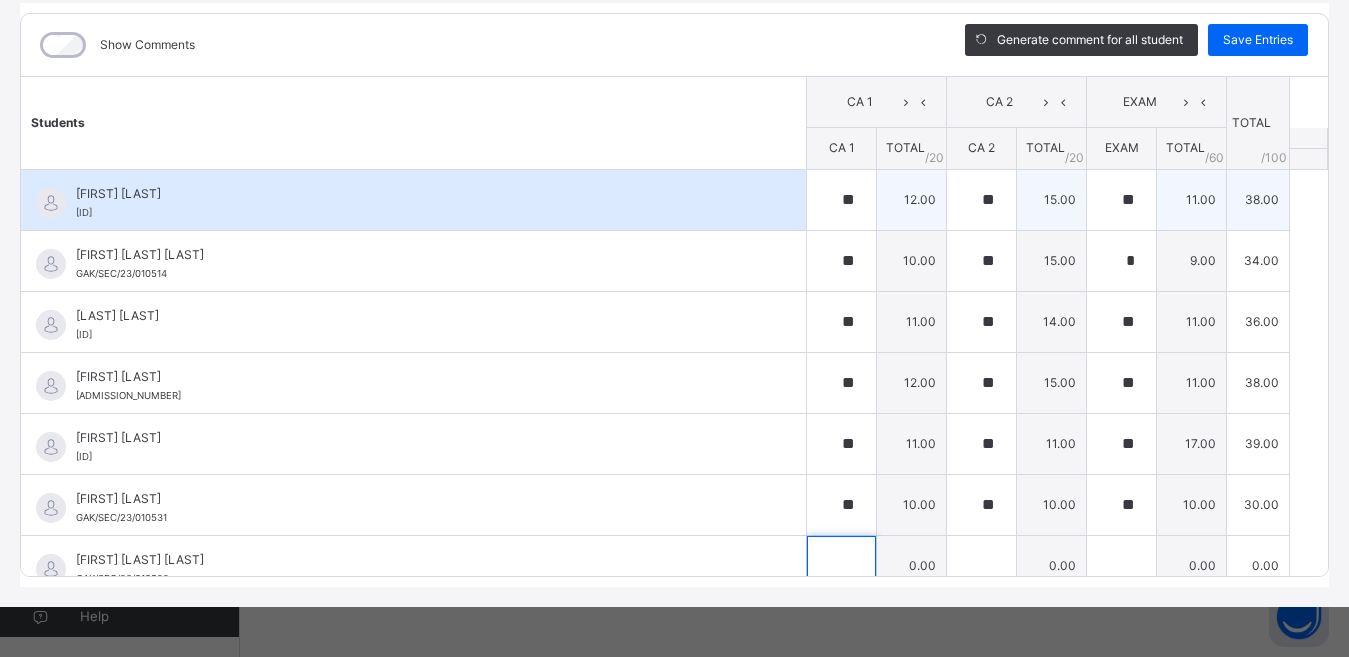 scroll, scrollTop: 20, scrollLeft: 0, axis: vertical 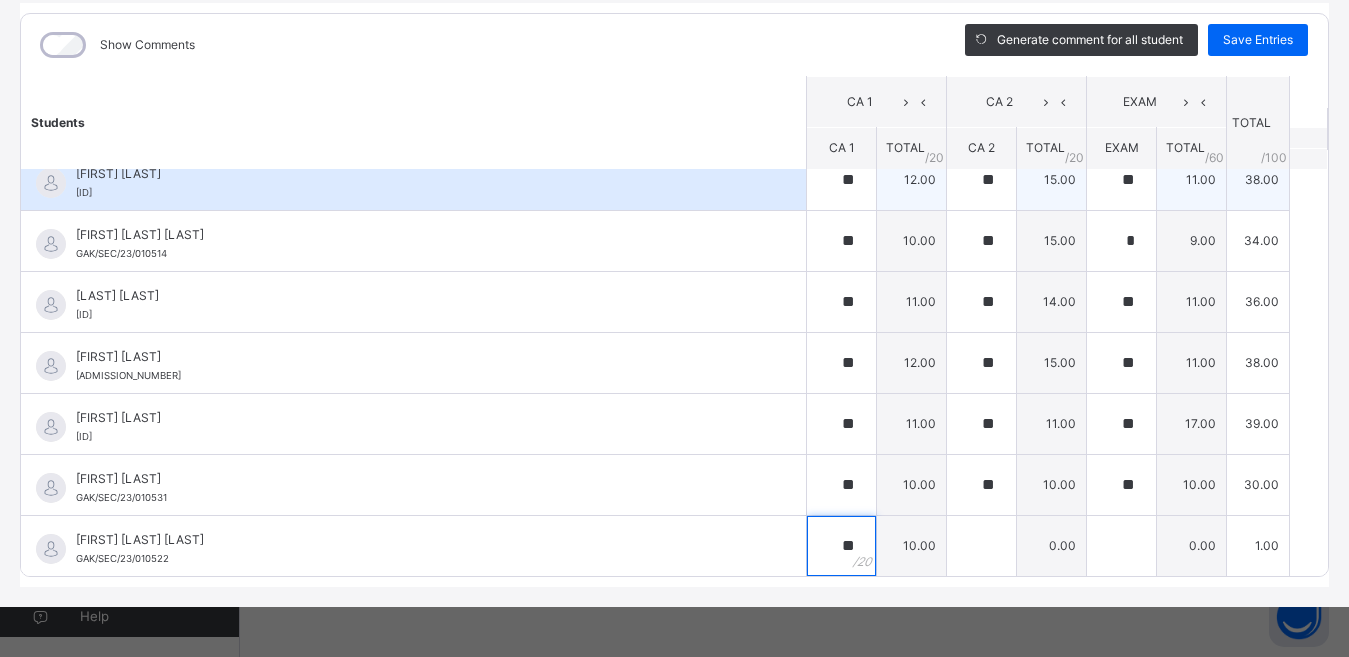 type on "**" 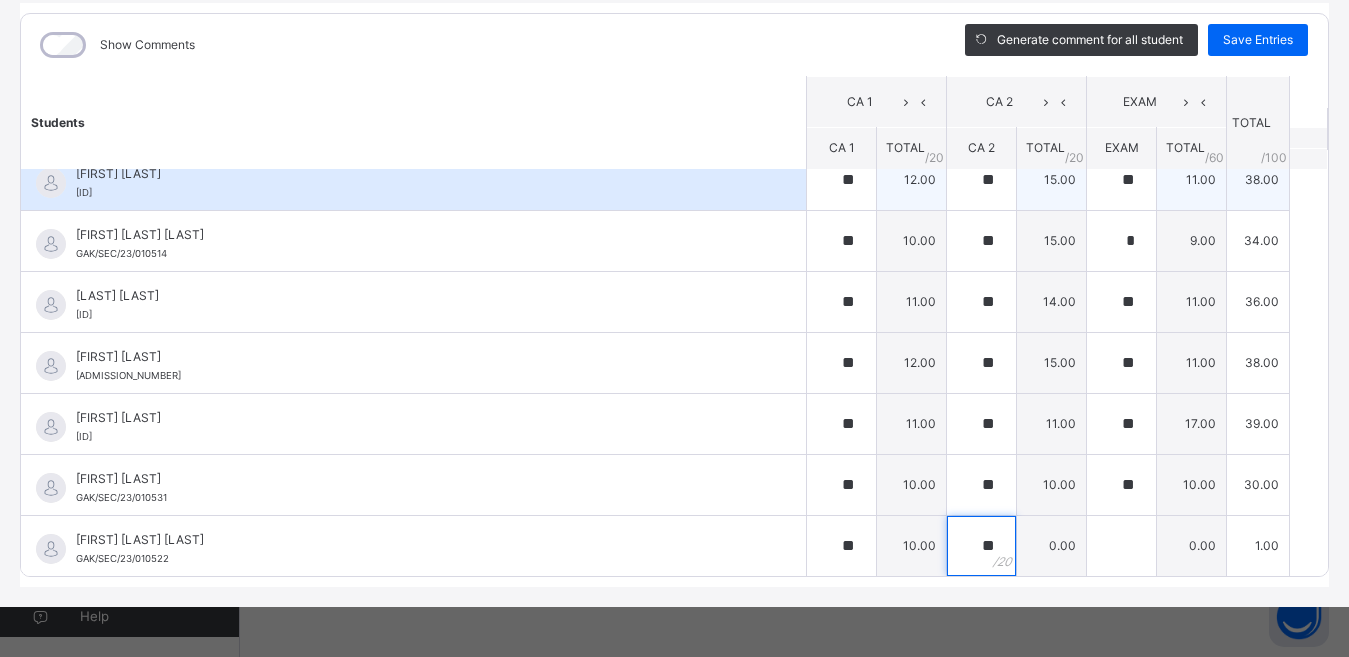 type on "**" 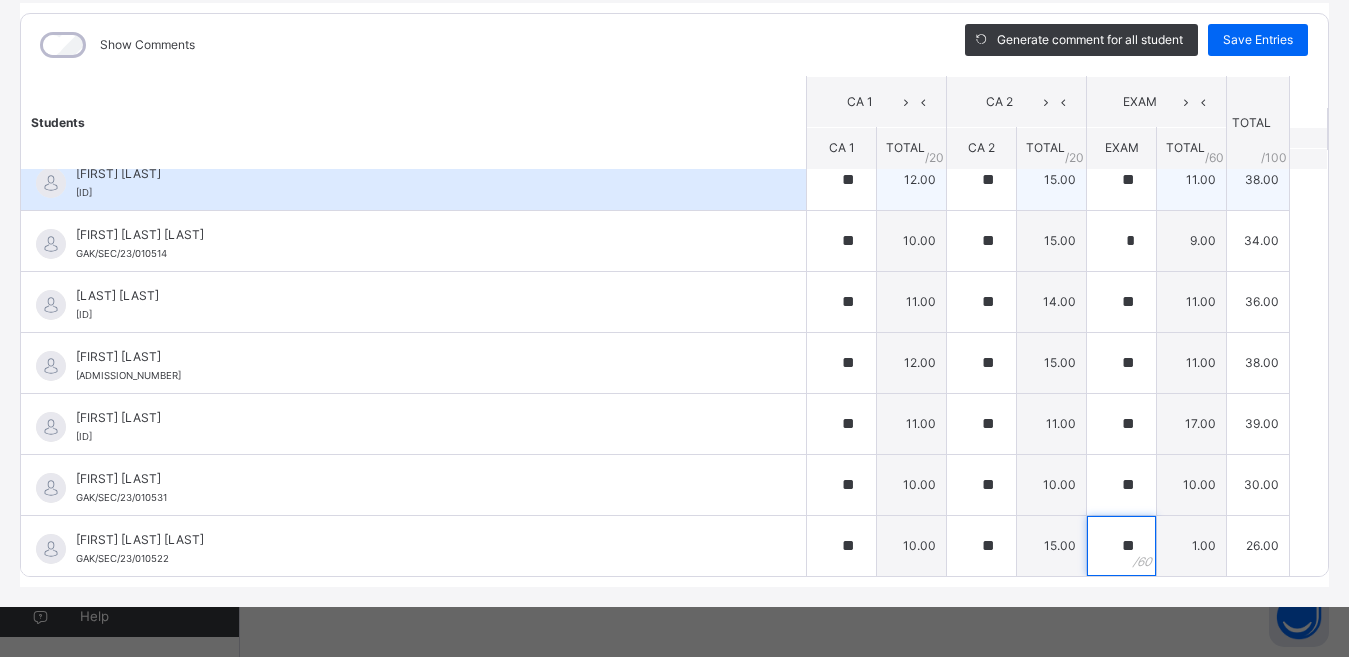 type on "**" 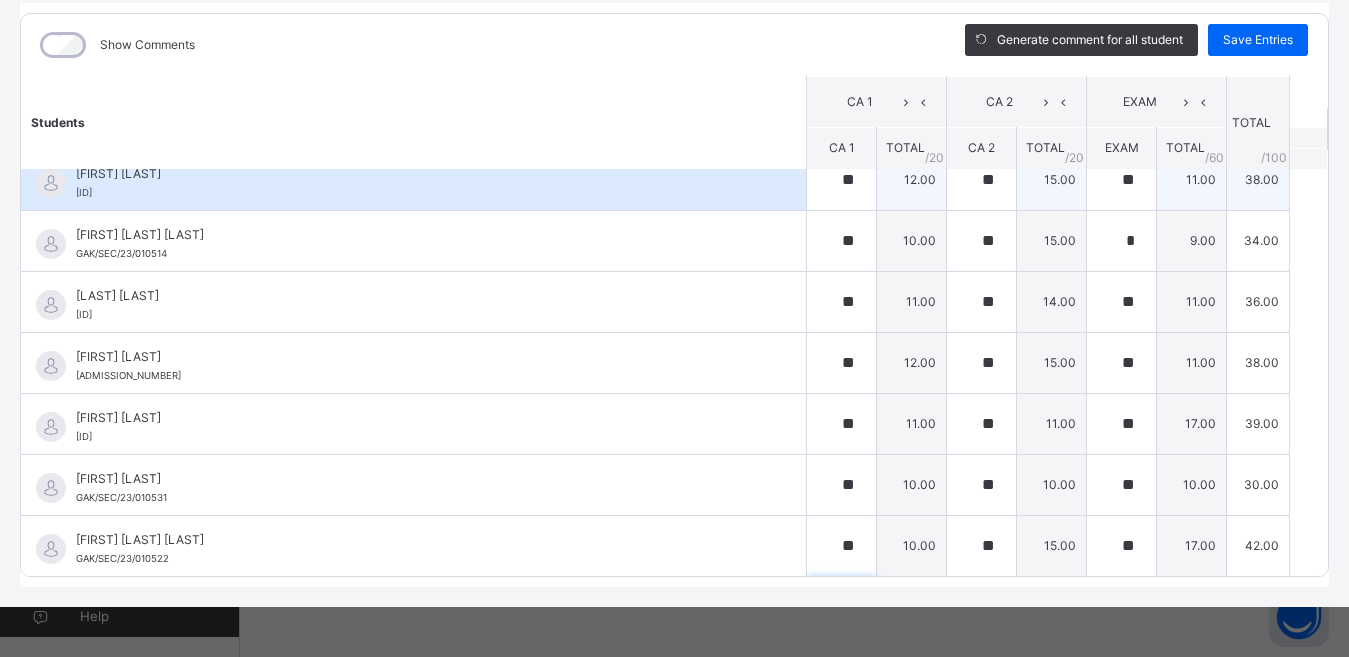 scroll, scrollTop: 301, scrollLeft: 0, axis: vertical 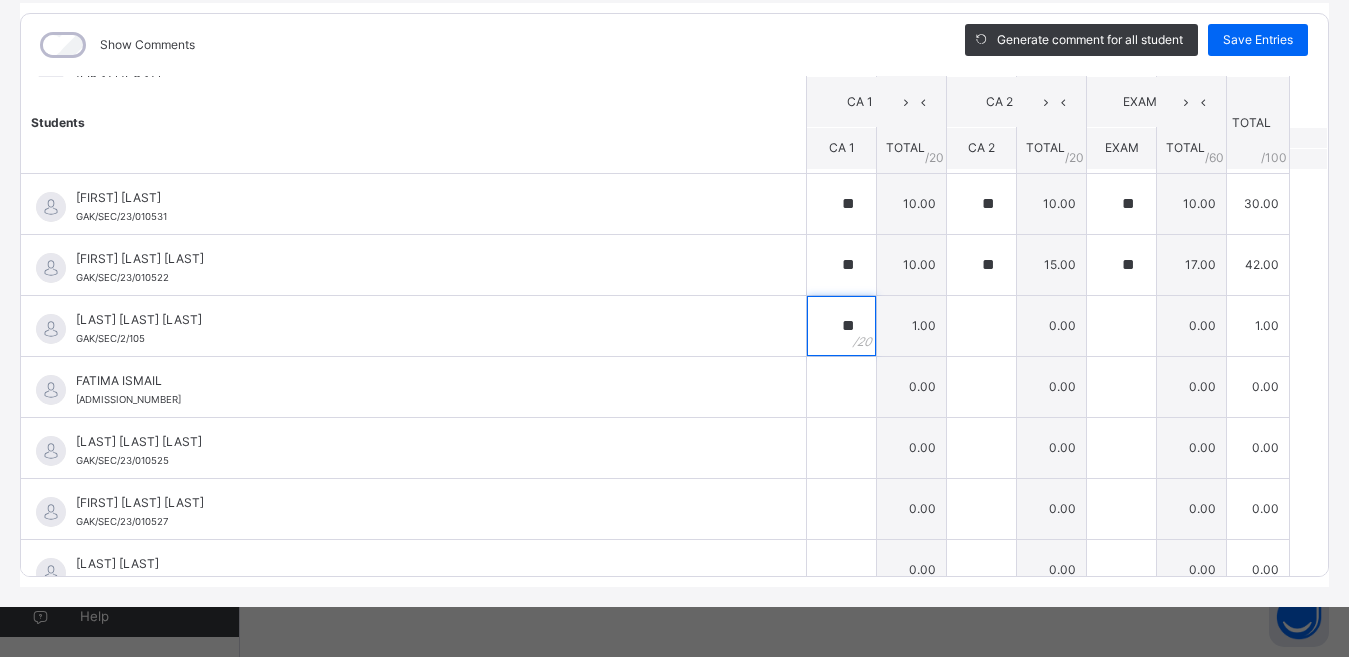 type on "**" 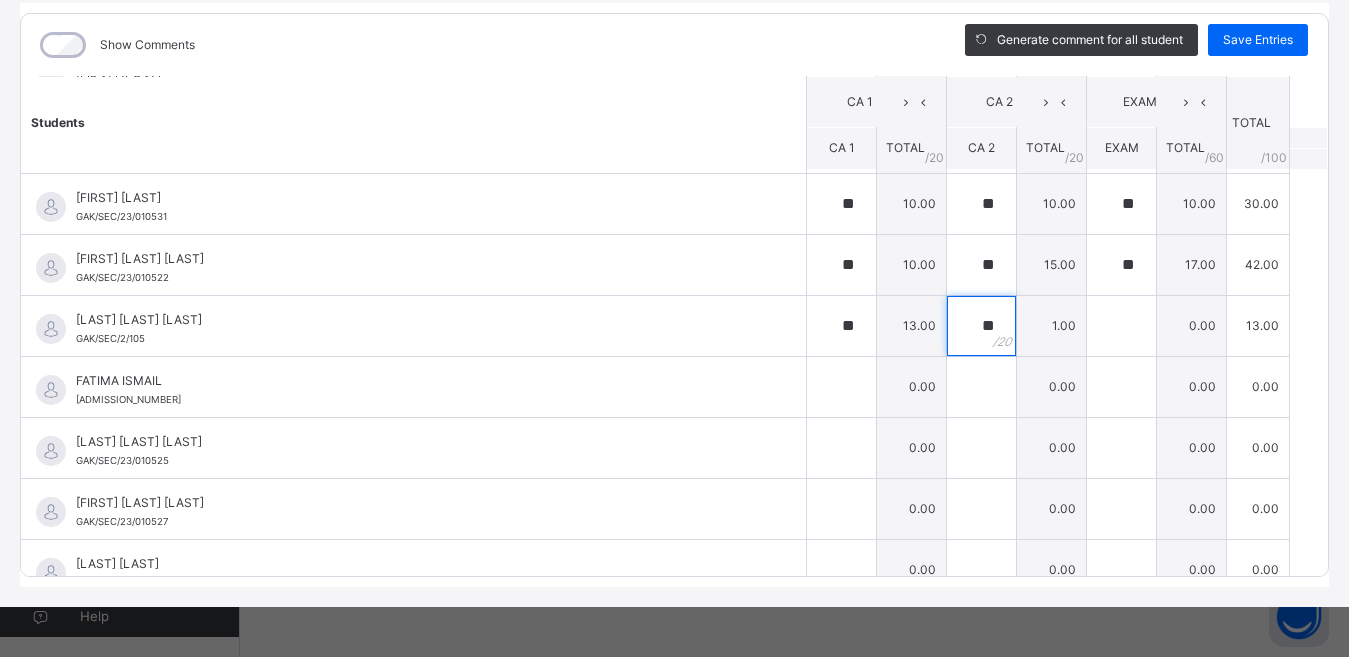 type on "**" 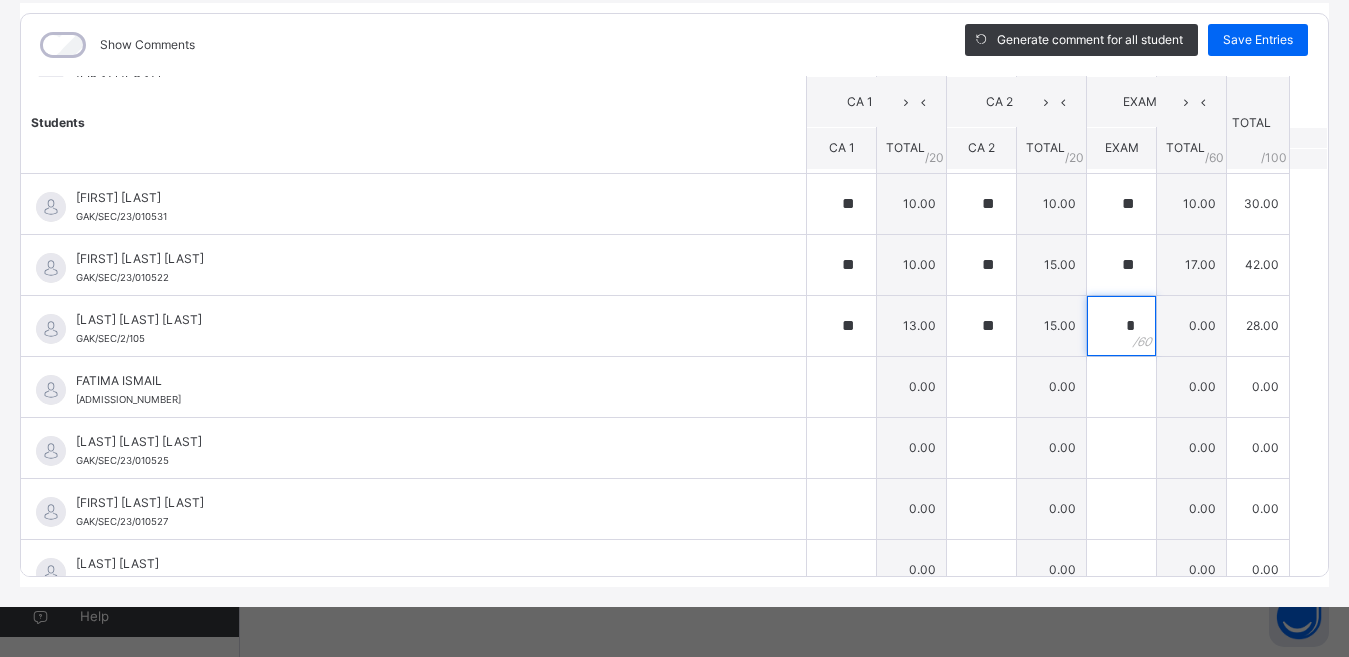 type on "*" 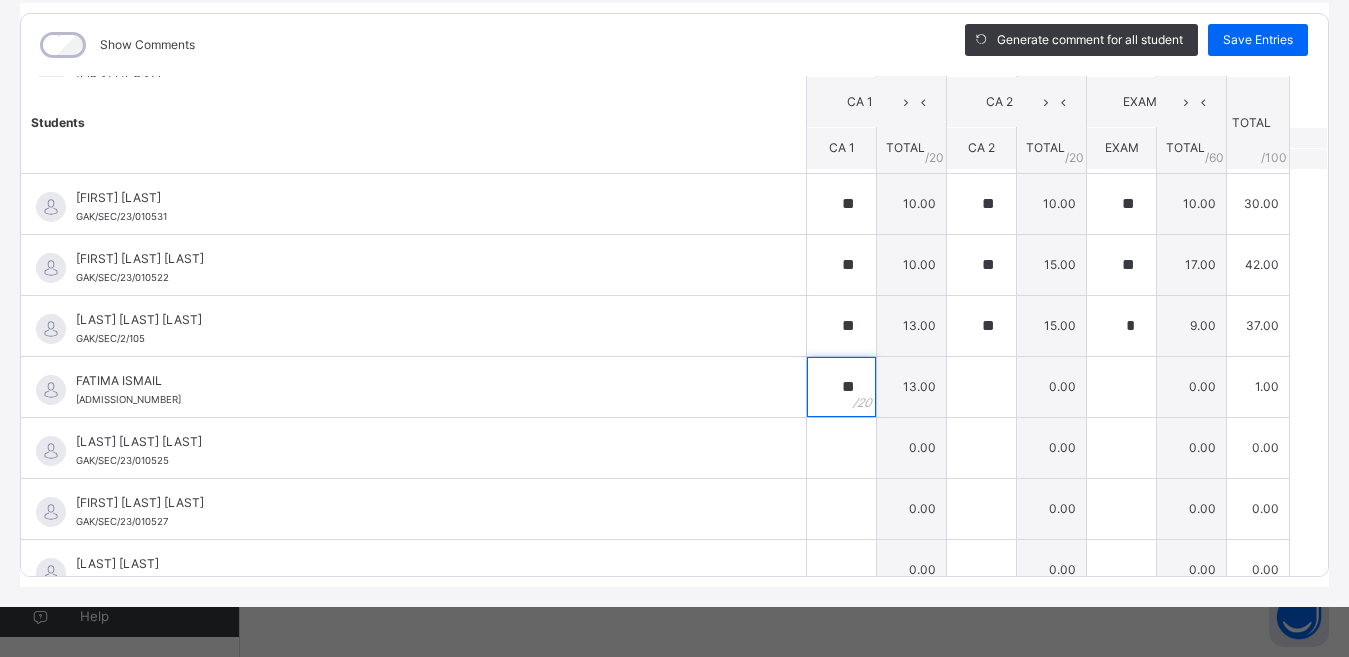 type on "**" 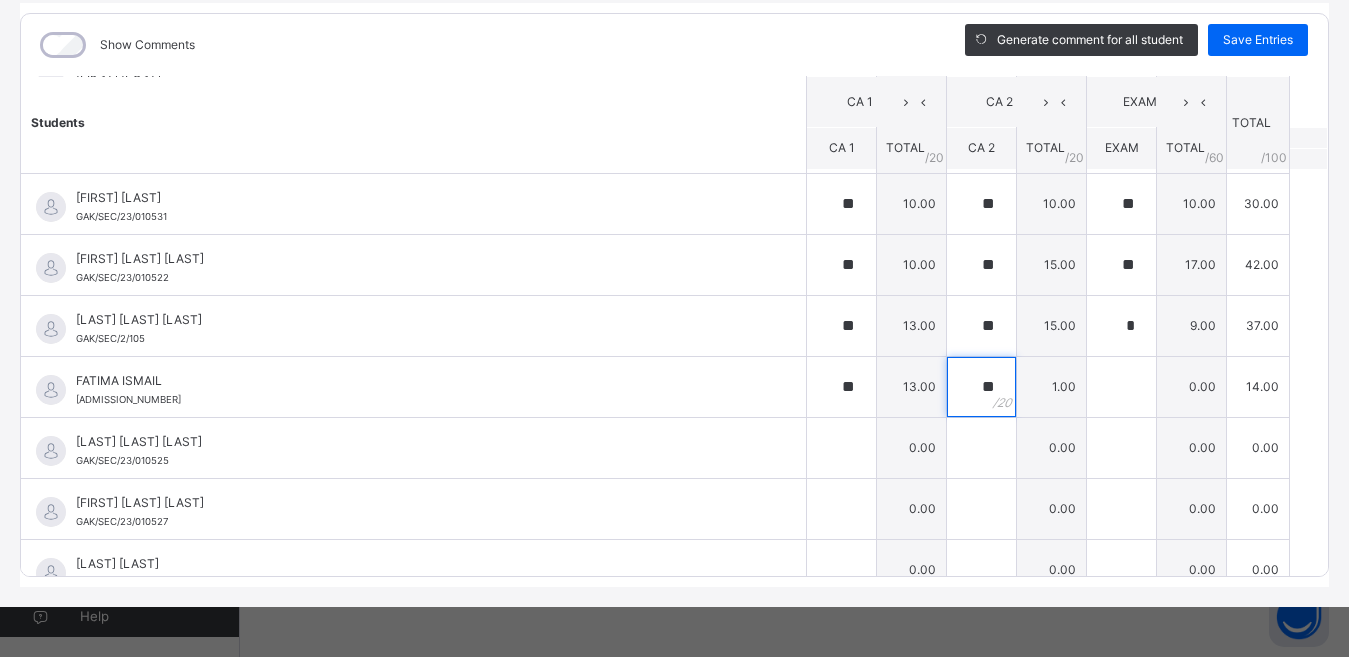 type on "**" 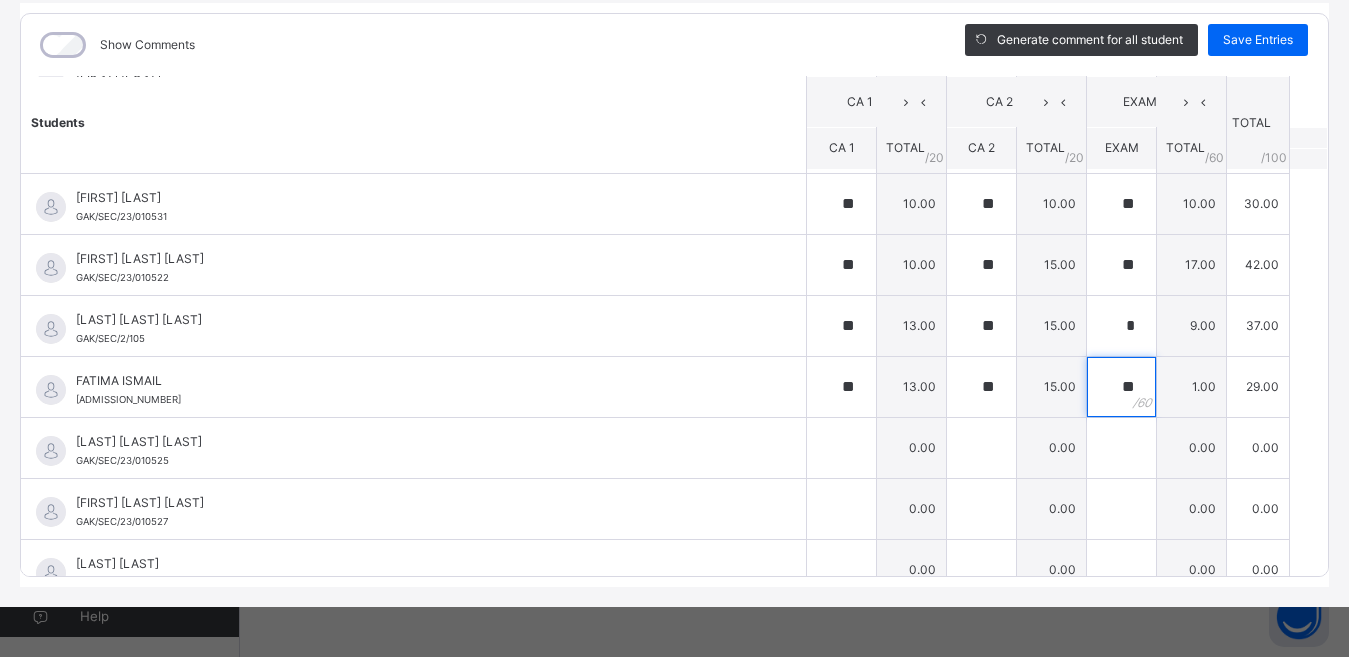 type on "**" 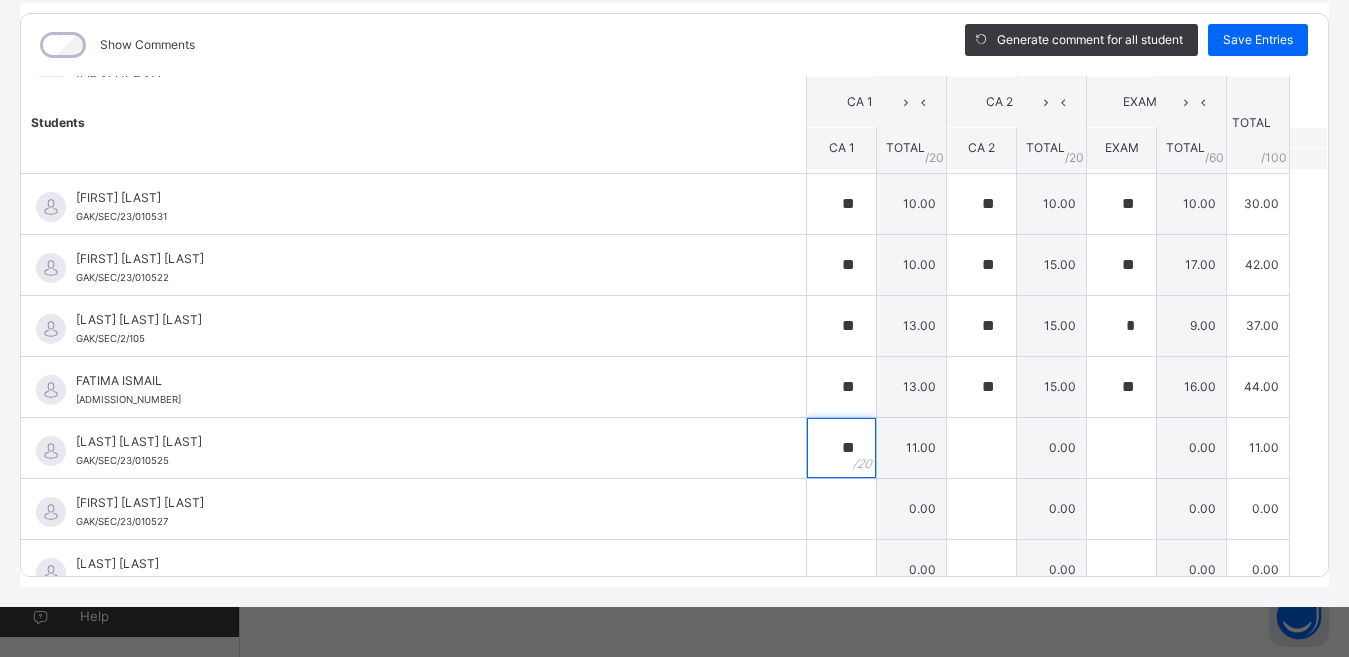 type on "*" 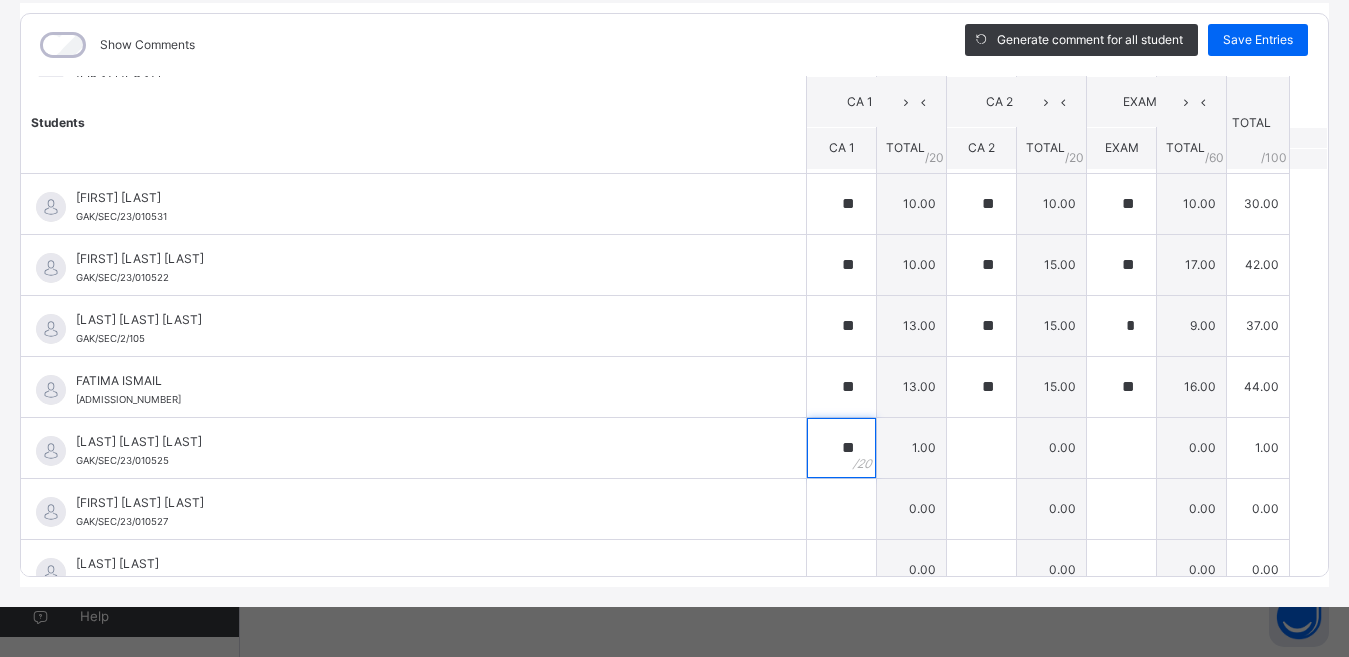type on "**" 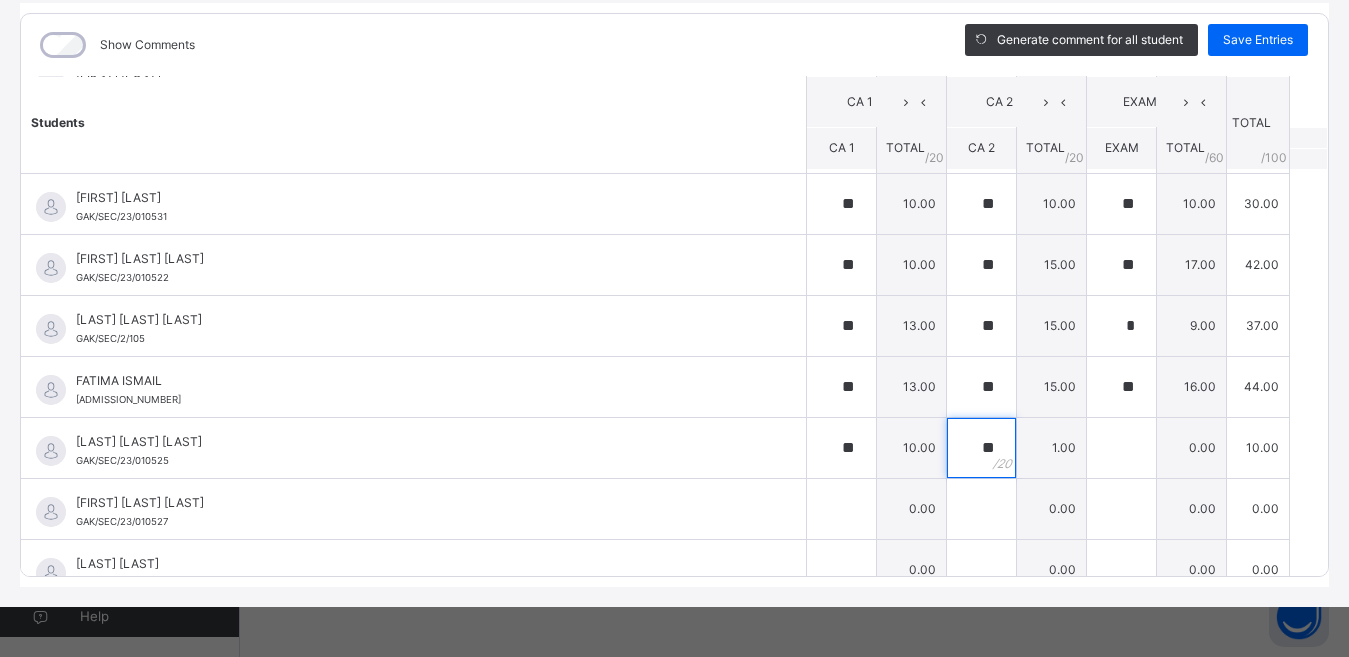 type on "**" 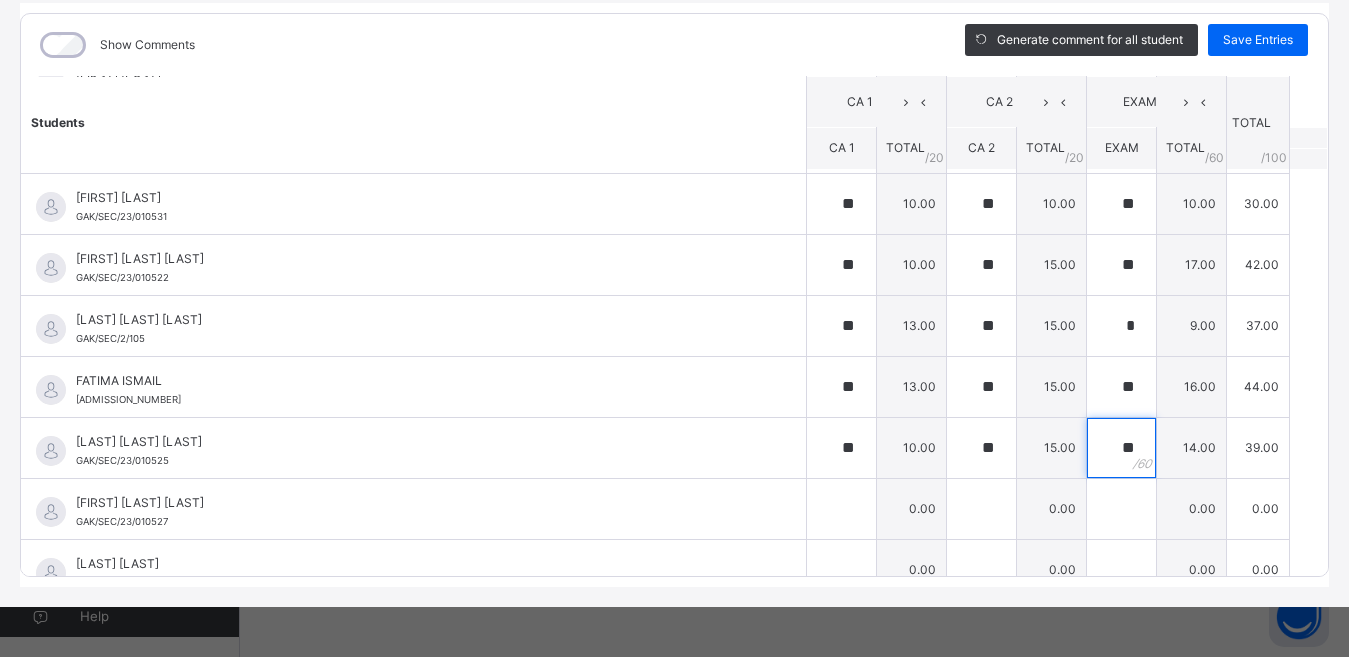 type 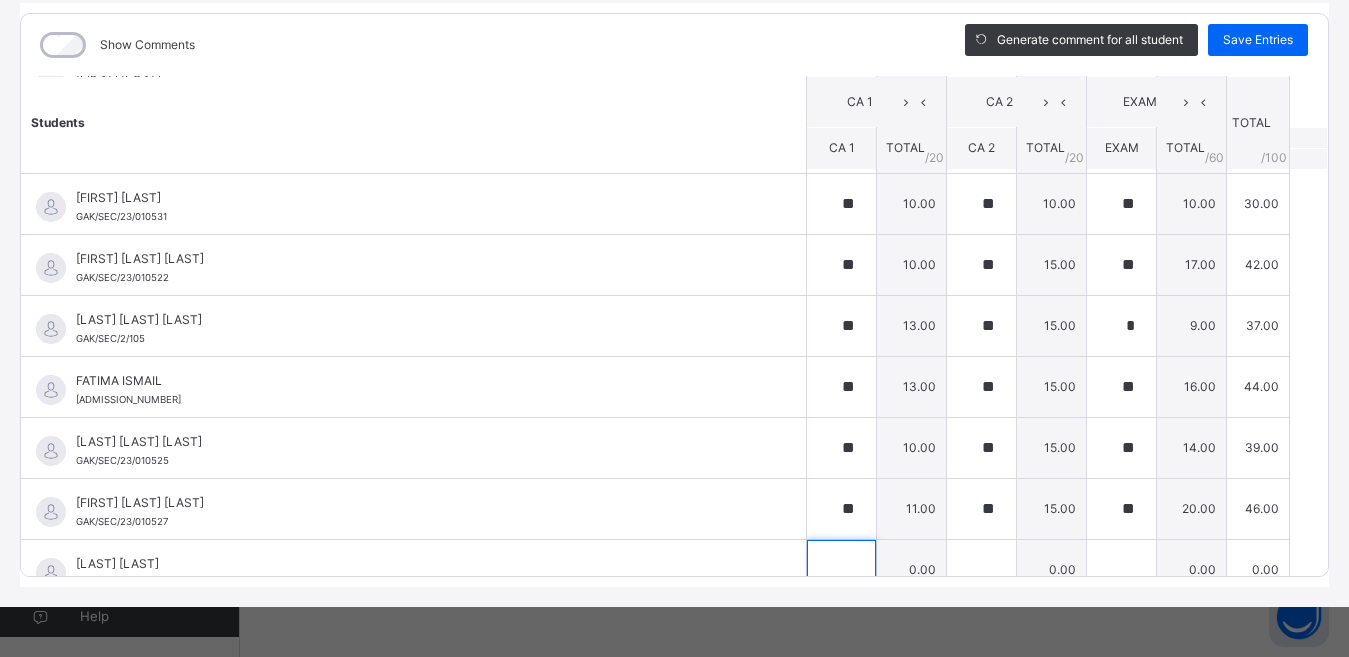 scroll, scrollTop: 325, scrollLeft: 0, axis: vertical 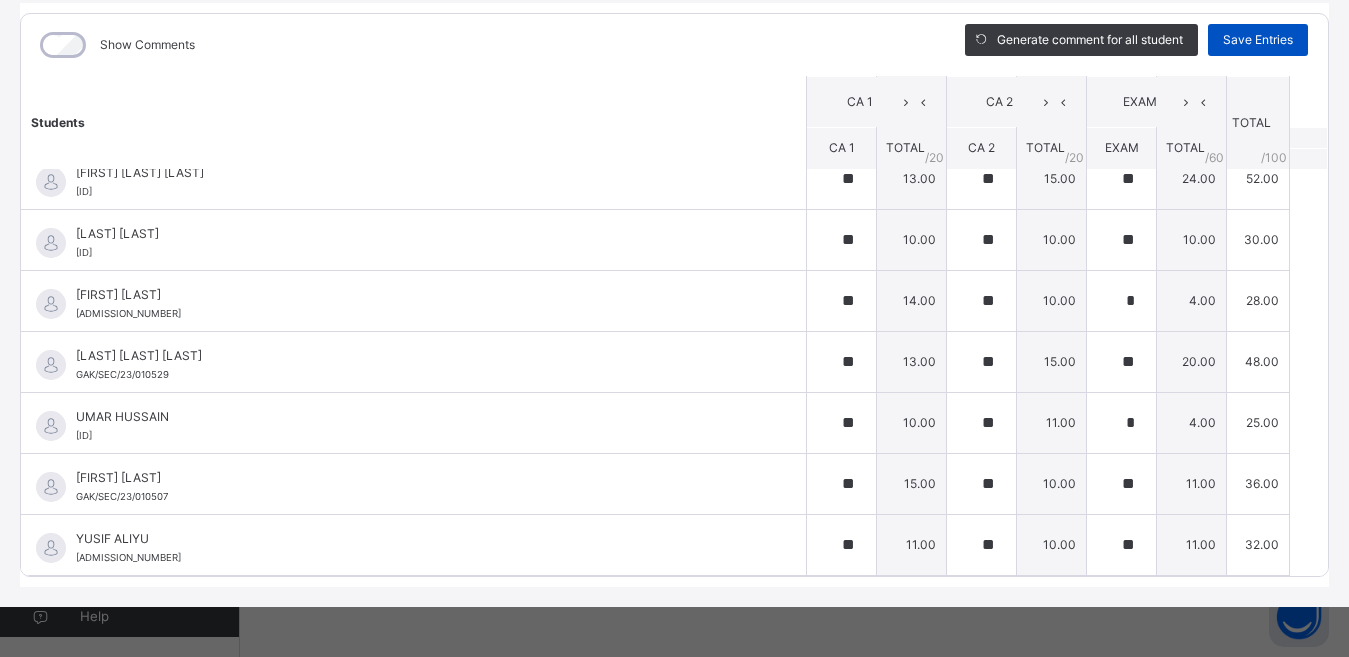 click on "Save Entries" at bounding box center [1258, 40] 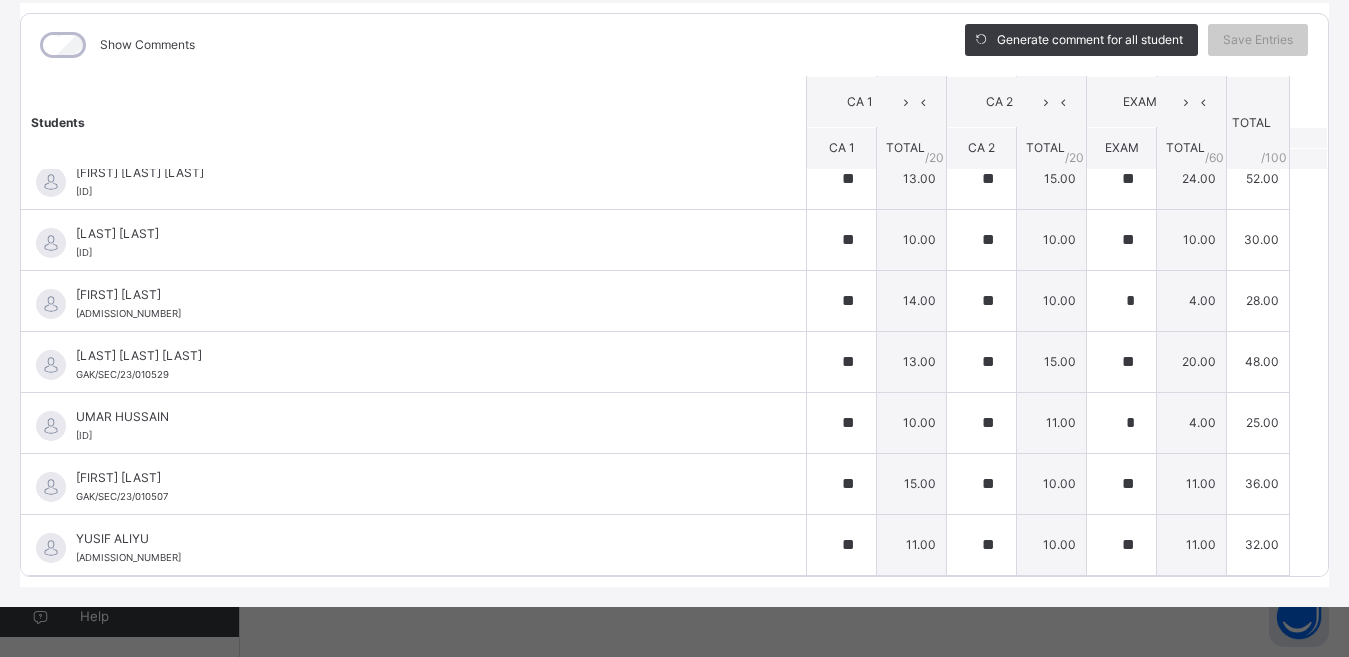 scroll, scrollTop: 0, scrollLeft: 0, axis: both 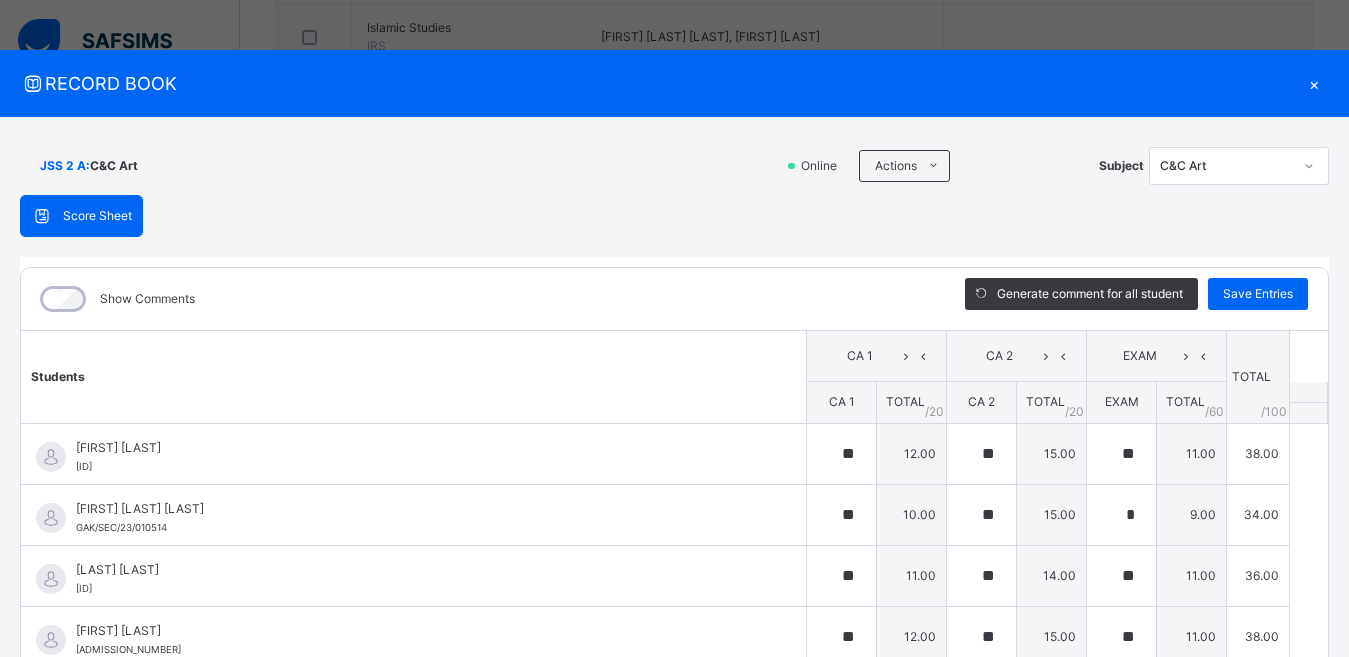 click on "×" at bounding box center [1314, 83] 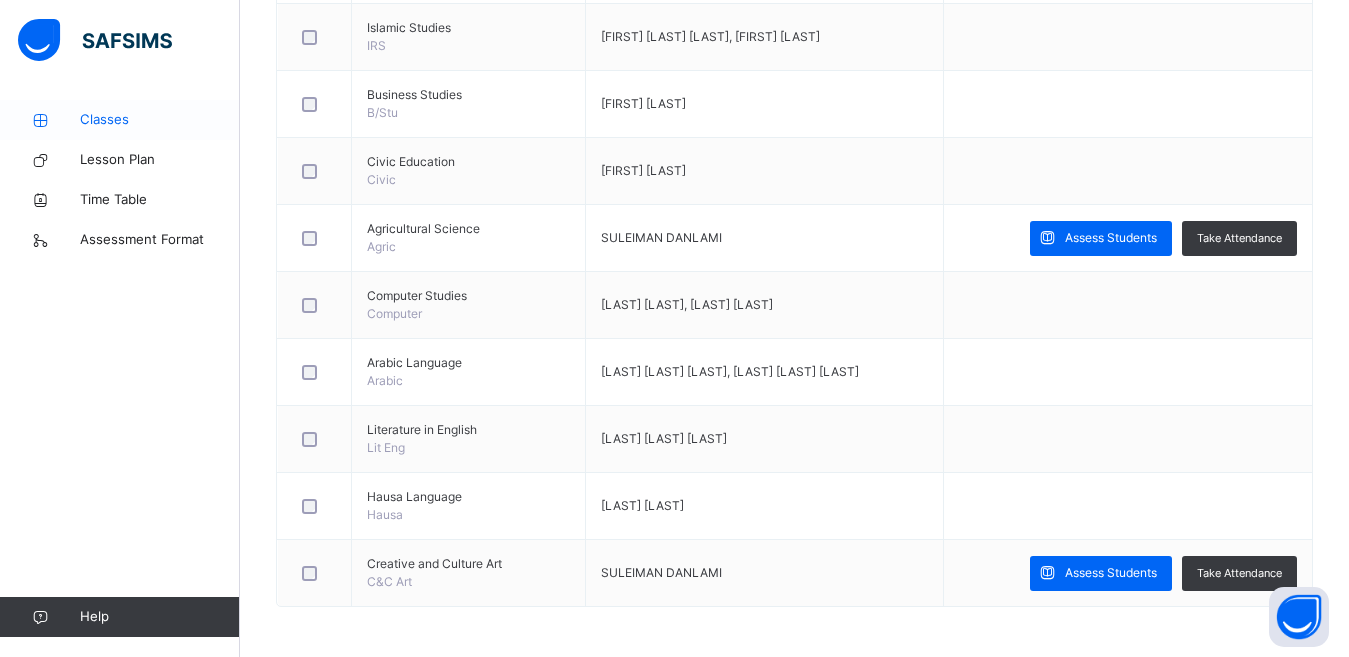 click on "Classes" at bounding box center (160, 120) 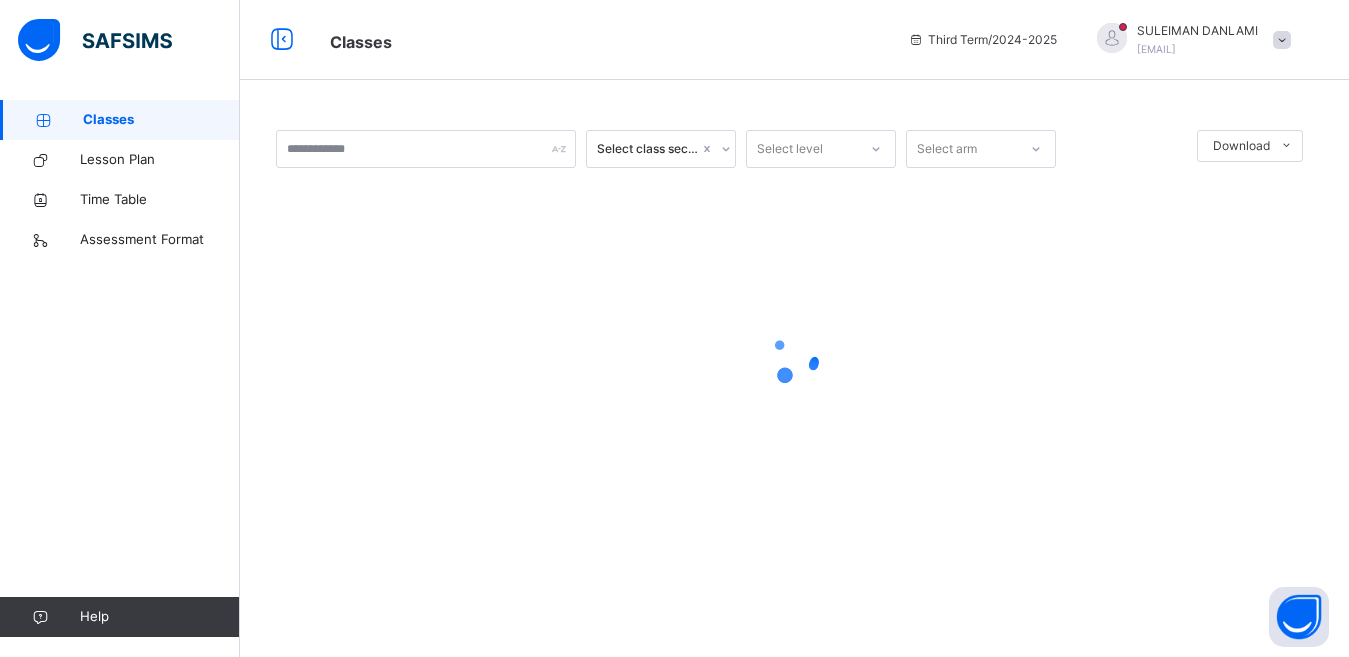 scroll, scrollTop: 0, scrollLeft: 0, axis: both 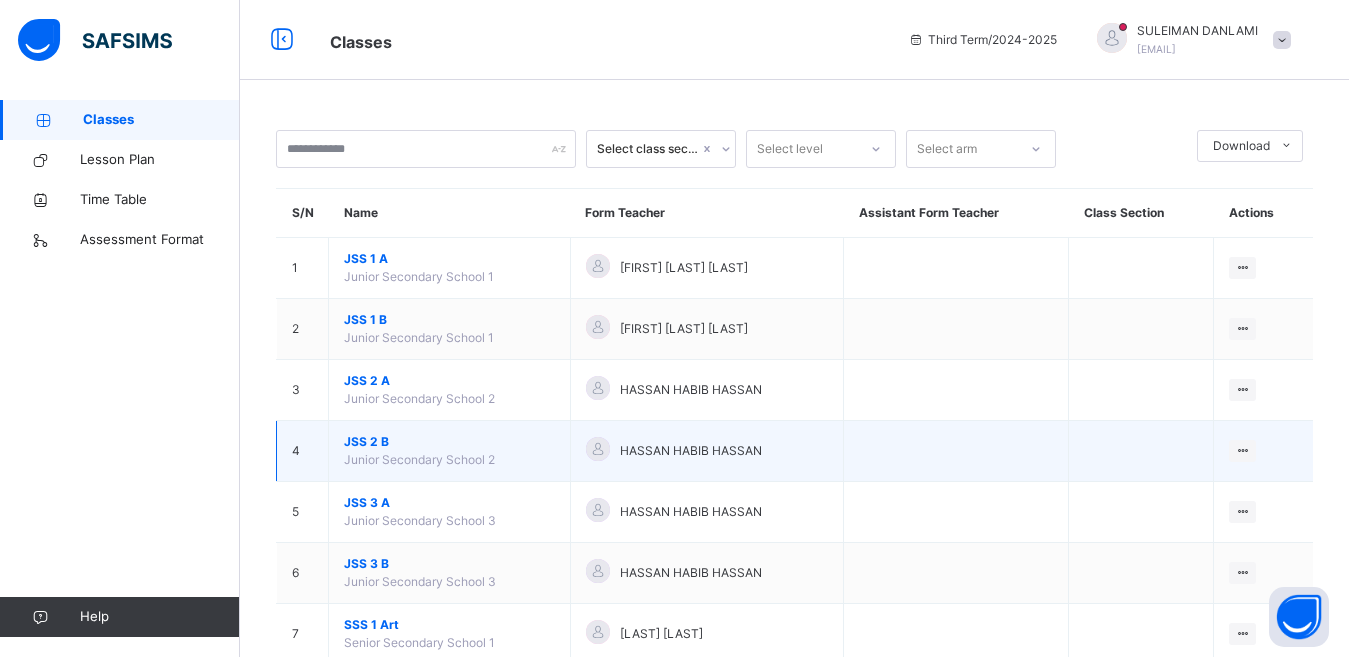 click on "JSS 2   B" at bounding box center [449, 442] 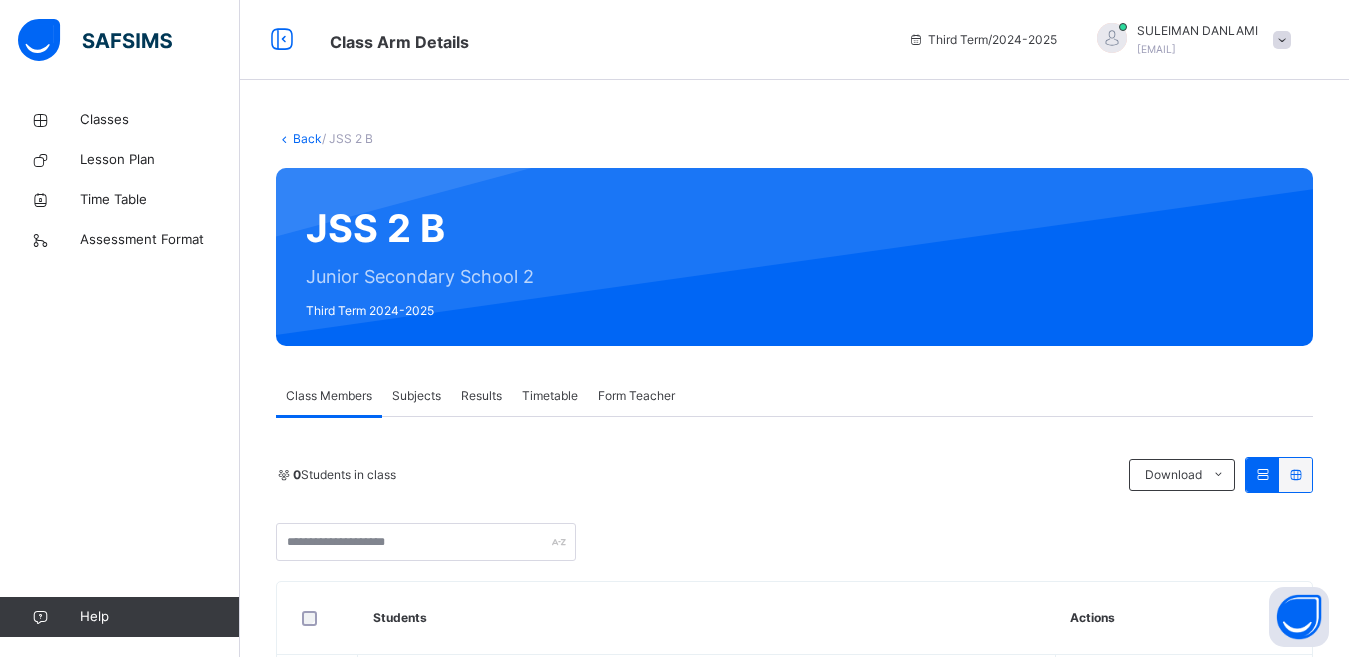 click on "Results" at bounding box center (481, 396) 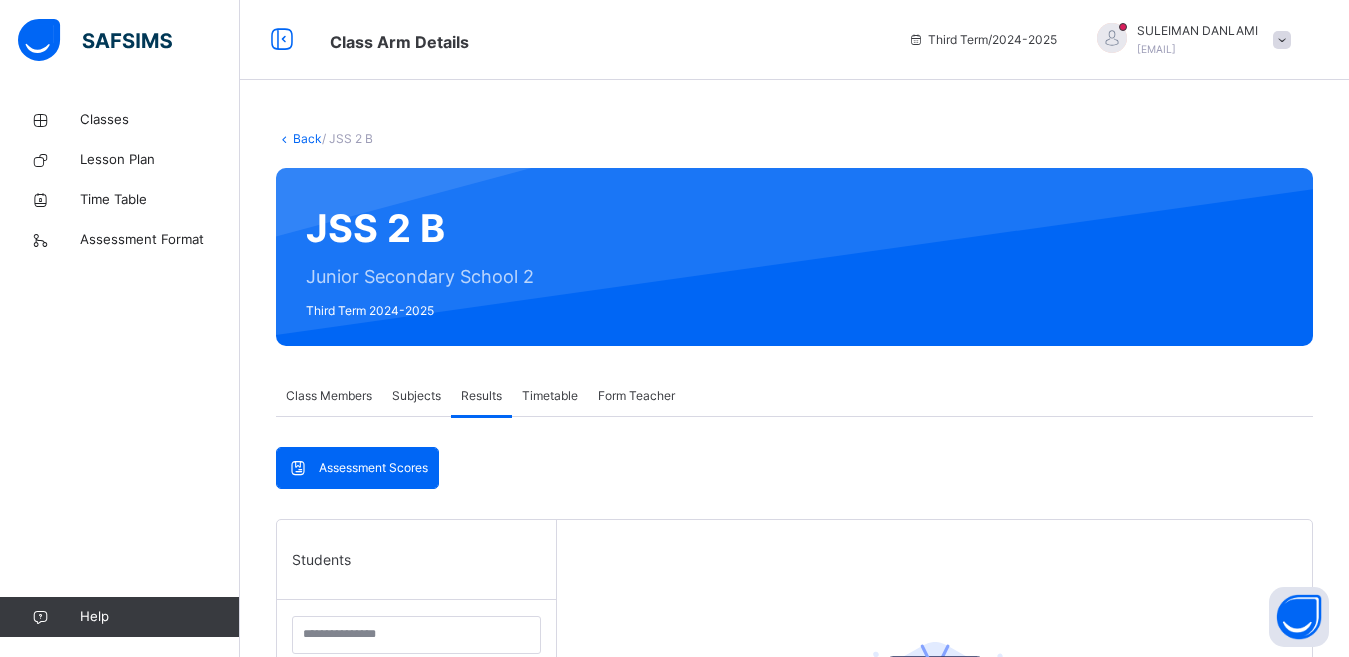 scroll, scrollTop: 520, scrollLeft: 0, axis: vertical 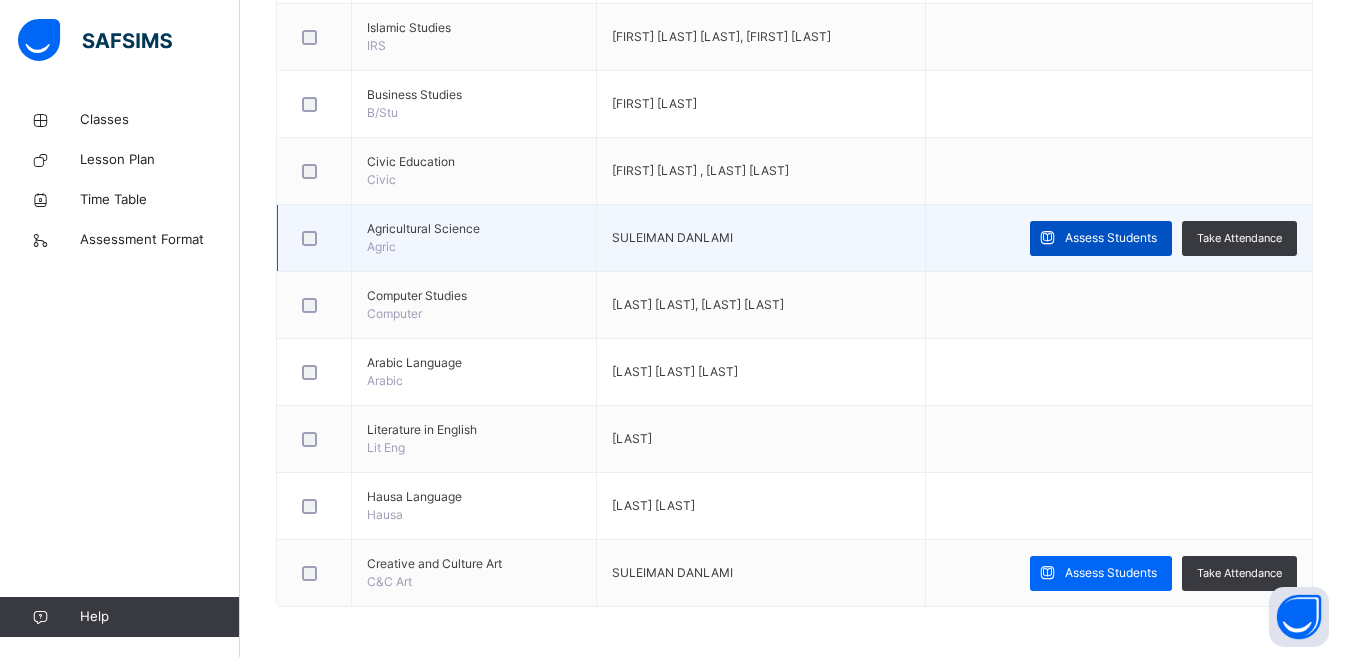 click on "Assess Students" at bounding box center (1111, 238) 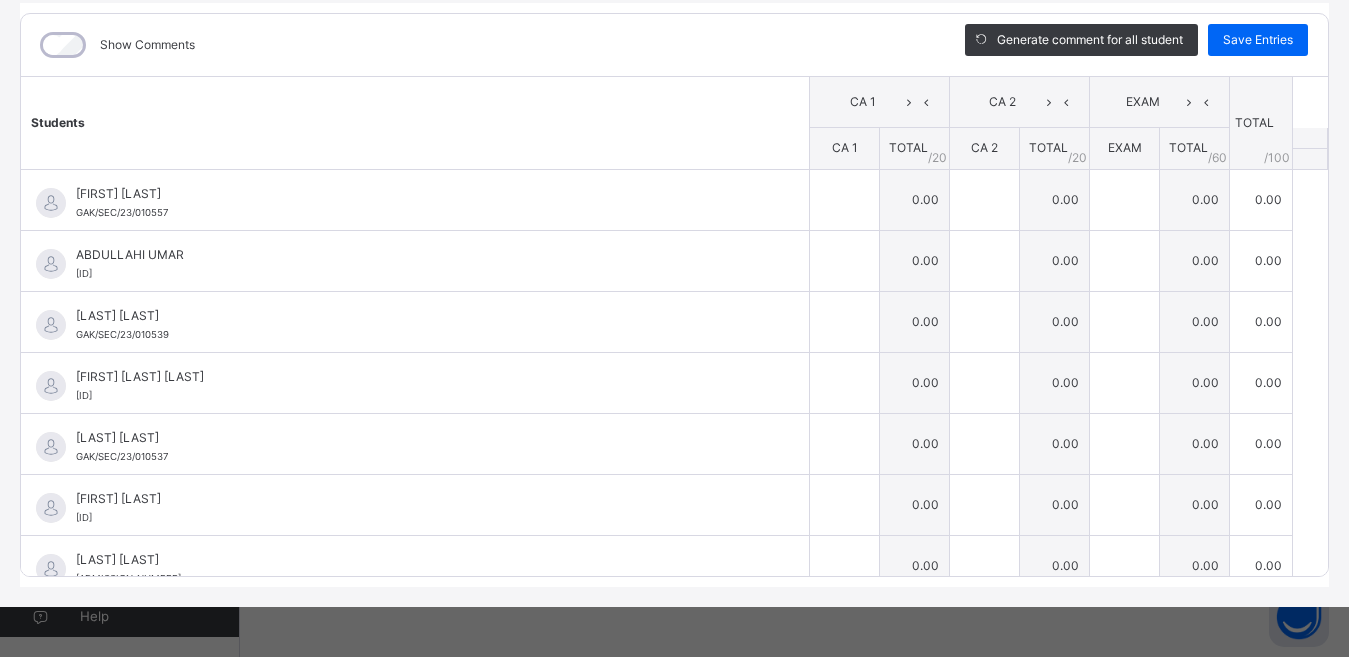 scroll, scrollTop: 0, scrollLeft: 0, axis: both 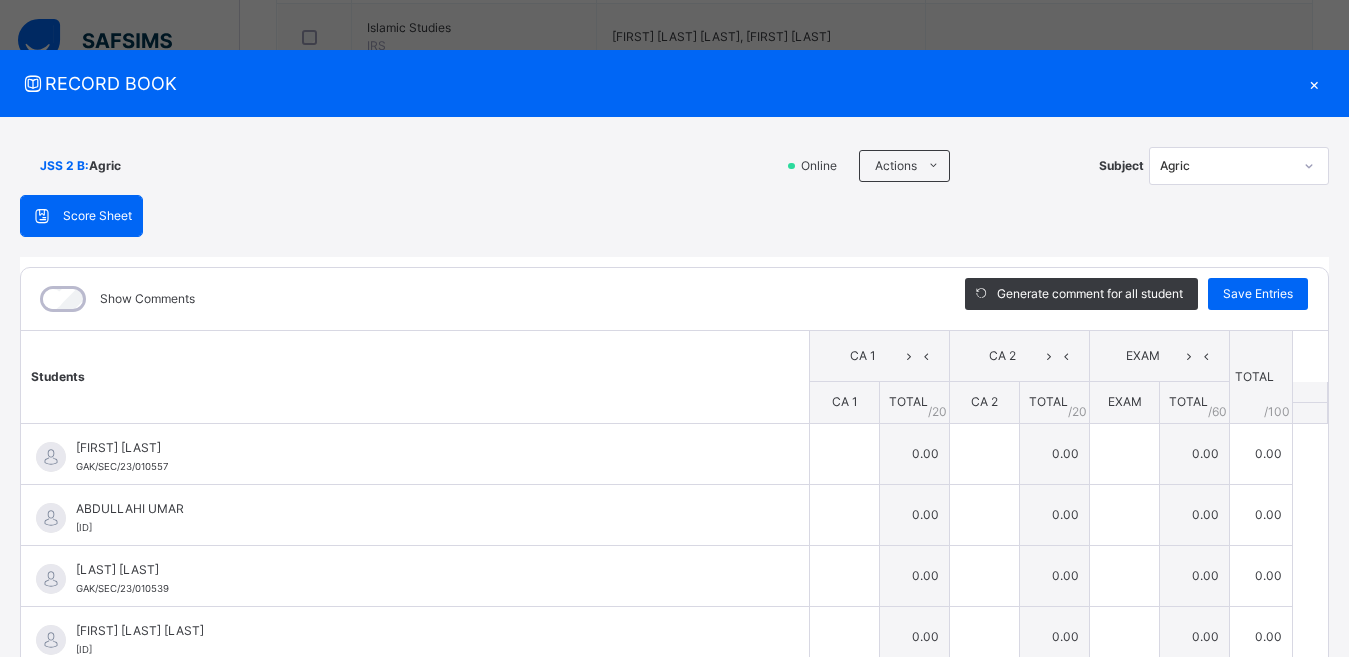 click on "×" at bounding box center (1314, 83) 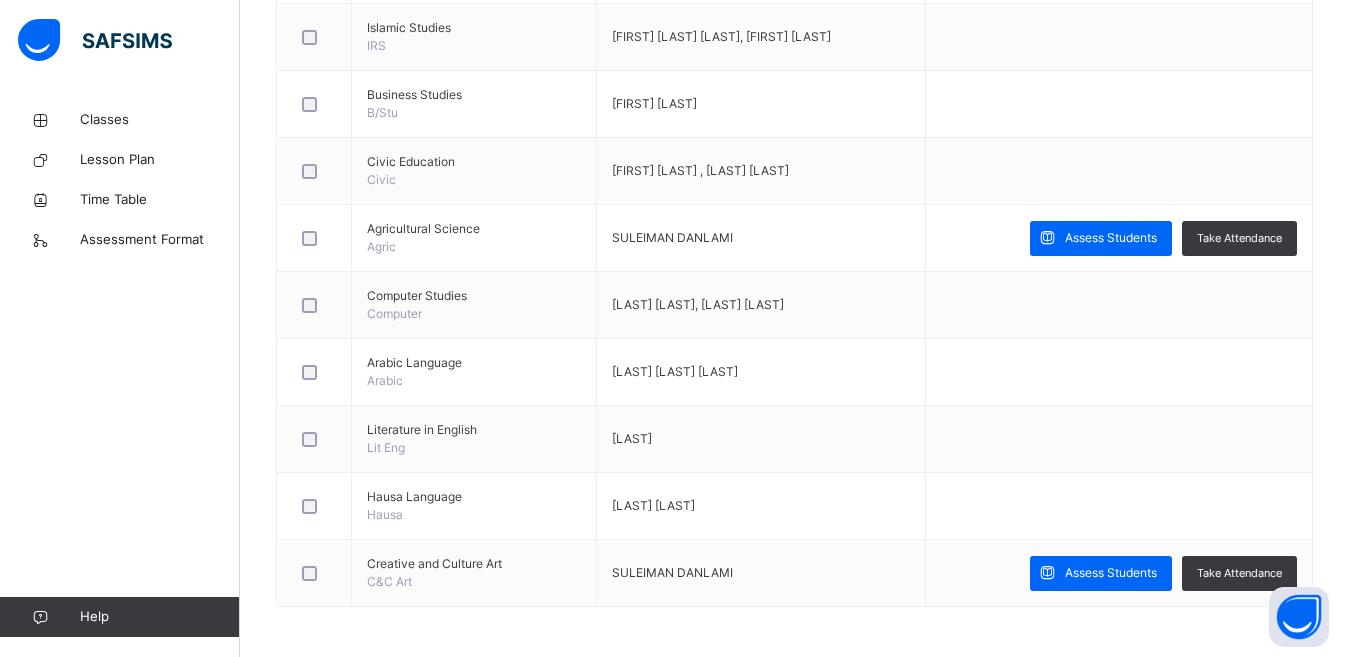 scroll, scrollTop: 411, scrollLeft: 0, axis: vertical 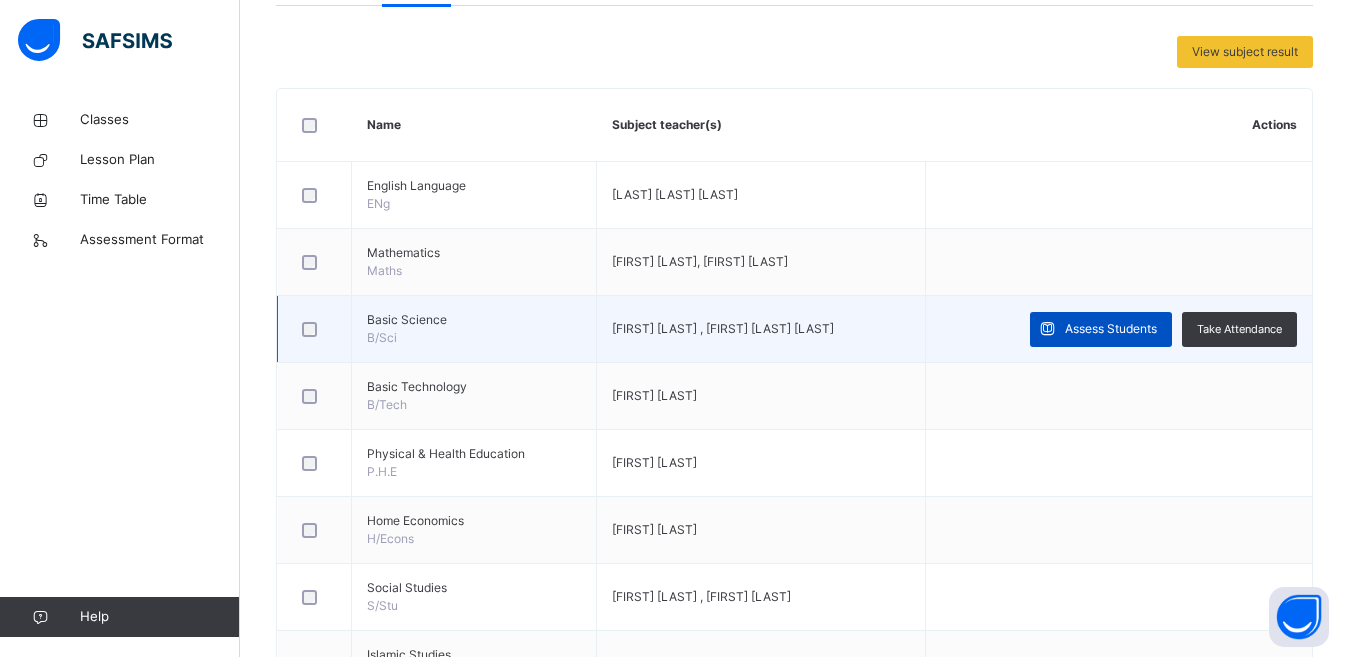 click on "Assess Students" at bounding box center (1111, 329) 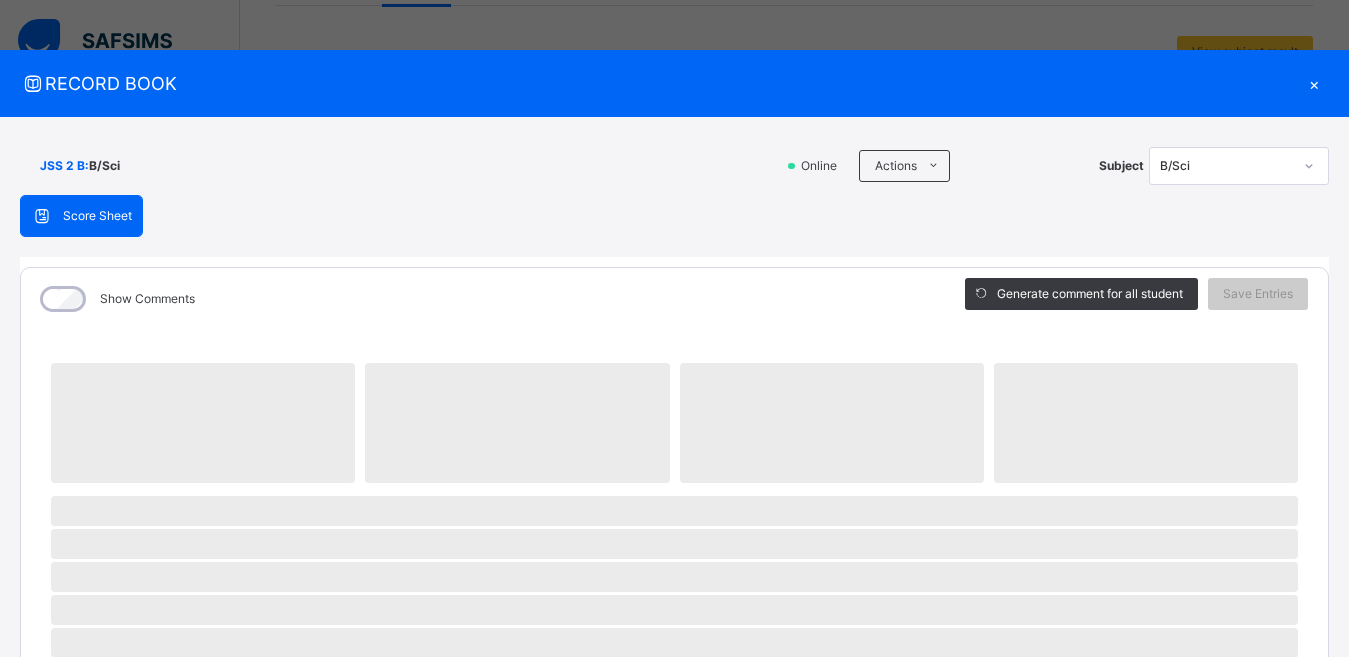 scroll, scrollTop: 575, scrollLeft: 0, axis: vertical 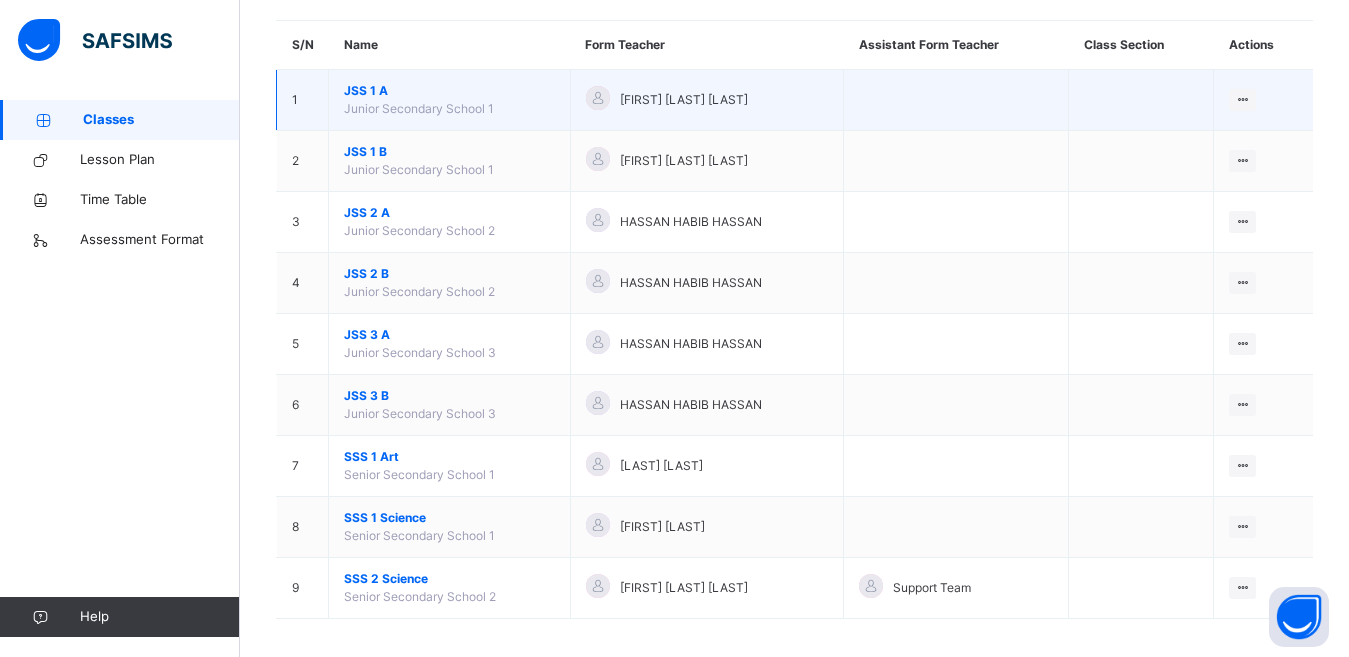 click on "JSS 1   A" at bounding box center [449, 91] 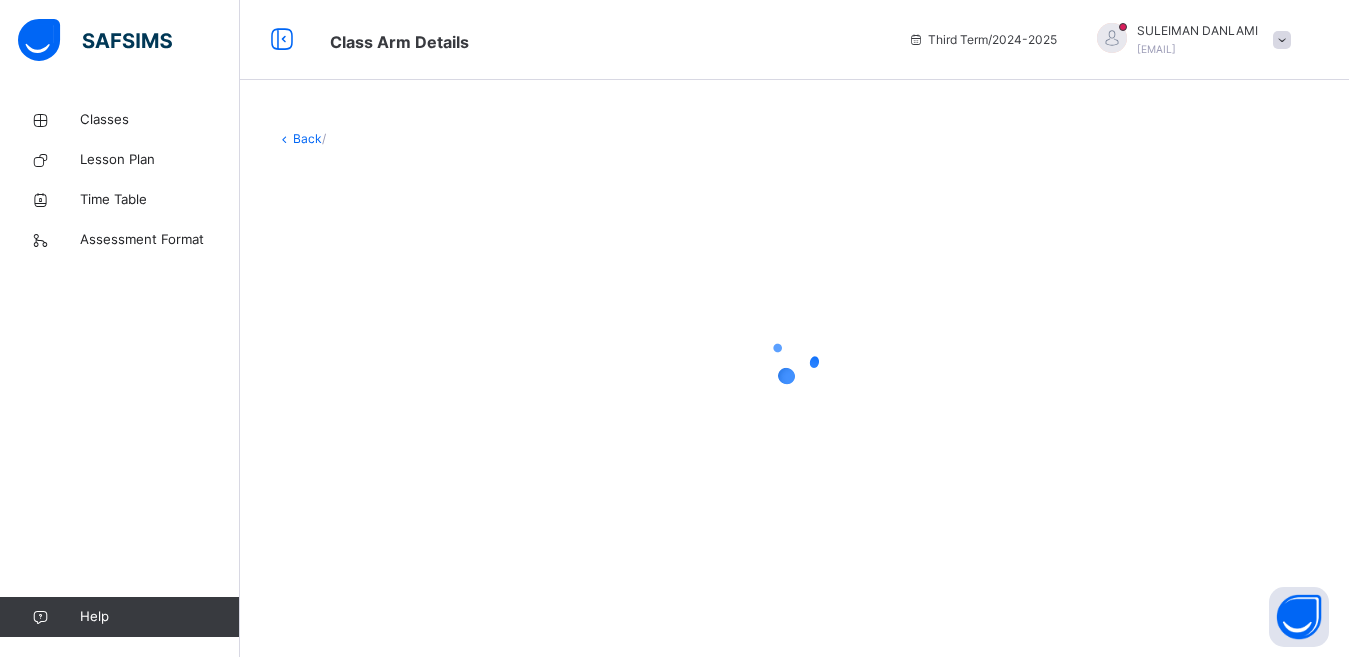 scroll, scrollTop: 0, scrollLeft: 0, axis: both 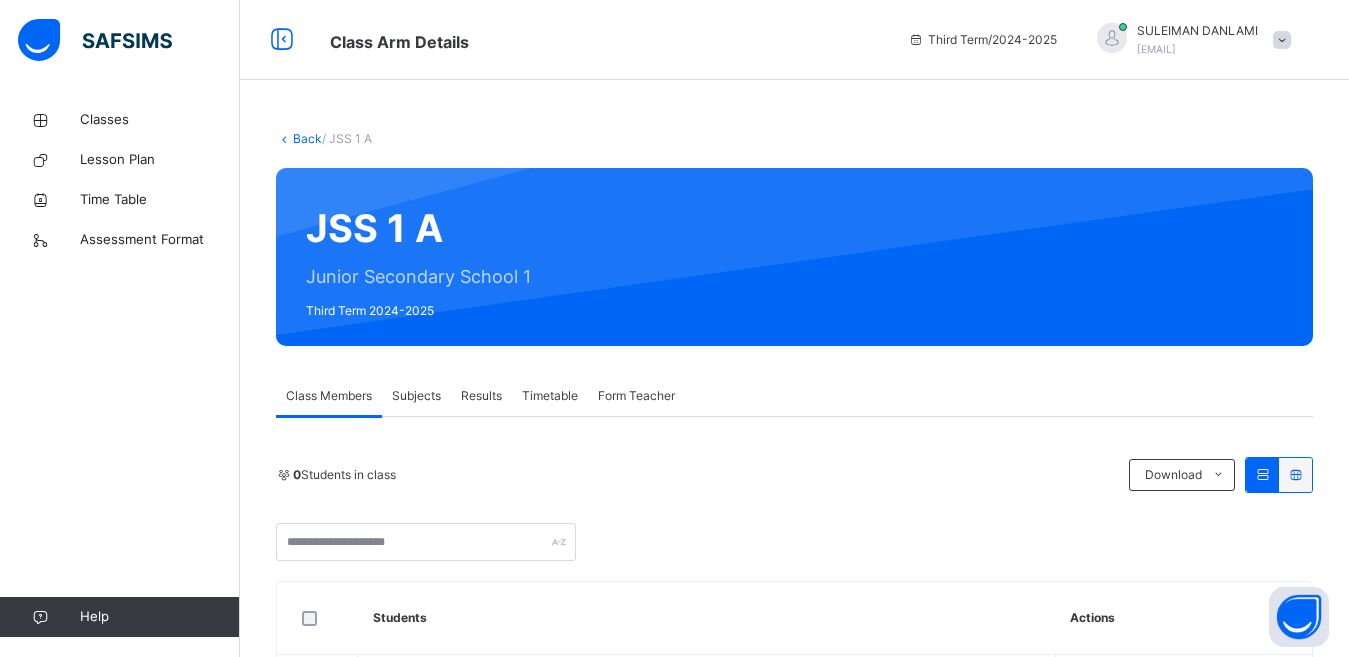 click on "Subjects" at bounding box center (416, 396) 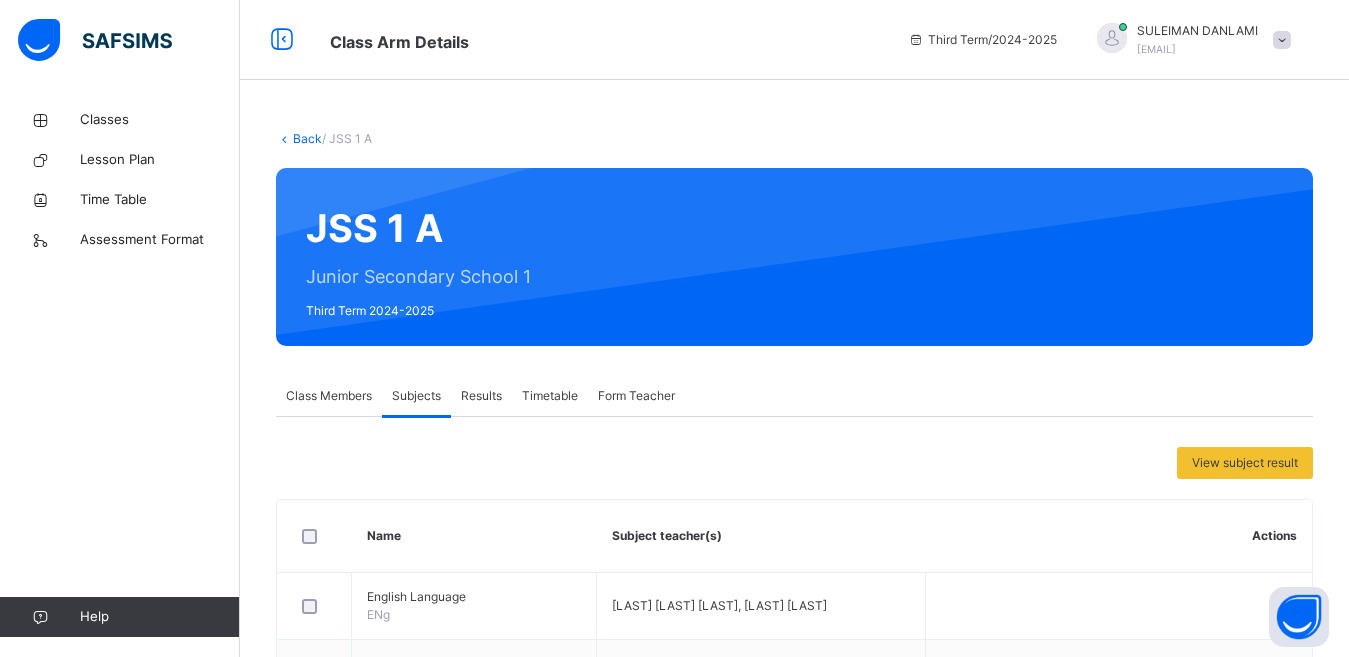 scroll, scrollTop: 400, scrollLeft: 0, axis: vertical 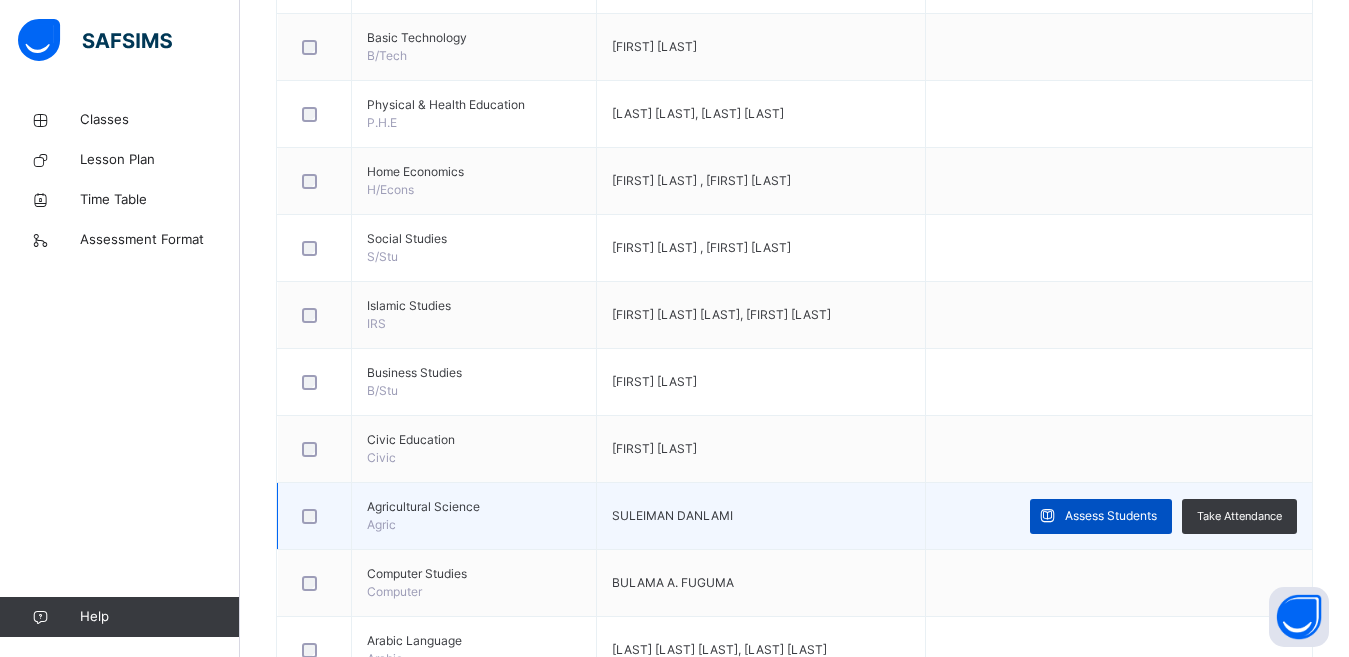click on "Assess Students" at bounding box center [1111, 516] 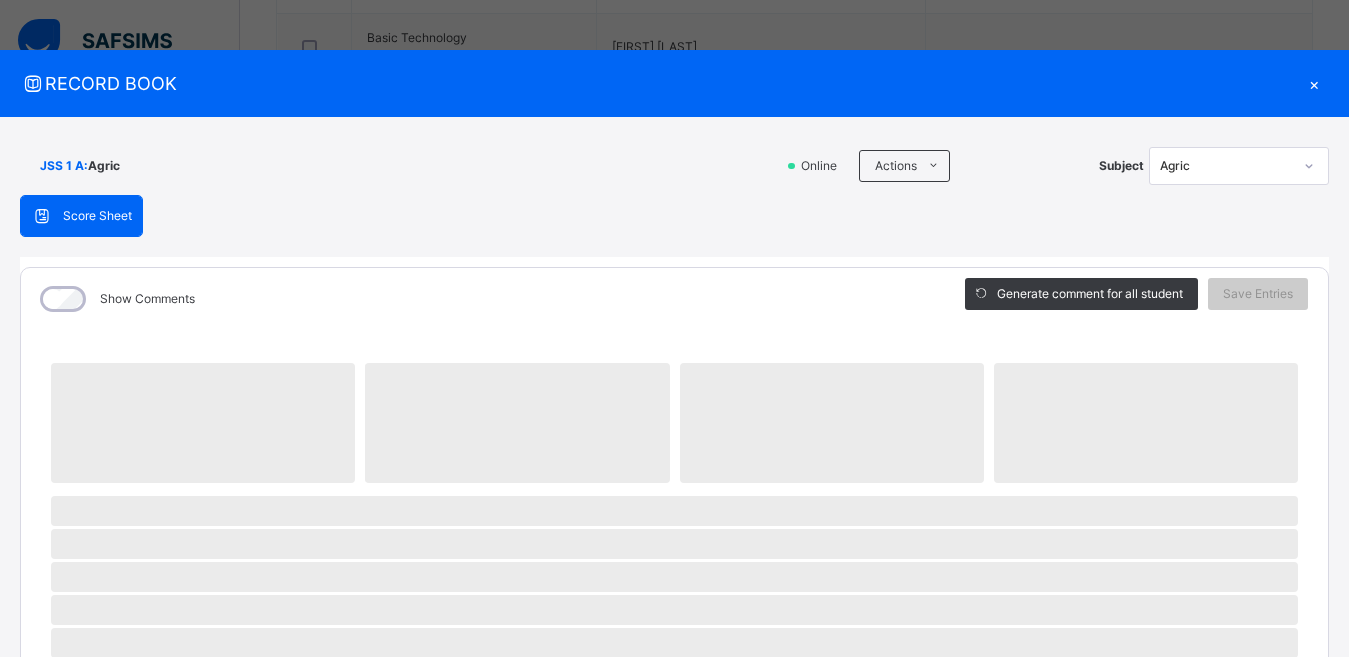 scroll, scrollTop: 975, scrollLeft: 0, axis: vertical 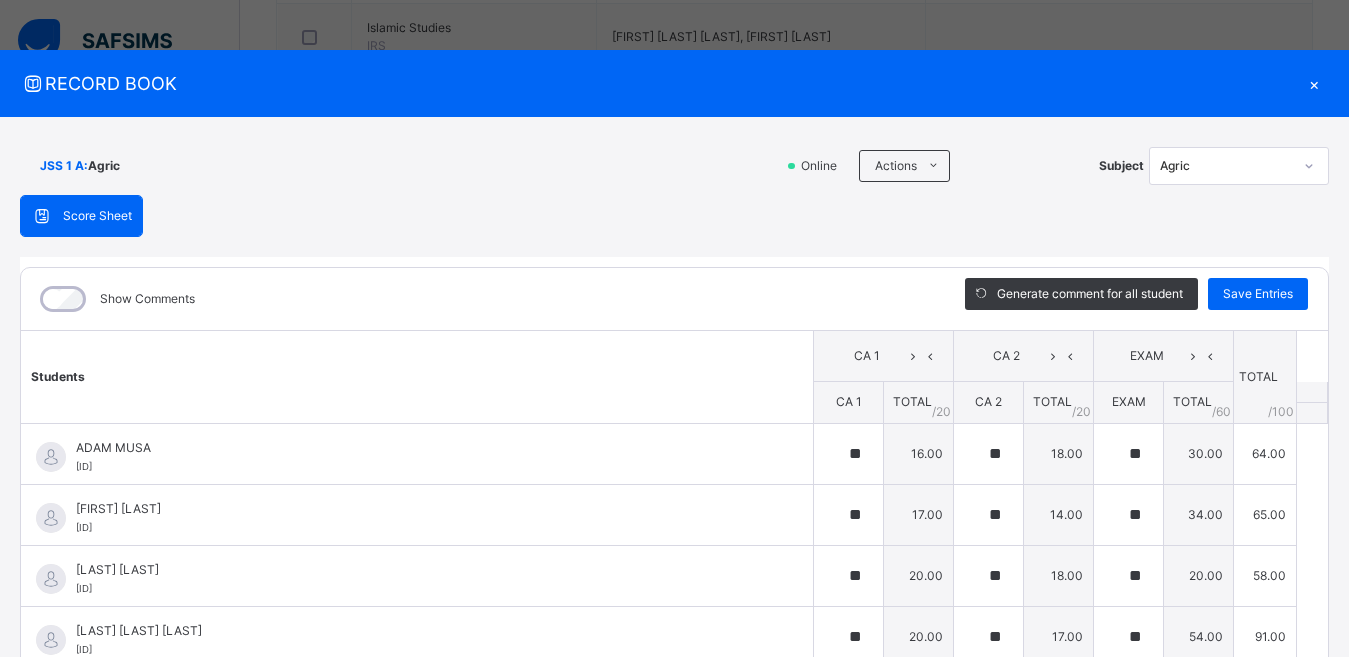 click on "×" at bounding box center (1314, 83) 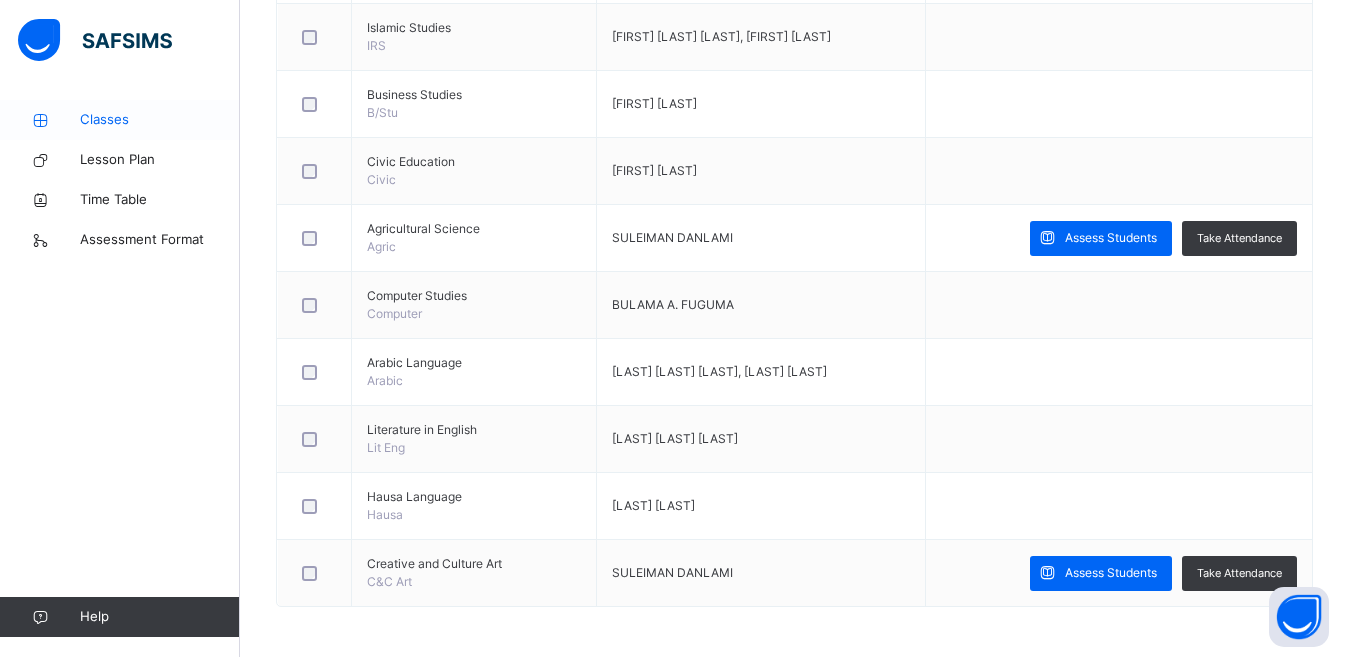 click on "Classes" at bounding box center (160, 120) 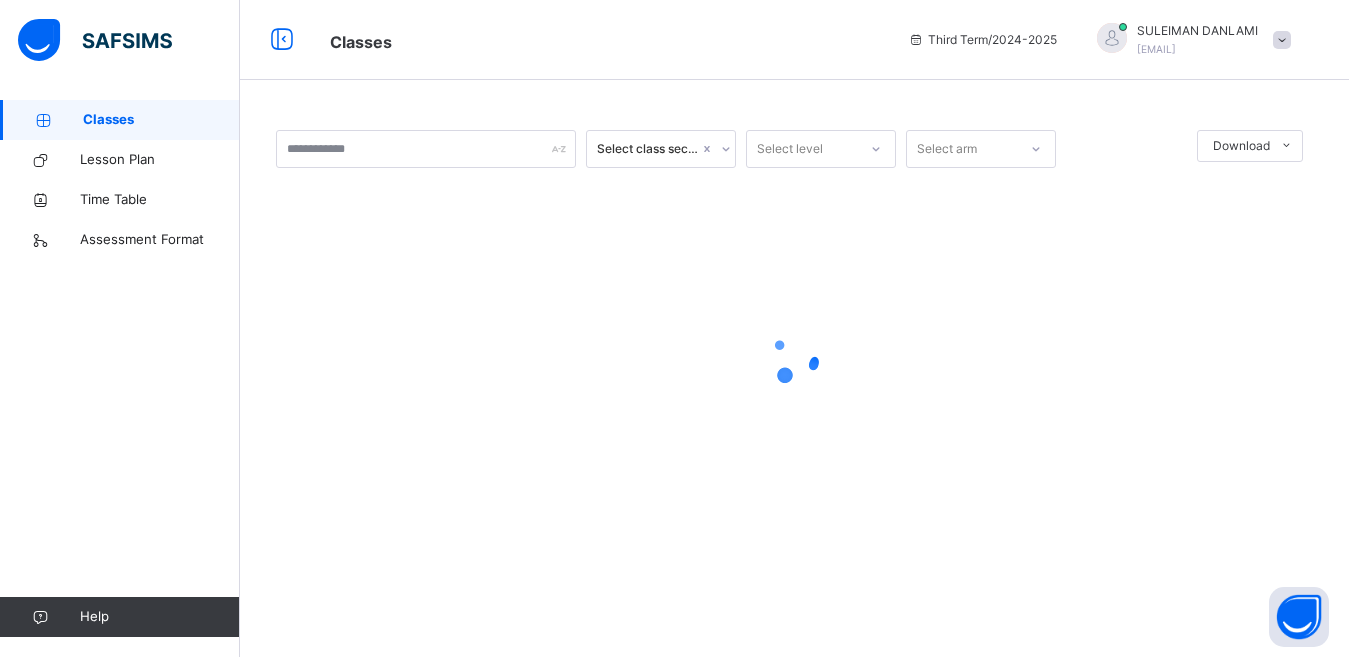 scroll, scrollTop: 0, scrollLeft: 0, axis: both 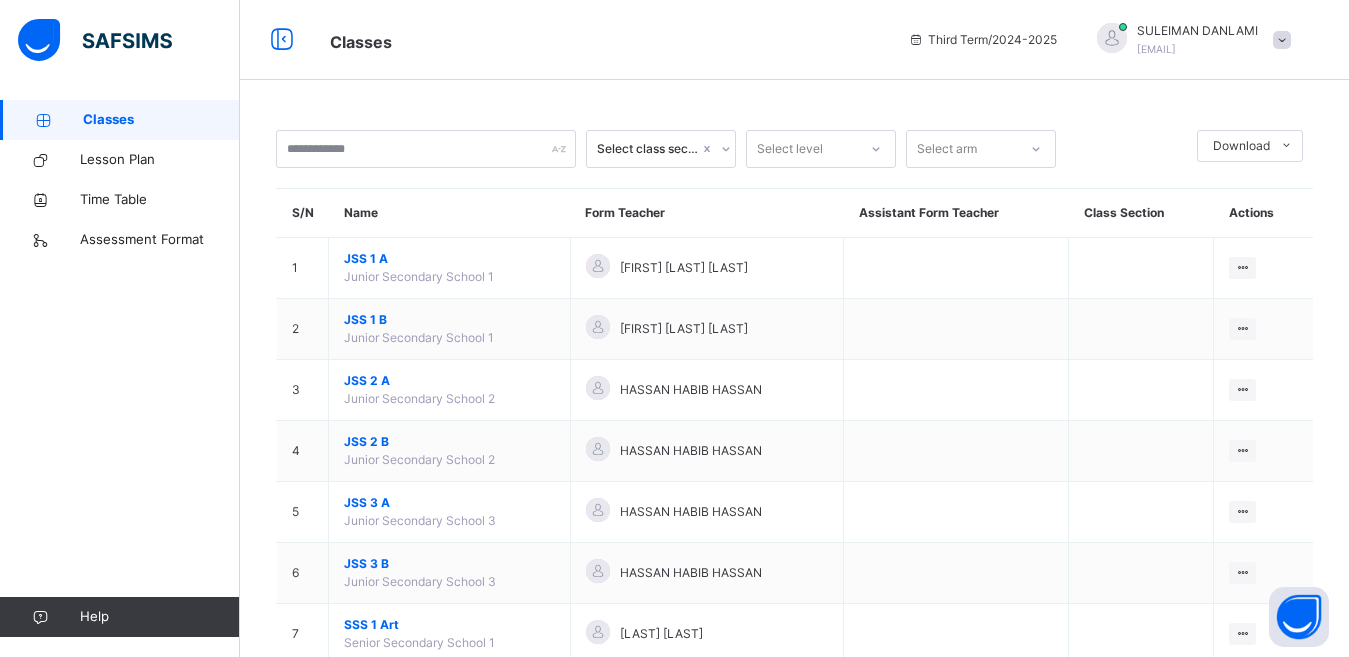 click on "JSS 1   B" at bounding box center (449, 320) 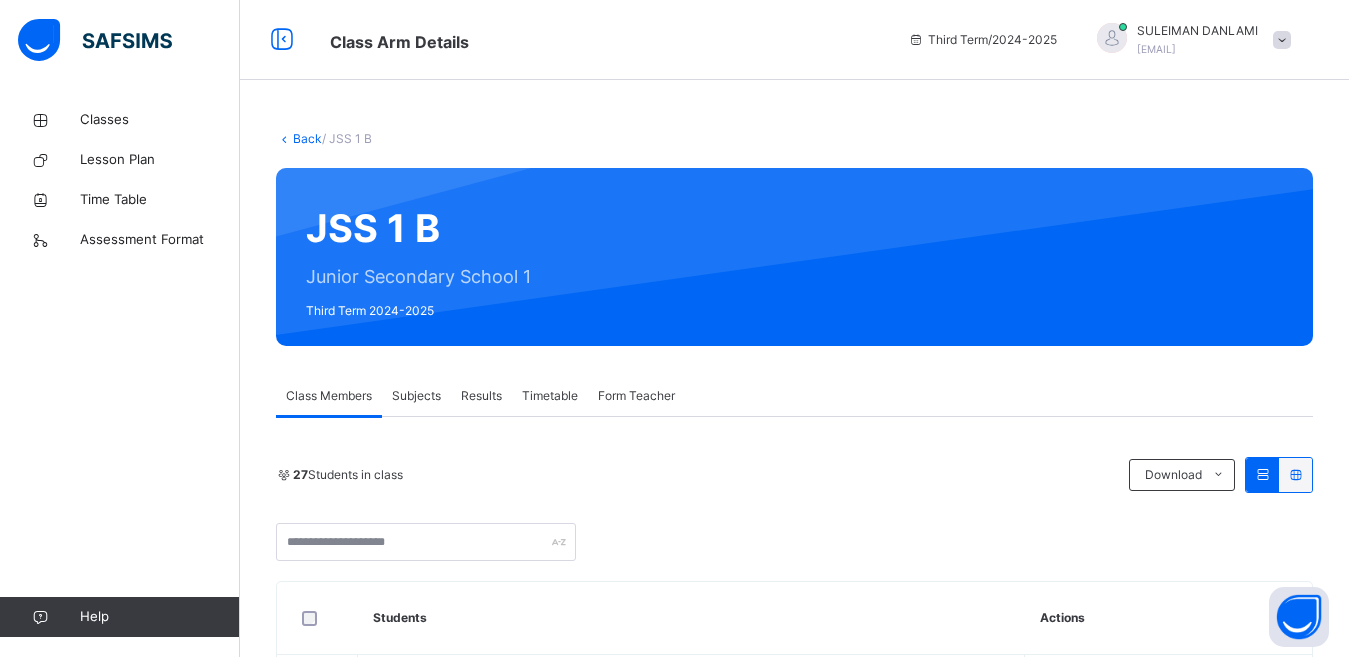 scroll, scrollTop: 575, scrollLeft: 0, axis: vertical 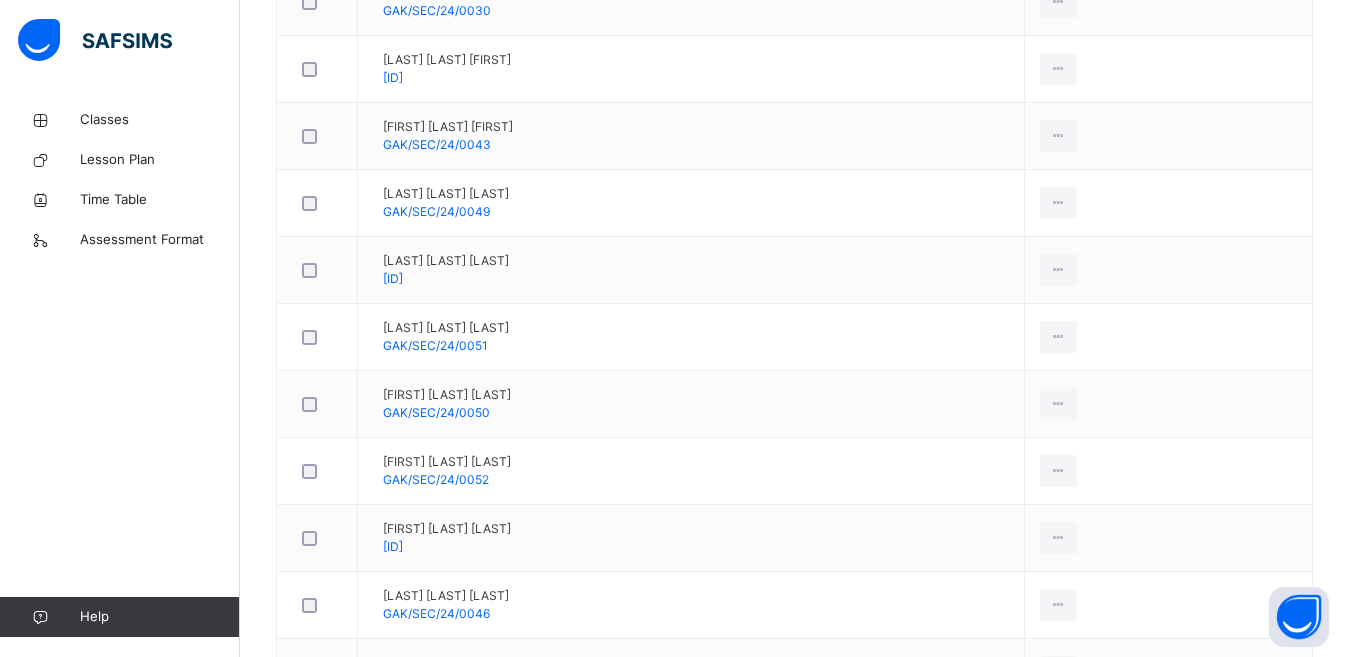 click on "GORA ACADEMY, KANO. Date: [DATE], [TIME] Class Members Class:  JSS 1 B Total no. of Students:  27 Term:  Third Term Session:  2024-2025 S/NO Admission No. Last Name First Name Other Name 1 [ID] [LAST] [FIRST] [LAST] 2 [ID] [LAST] [LAST] 3 [ID] [LAST] [LAST] [LAST] 4 [ID] [LAST] [LAST] 5 [ID] [LAST] [LAST] 6 [ID] [LAST] [LAST] [LAST] 7 [ID] [LAST] [LAST] [LAST] 8 [ID] [LAST] [LAST] [LAST] 9 [ID] [LAST] [LAST] [LAST] 10 [ID] [LAST] [LAST] [LAST] 11 [ID] [LAST] [LAST] [LAST] 12 [ID] [LAST] [LAST] [LAST] 13 [ID] [LAST] [LAST] [LAST] 14 [ID] [LAST] [LAST] [LAST] 15 [ID] [LAST] [LAST] [LAST] 16 [ID]" at bounding box center (794, 584) 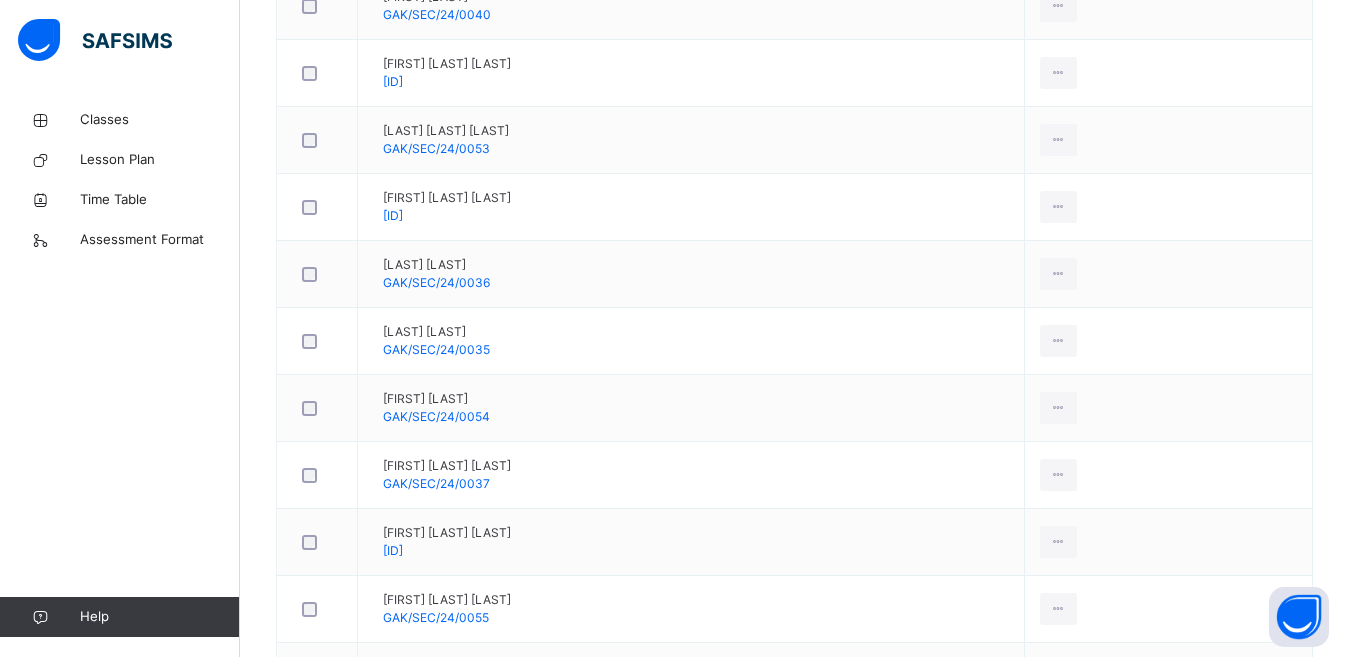 scroll, scrollTop: 1807, scrollLeft: 0, axis: vertical 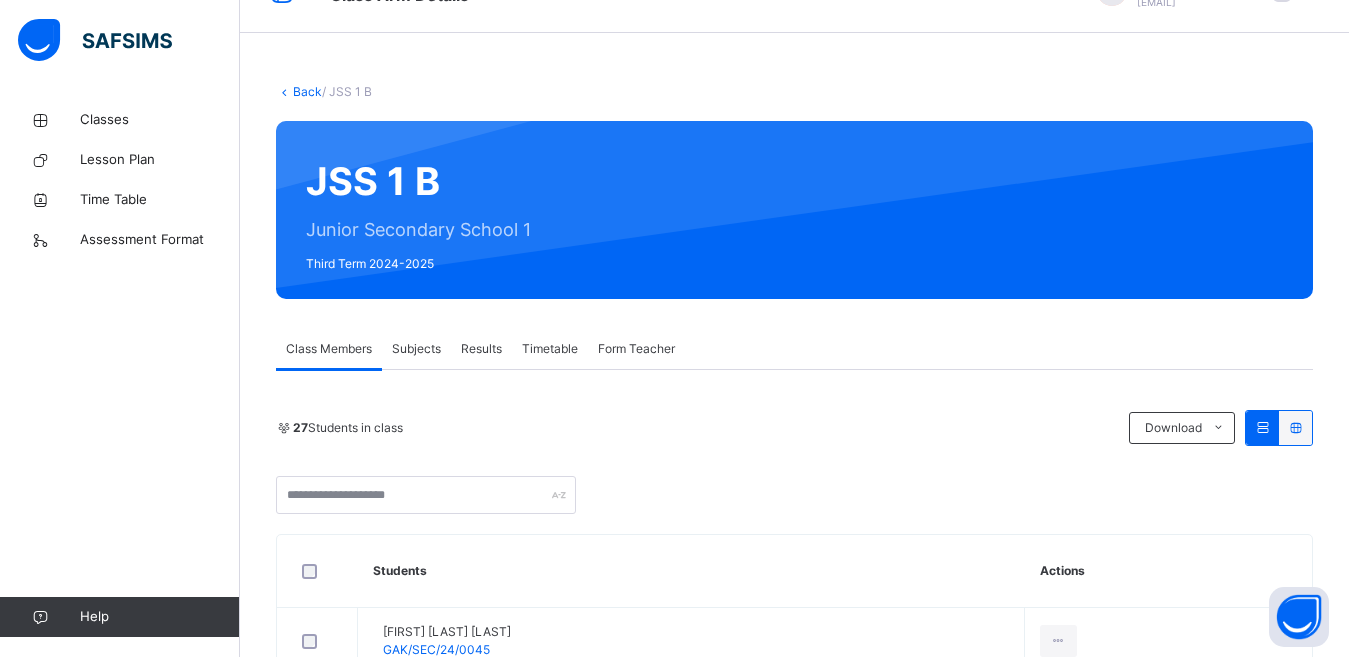 click on "Subjects" at bounding box center [416, 349] 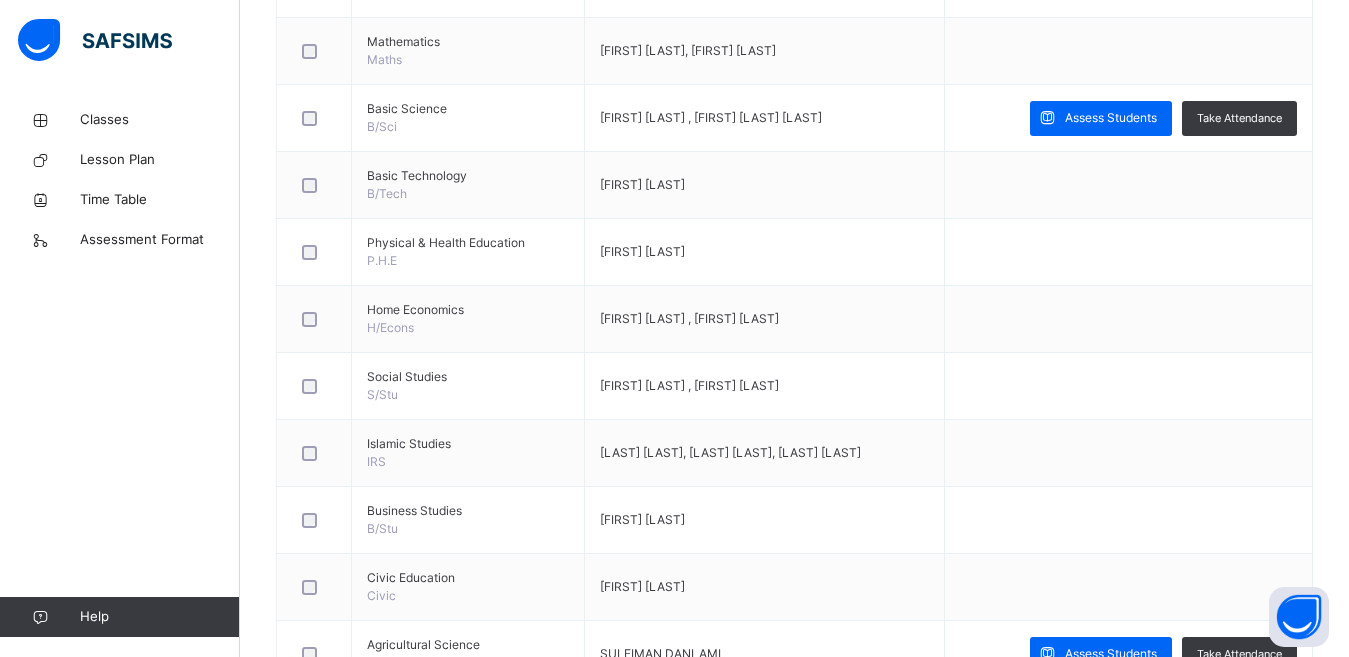 scroll, scrollTop: 1038, scrollLeft: 0, axis: vertical 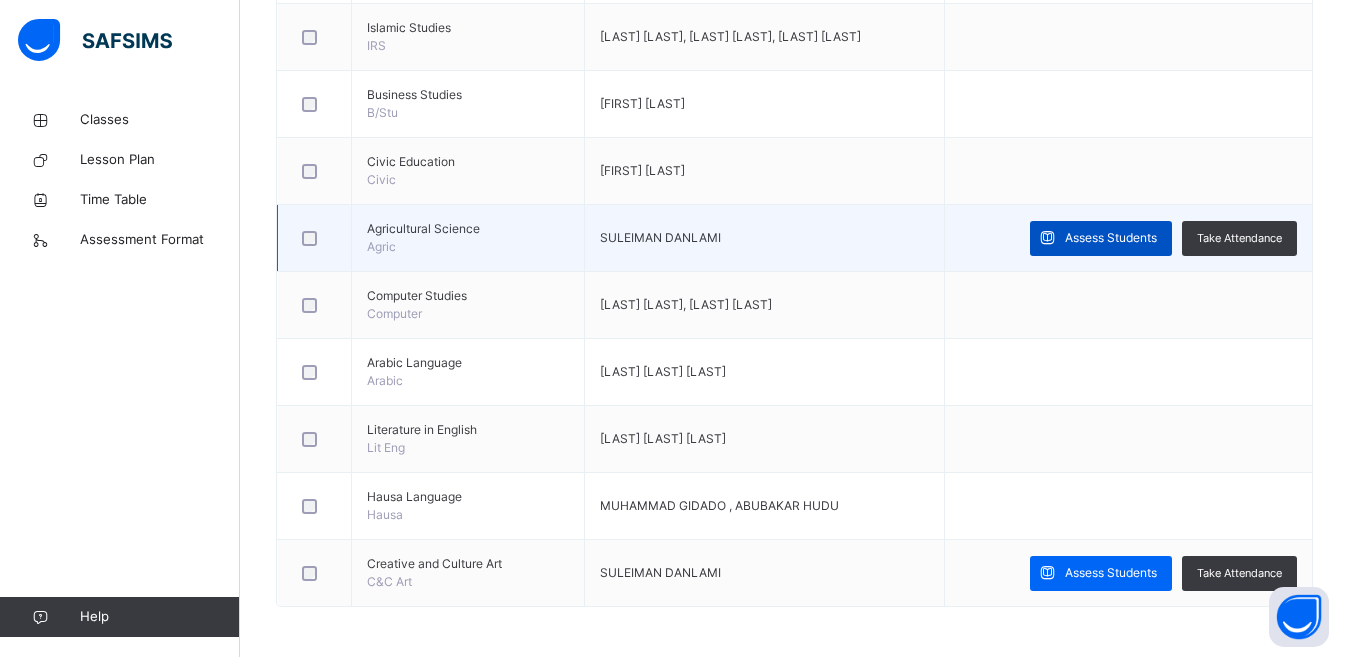 click on "Assess Students" at bounding box center (1101, 238) 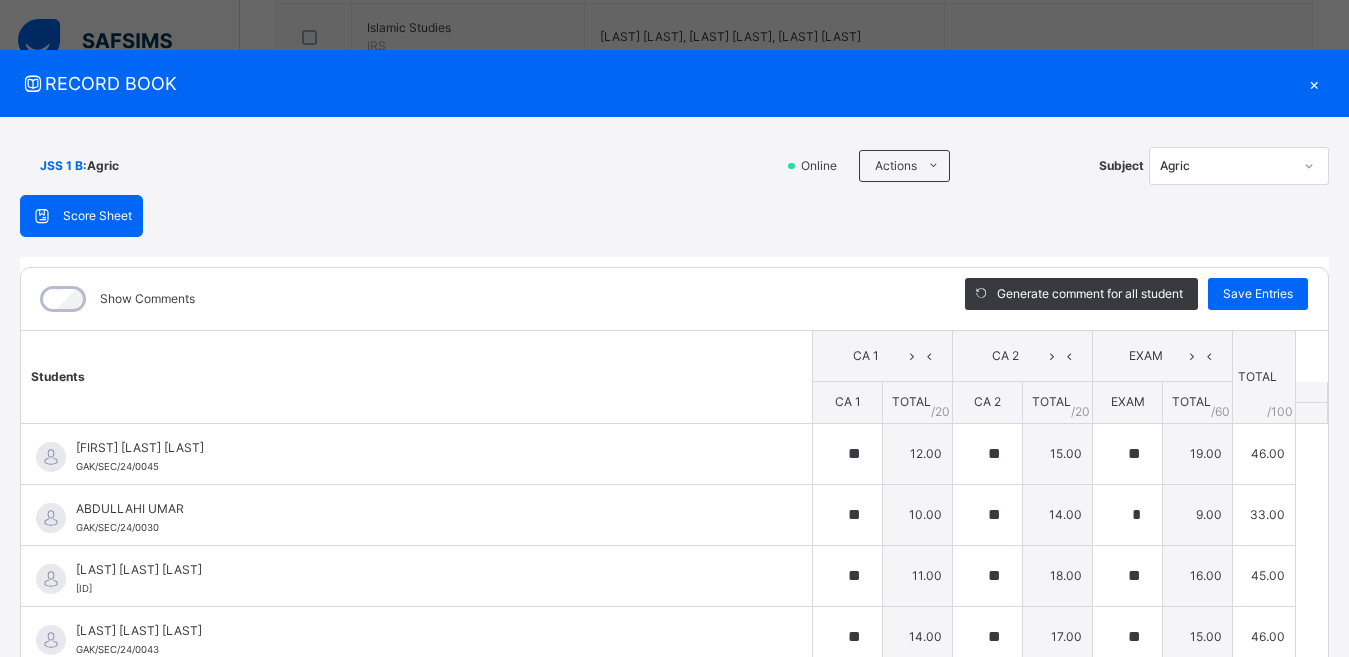 scroll, scrollTop: 118, scrollLeft: 0, axis: vertical 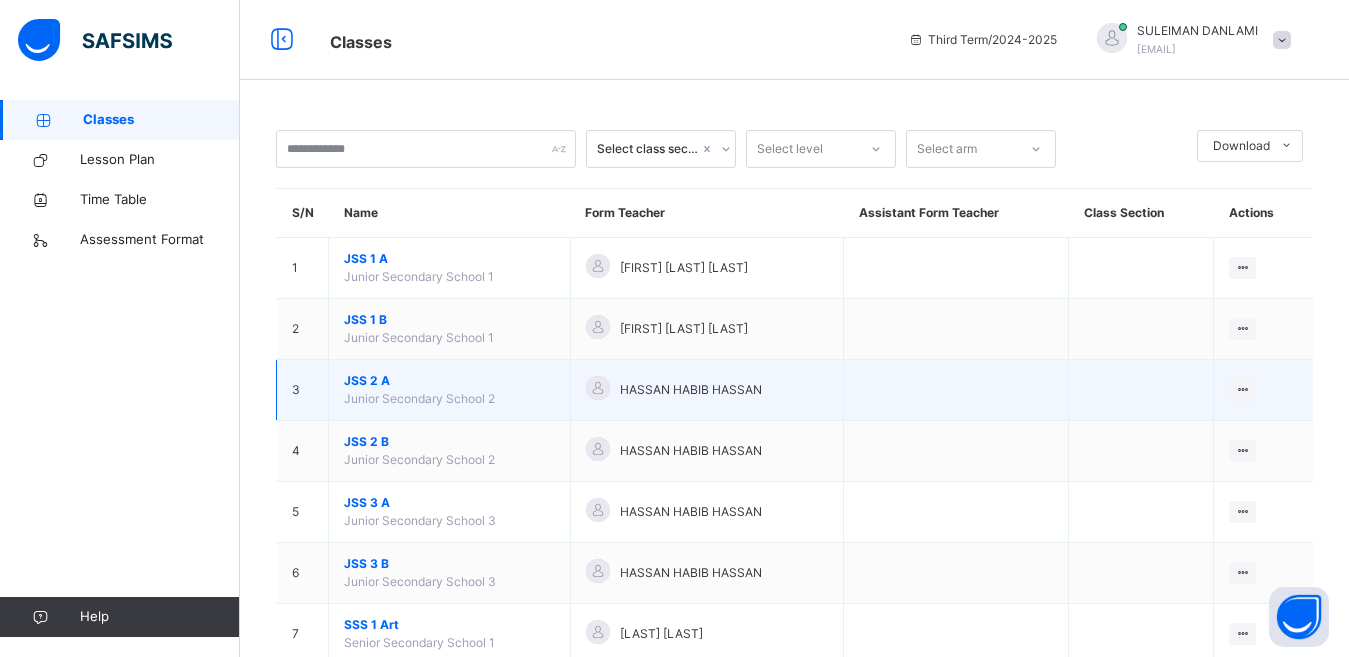 click on "JSS 2   A" at bounding box center (449, 381) 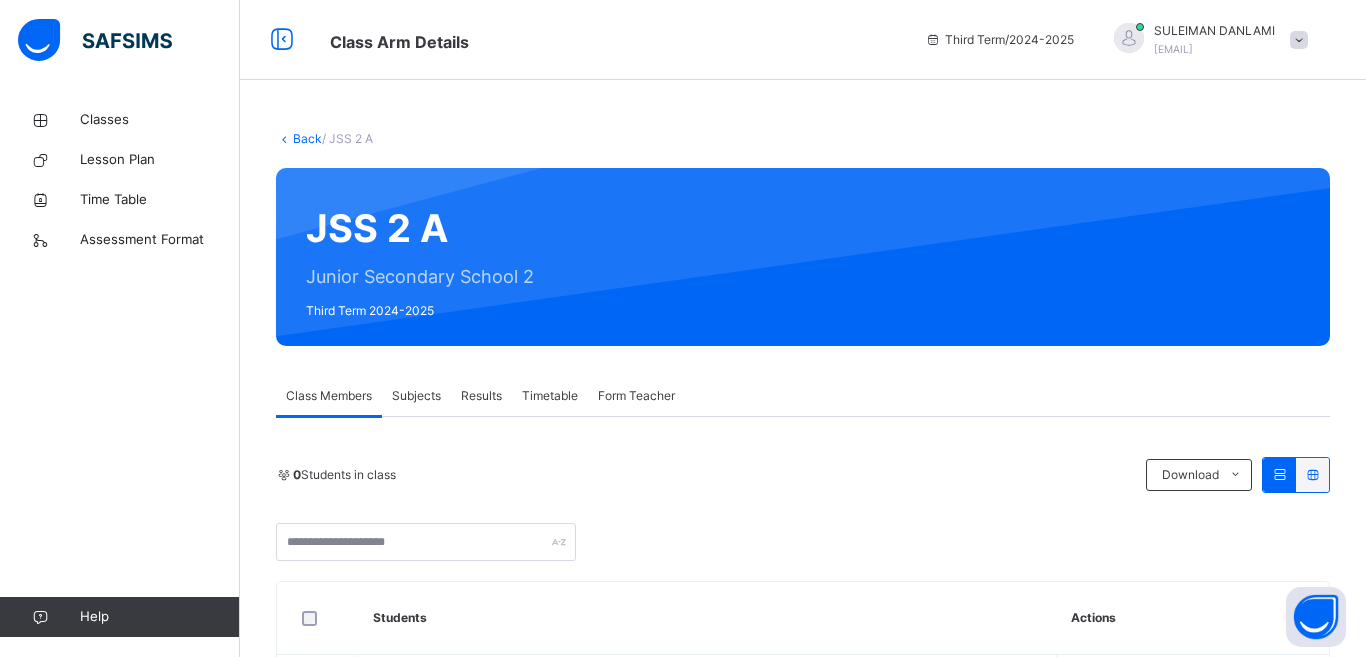 click on "Subjects" at bounding box center (416, 396) 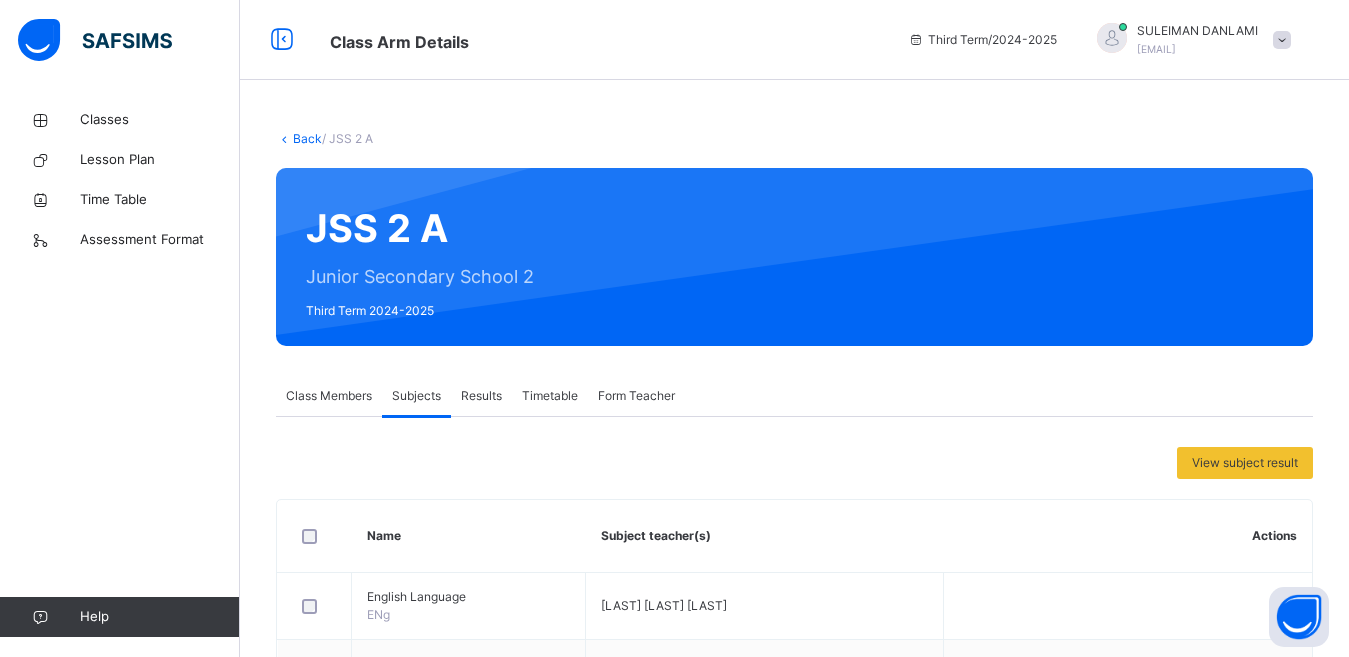 scroll, scrollTop: 549, scrollLeft: 0, axis: vertical 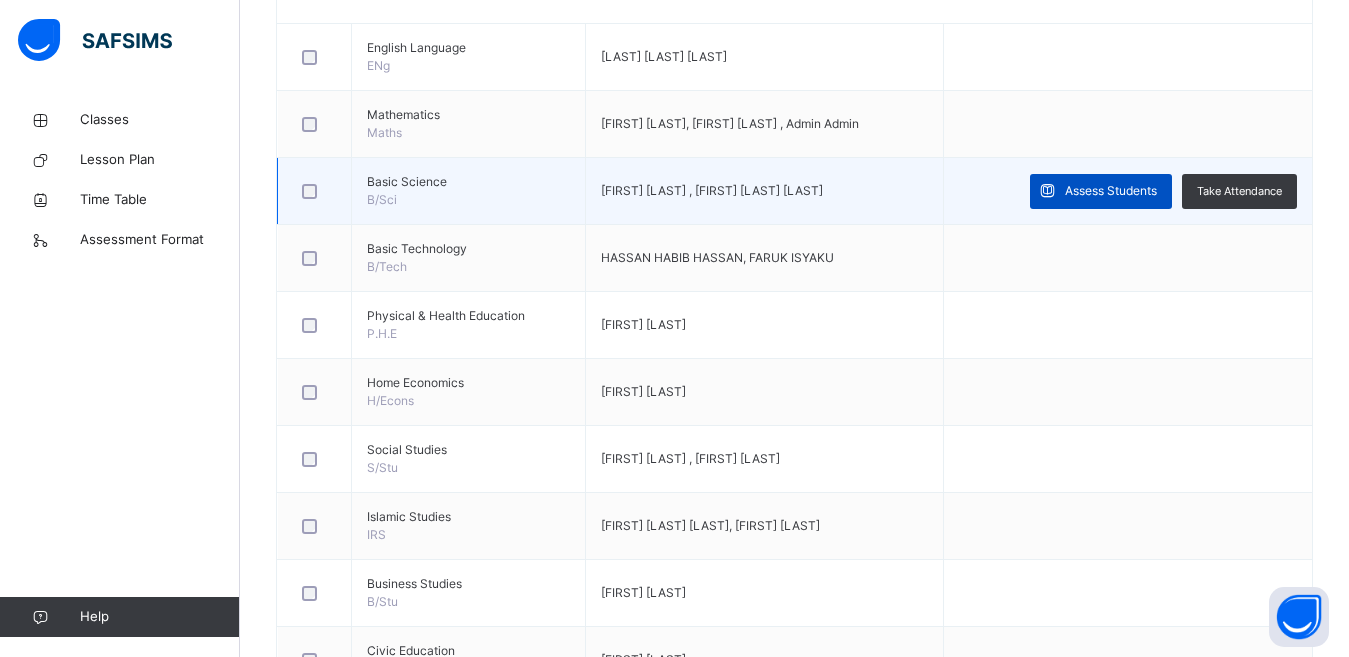 click on "Assess Students" at bounding box center [1111, 191] 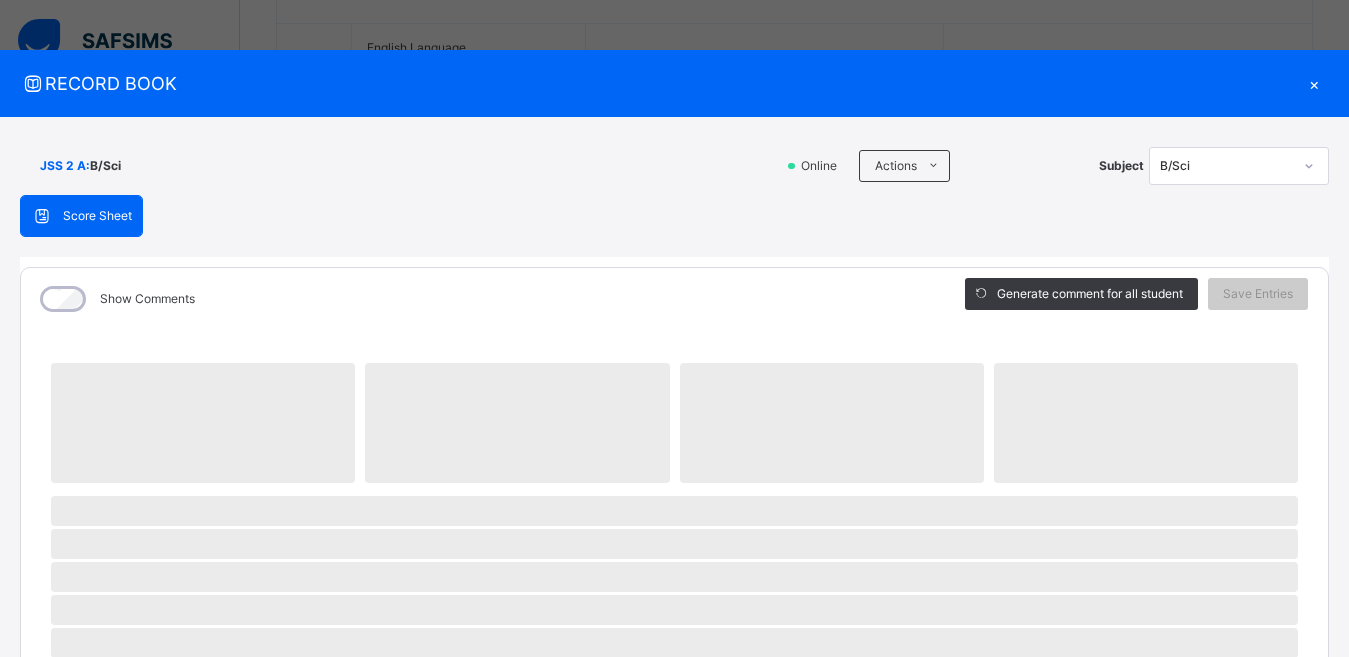 click on "×" at bounding box center [1314, 83] 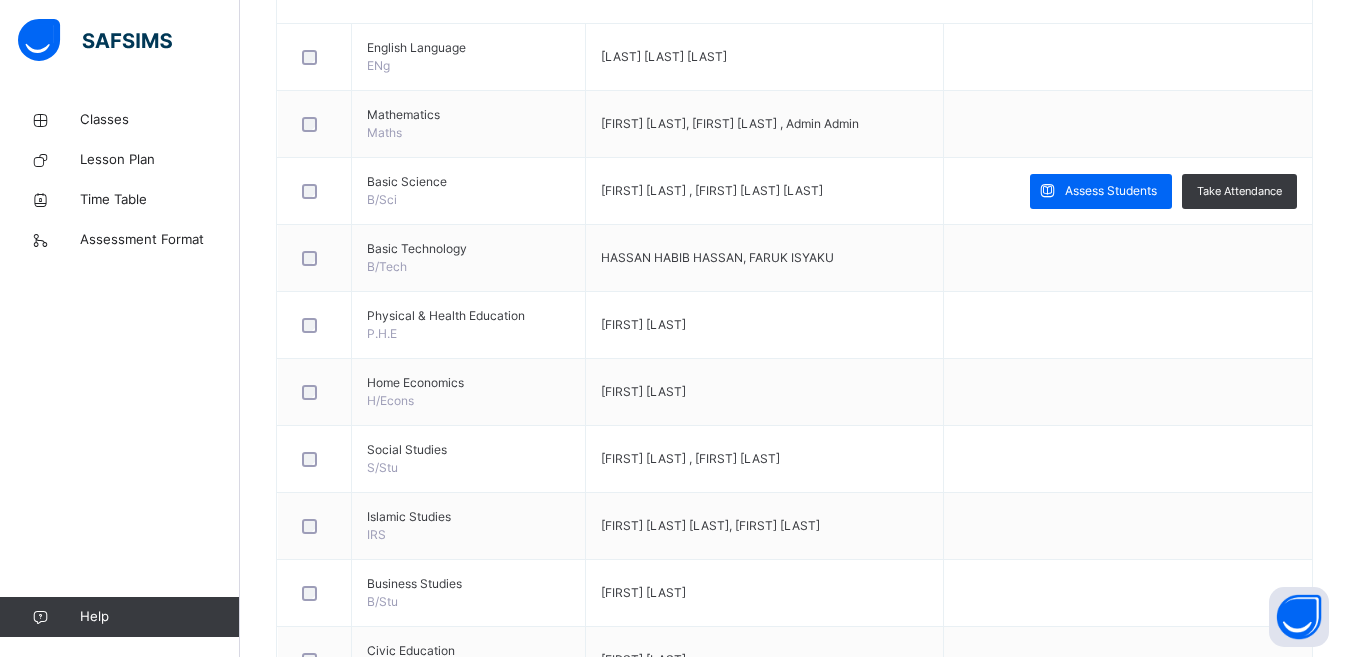 scroll, scrollTop: 1038, scrollLeft: 0, axis: vertical 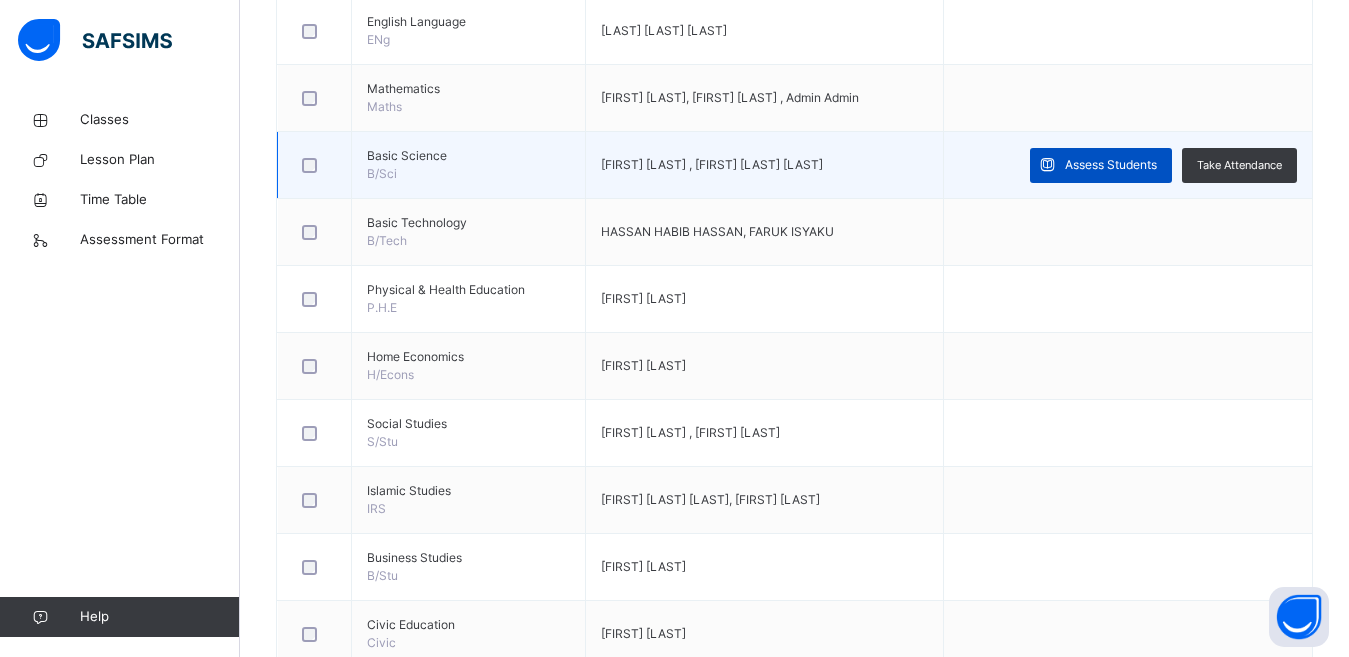 click on "Assess Students" at bounding box center (1101, 165) 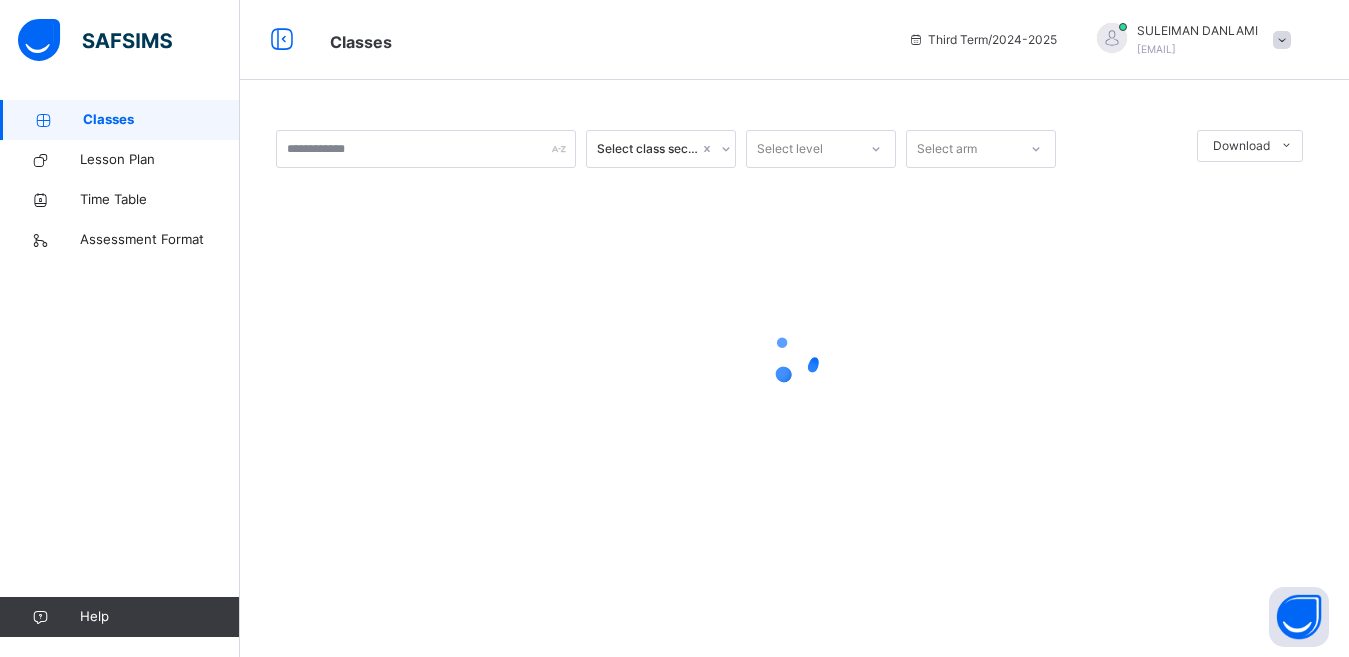 scroll, scrollTop: 0, scrollLeft: 0, axis: both 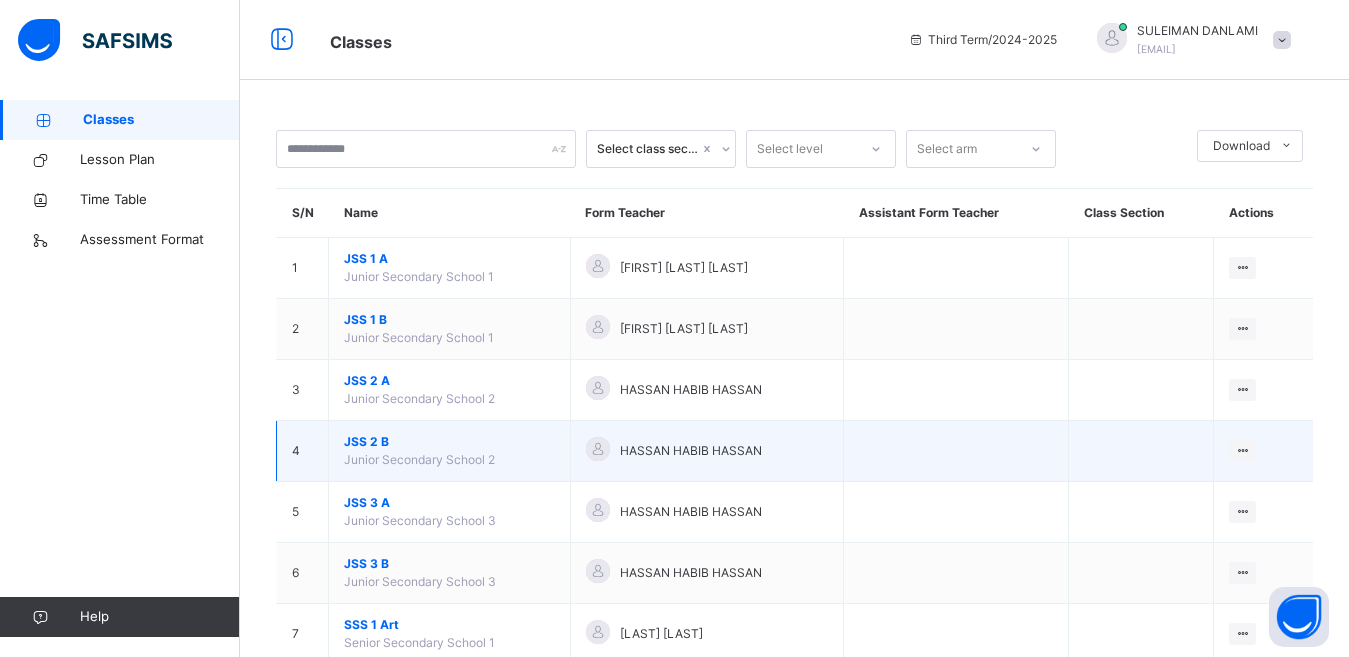 click on "HASSAN HABIB HASSAN" at bounding box center [707, 451] 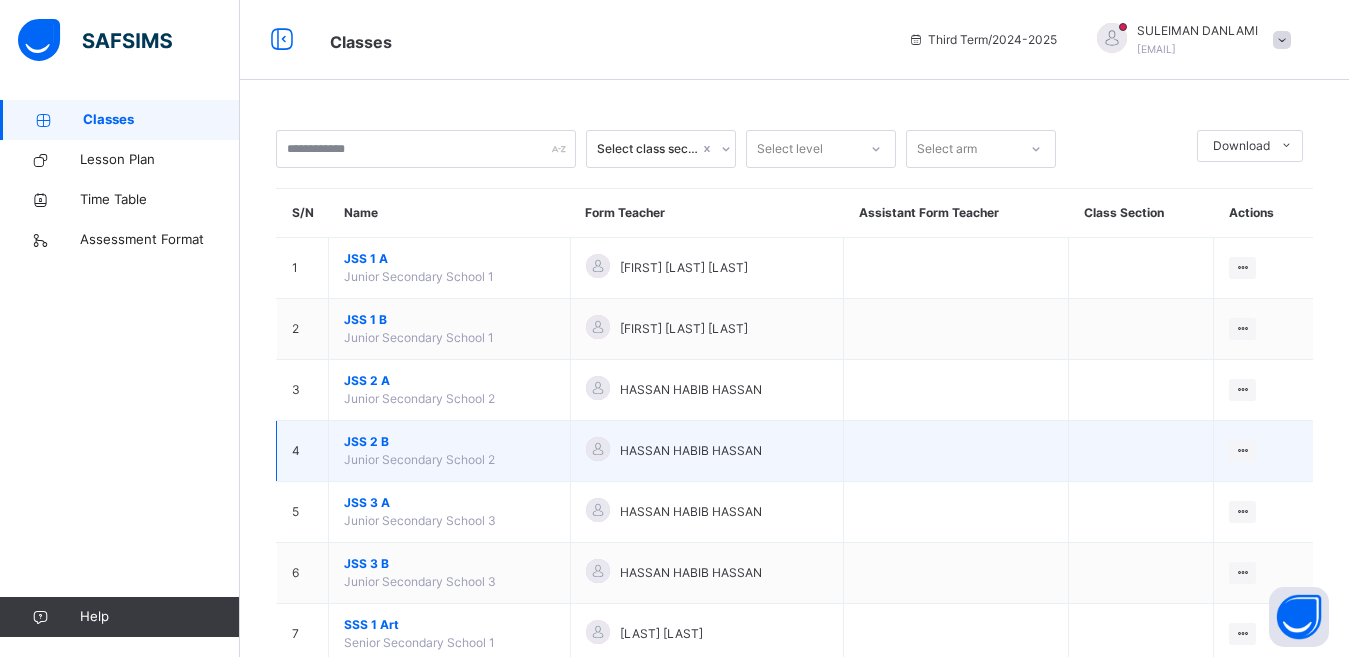 click on "JSS 2   B   Junior Secondary School 2" at bounding box center (450, 451) 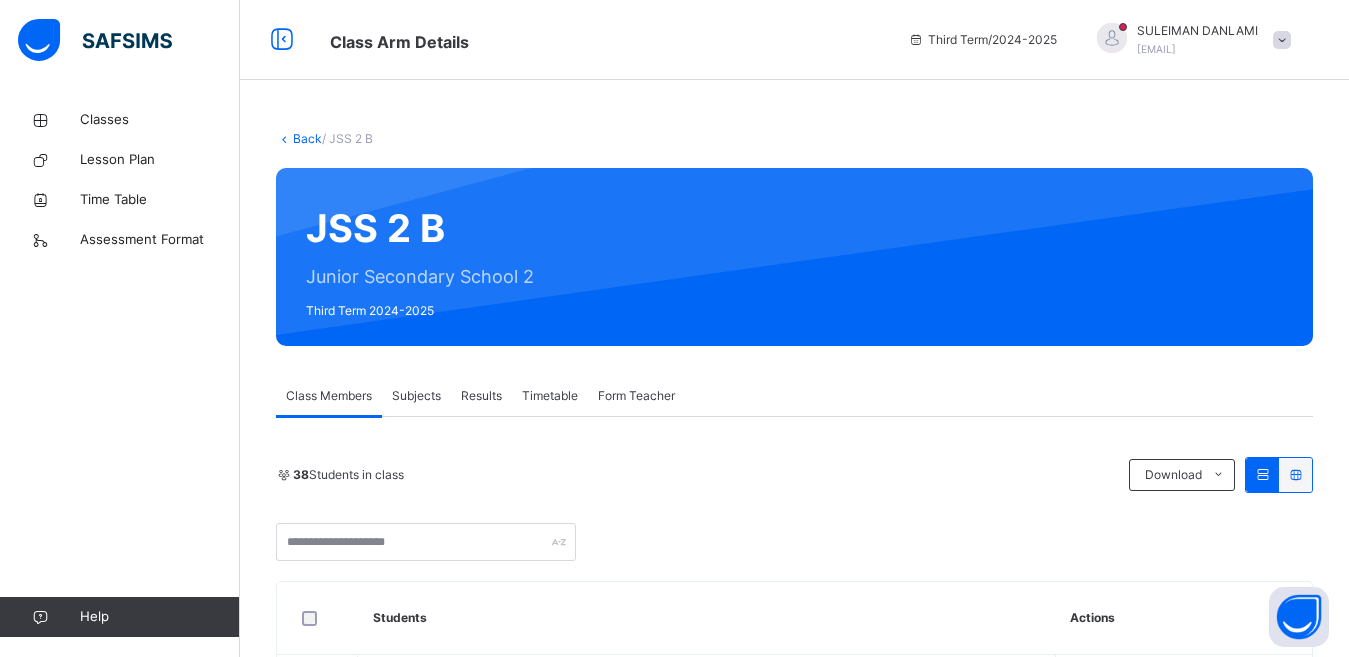 click on "Subjects" at bounding box center (416, 396) 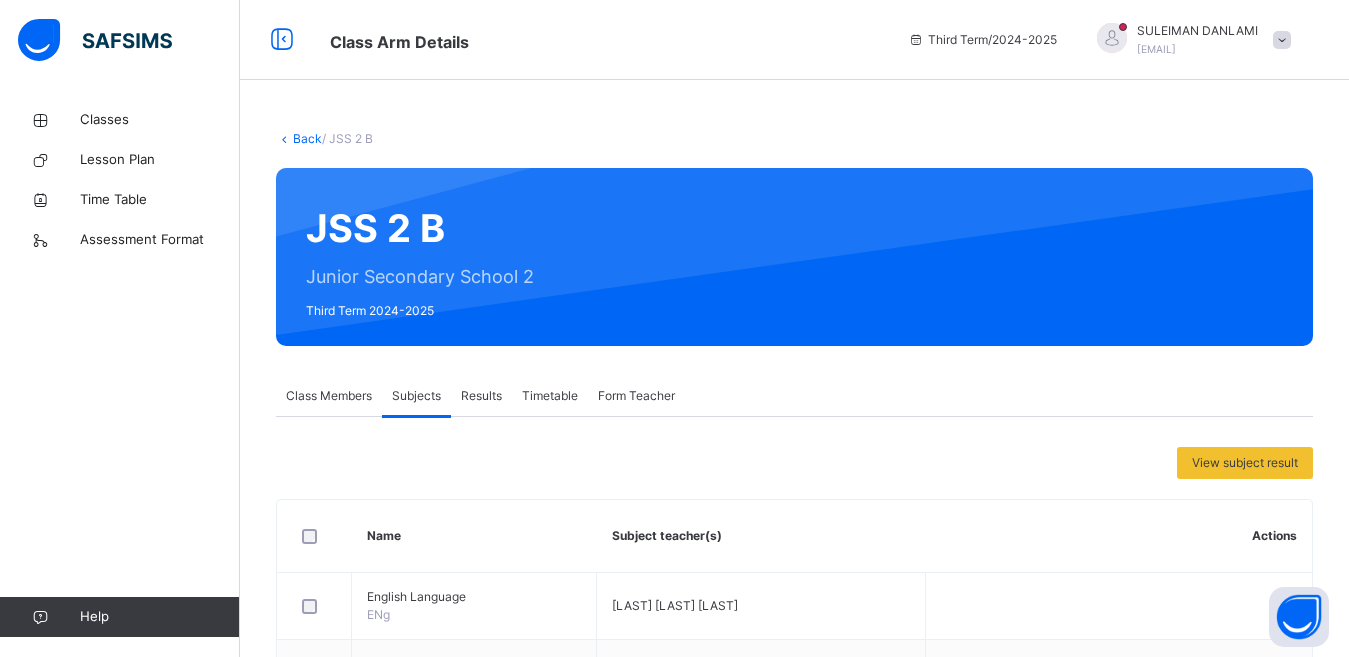 click on "Back  / JSS 2 B JSS 2 B Junior Secondary School 2 Third Term [SESSION] Class Members Subjects Results Timetable Form Teacher Subjects More Options   38  Students in class Download Pdf Report Excel Report GORA ACADEMY, KANO. Date: [DATE], [TIME] Class Members Class:  JSS 2 B Total no. of Students:  38 Term:  Third Term Session:  [SESSION] S/NO Admission No. Last Name First Name Other Name 1 [ADMISSION_NUMBER] [LAST] [FIRST] 2 [ADMISSION_NUMBER] [LAST] [FIRST] 3 [ADMISSION_NUMBER] [LAST] [FIRST] 4 [ADMISSION_NUMBER] [LAST] [FIRST] 5 [ADMISSION_NUMBER] [LAST] [FIRST] 6 [ADMISSION_NUMBER] [LAST] [FIRST] 7 [ADMISSION_NUMBER] [FIRST] [LAST] 8 [ADMISSION_NUMBER] [FIRST] [LAST] 9 [ADMISSION_NUMBER] [FIRST] [LAST] [LAST] 10 [ADMISSION_NUMBER] [FIRST] [LAST] 11 [ADMISSION_NUMBER] [FIRST] [LAST] 12 [ADMISSION_NUMBER] [FIRST] [LAST] [LAST] 13 [ADMISSION_NUMBER] [FIRST] [LAST] [LAST] 14 [ADMISSION_NUMBER] [FIRST] [LAST] [LAST] 15 [ADMISSION_NUMBER] [FIRST] [LAST] [LAST] 16 [ADMISSION_NUMBER] [FIRST] [LAST] 17 [ADMISSION_NUMBER] [FIRST] [LAST] 18 [LAST]" at bounding box center [794, 897] 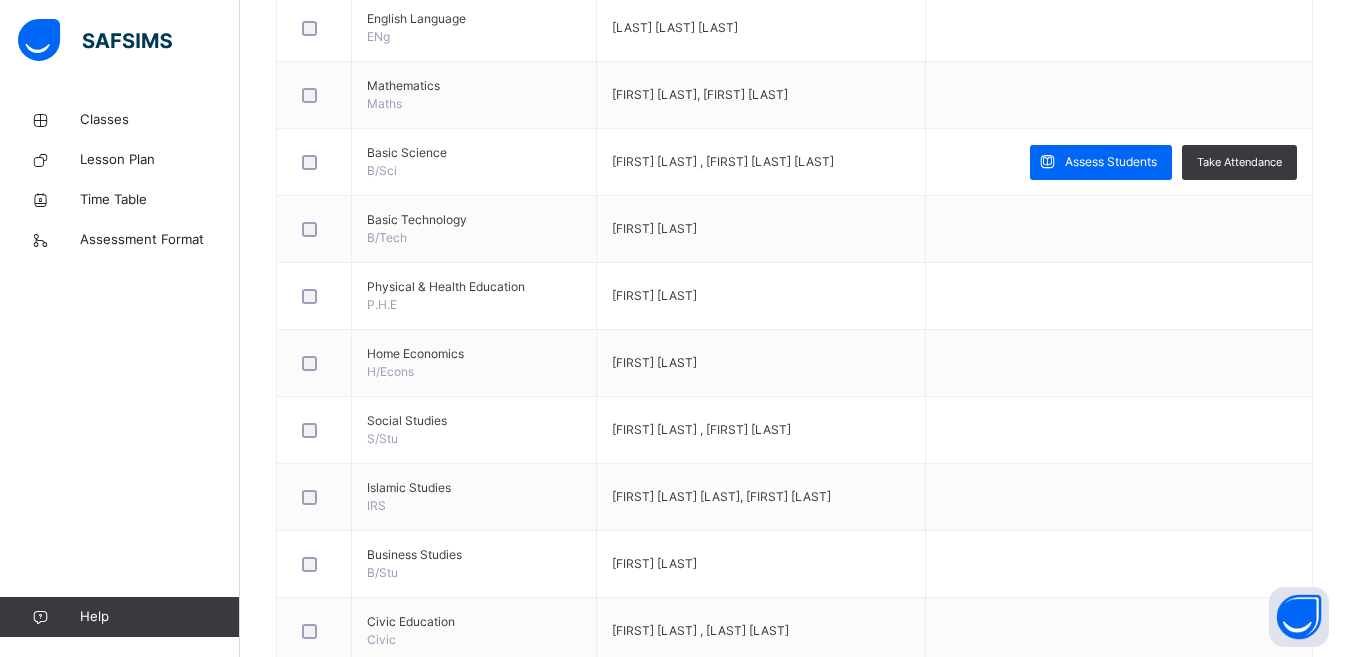 scroll, scrollTop: 1038, scrollLeft: 0, axis: vertical 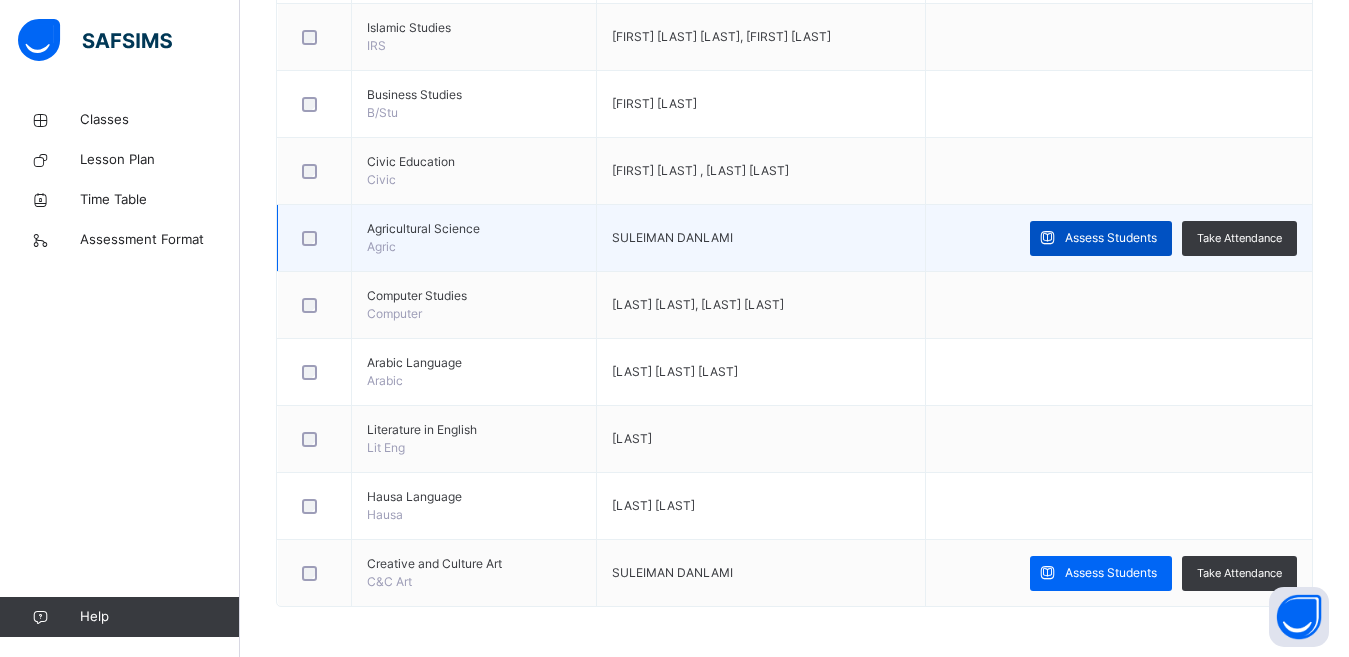 click at bounding box center [1047, 238] 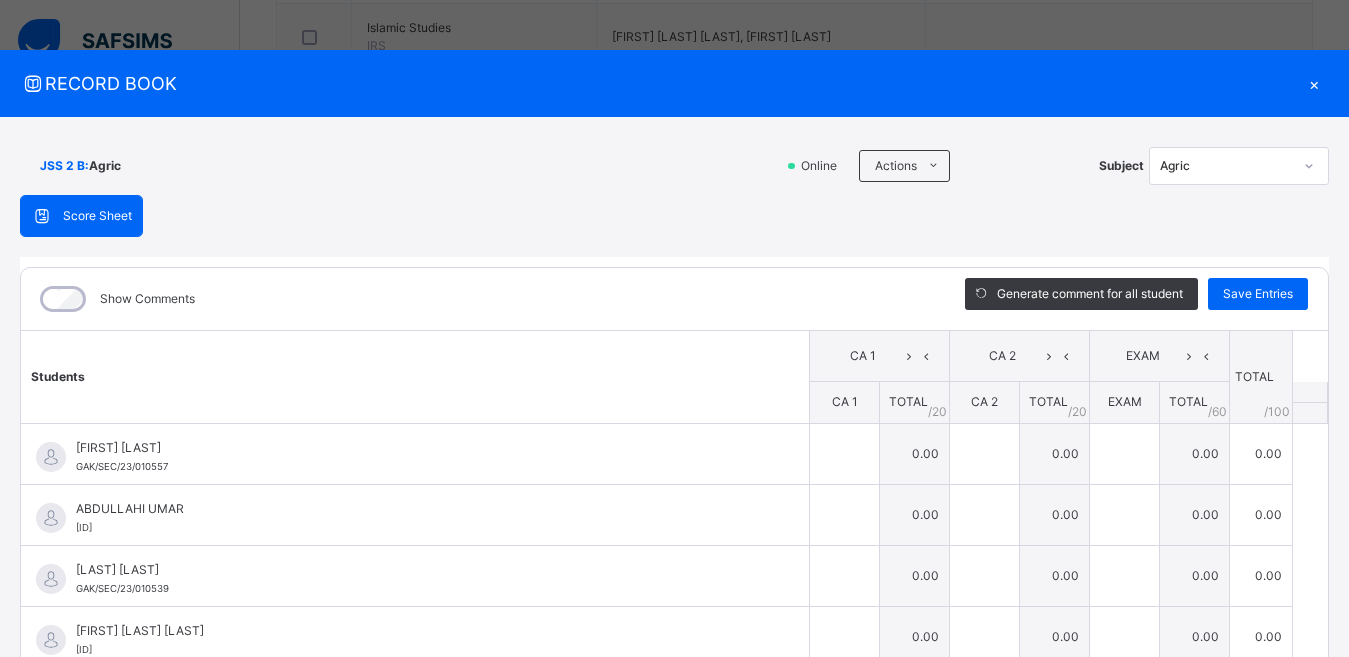 click on "×" at bounding box center (1314, 83) 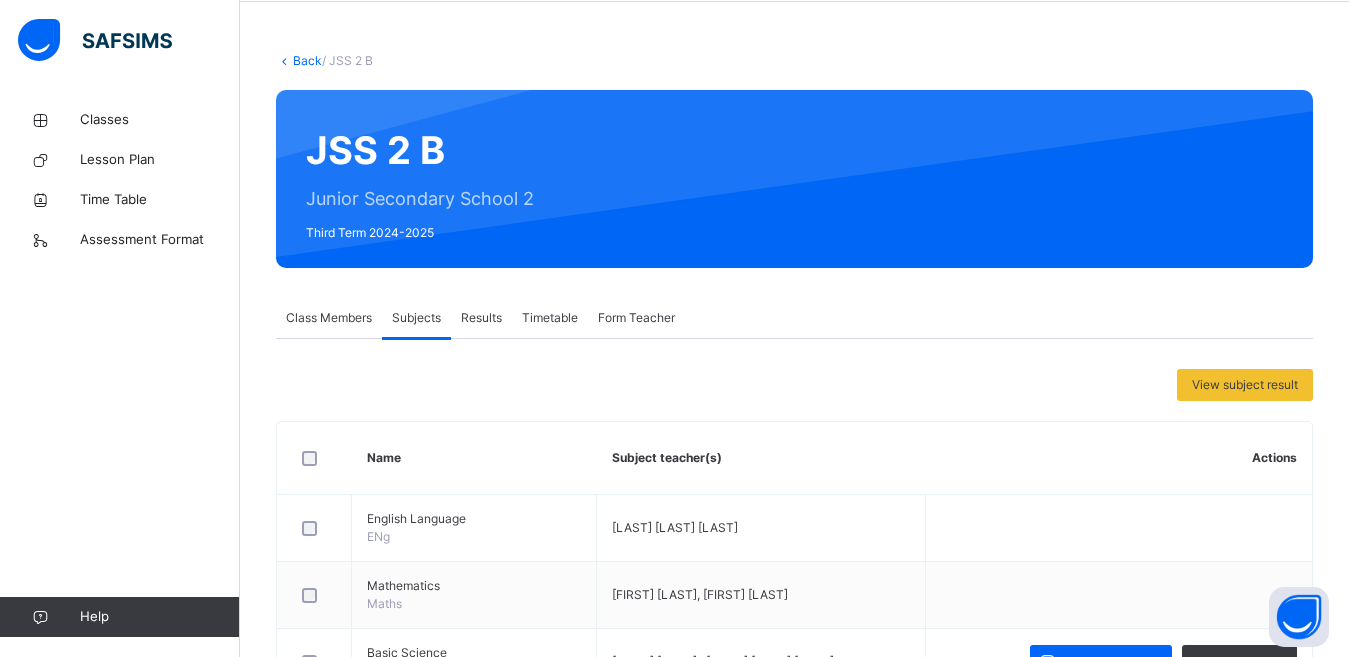 scroll, scrollTop: 11, scrollLeft: 0, axis: vertical 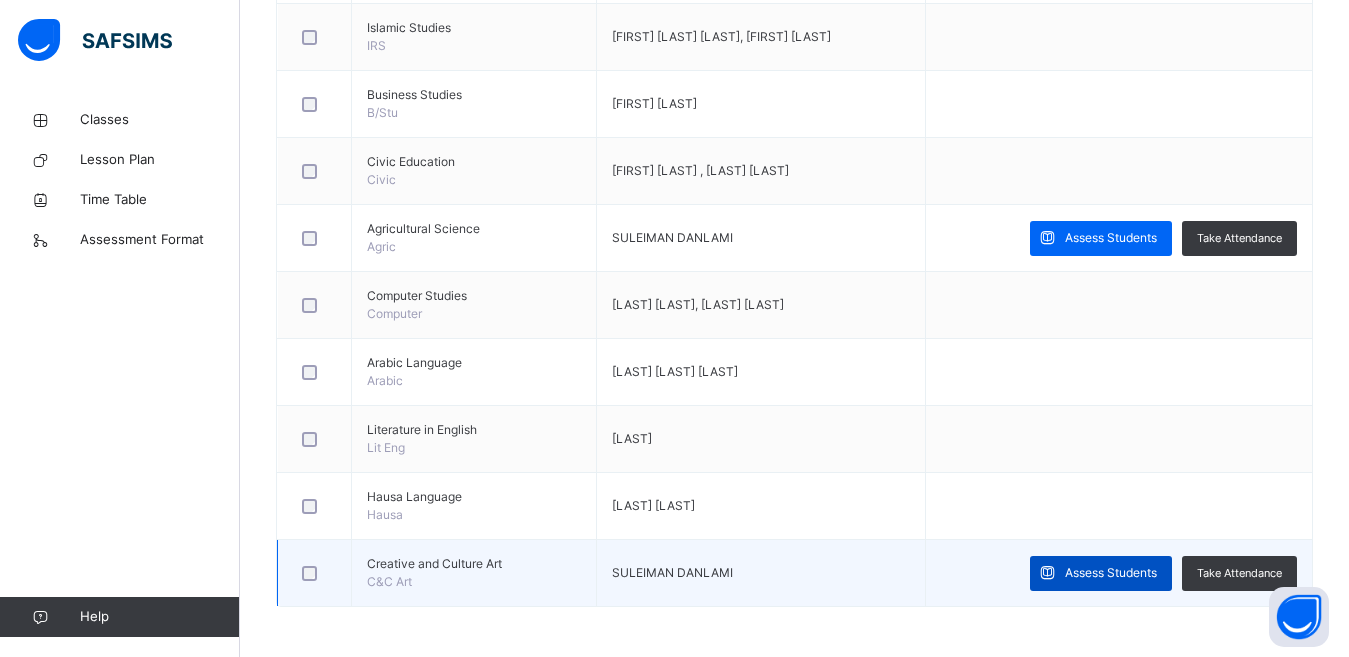 click on "Assess Students" at bounding box center [1111, 573] 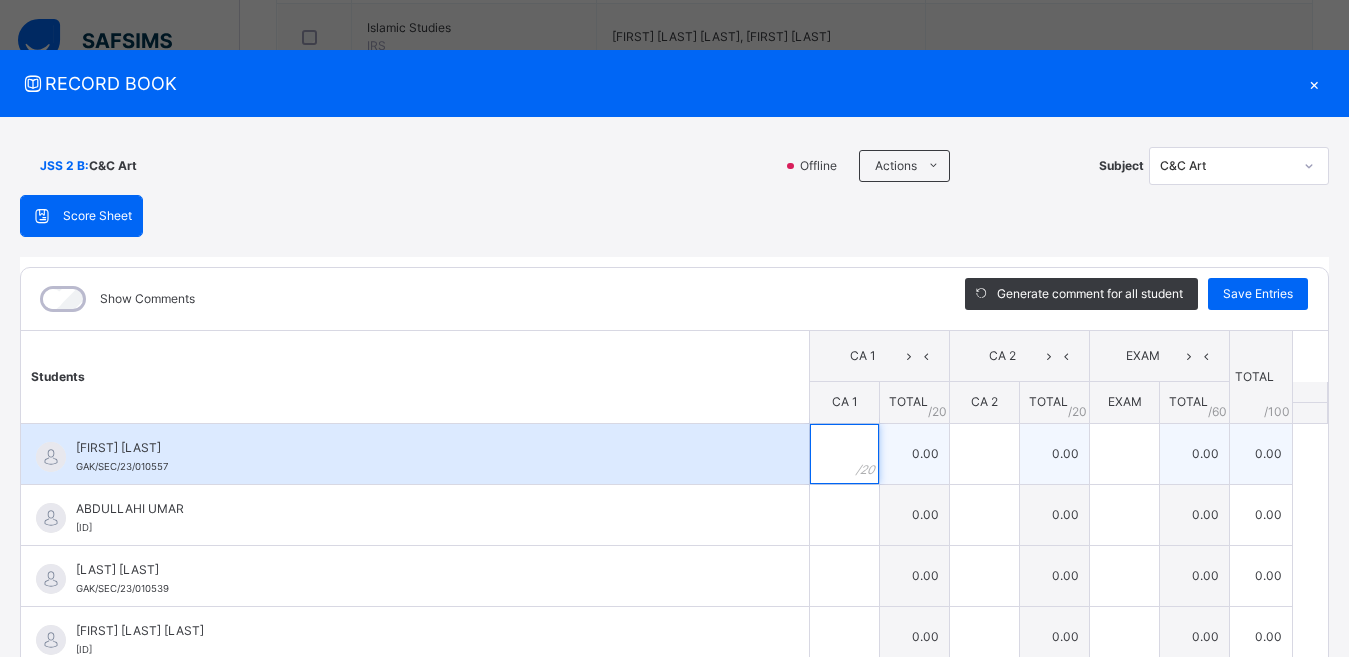 click at bounding box center (844, 454) 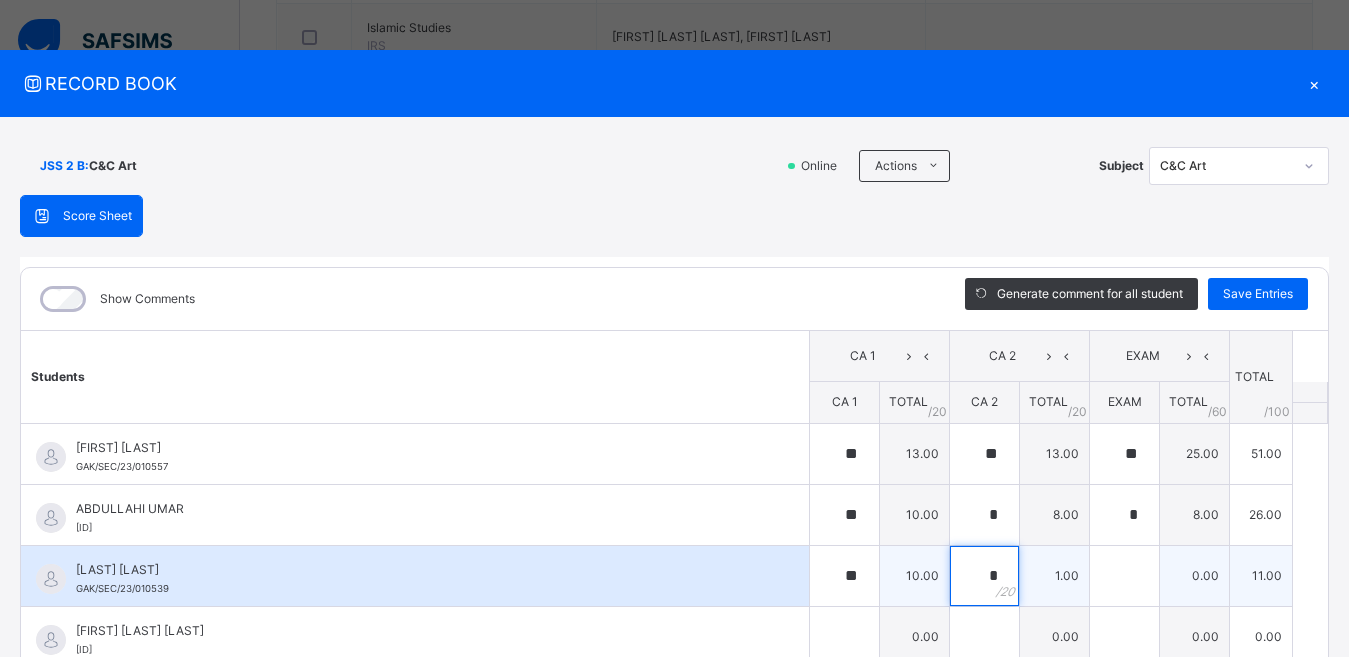 click on "*" at bounding box center (984, 576) 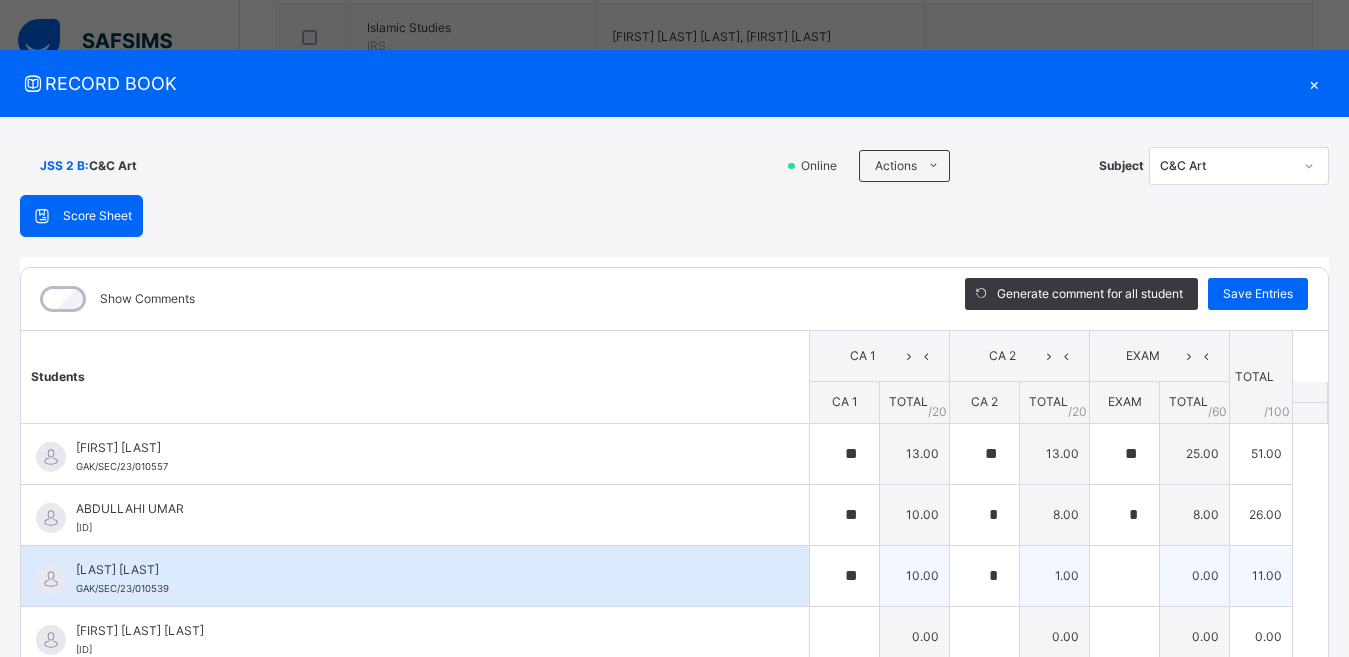 click on "*" at bounding box center (984, 576) 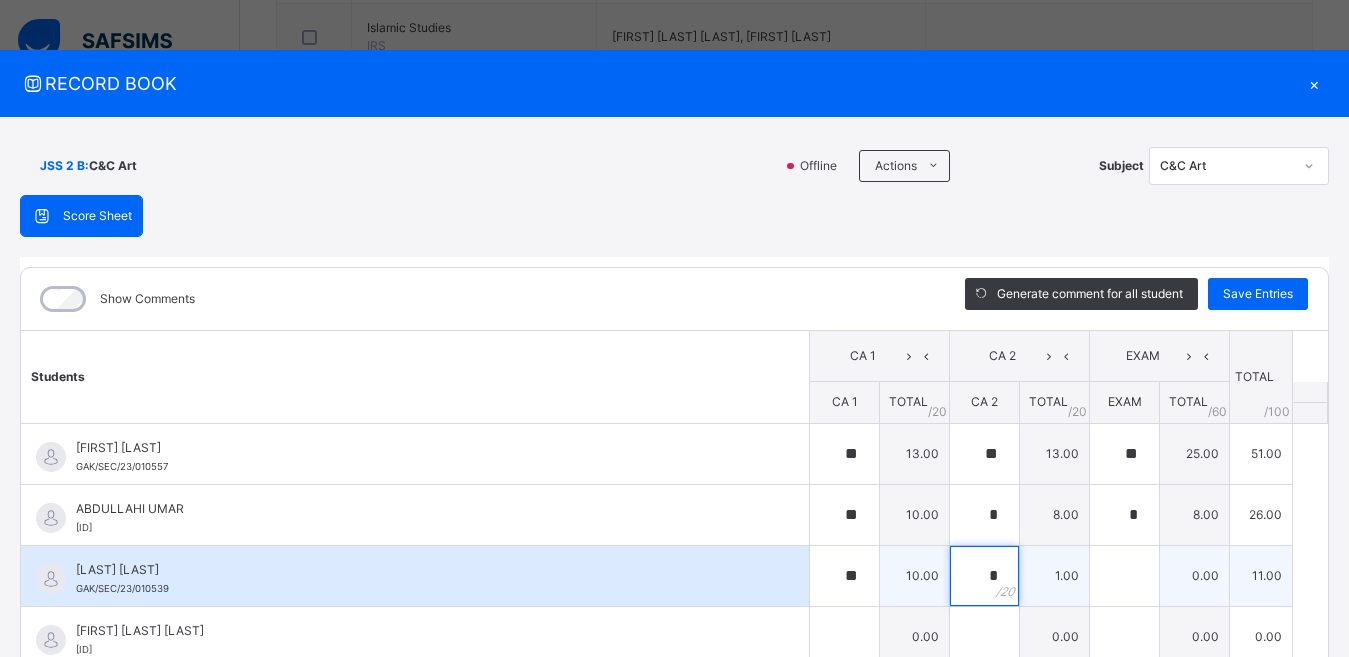 click on "*" at bounding box center [984, 576] 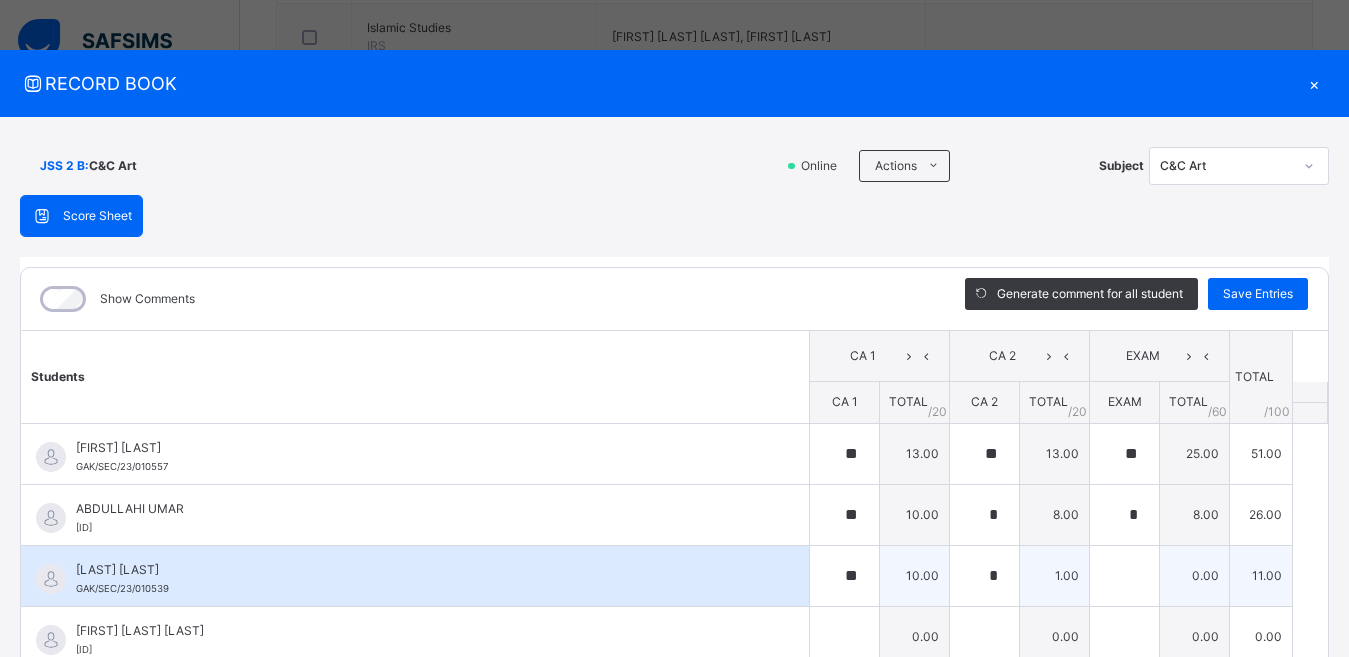 click on "*" at bounding box center (984, 576) 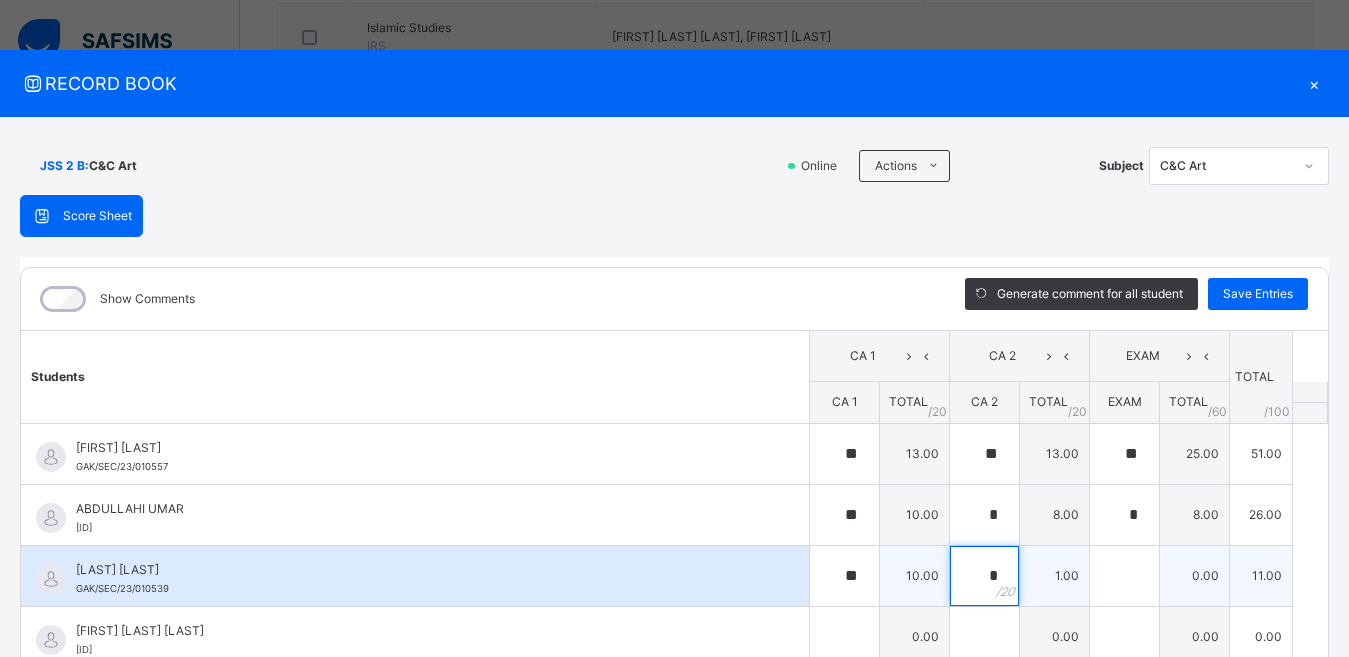 click on "*" at bounding box center (984, 576) 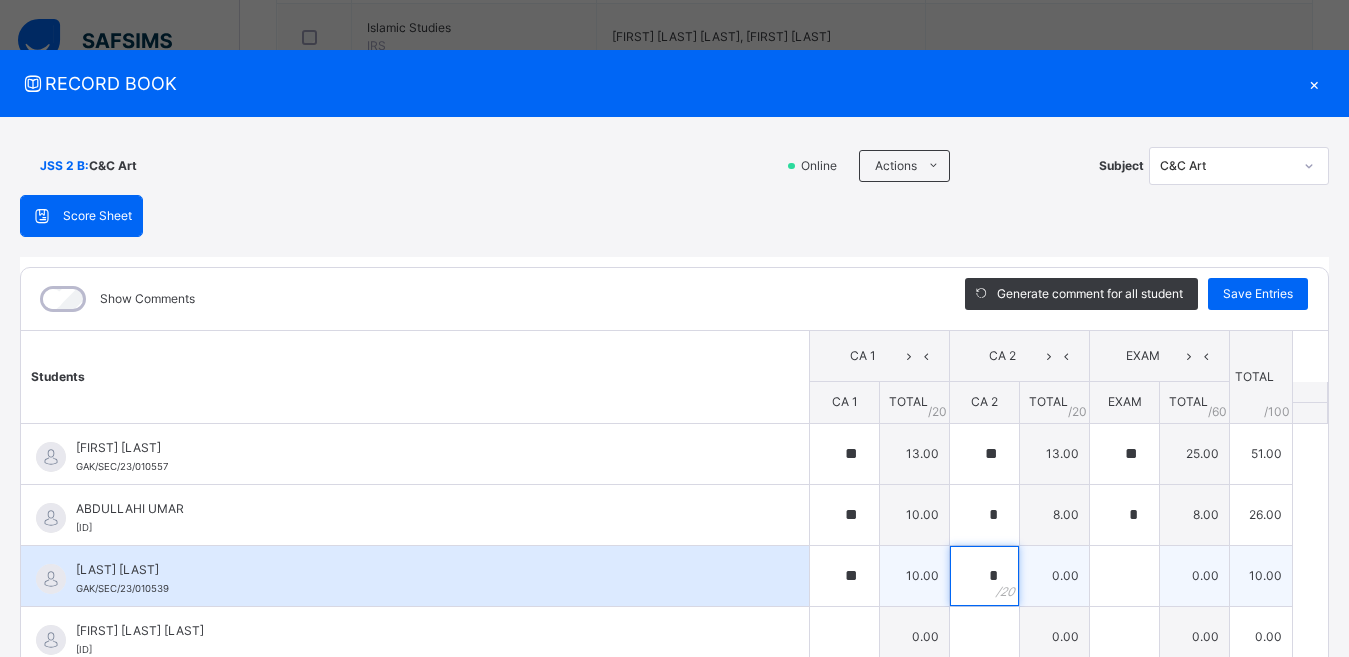 click on "*" at bounding box center [984, 576] 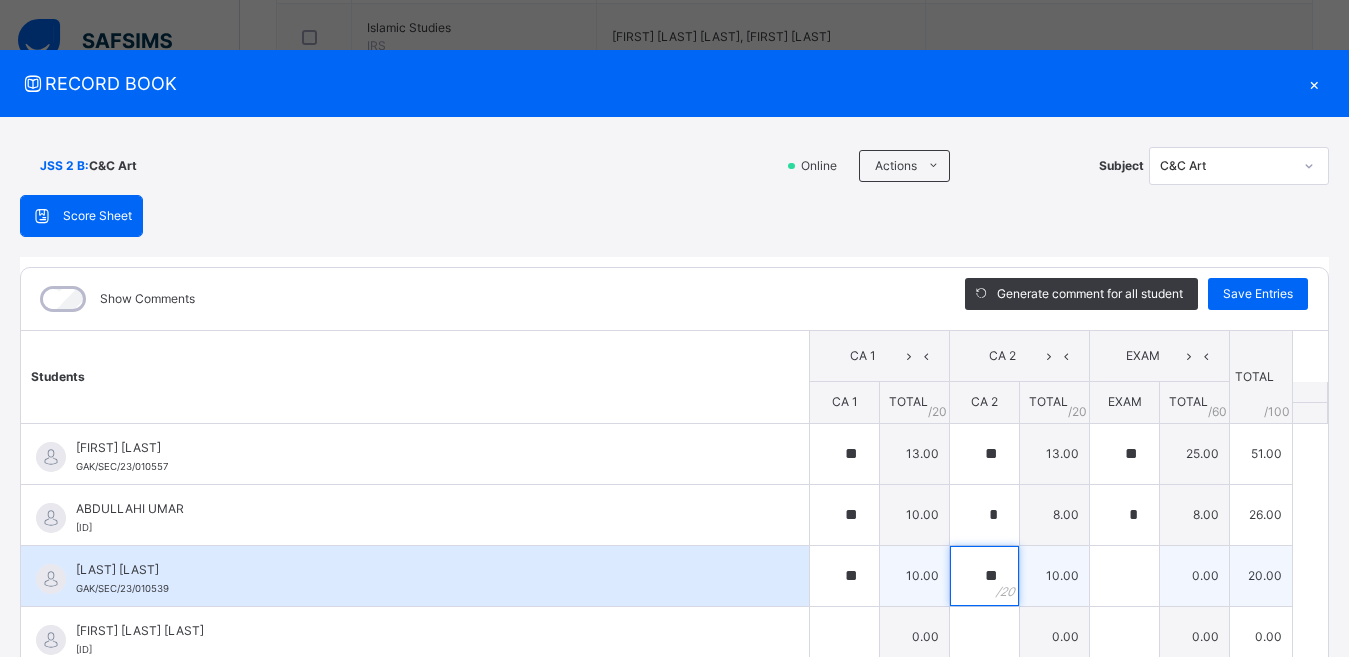 click on "**" at bounding box center [984, 576] 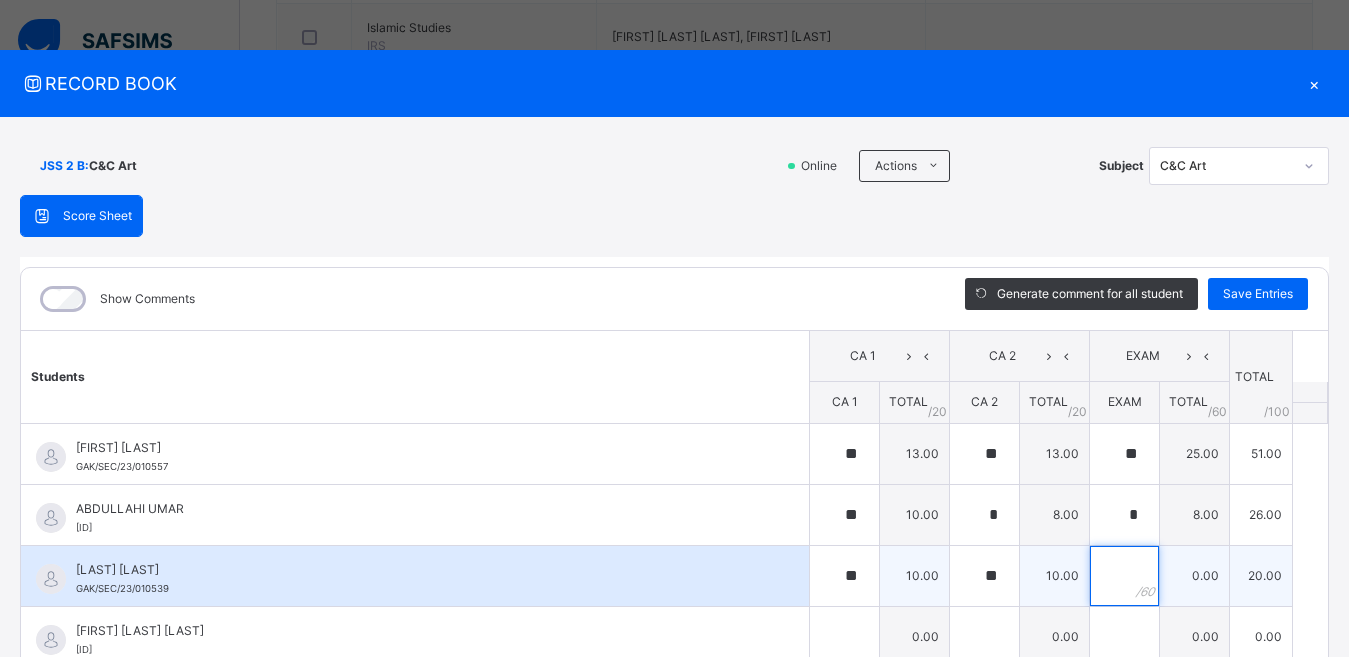 click at bounding box center (1124, 576) 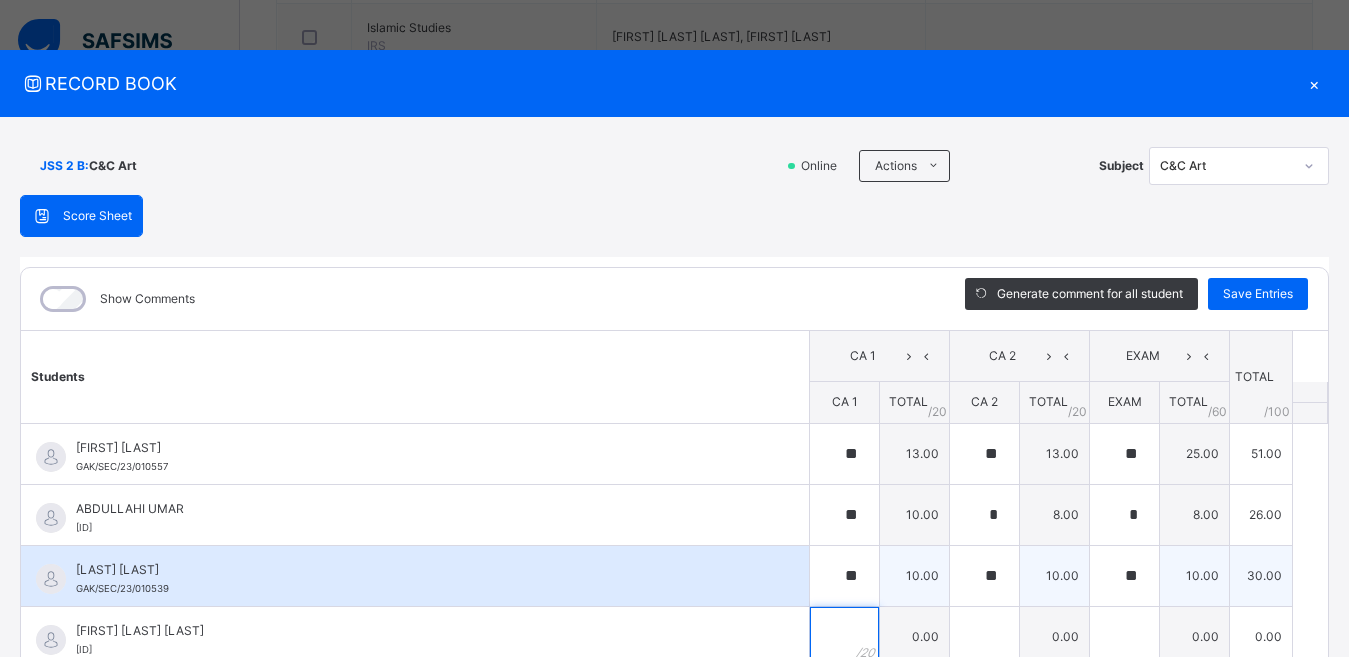 scroll, scrollTop: 10, scrollLeft: 0, axis: vertical 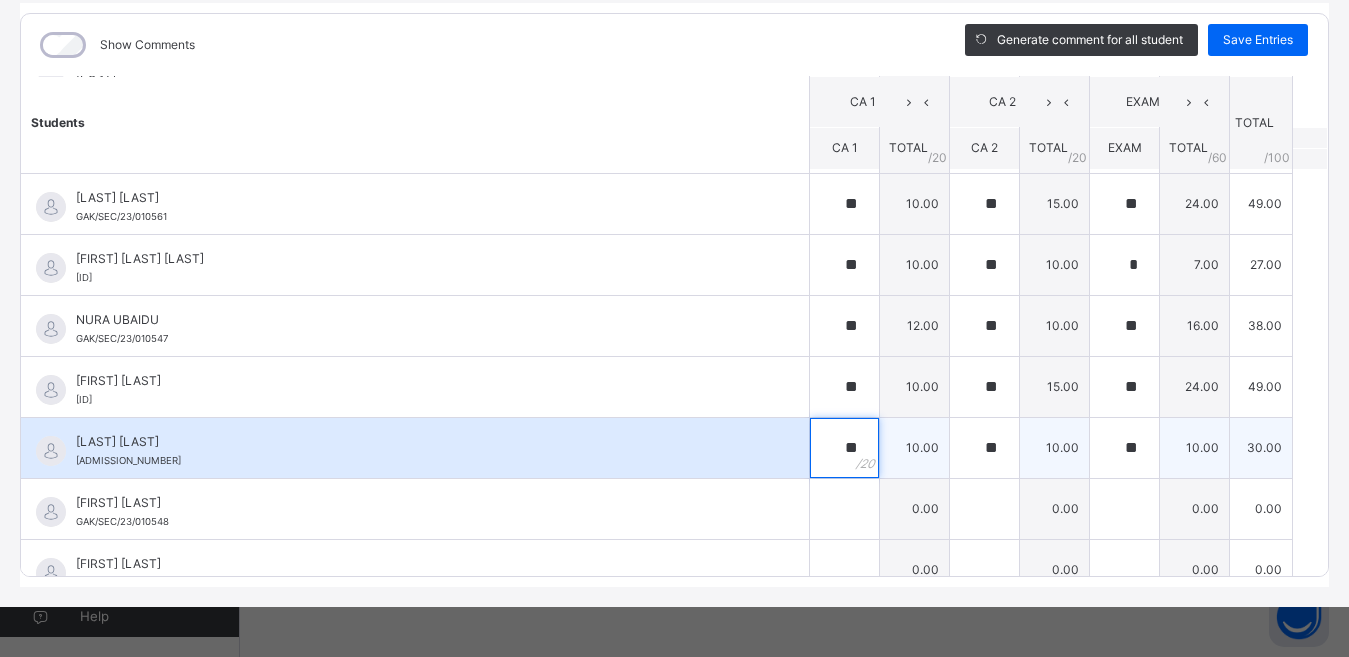 click on "**" at bounding box center [844, 448] 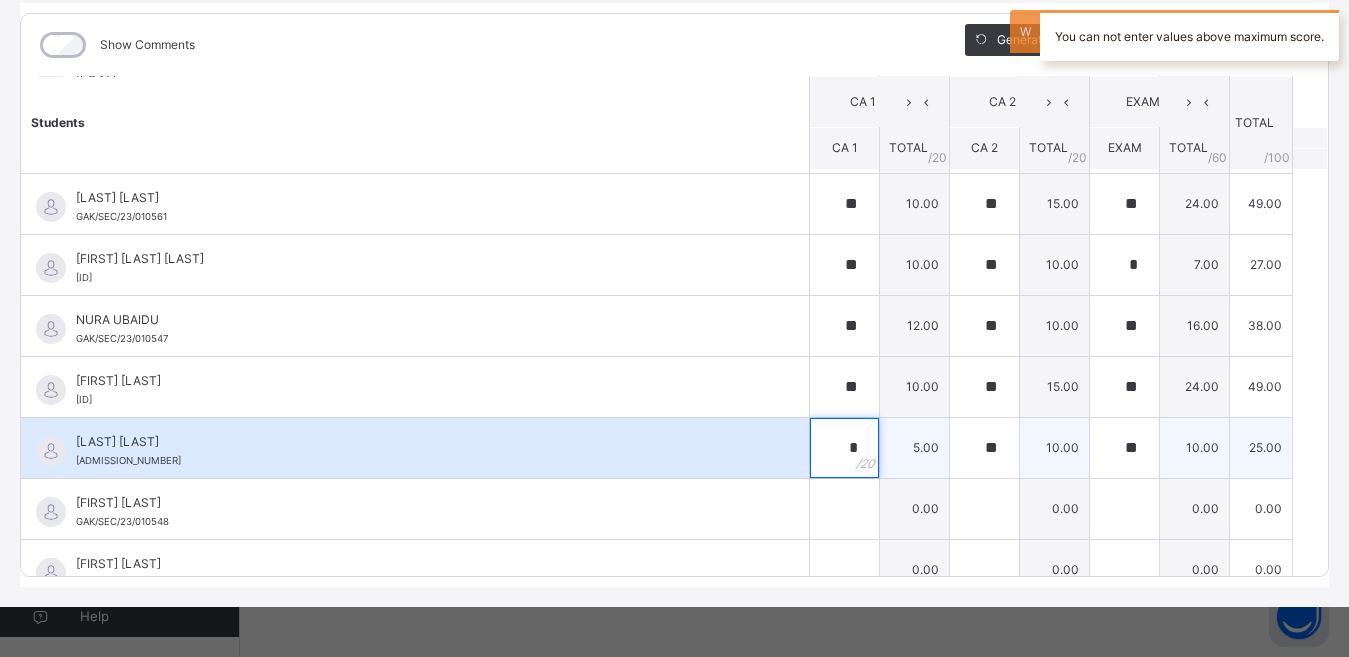 click on "*" at bounding box center (844, 448) 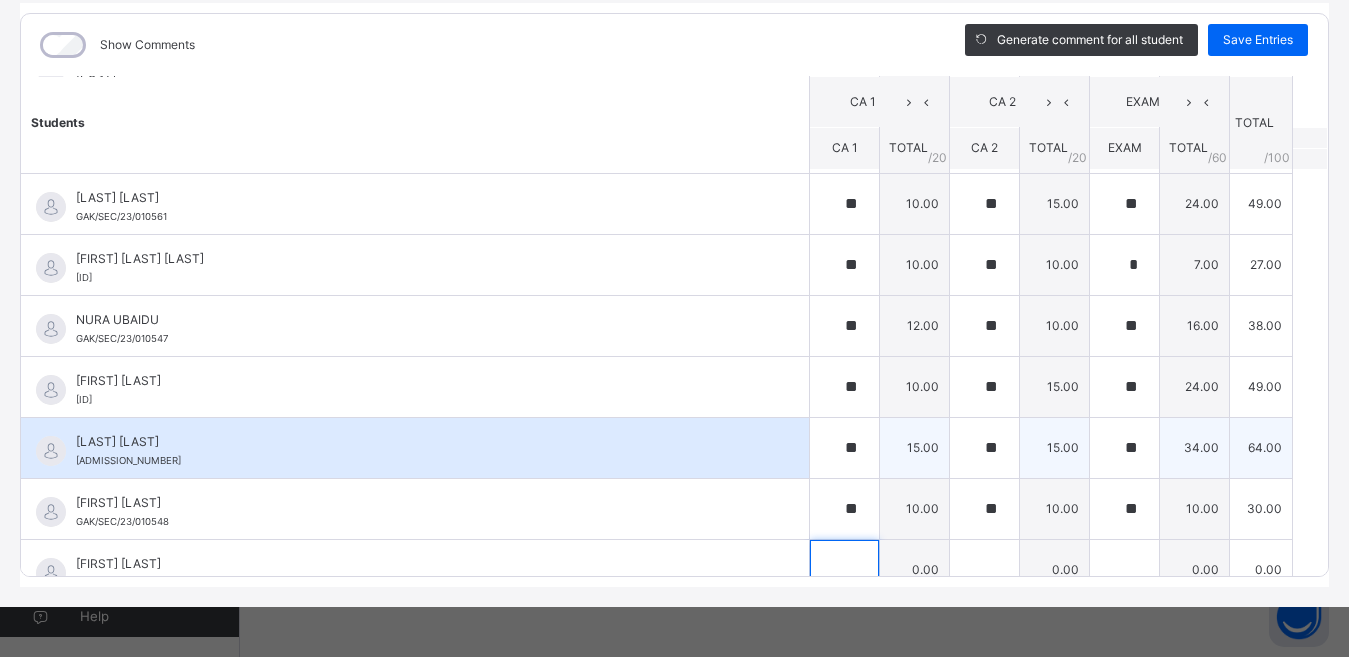 scroll, scrollTop: 1545, scrollLeft: 0, axis: vertical 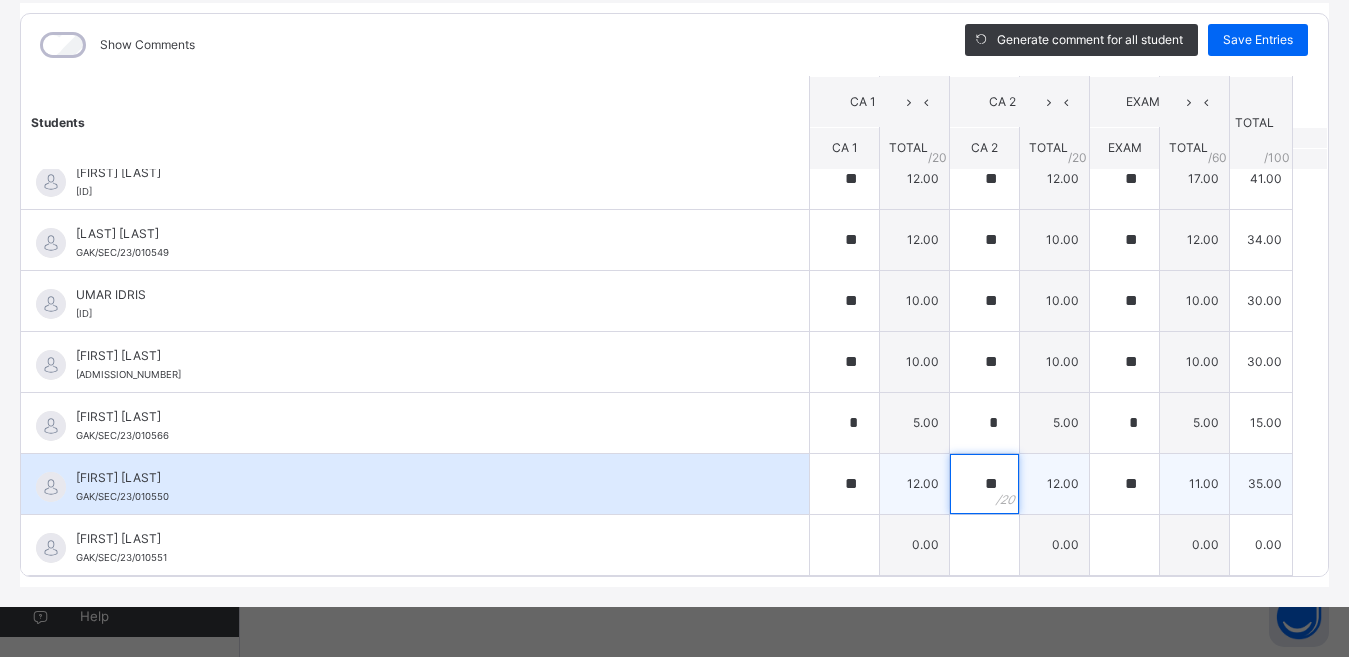 click on "**" at bounding box center (984, 484) 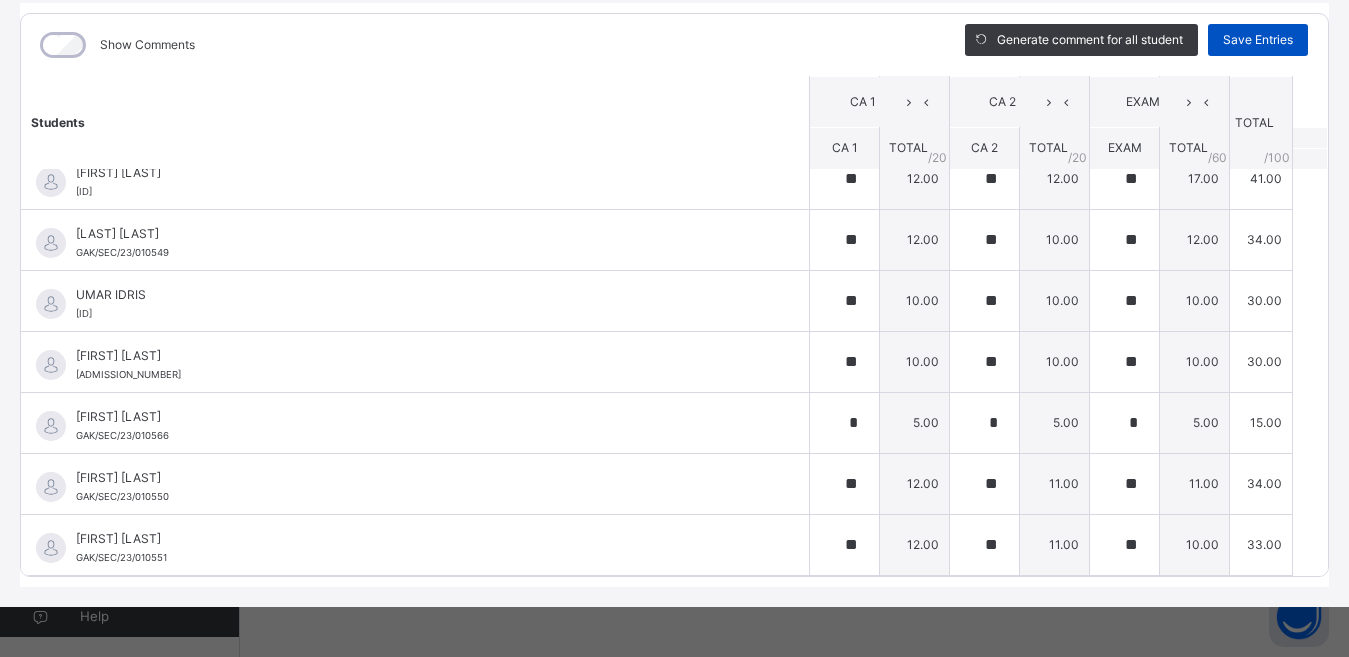 click on "Save Entries" at bounding box center (1258, 40) 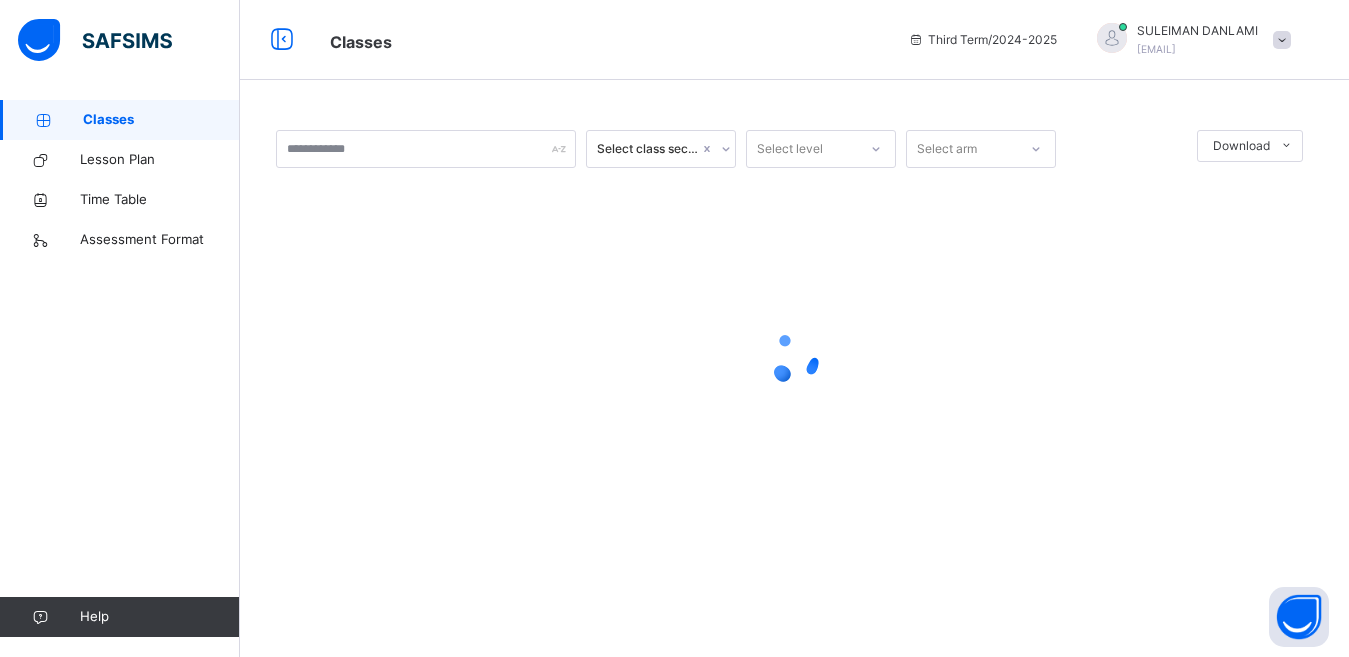 scroll, scrollTop: 0, scrollLeft: 0, axis: both 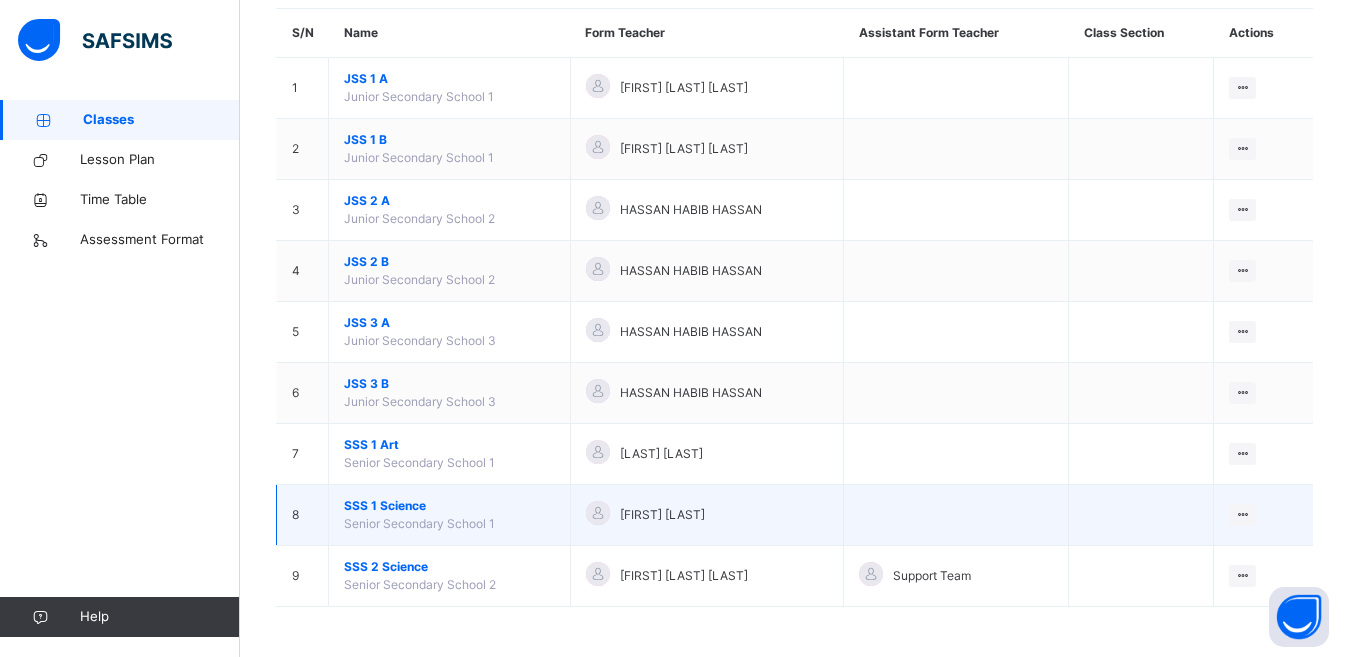 click on "SSS 1   Science   Senior Secondary School 1" at bounding box center [450, 515] 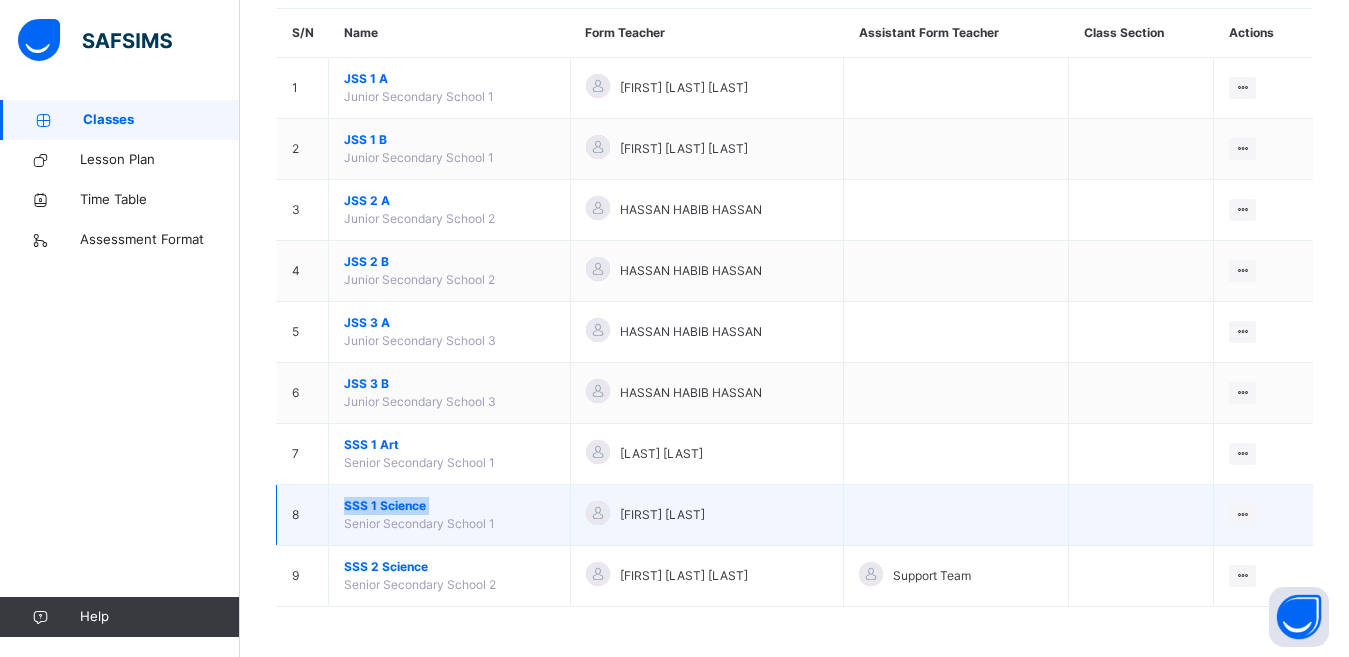 click on "SSS 1   Science   Senior Secondary School 1" at bounding box center [450, 515] 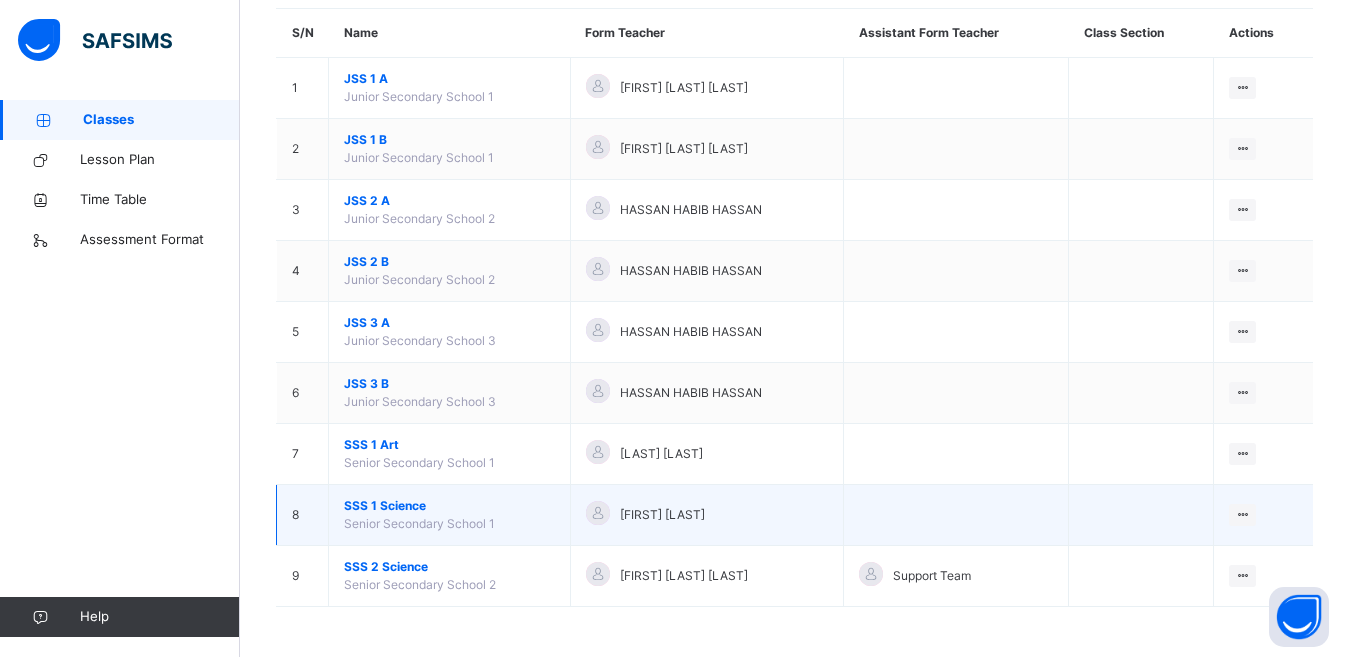 click on "SSS 1   Science   Senior Secondary School 1" at bounding box center [450, 515] 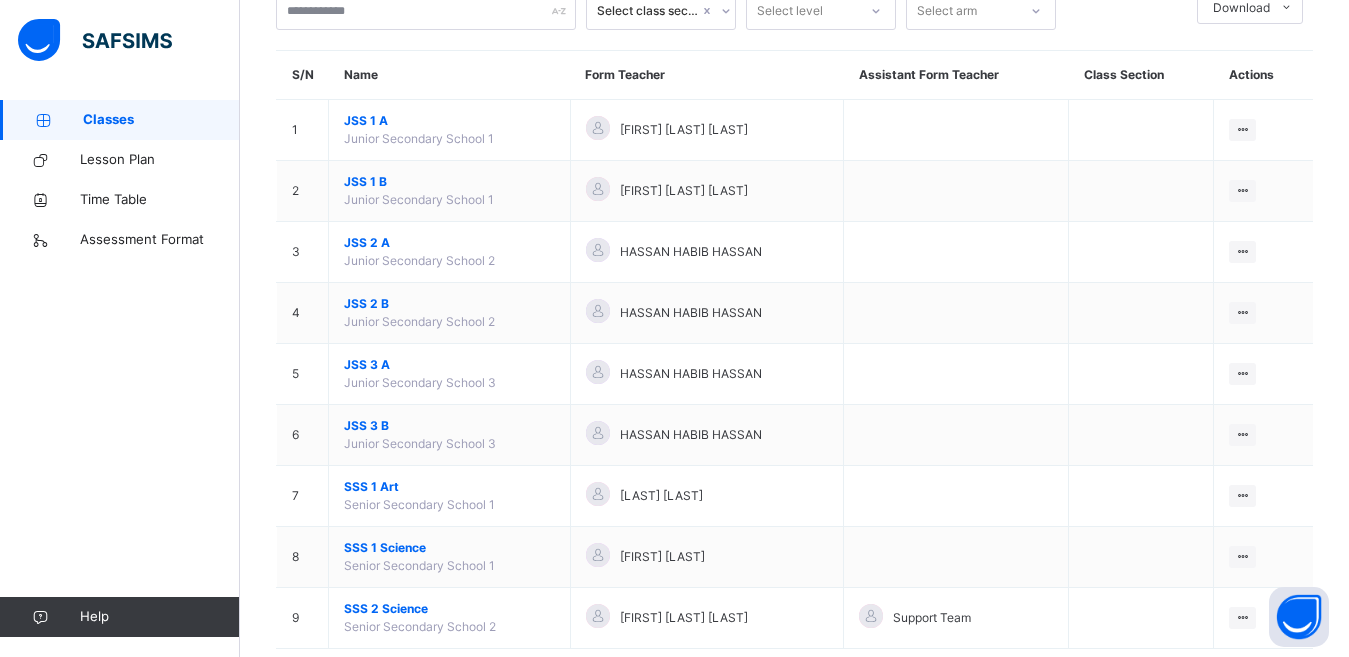 scroll, scrollTop: 180, scrollLeft: 0, axis: vertical 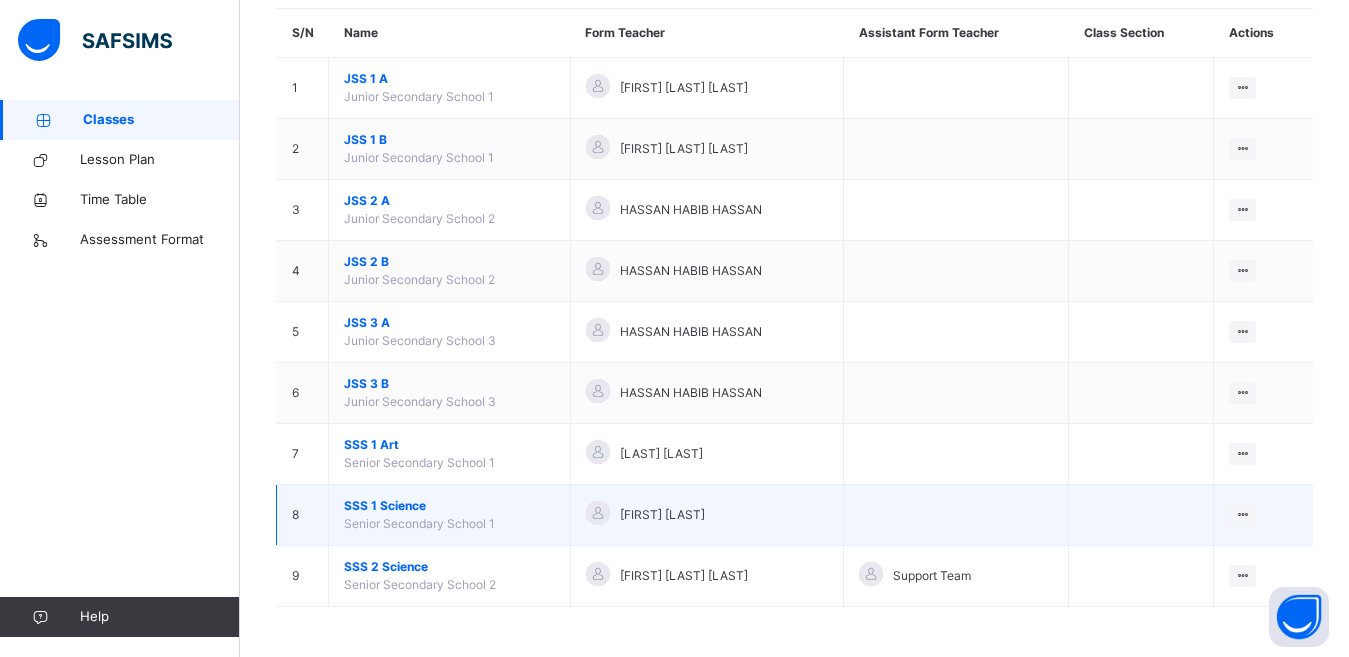 click at bounding box center (956, 515) 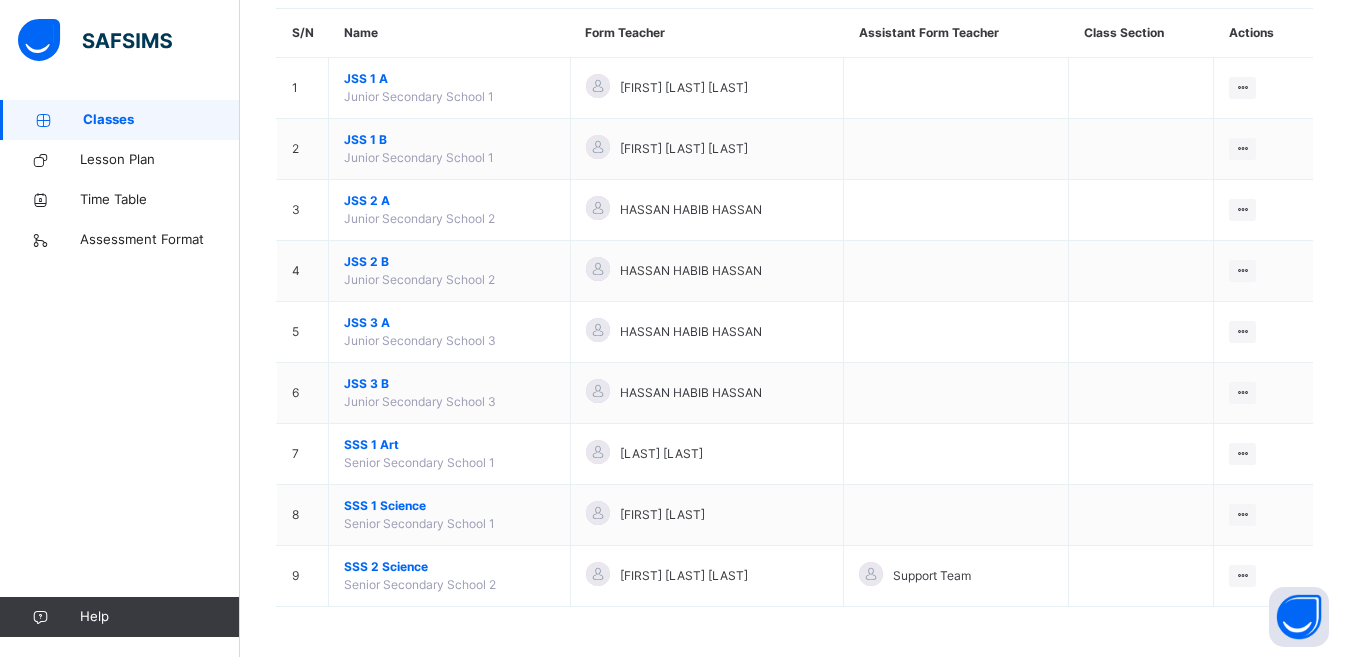 click on "Classes" at bounding box center (161, 120) 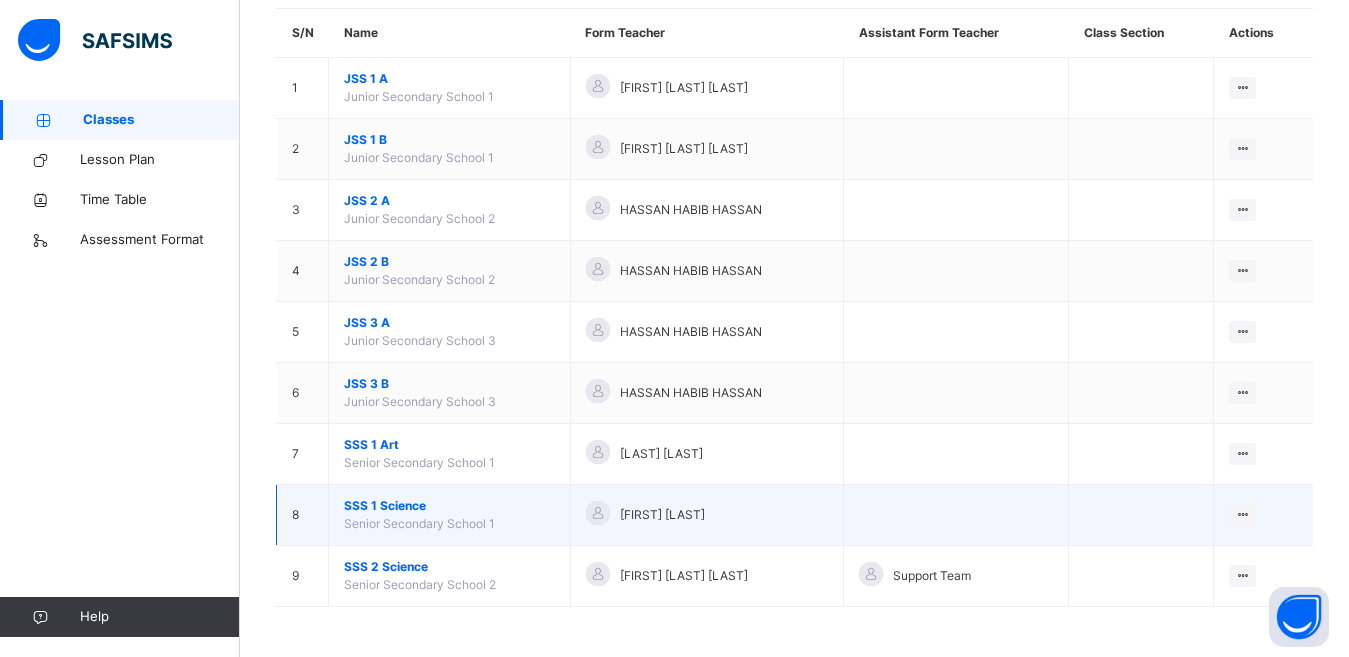click on "[FIRST] [LAST]" at bounding box center [707, 515] 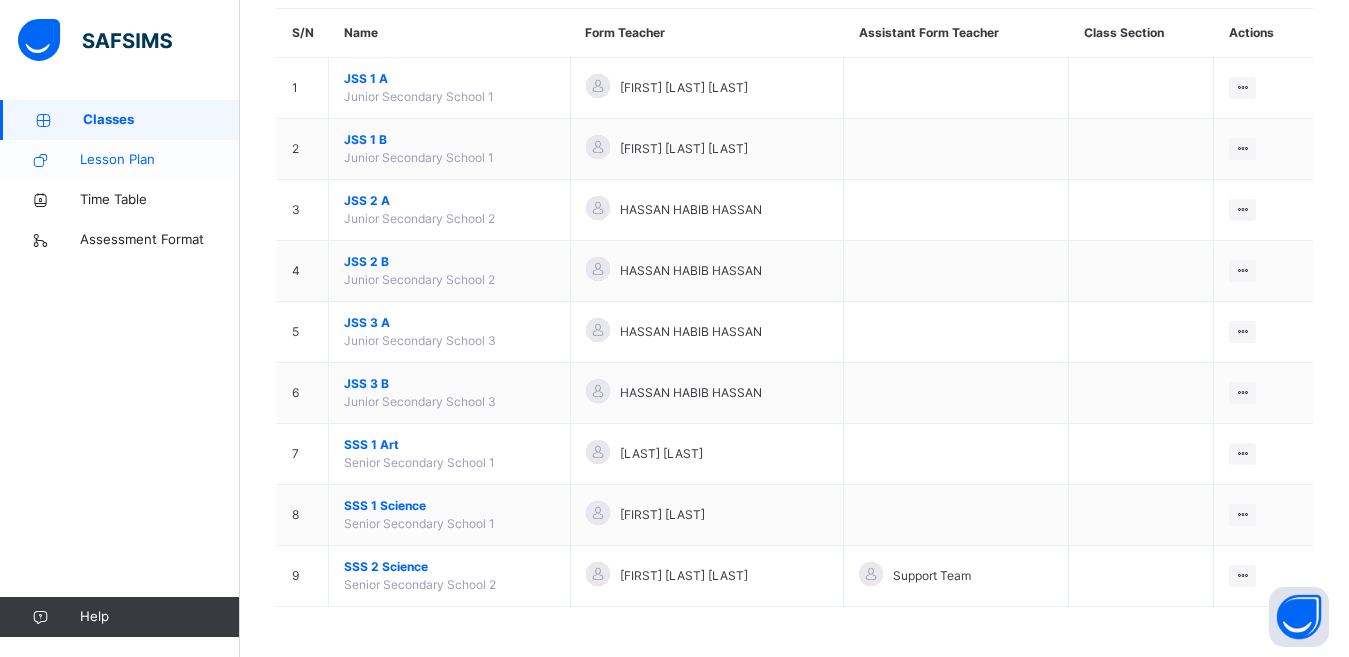 click on "Lesson Plan" at bounding box center [120, 160] 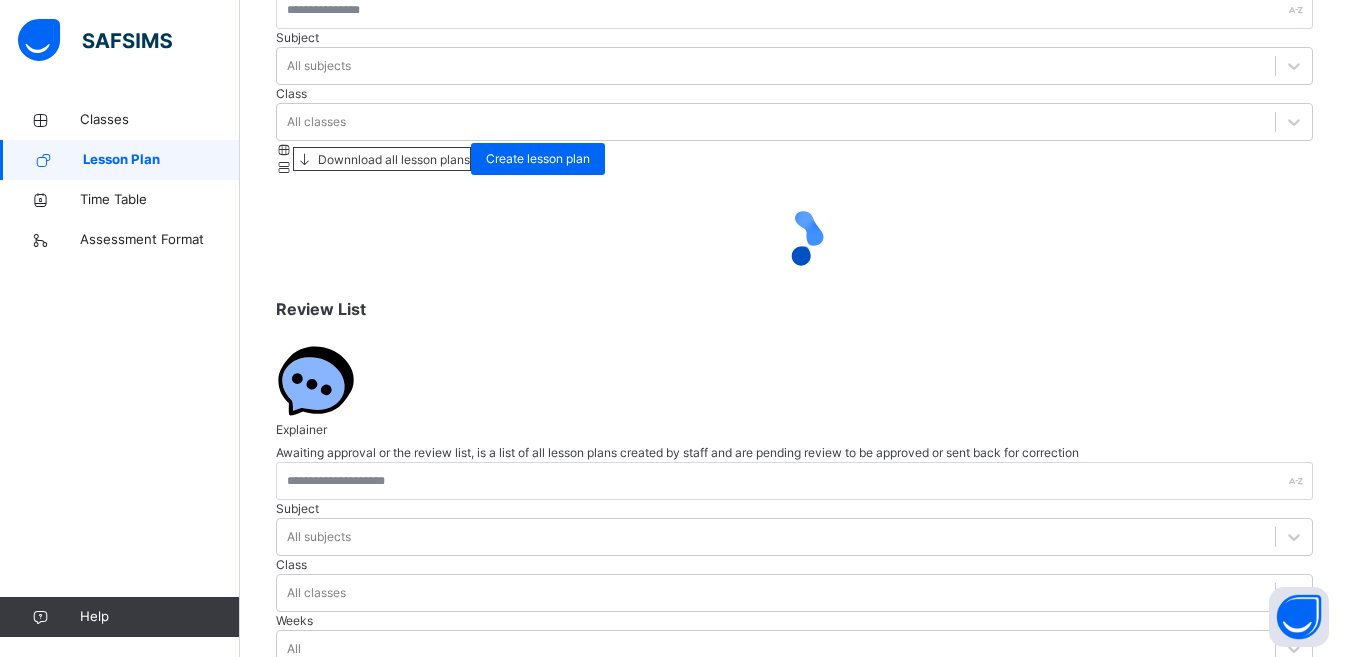 scroll, scrollTop: 0, scrollLeft: 0, axis: both 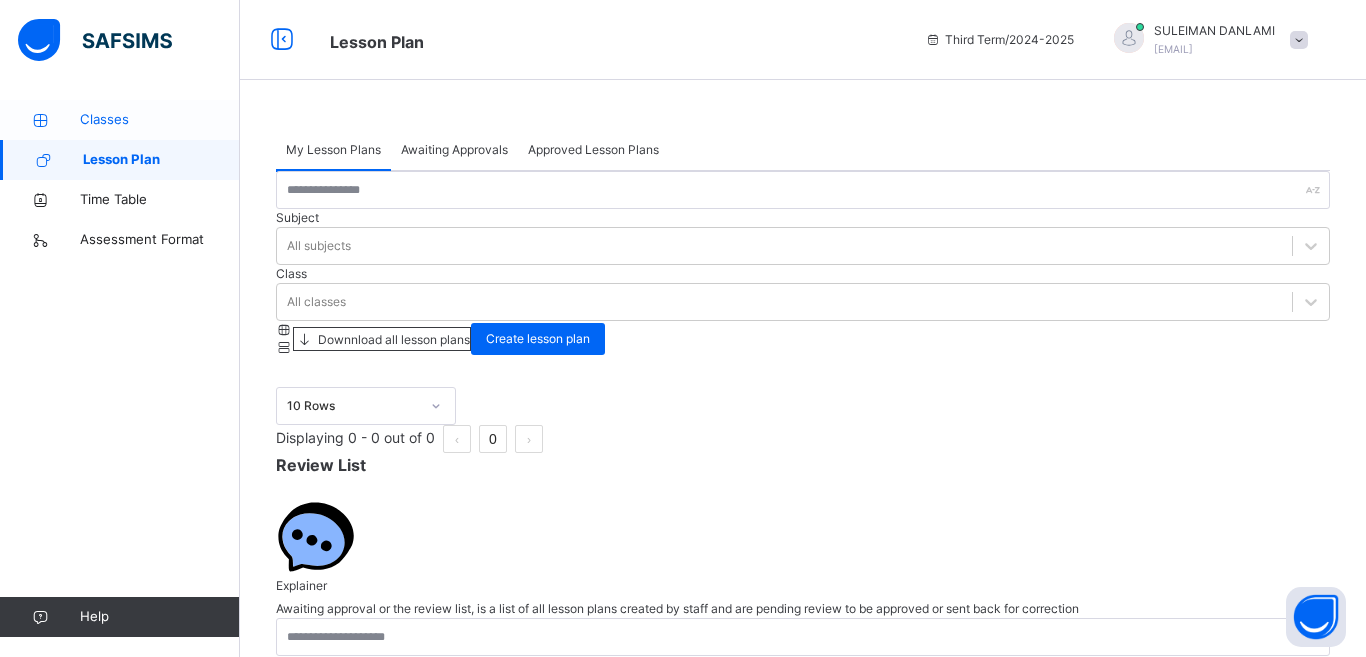 click on "Classes" at bounding box center (160, 120) 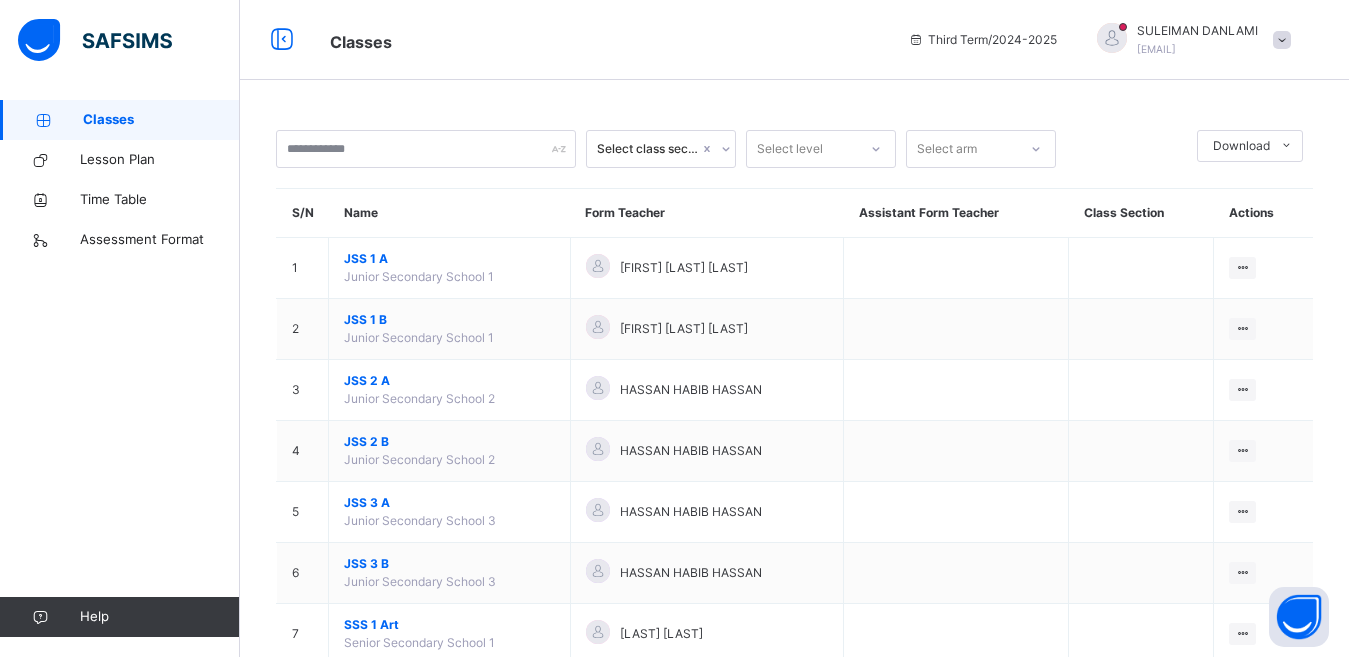 drag, startPoint x: 1347, startPoint y: 519, endPoint x: 1347, endPoint y: 596, distance: 77 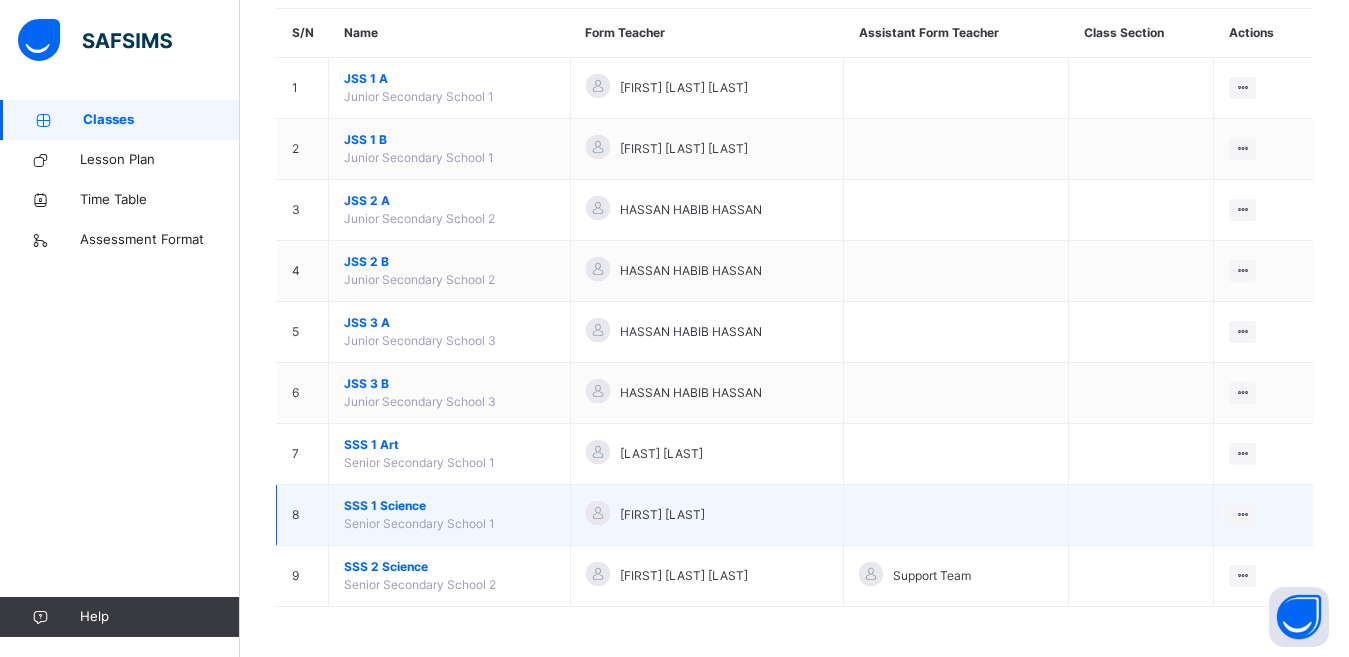 click on "[FIRST] [LAST]" at bounding box center [707, 515] 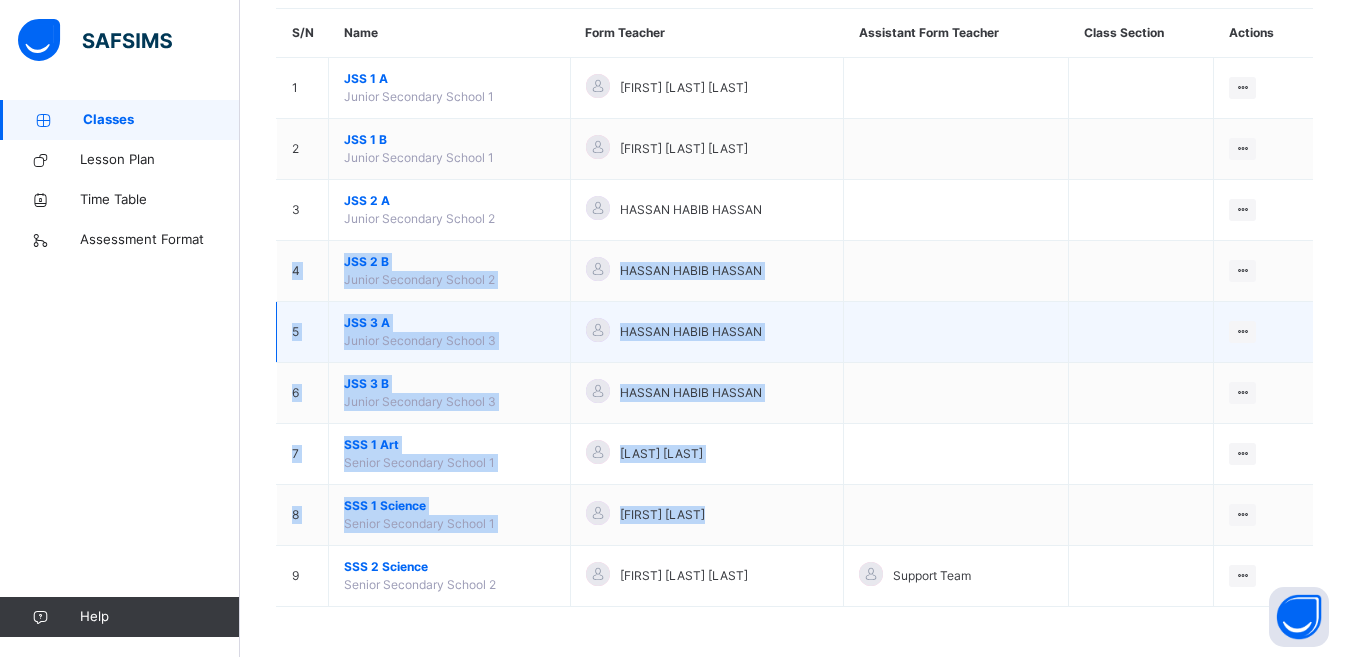 click at bounding box center (956, 332) 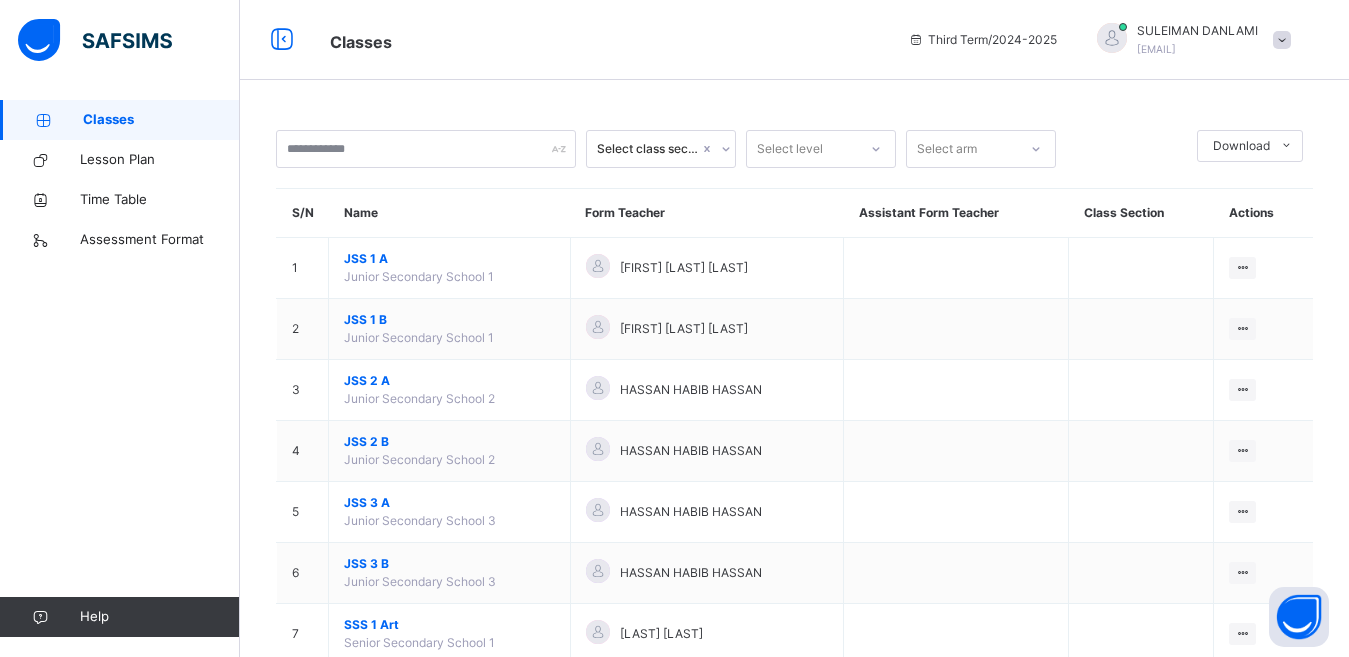 scroll, scrollTop: 180, scrollLeft: 0, axis: vertical 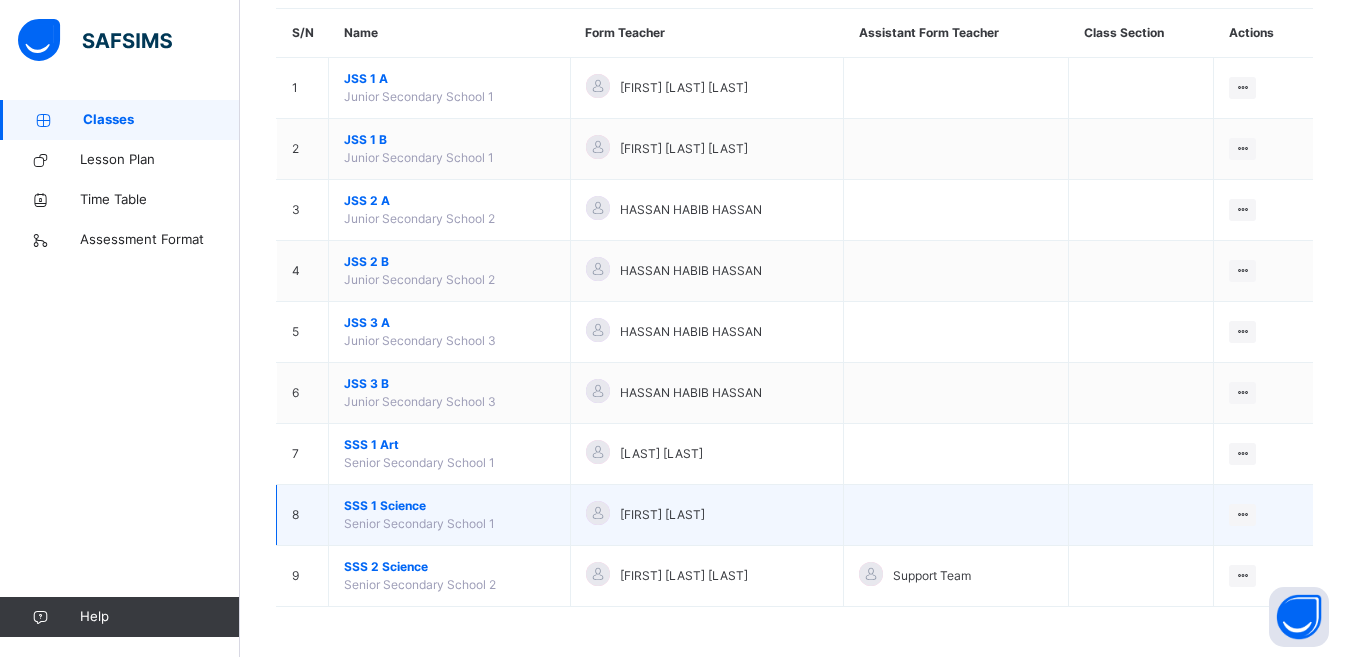 click on "[FIRST] [LAST]" at bounding box center (707, 515) 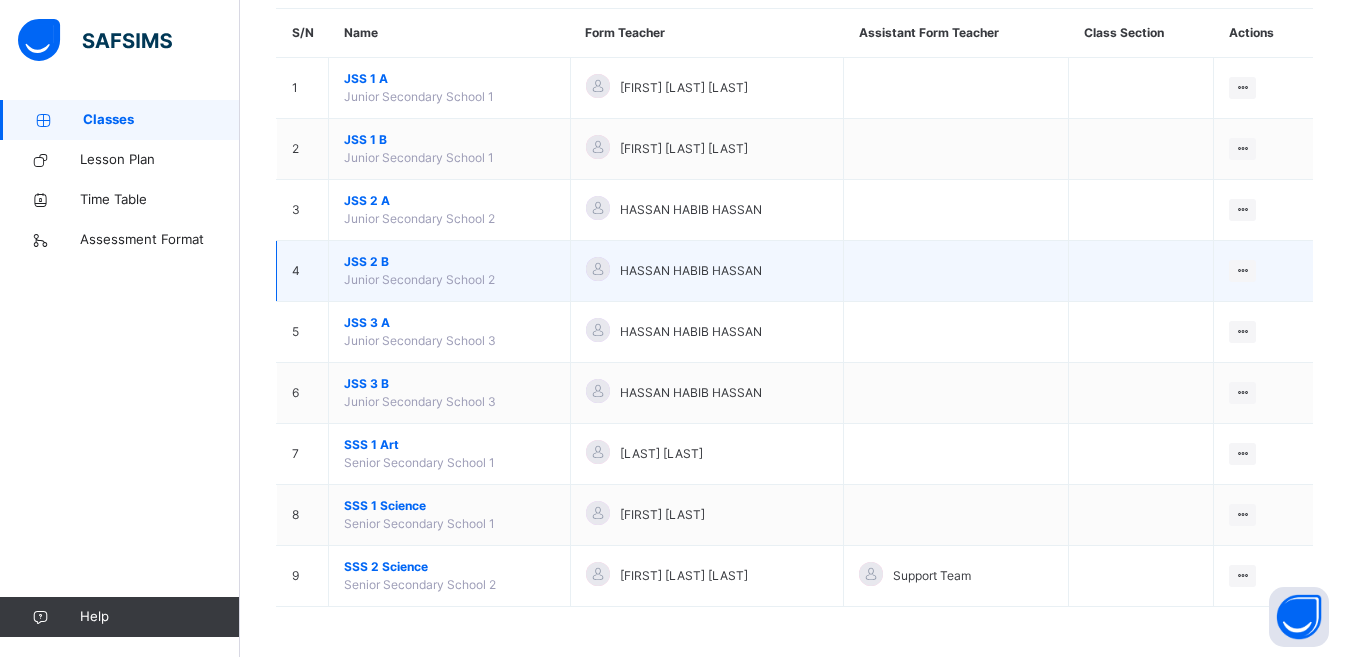 click on "JSS 2   B   Junior Secondary School 2" at bounding box center [450, 271] 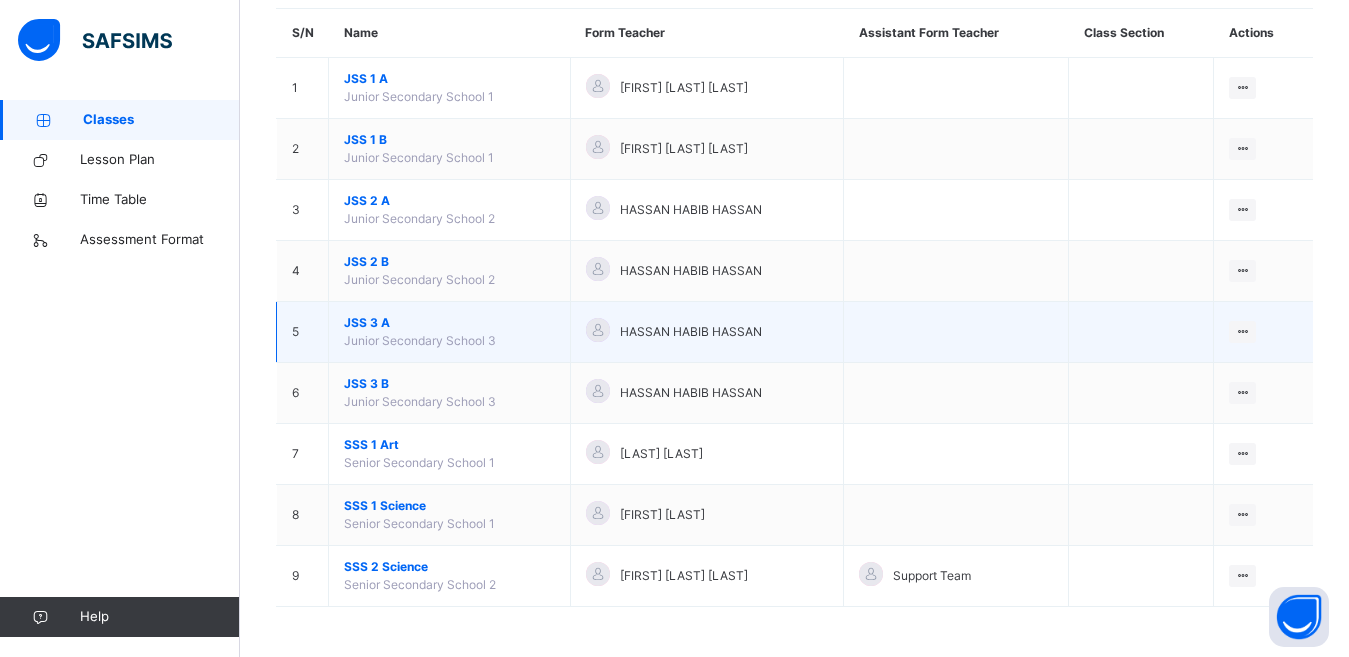 click on "JSS 3   A" at bounding box center (449, 323) 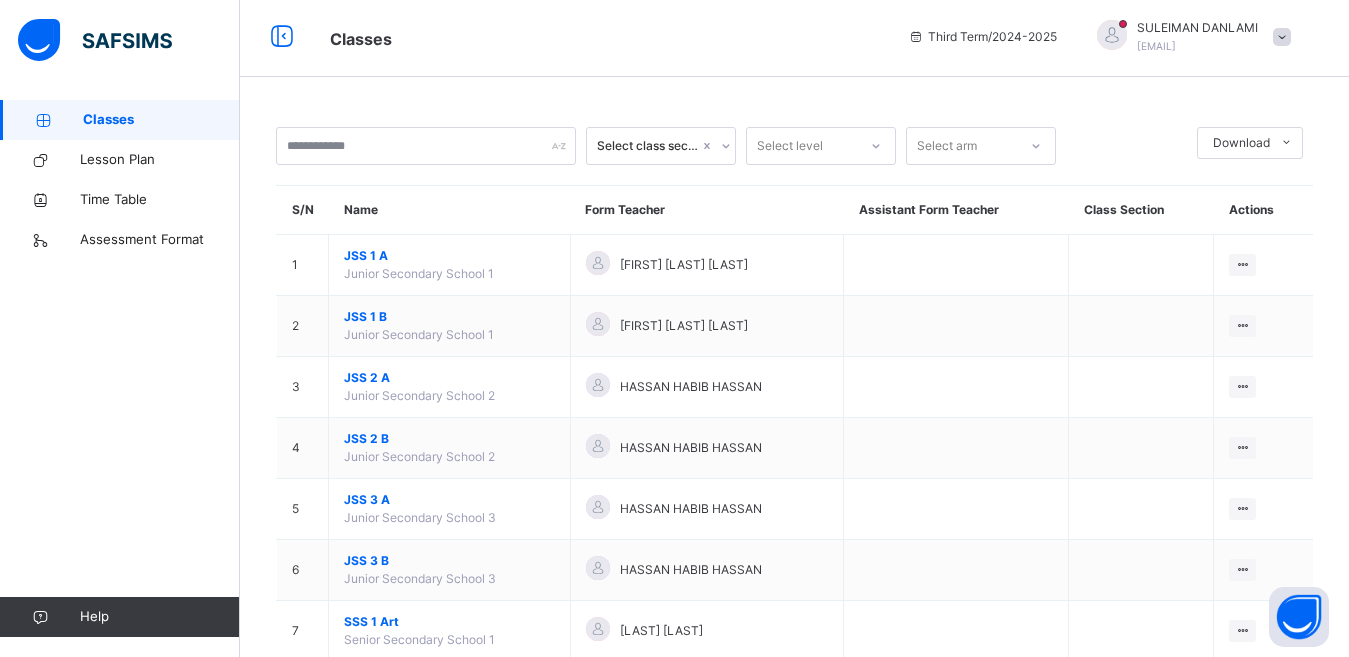 scroll, scrollTop: 180, scrollLeft: 0, axis: vertical 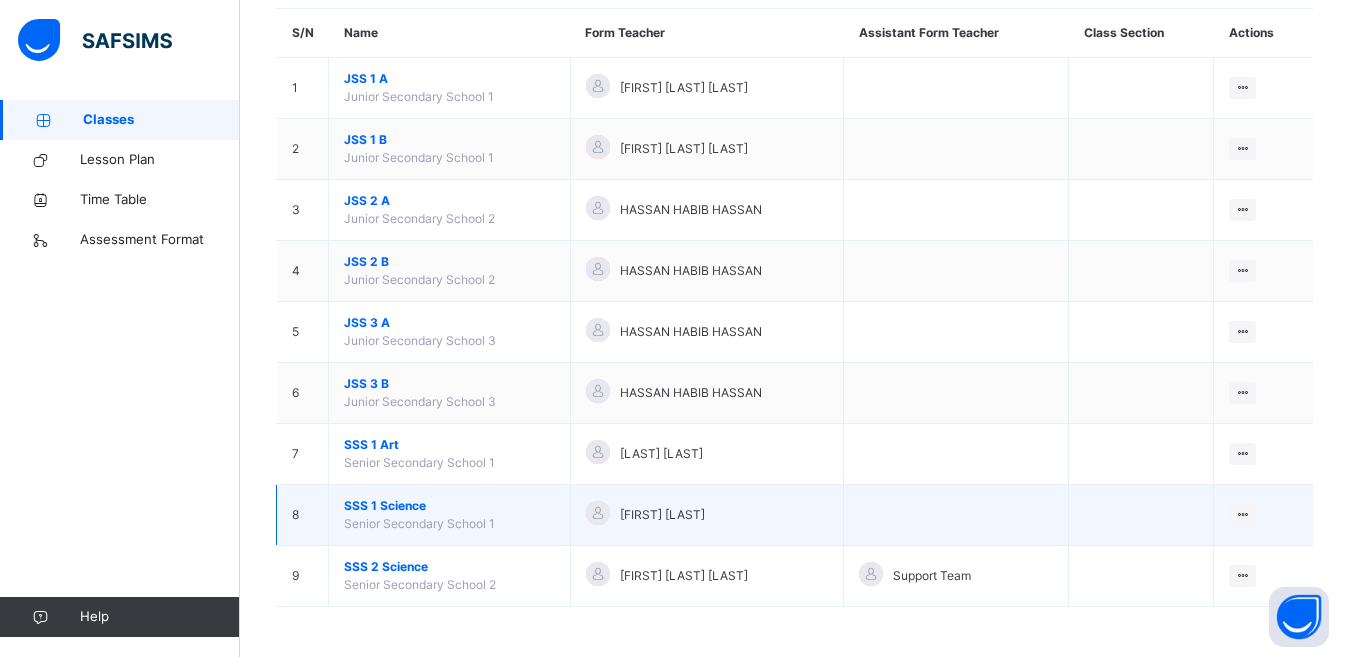 click on "SSS 1   Science   Senior Secondary School 1" at bounding box center (450, 515) 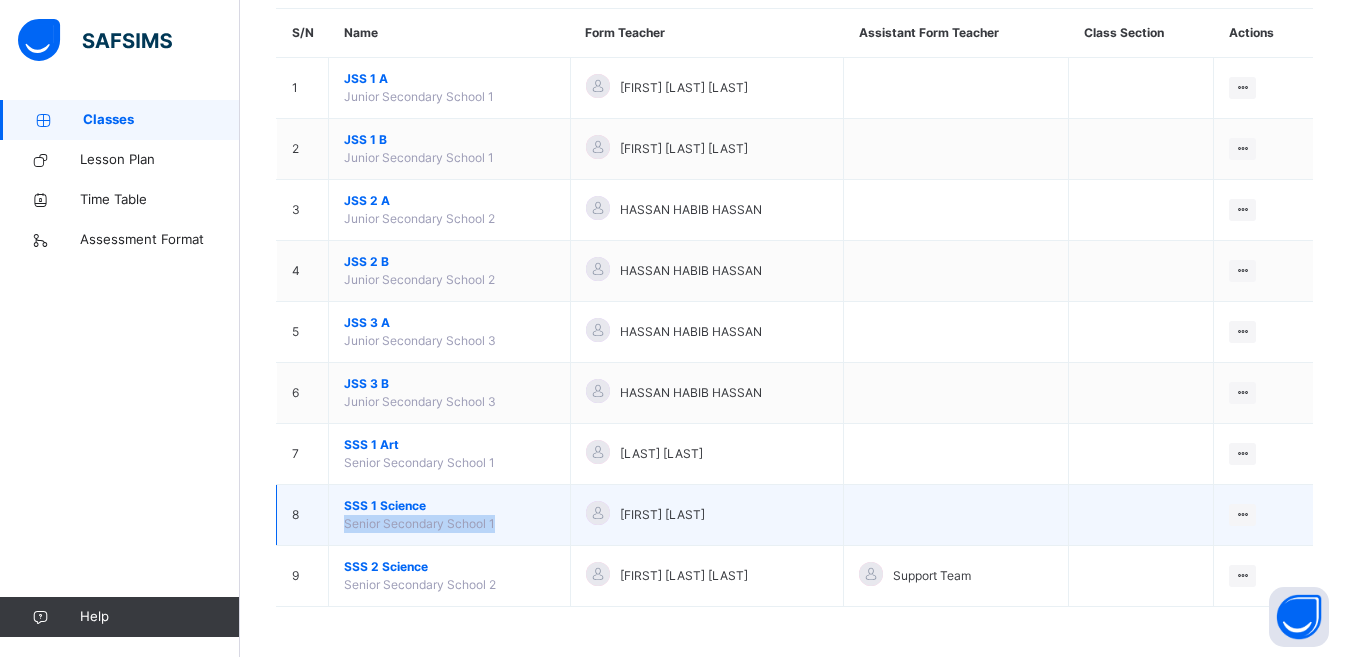 click on "SSS 1   Science   Senior Secondary School 1" at bounding box center (450, 515) 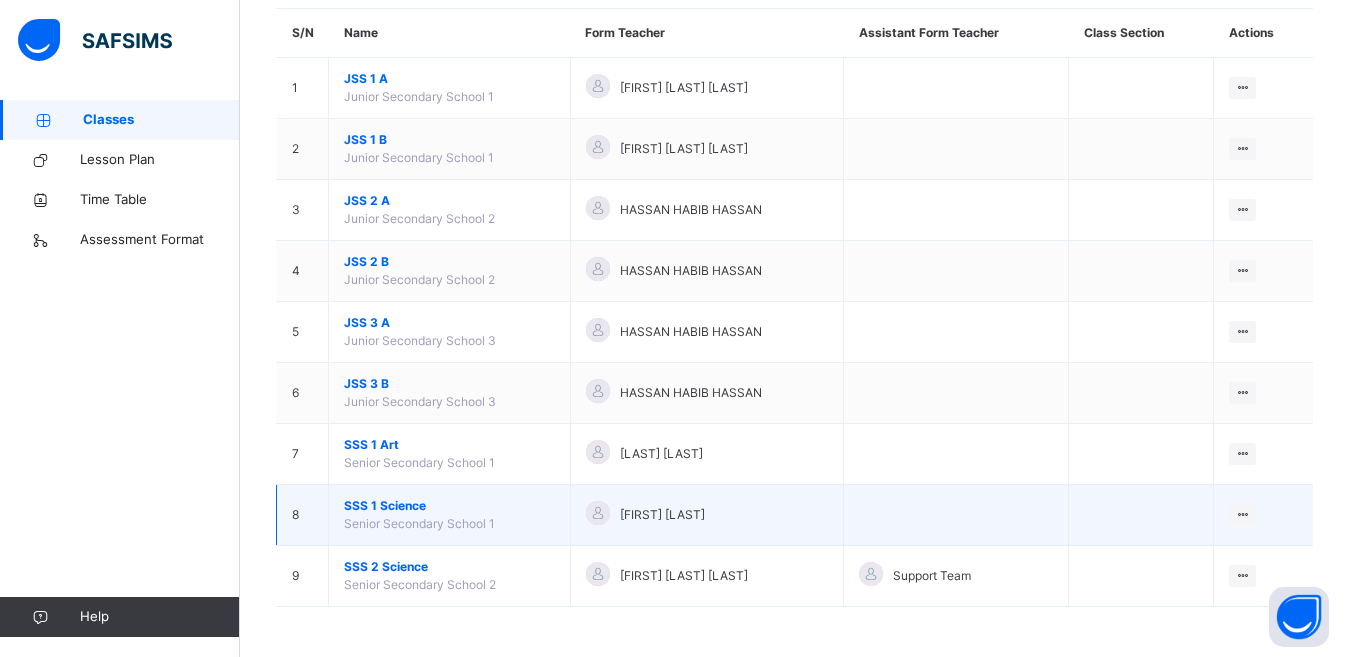 click on "[FIRST] [LAST]" at bounding box center [707, 515] 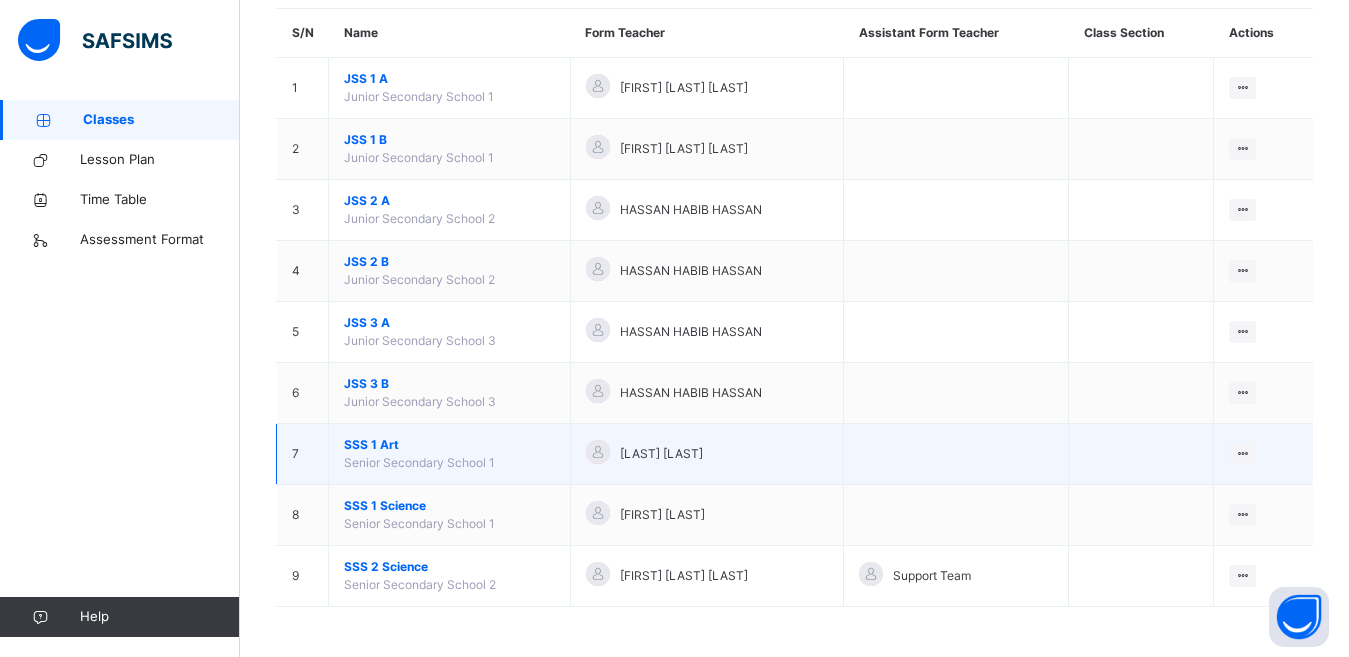 drag, startPoint x: 833, startPoint y: 526, endPoint x: 949, endPoint y: 478, distance: 125.53884 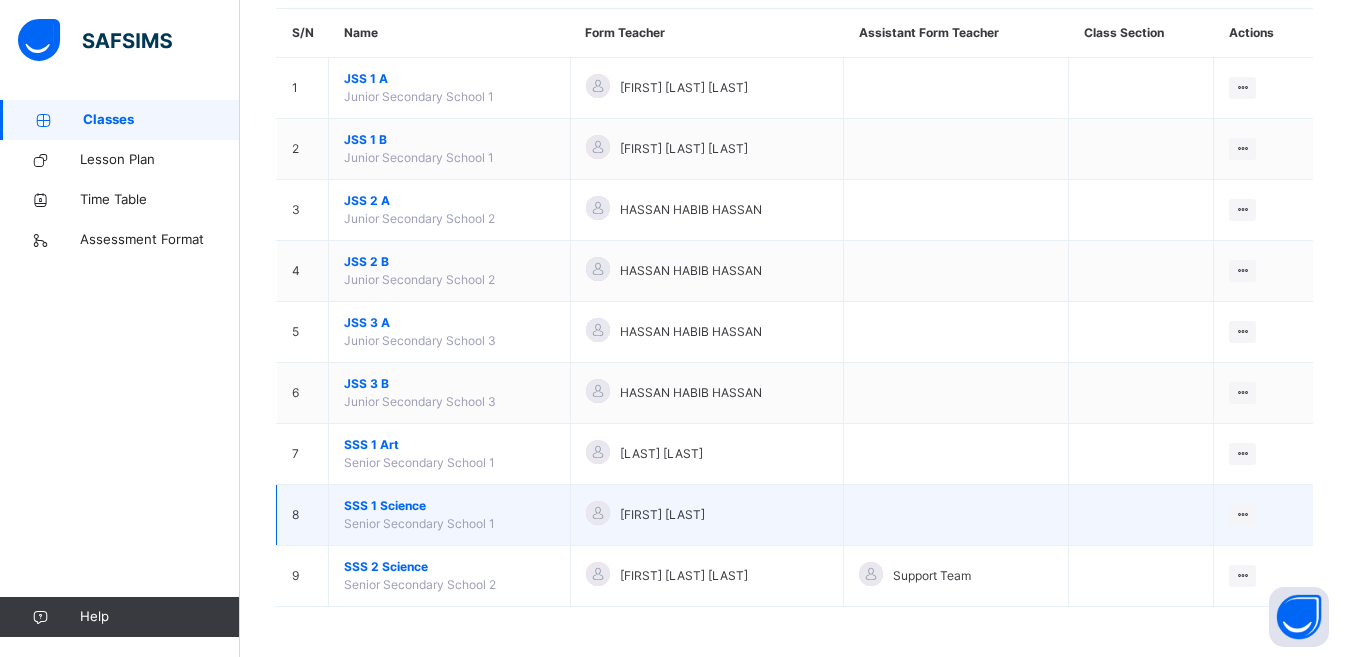 drag, startPoint x: 949, startPoint y: 478, endPoint x: 1129, endPoint y: 495, distance: 180.801 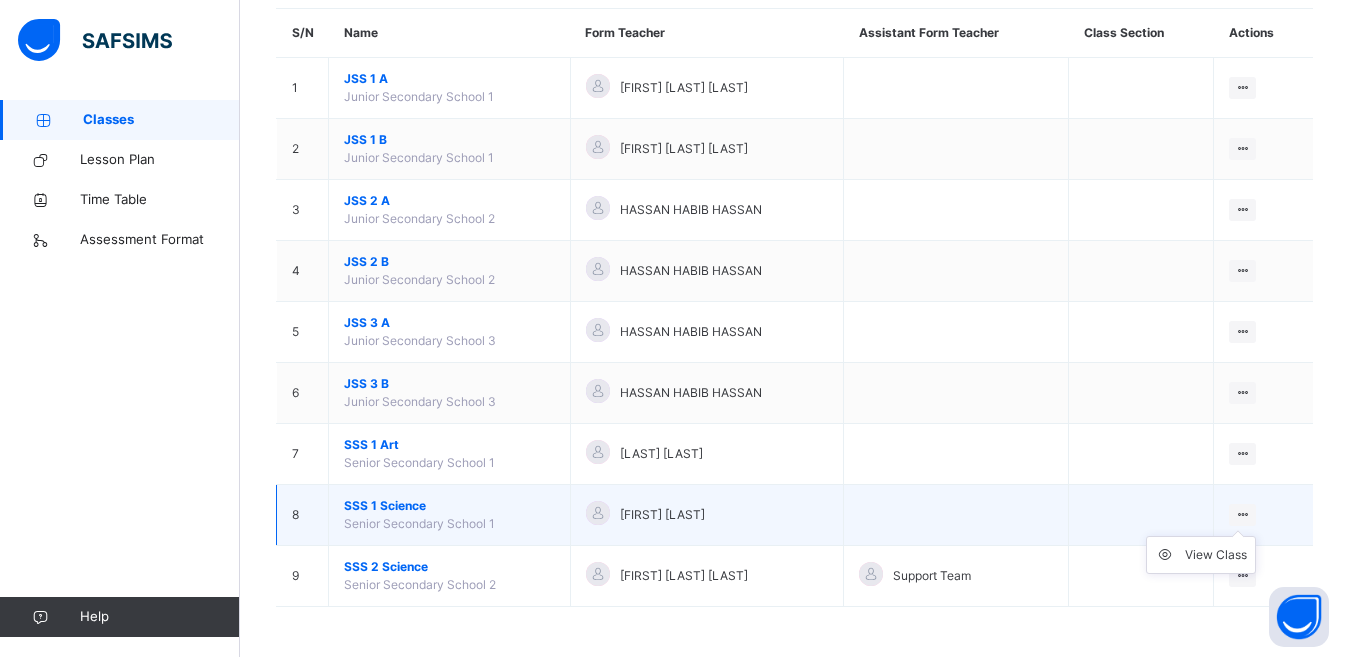 click at bounding box center [1242, 514] 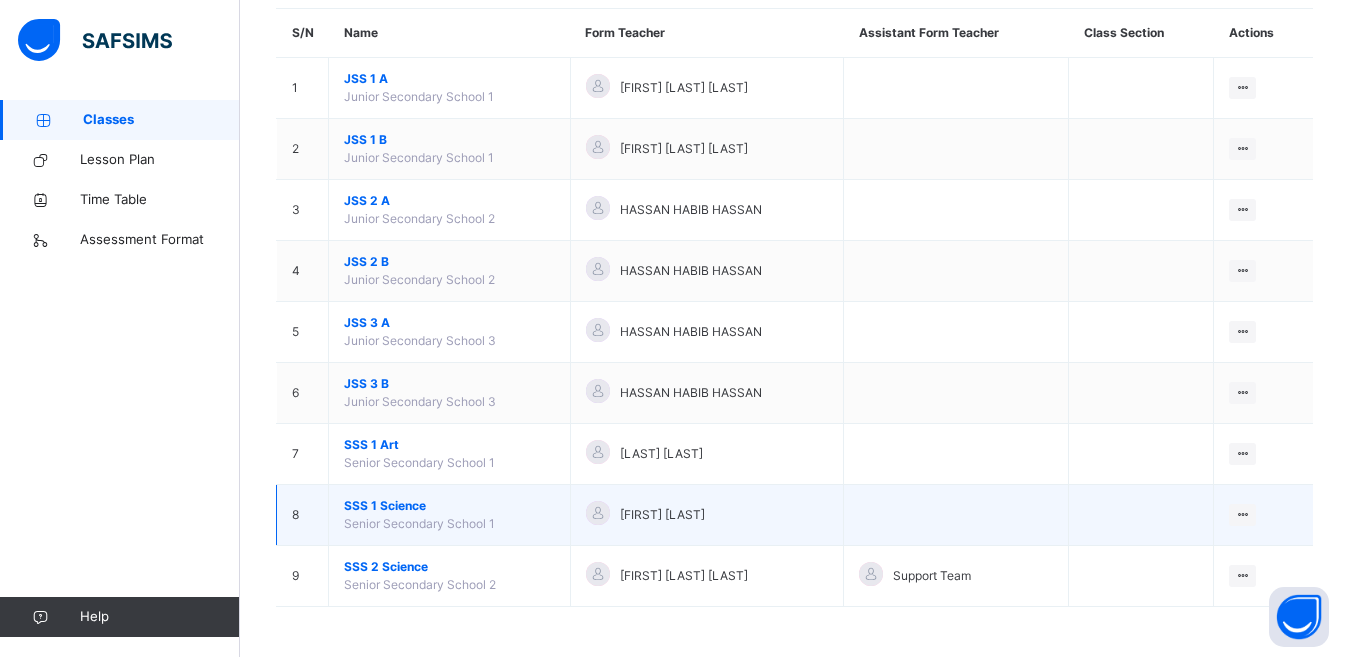 click at bounding box center (1141, 515) 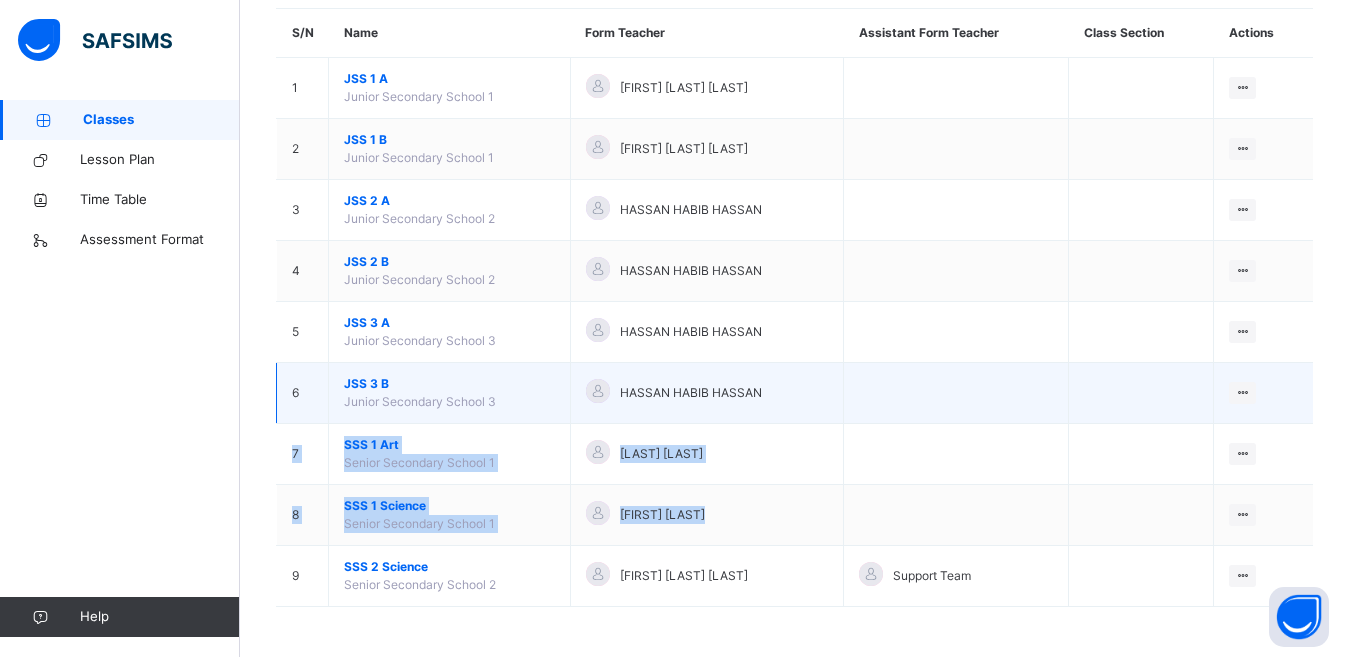 drag, startPoint x: 1176, startPoint y: 500, endPoint x: 1120, endPoint y: 383, distance: 129.71121 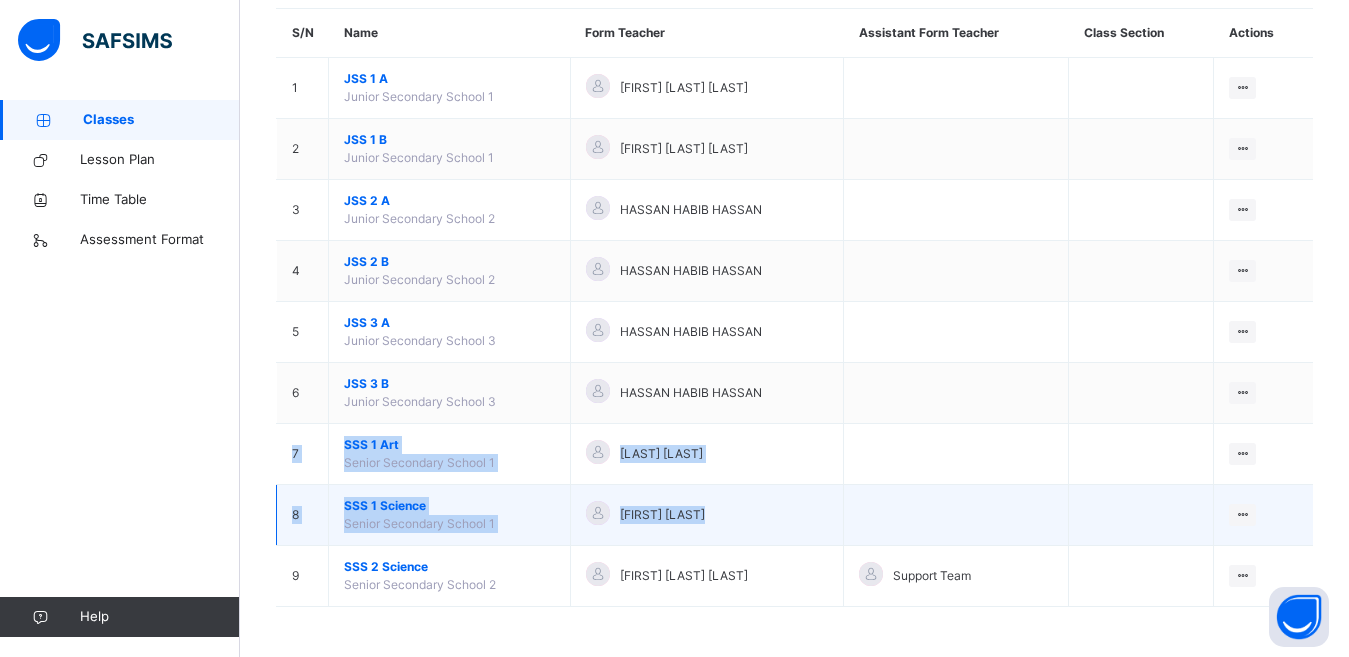 click at bounding box center (1141, 515) 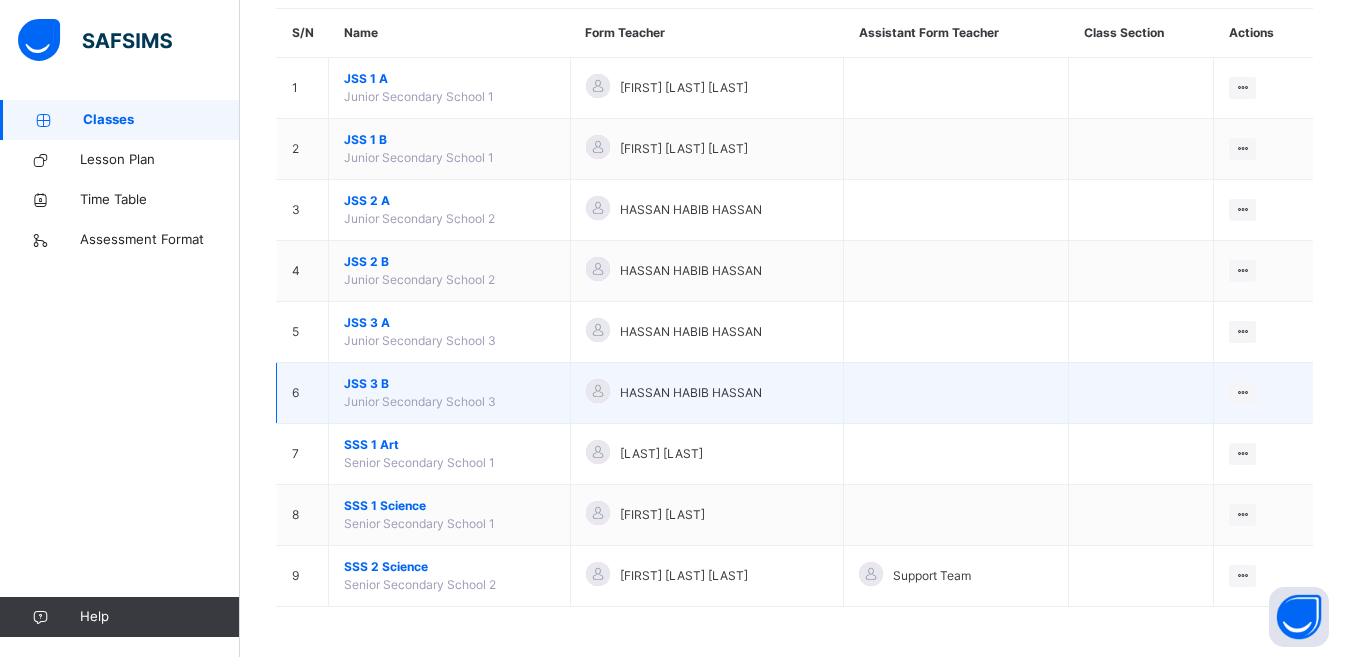 click at bounding box center (956, 393) 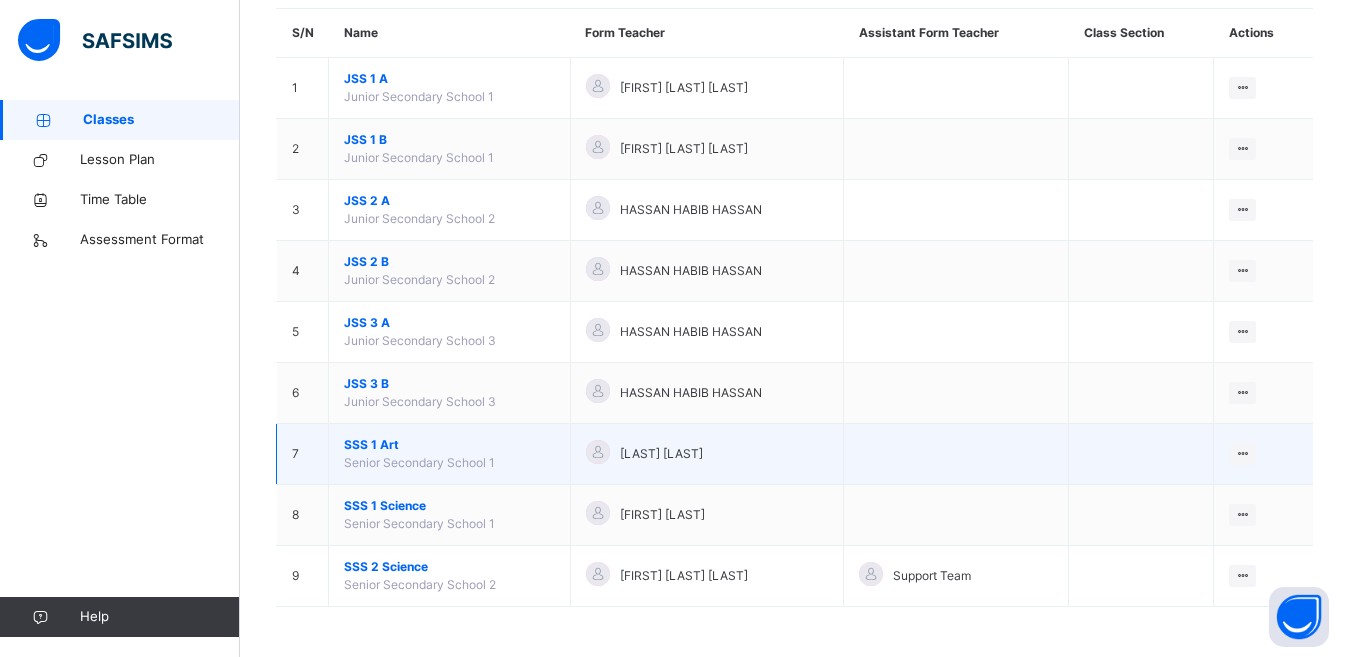 click at bounding box center (956, 454) 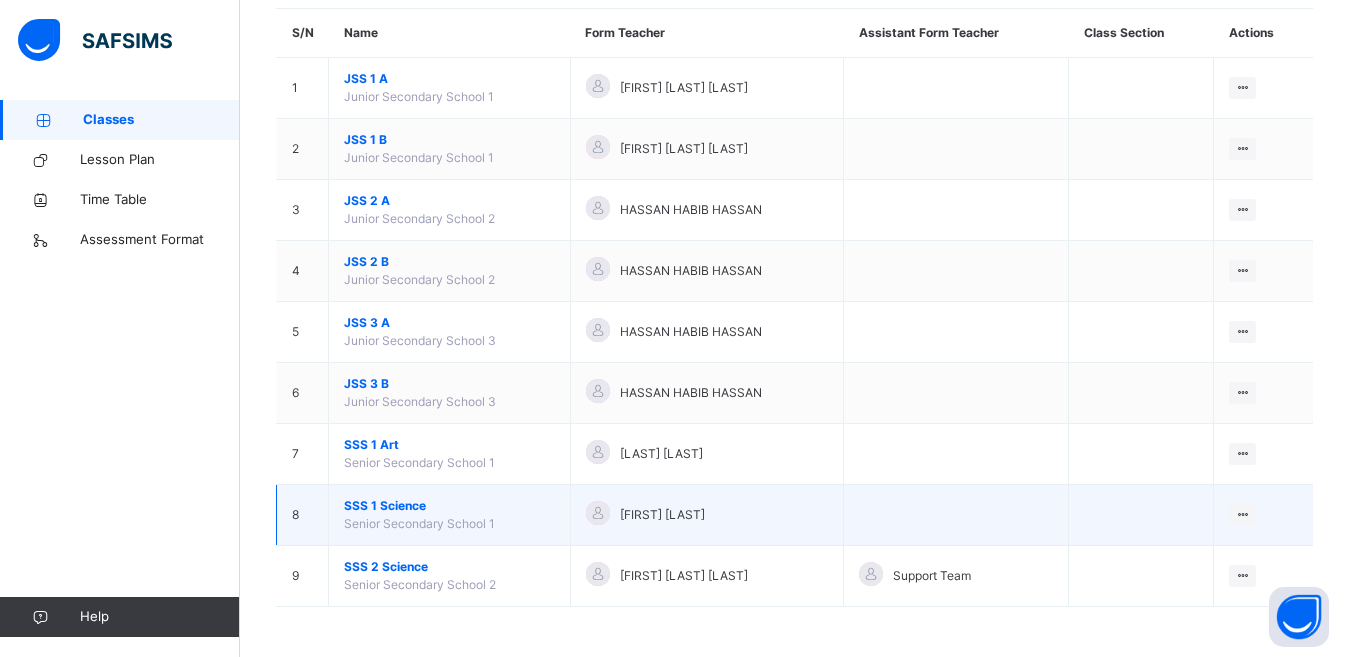 click at bounding box center [956, 515] 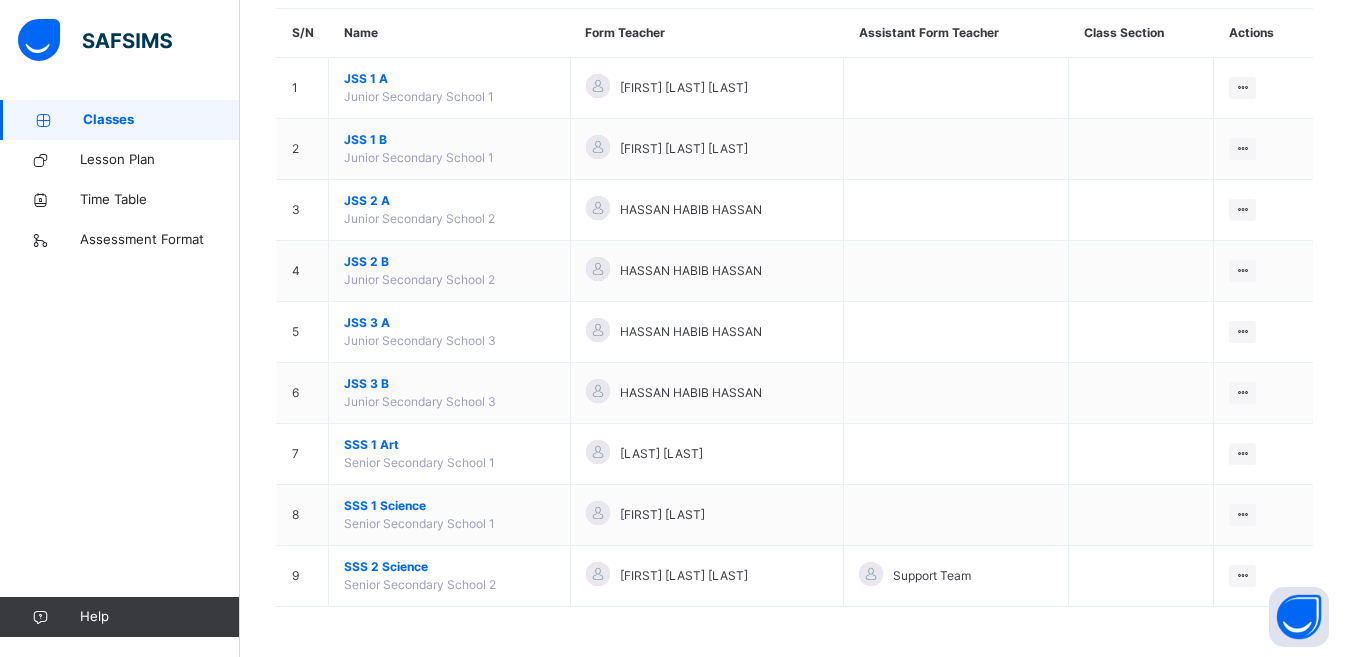 click on "Classes" at bounding box center [161, 120] 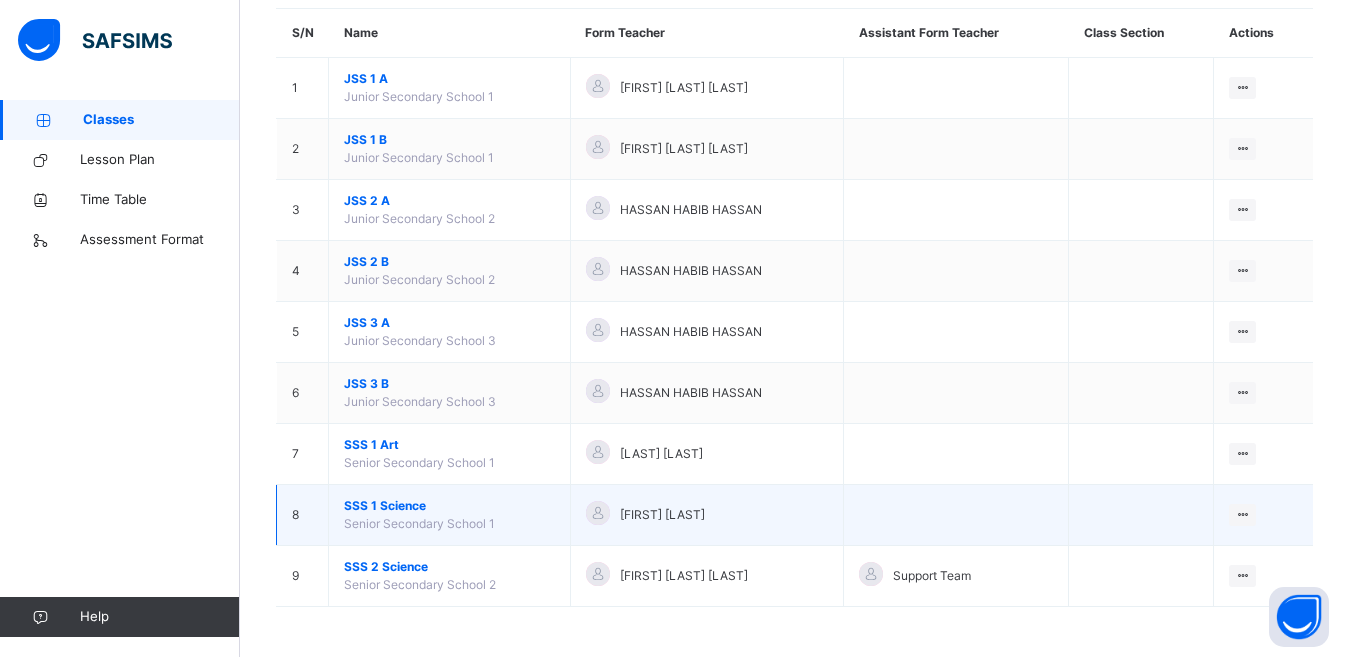 click on "[FIRST] [LAST]" at bounding box center [707, 515] 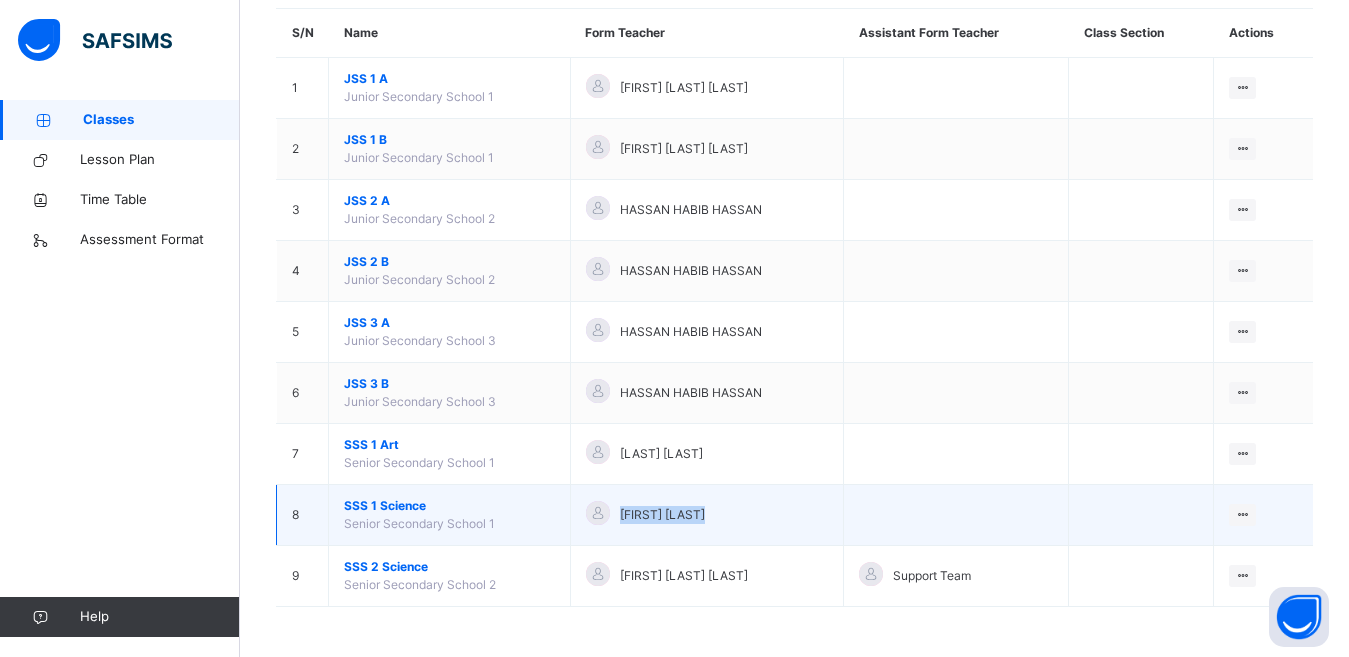 click on "[FIRST] [LAST]" at bounding box center [707, 515] 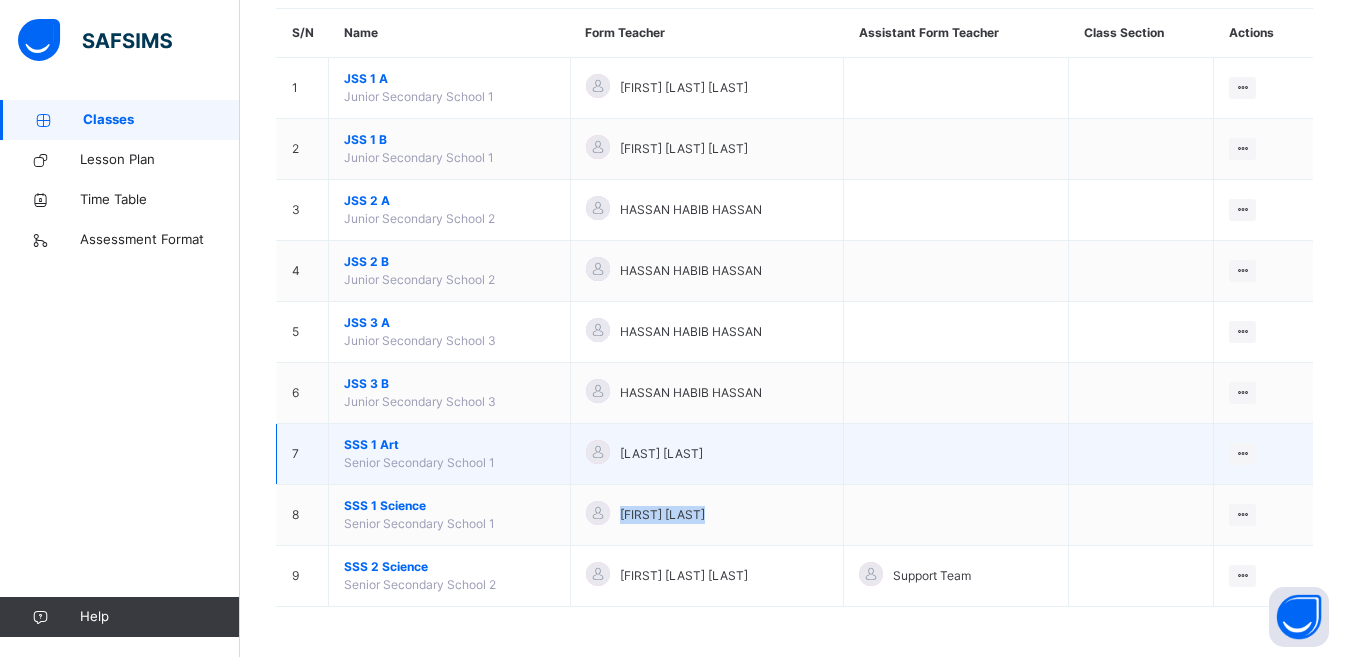 drag, startPoint x: 847, startPoint y: 515, endPoint x: 973, endPoint y: 440, distance: 146.63219 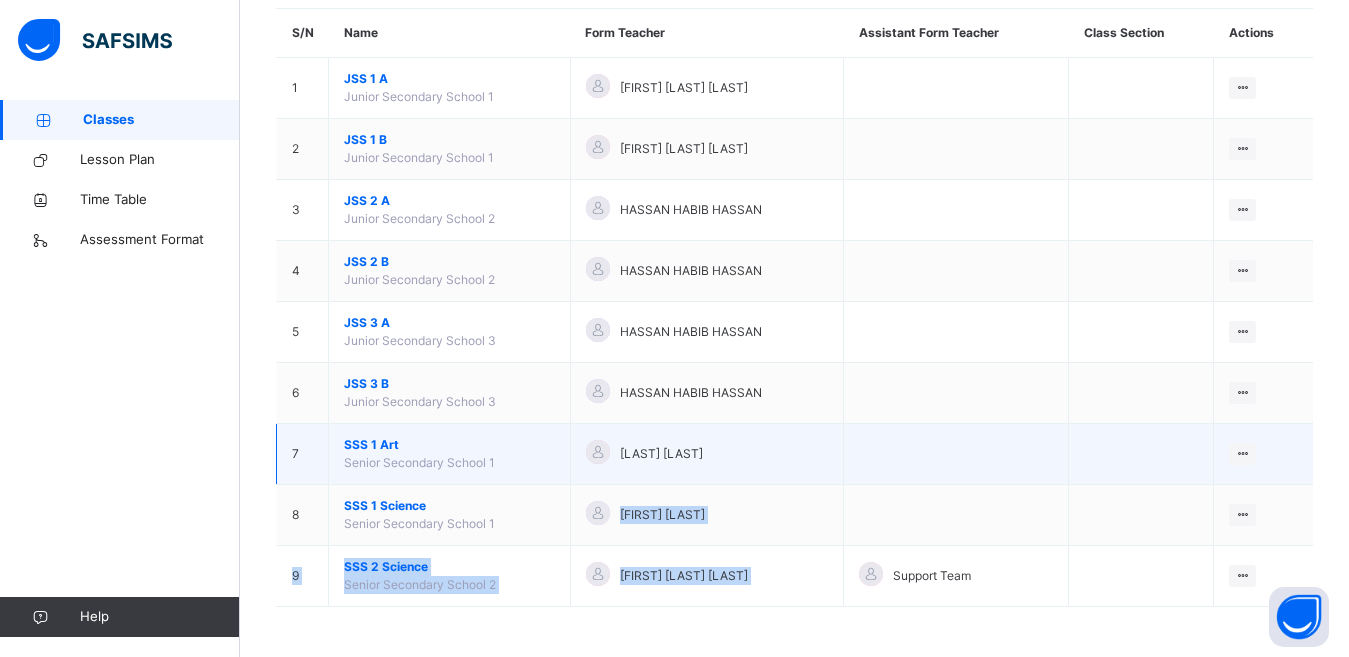 click at bounding box center [956, 454] 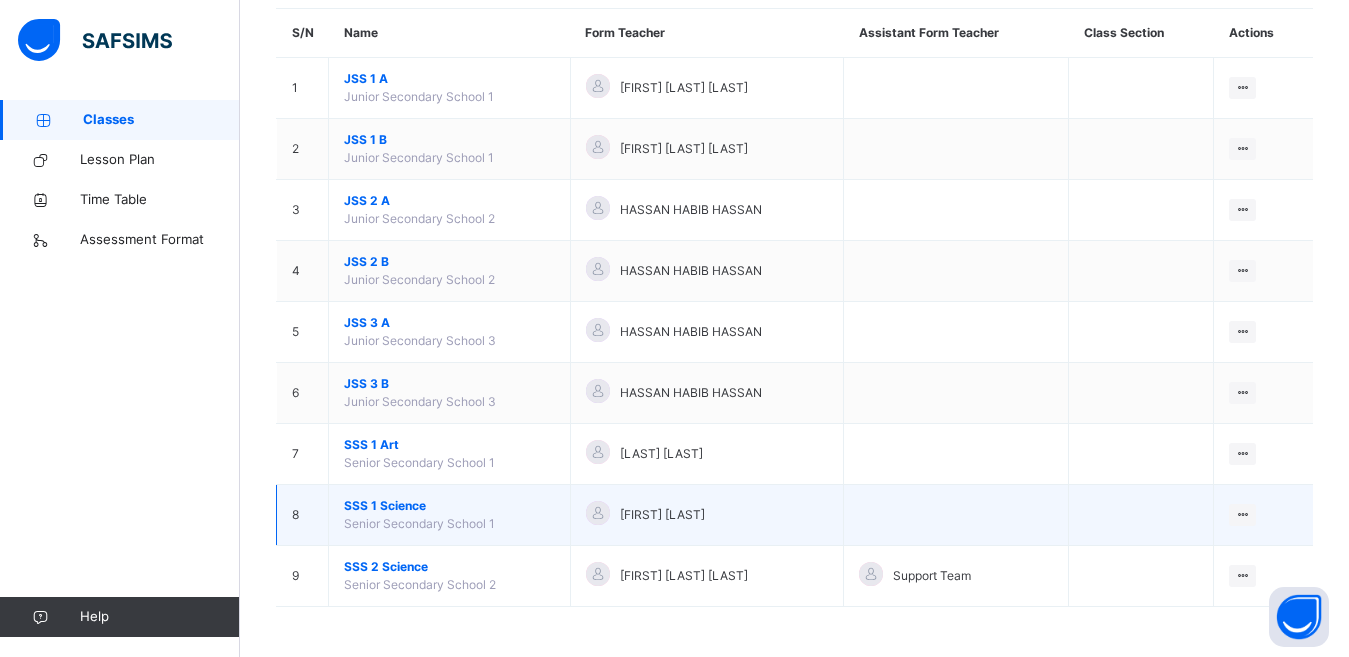 click at bounding box center [956, 515] 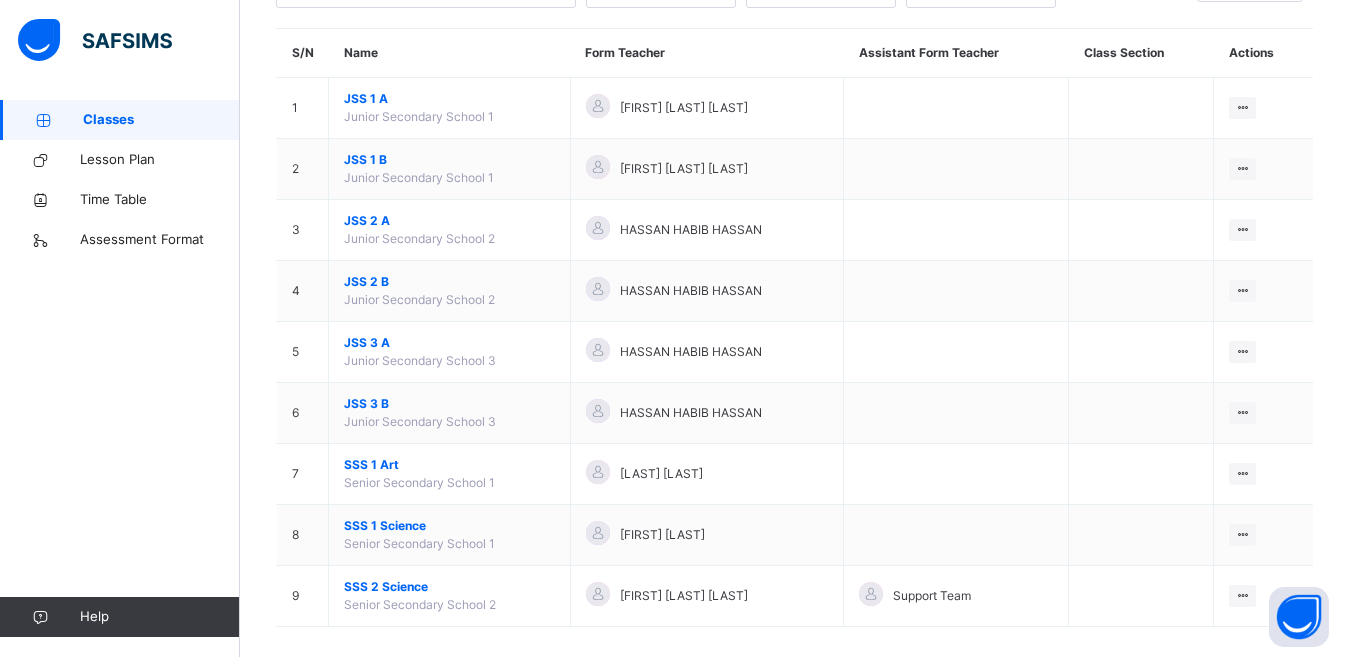 scroll, scrollTop: 180, scrollLeft: 0, axis: vertical 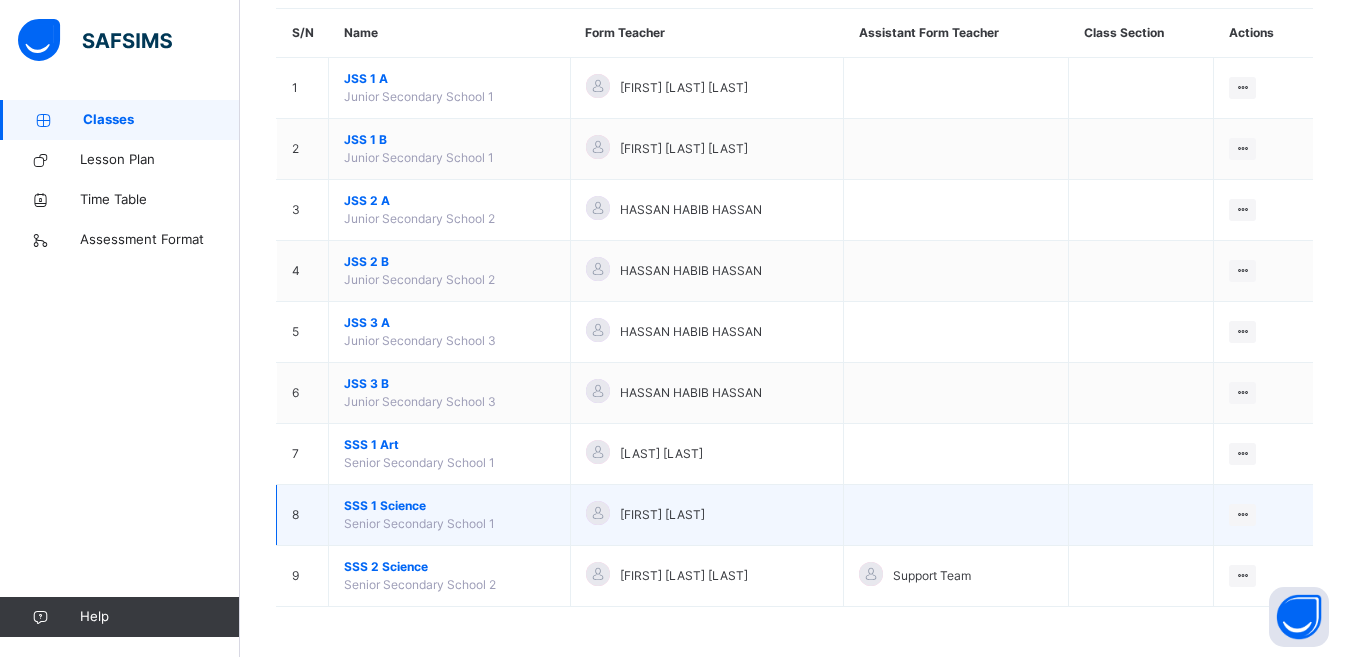 click at bounding box center (956, 515) 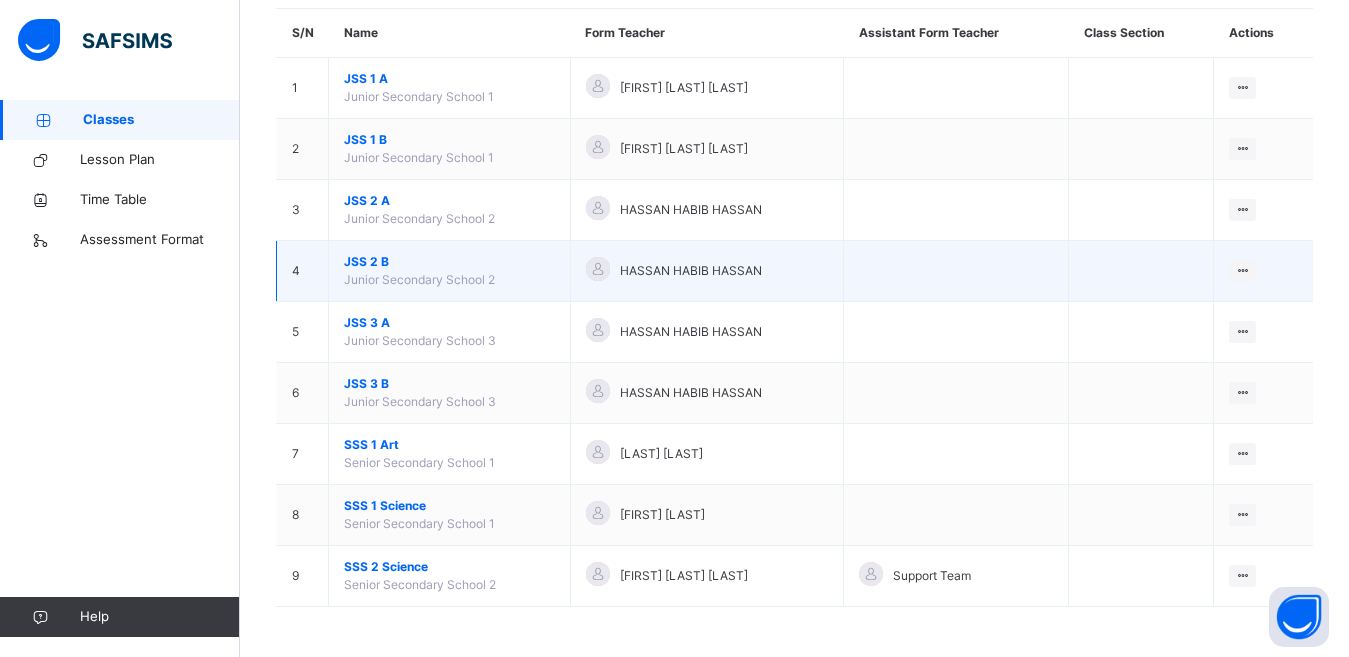 click on "HASSAN HABIB HASSAN" at bounding box center [707, 271] 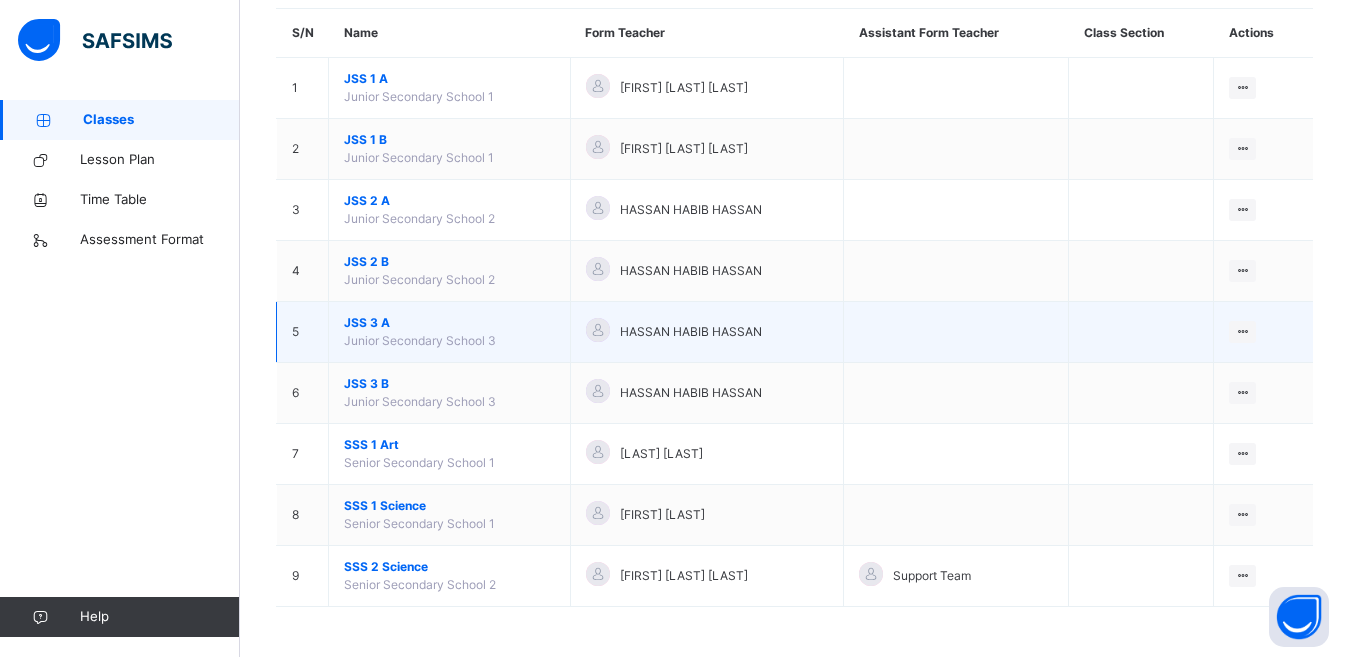 click on "HASSAN HABIB HASSAN" at bounding box center [707, 332] 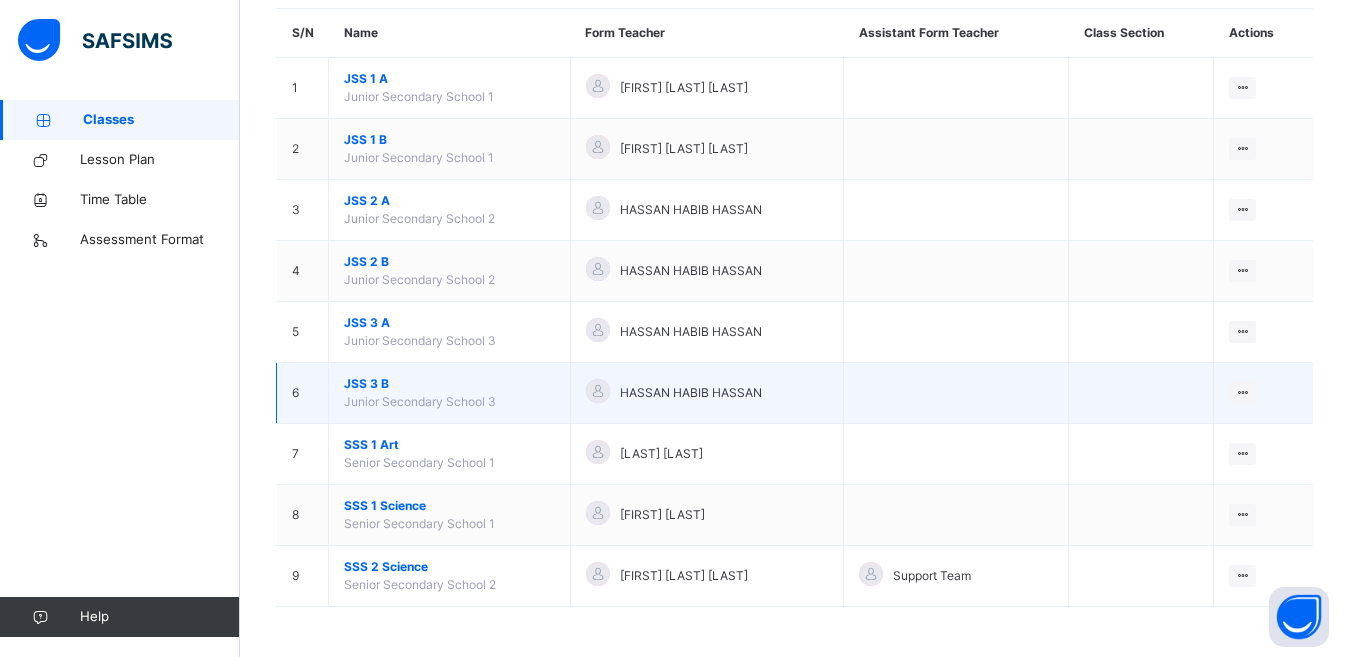 click on "HASSAN HABIB HASSAN" at bounding box center [707, 393] 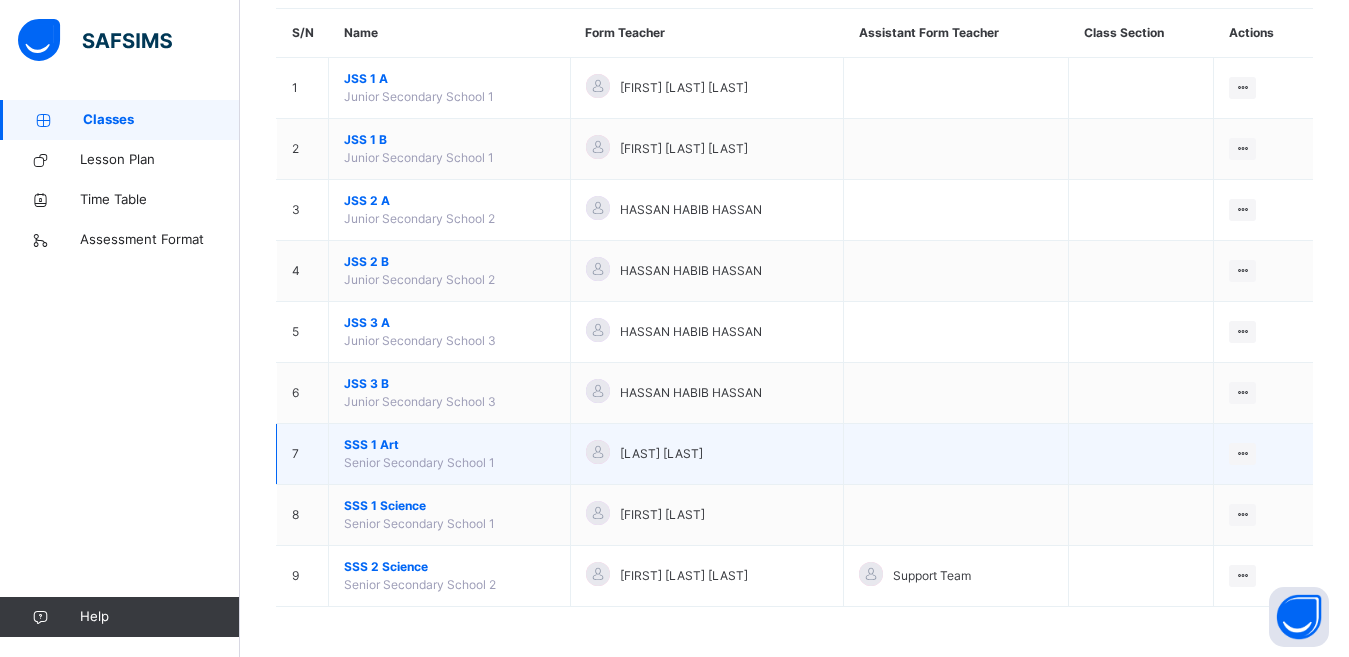 click on "[LAST] [LAST]" at bounding box center (707, 454) 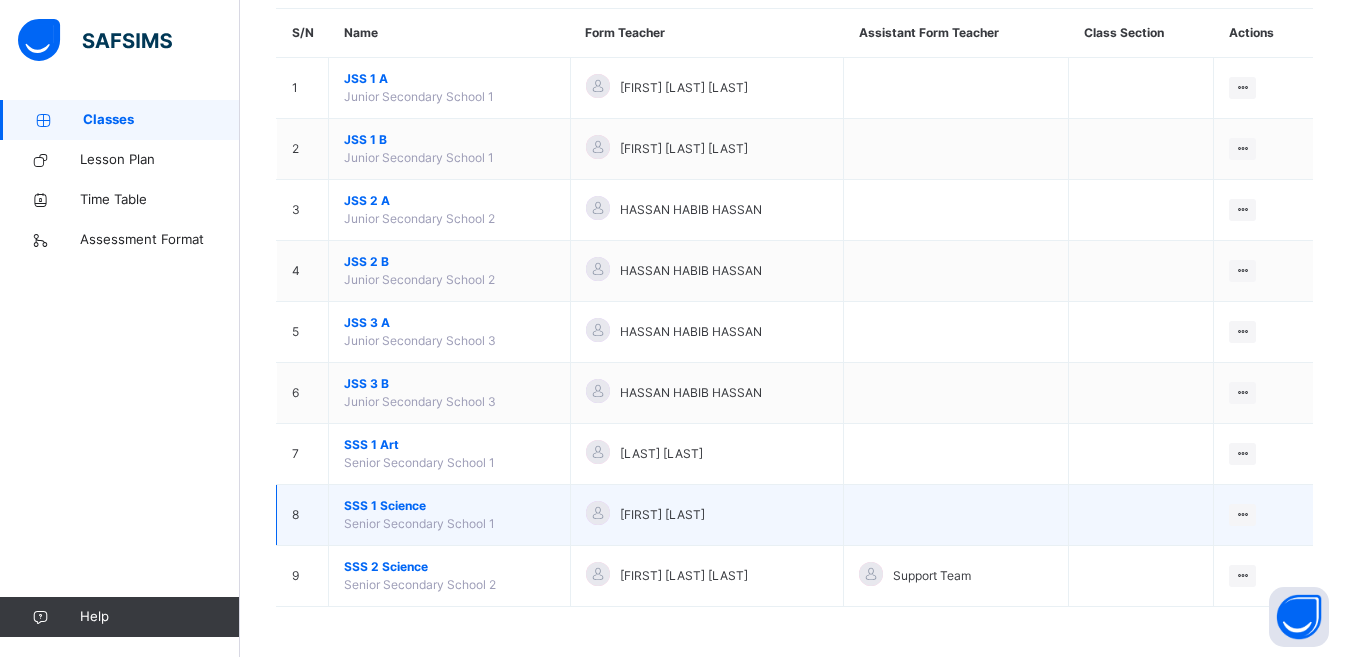 click on "[FIRST] [LAST]" at bounding box center (707, 515) 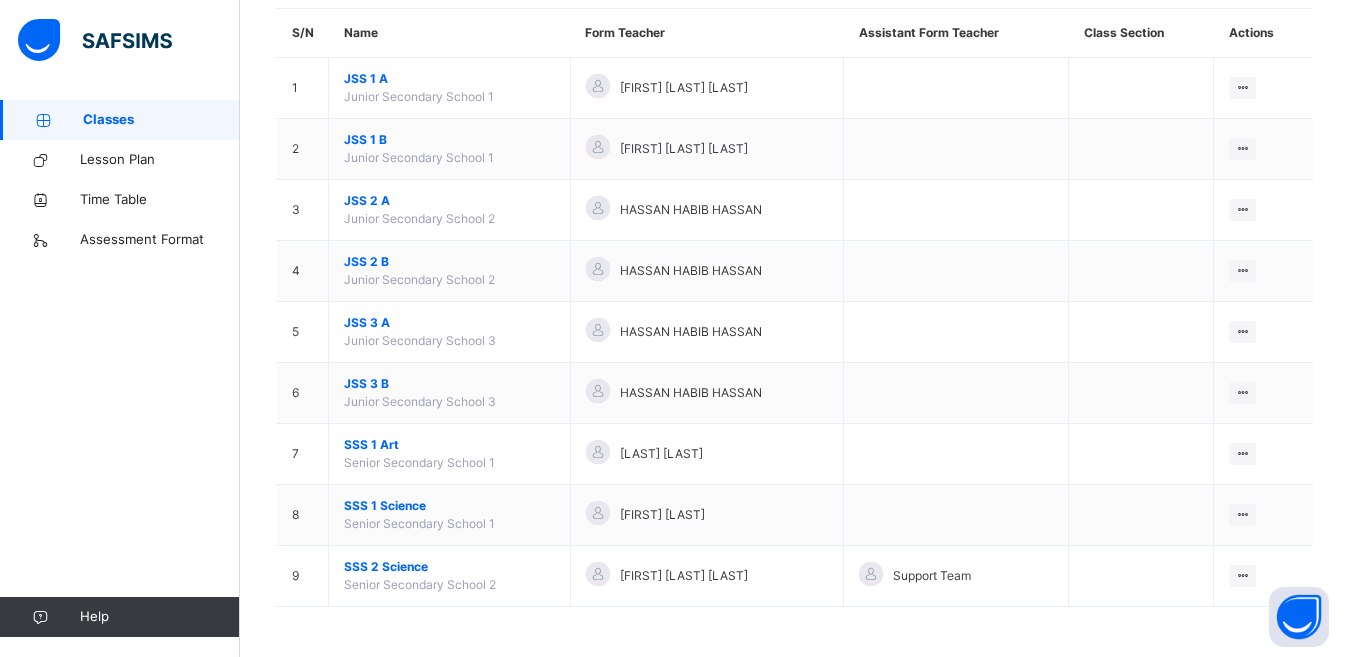 drag, startPoint x: 297, startPoint y: 506, endPoint x: 120, endPoint y: 264, distance: 299.82162 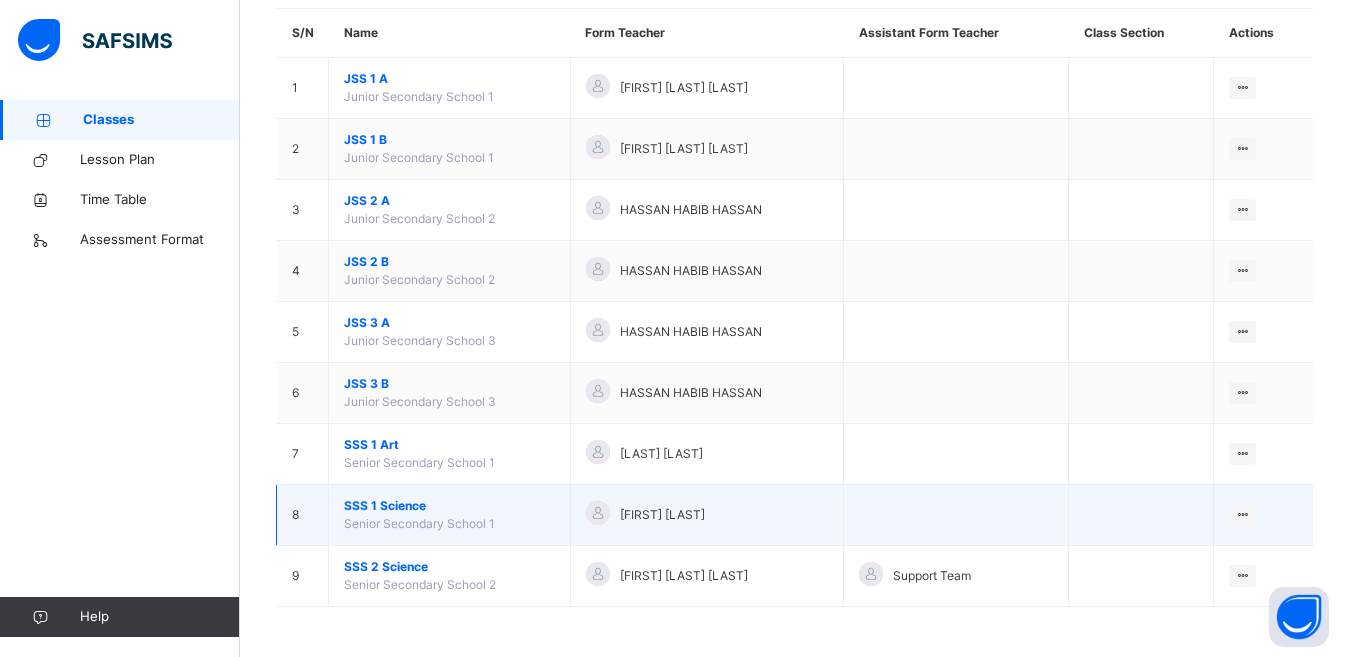 click on "SSS 1   Science   Senior Secondary School 1" at bounding box center [450, 515] 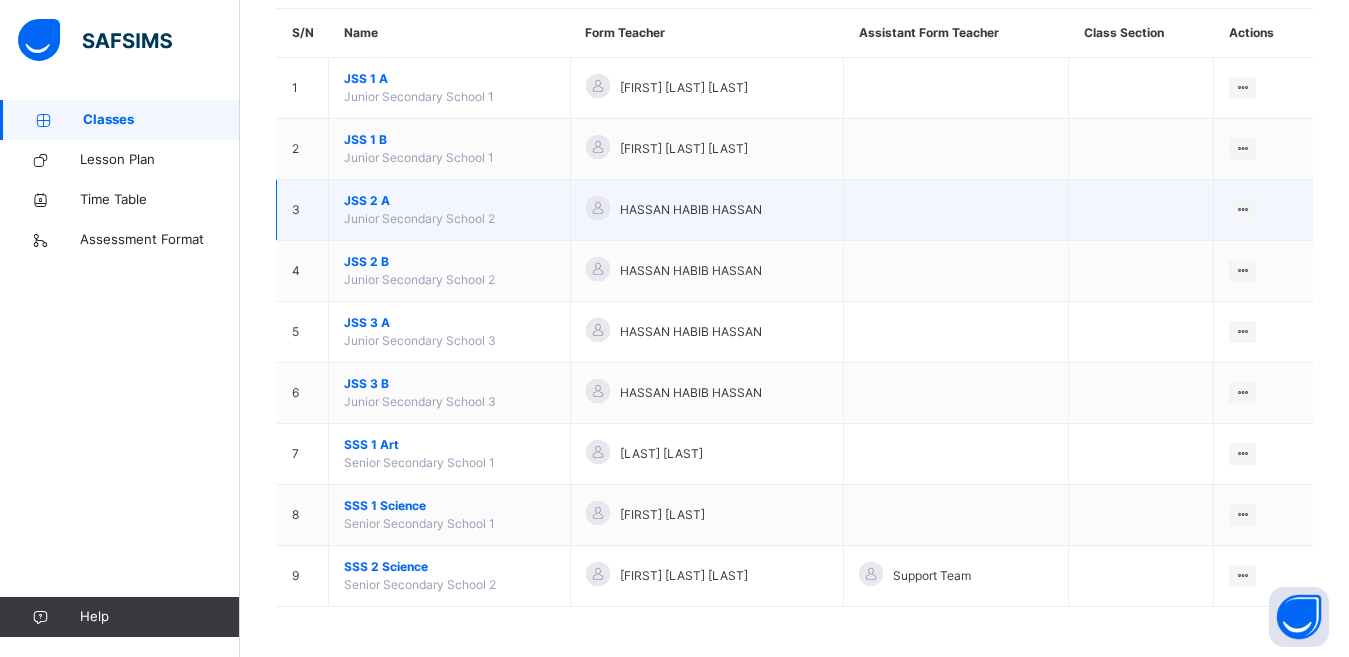 click on "HASSAN HABIB HASSAN" at bounding box center [707, 210] 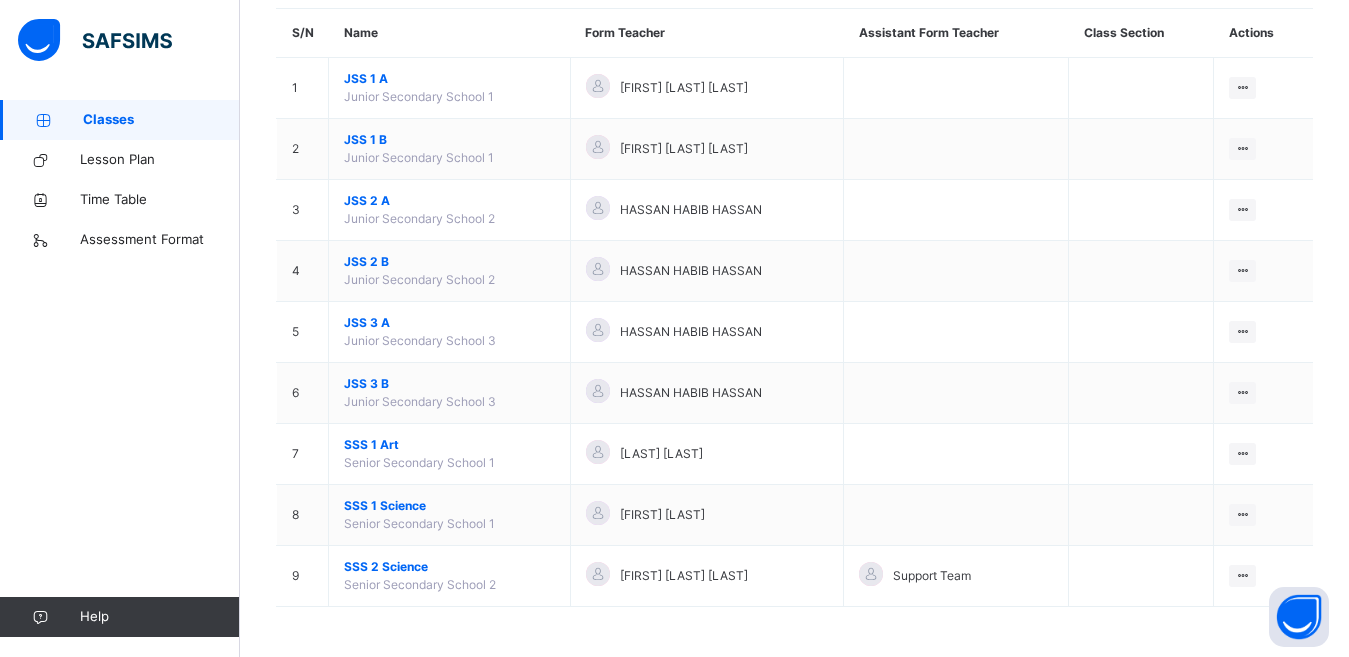 drag, startPoint x: 829, startPoint y: 204, endPoint x: 830, endPoint y: -71, distance: 275.00183 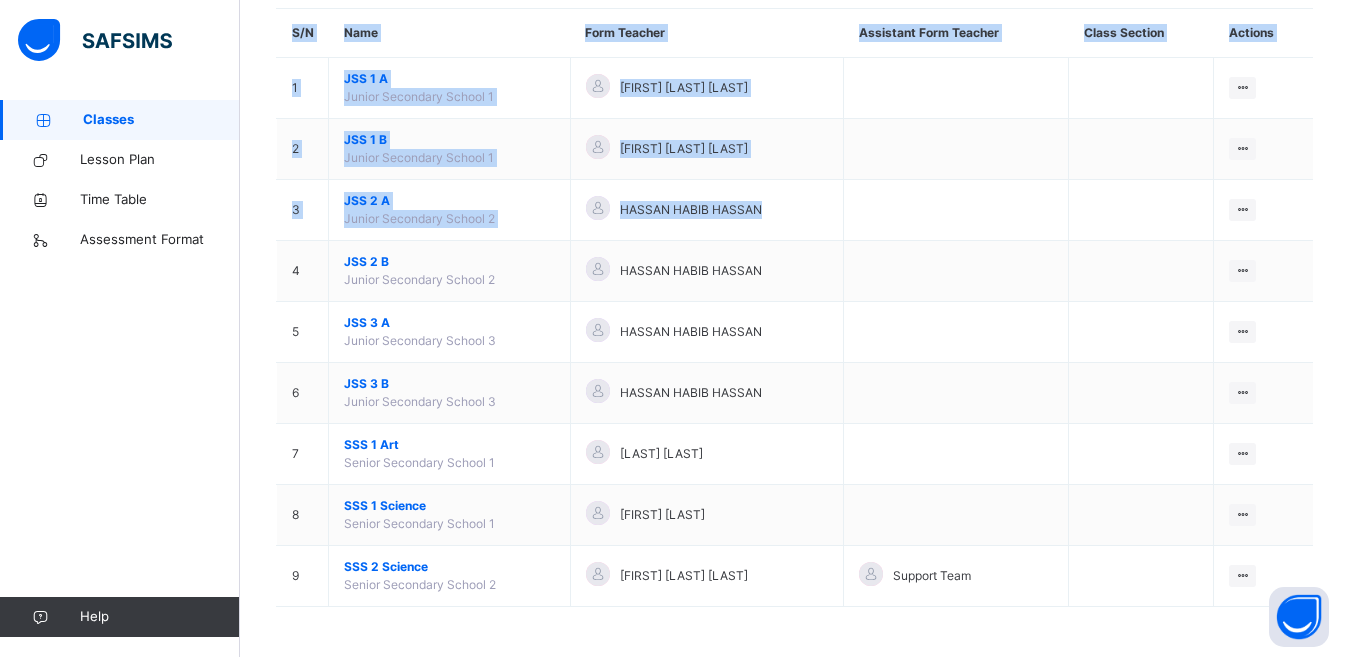 scroll, scrollTop: 8, scrollLeft: 0, axis: vertical 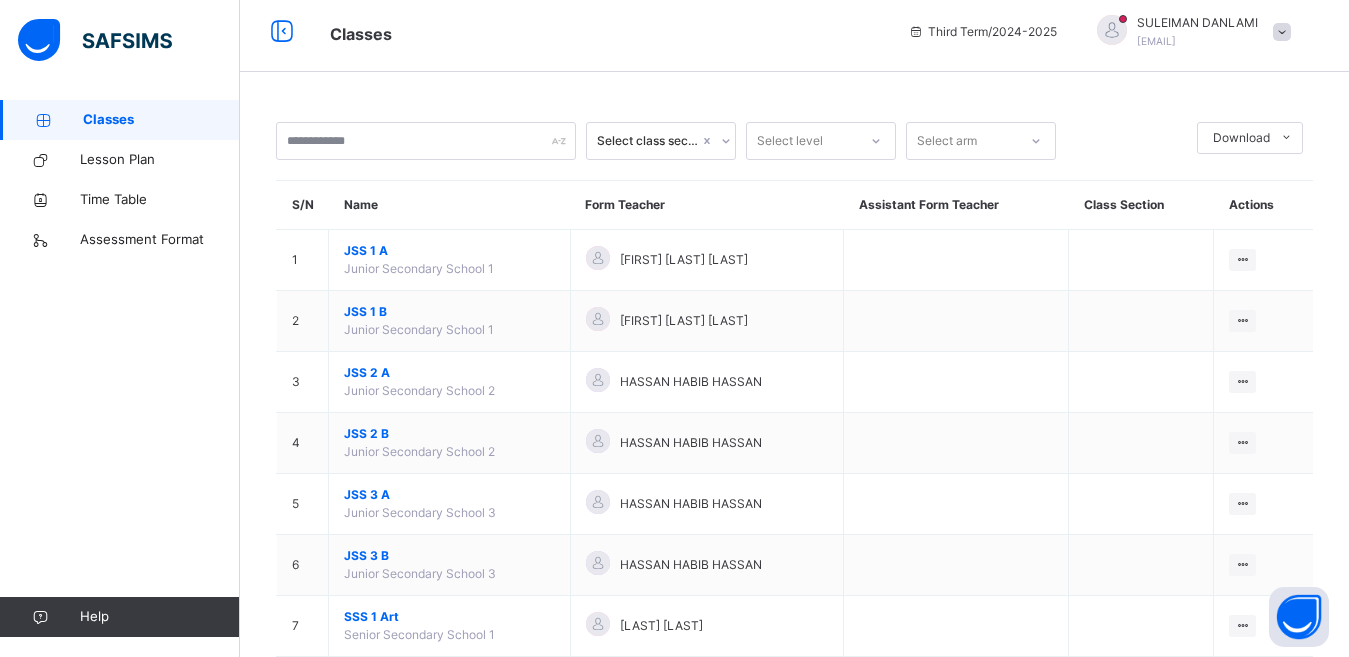 click on "Classes" at bounding box center (604, 32) 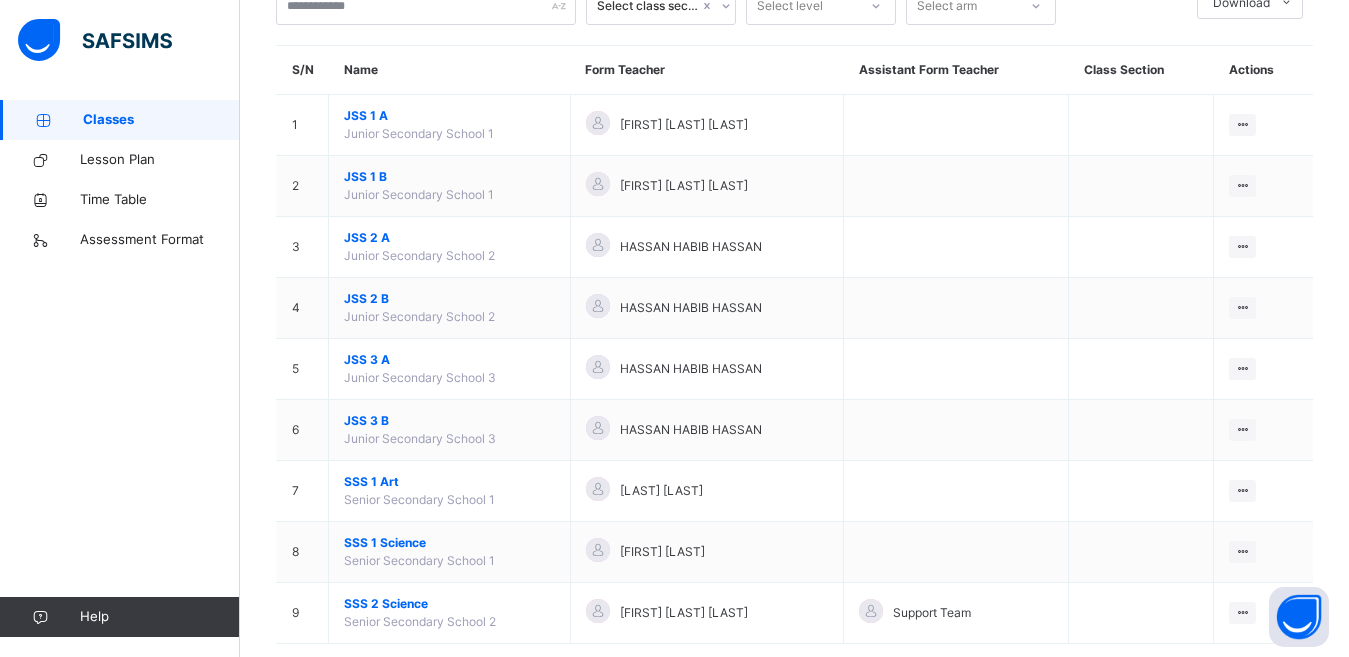 scroll, scrollTop: 180, scrollLeft: 0, axis: vertical 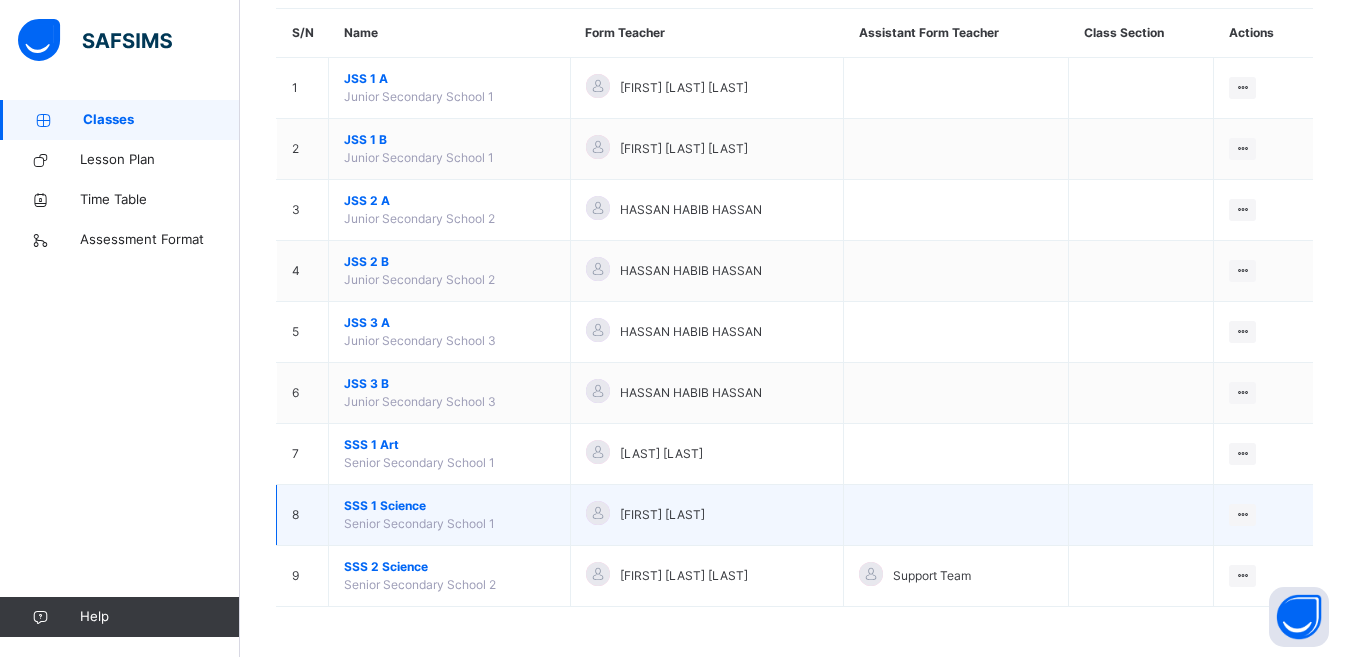 click at bounding box center [956, 515] 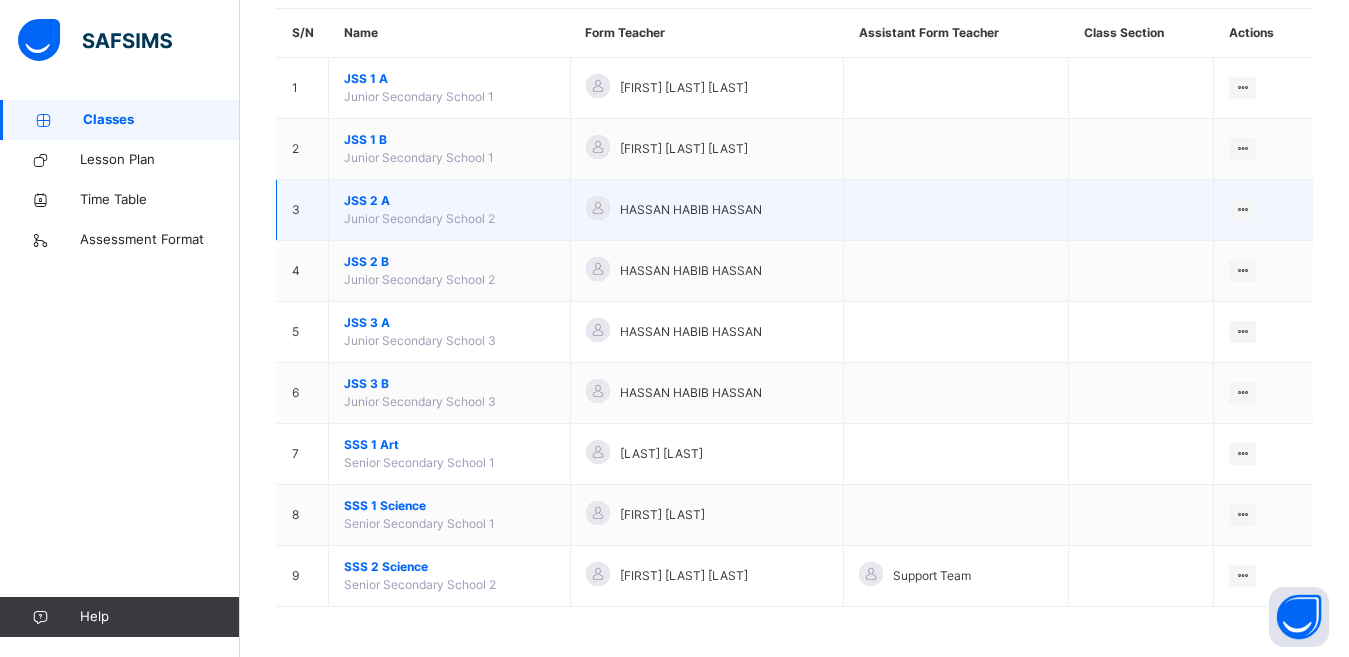 click on "HASSAN HABIB HASSAN" at bounding box center [707, 210] 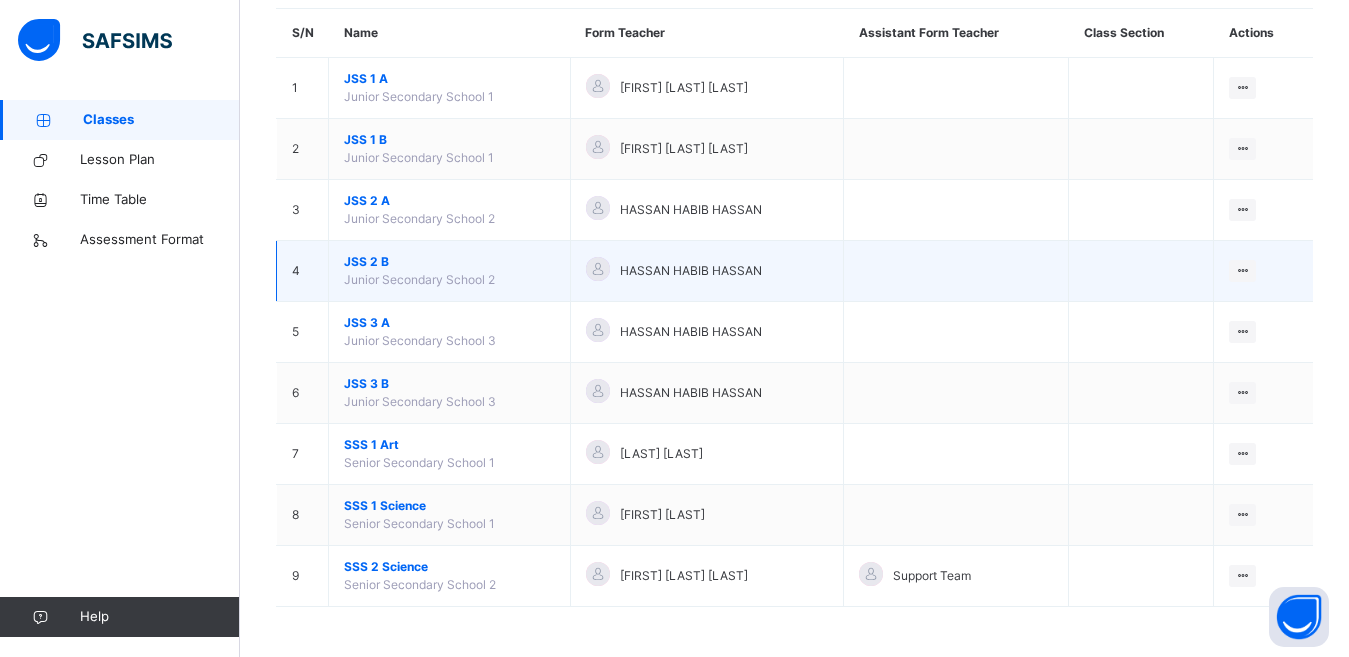 click on "HASSAN HABIB HASSAN" at bounding box center (707, 271) 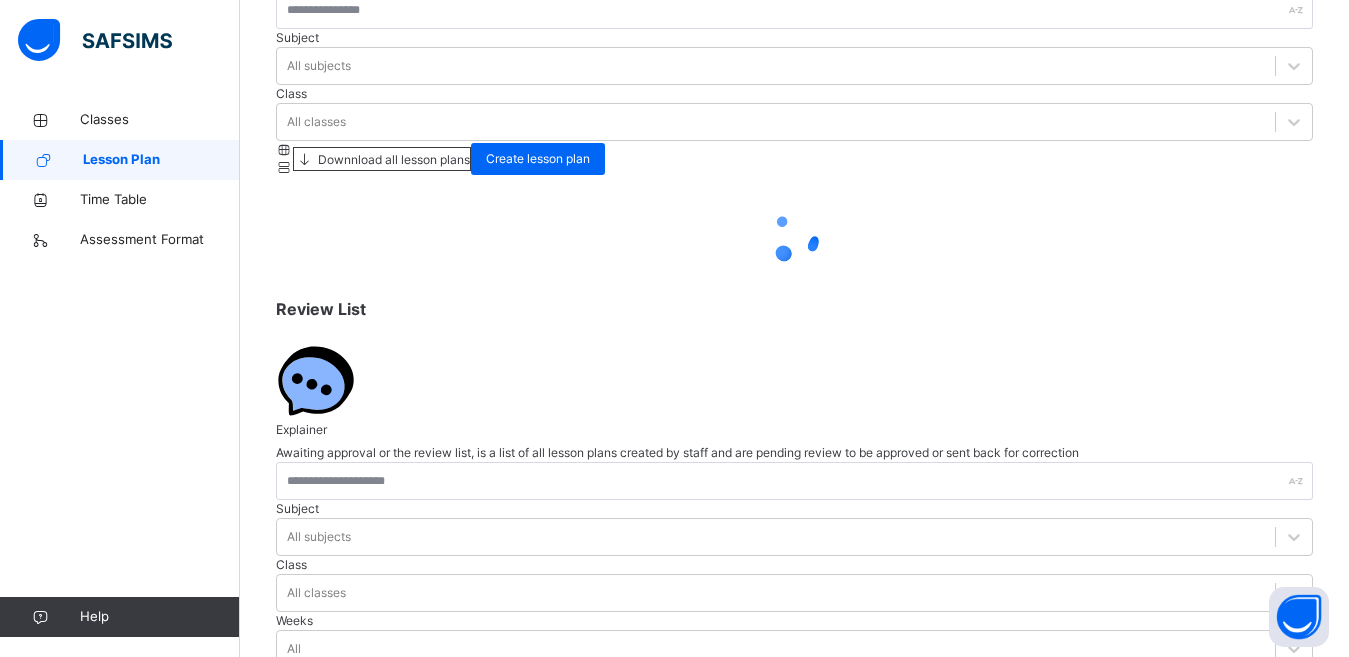 scroll, scrollTop: 0, scrollLeft: 0, axis: both 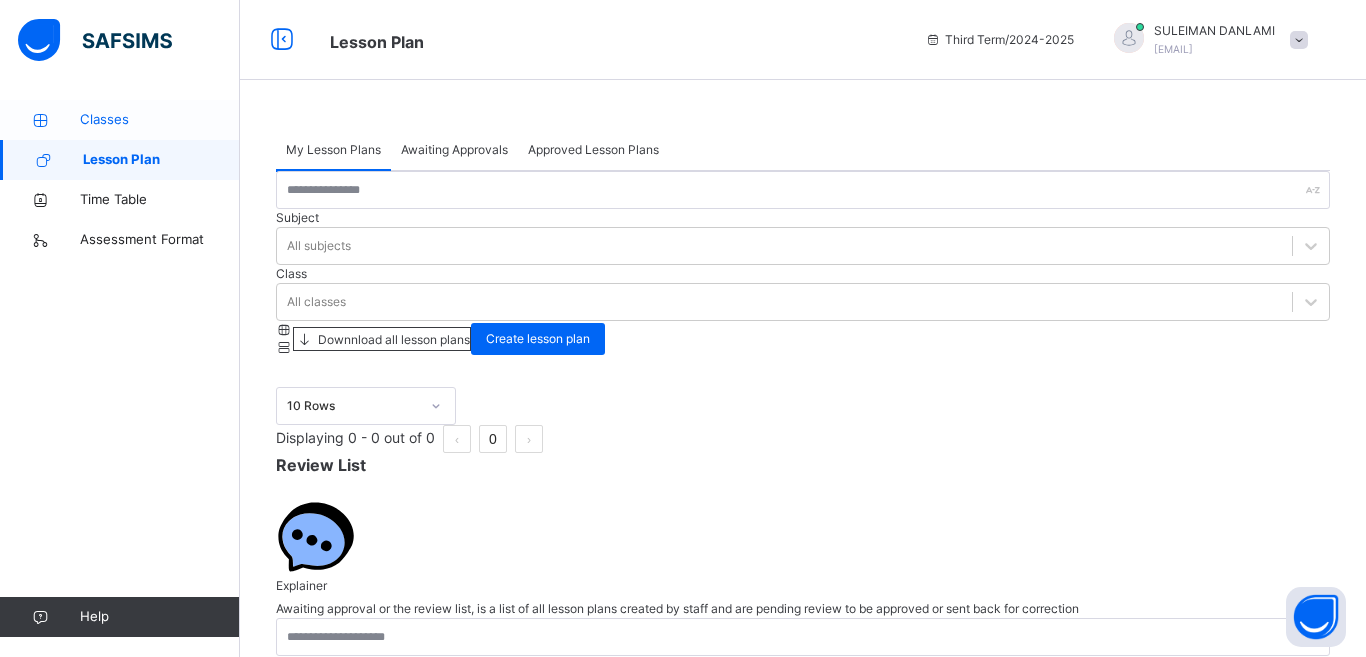click on "Classes" at bounding box center (120, 120) 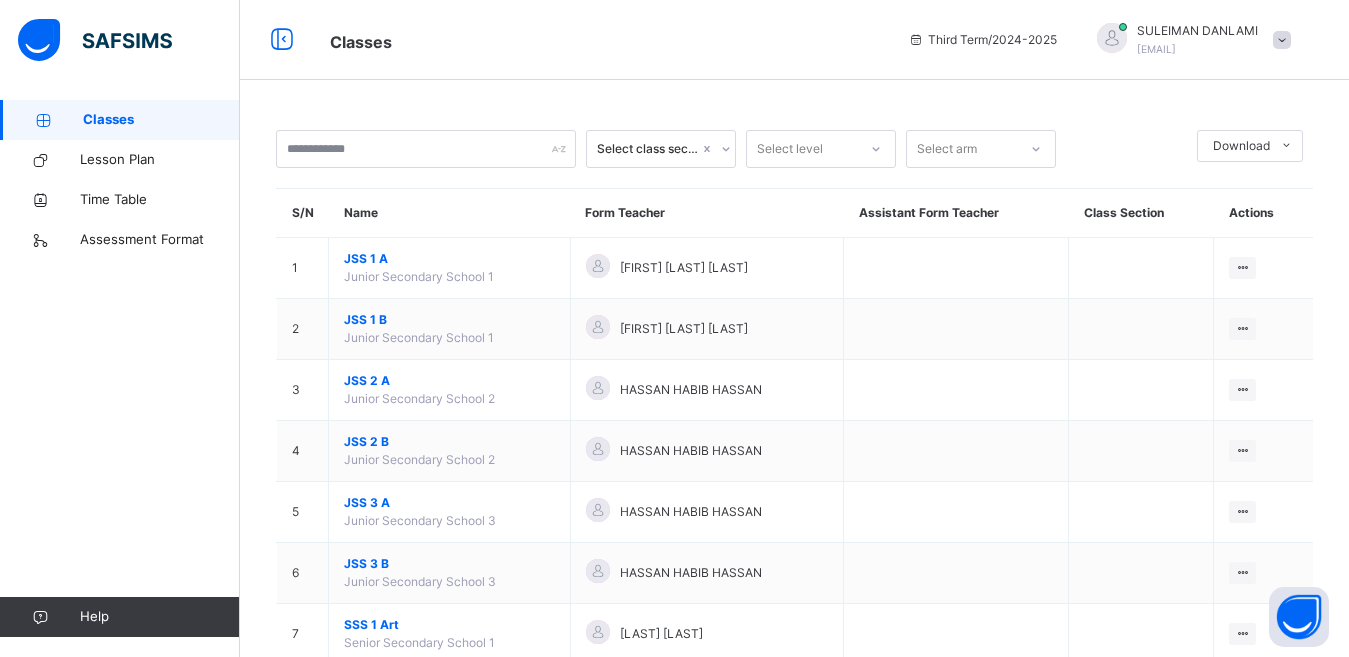 scroll, scrollTop: 180, scrollLeft: 0, axis: vertical 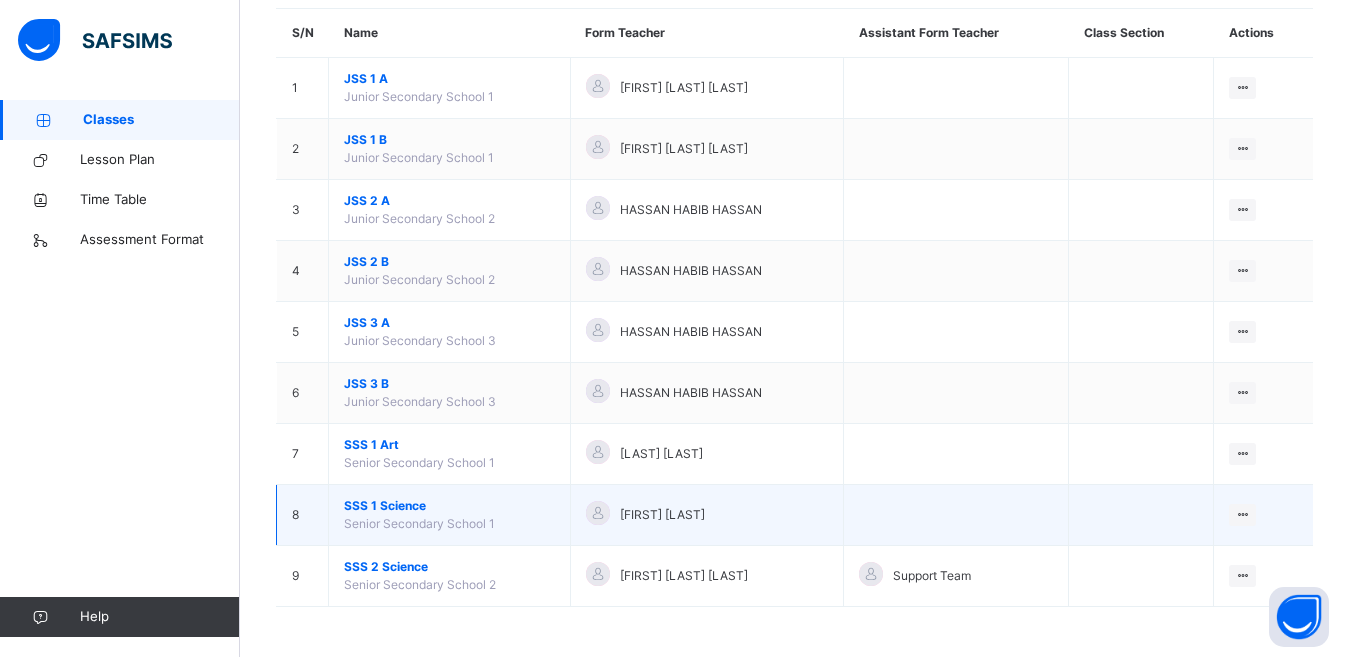 click at bounding box center (956, 515) 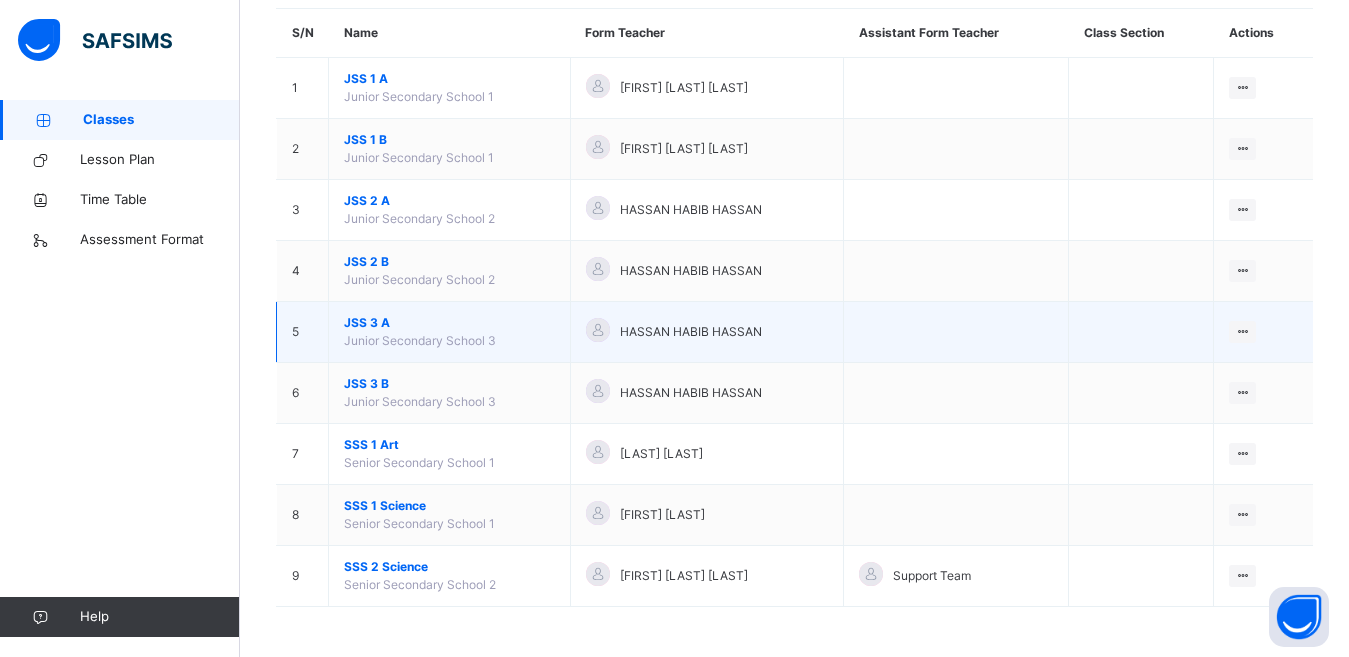 click at bounding box center (956, 332) 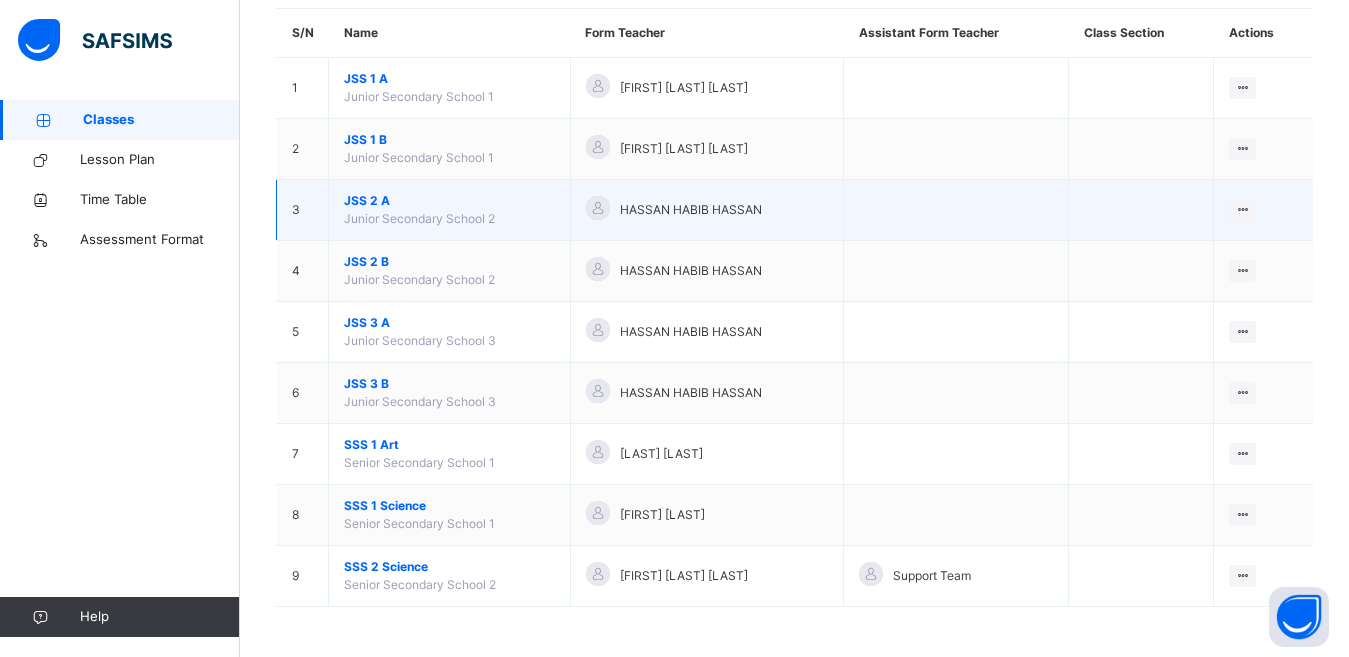 click at bounding box center [956, 210] 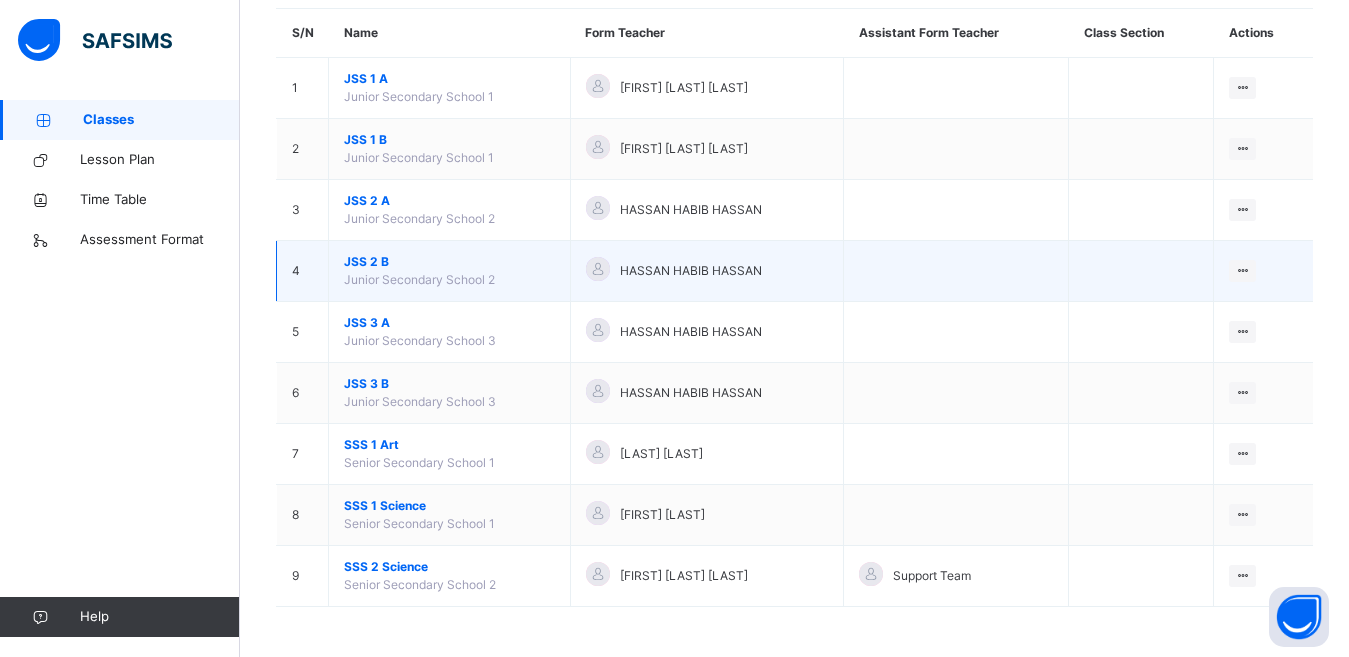 click at bounding box center [956, 271] 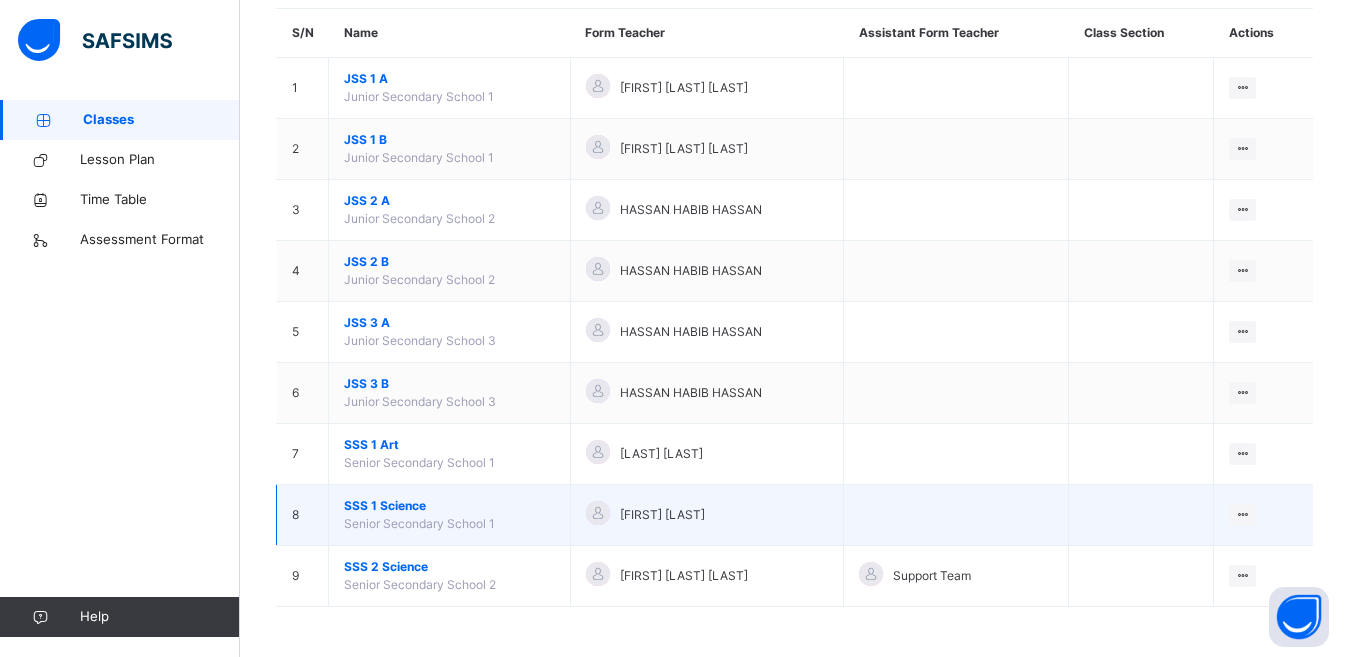 click on "[FIRST] [LAST]" at bounding box center [707, 515] 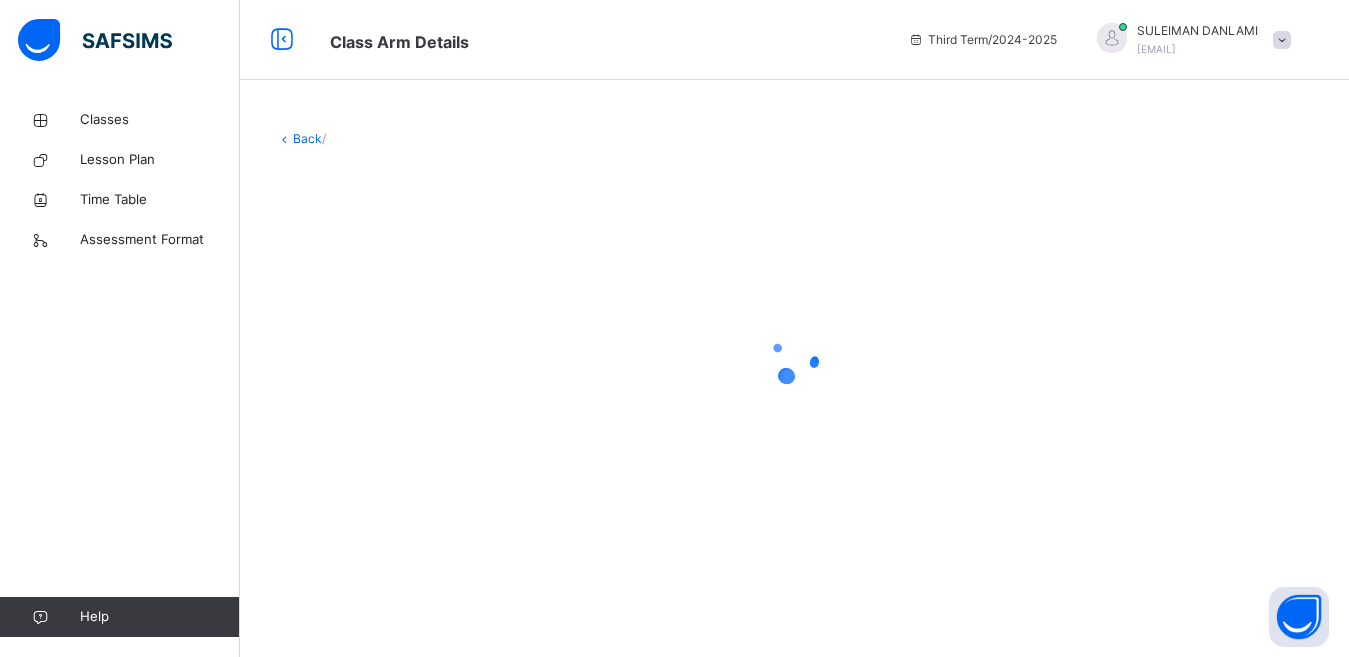 scroll, scrollTop: 0, scrollLeft: 0, axis: both 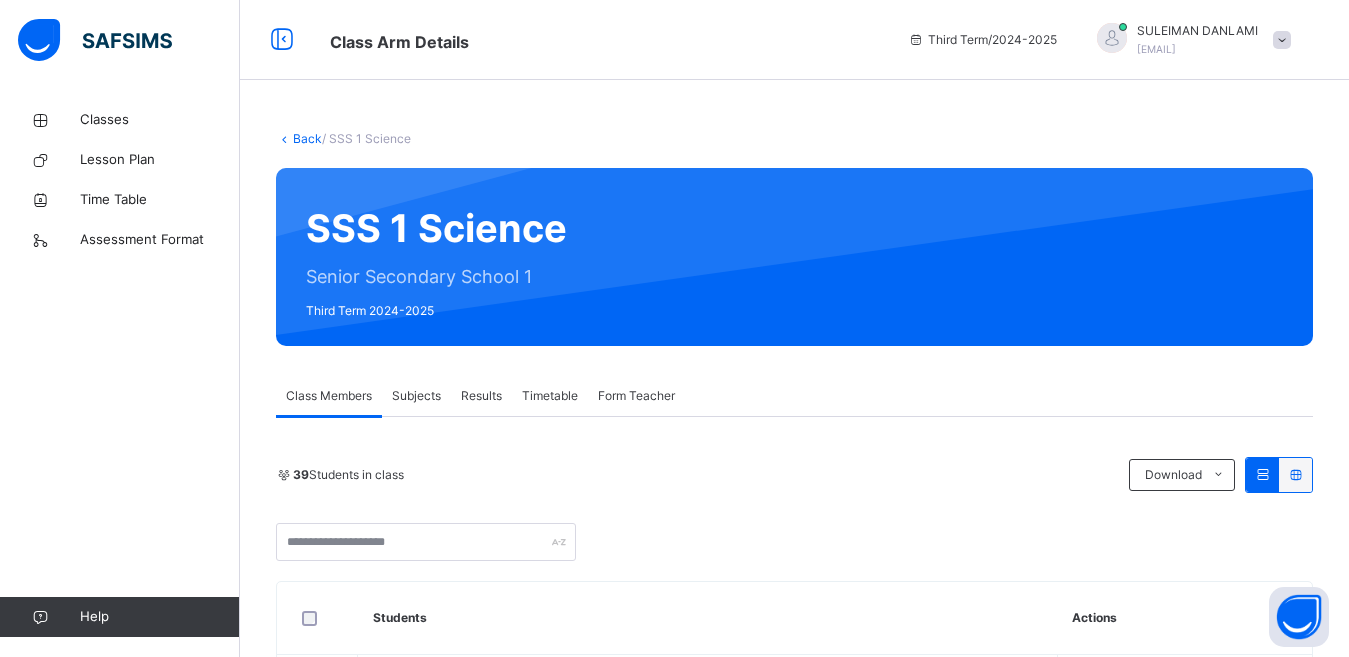 click on "Subjects" at bounding box center (416, 396) 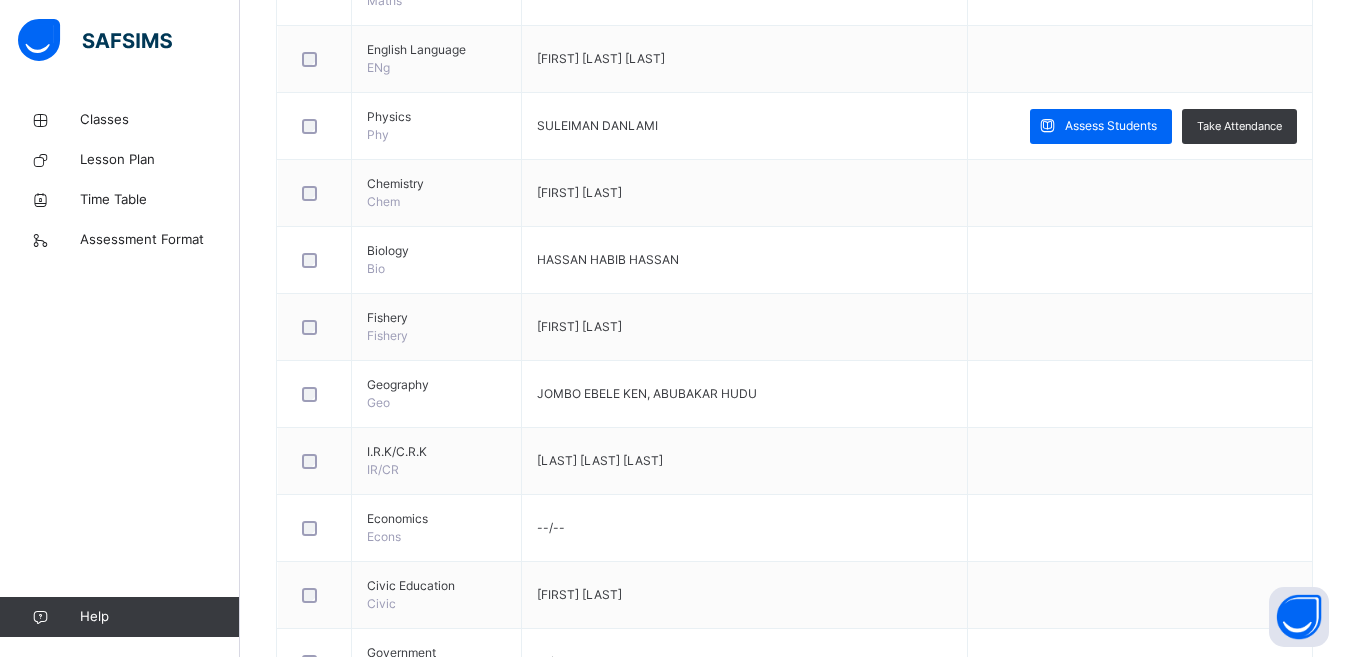 scroll, scrollTop: 627, scrollLeft: 0, axis: vertical 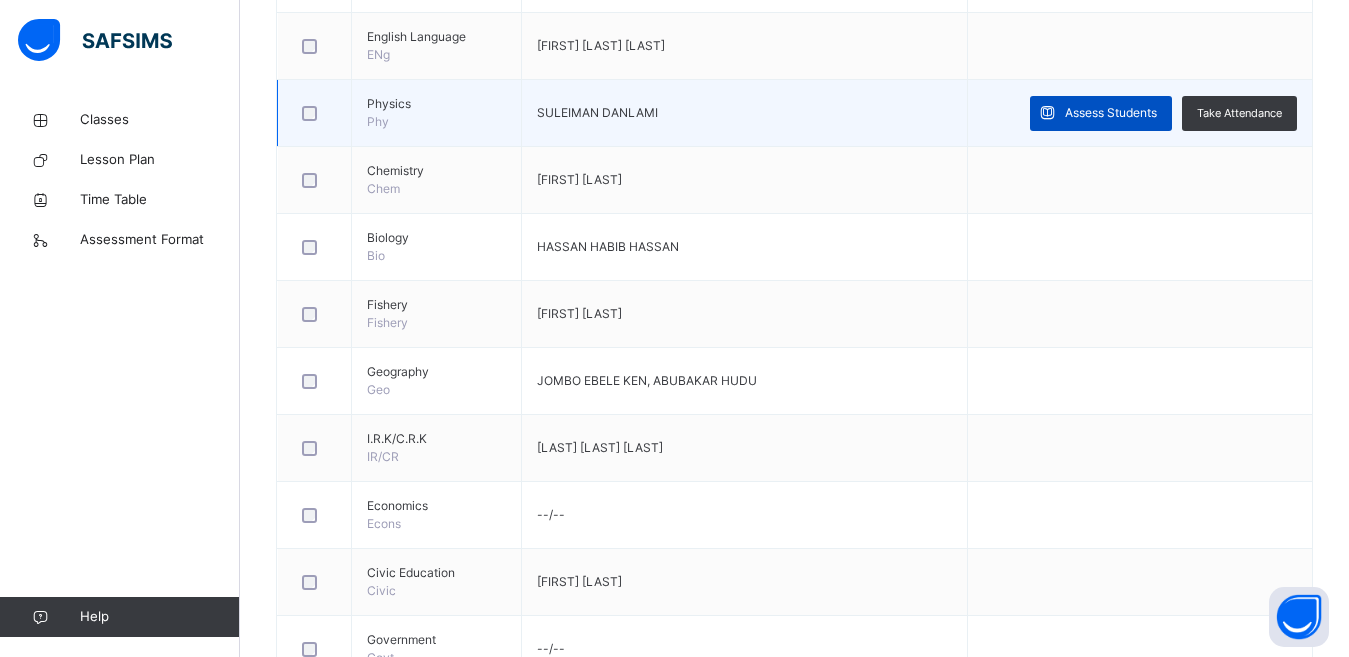 click on "Assess Students" at bounding box center [1111, 113] 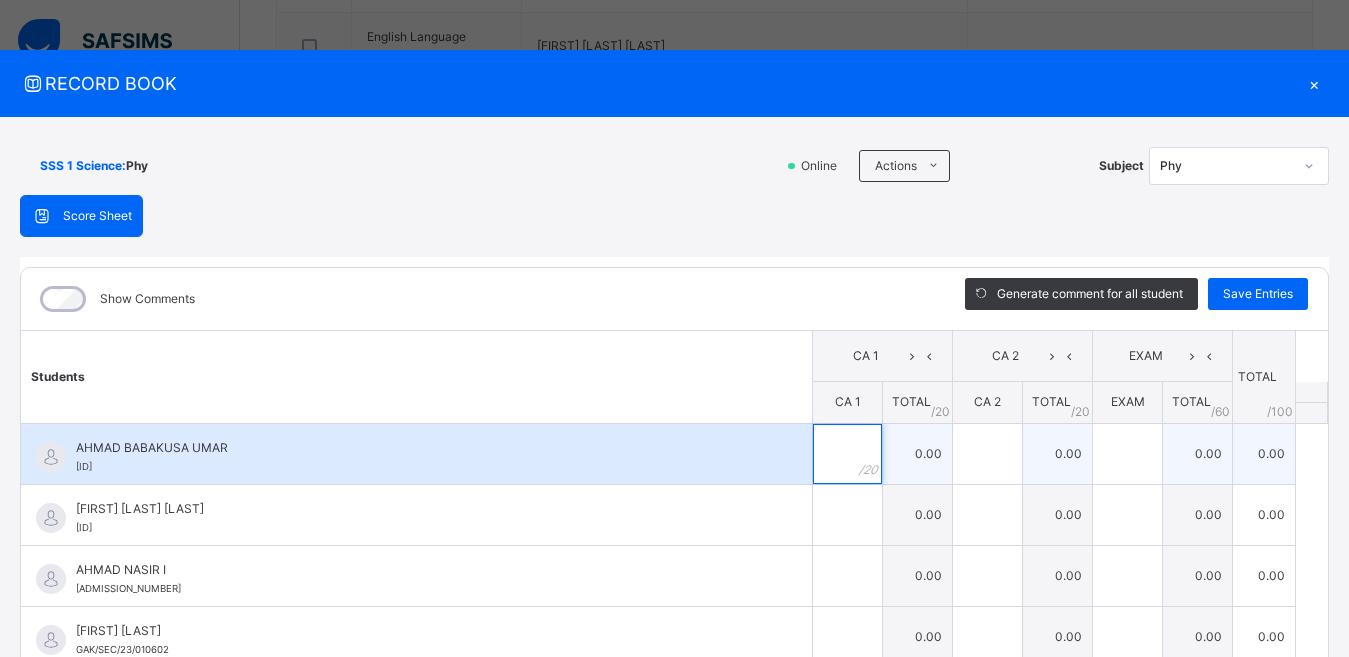 click at bounding box center [847, 454] 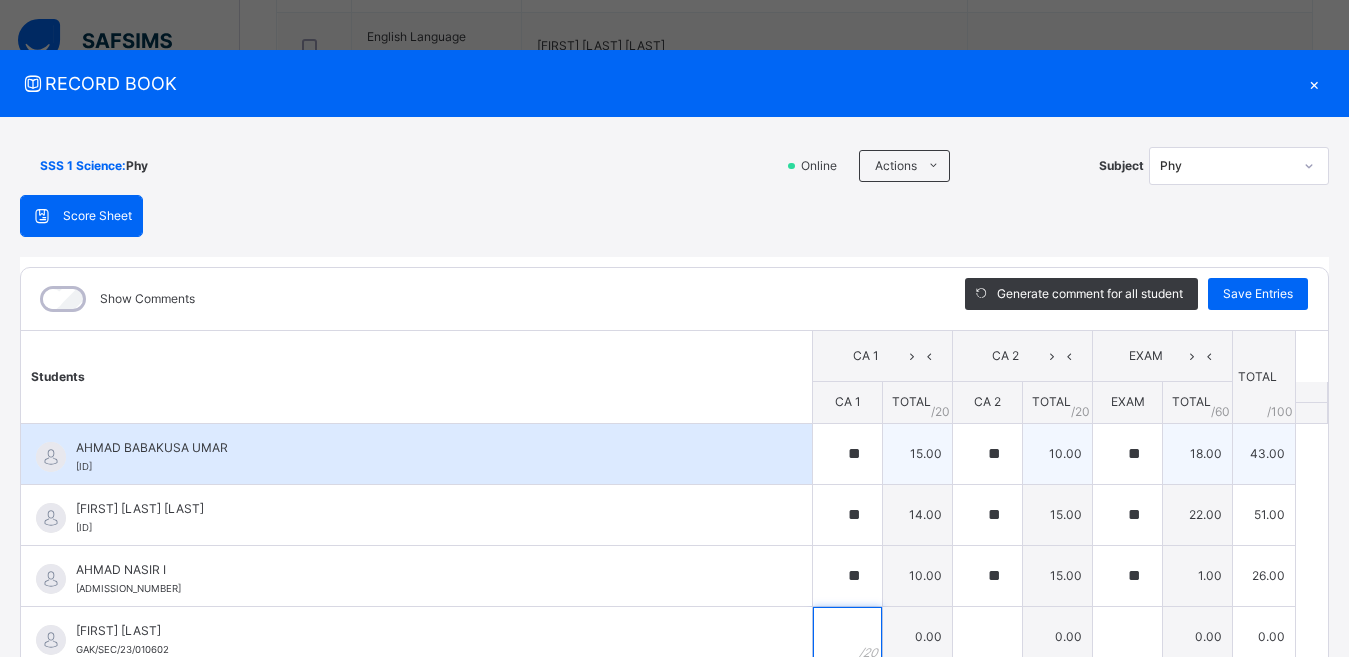 scroll, scrollTop: 10, scrollLeft: 0, axis: vertical 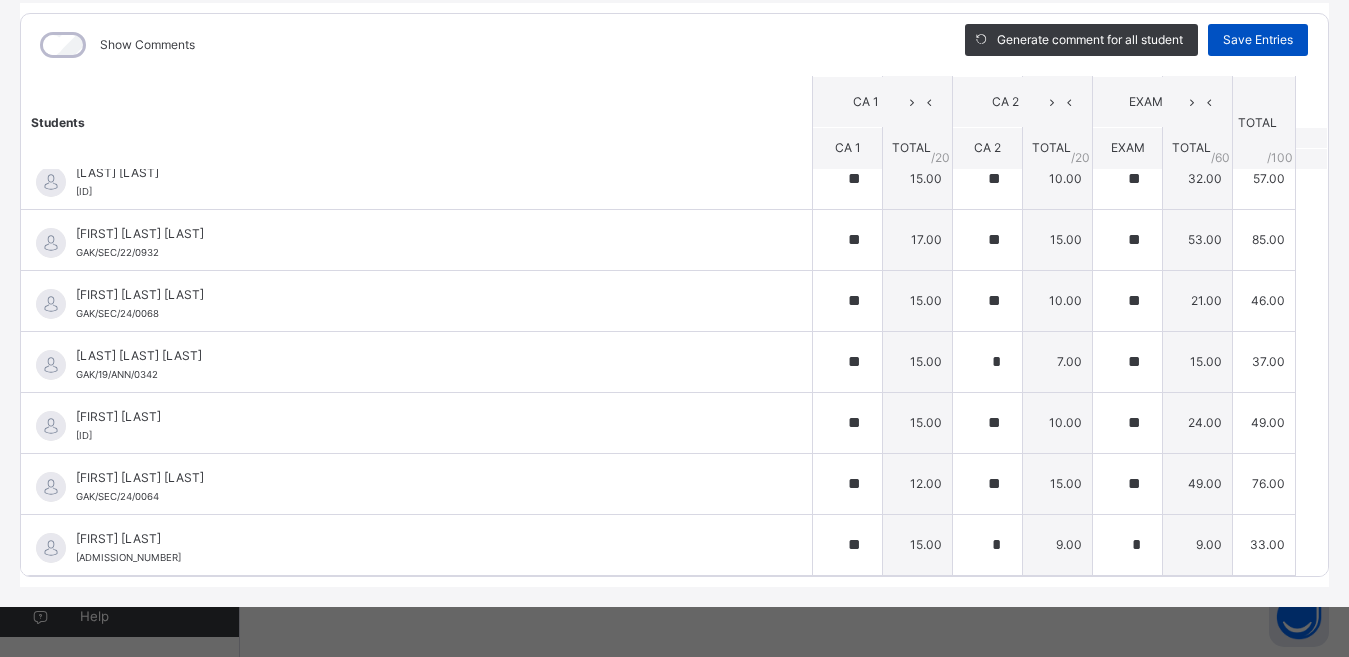 click on "Save Entries" at bounding box center [1258, 40] 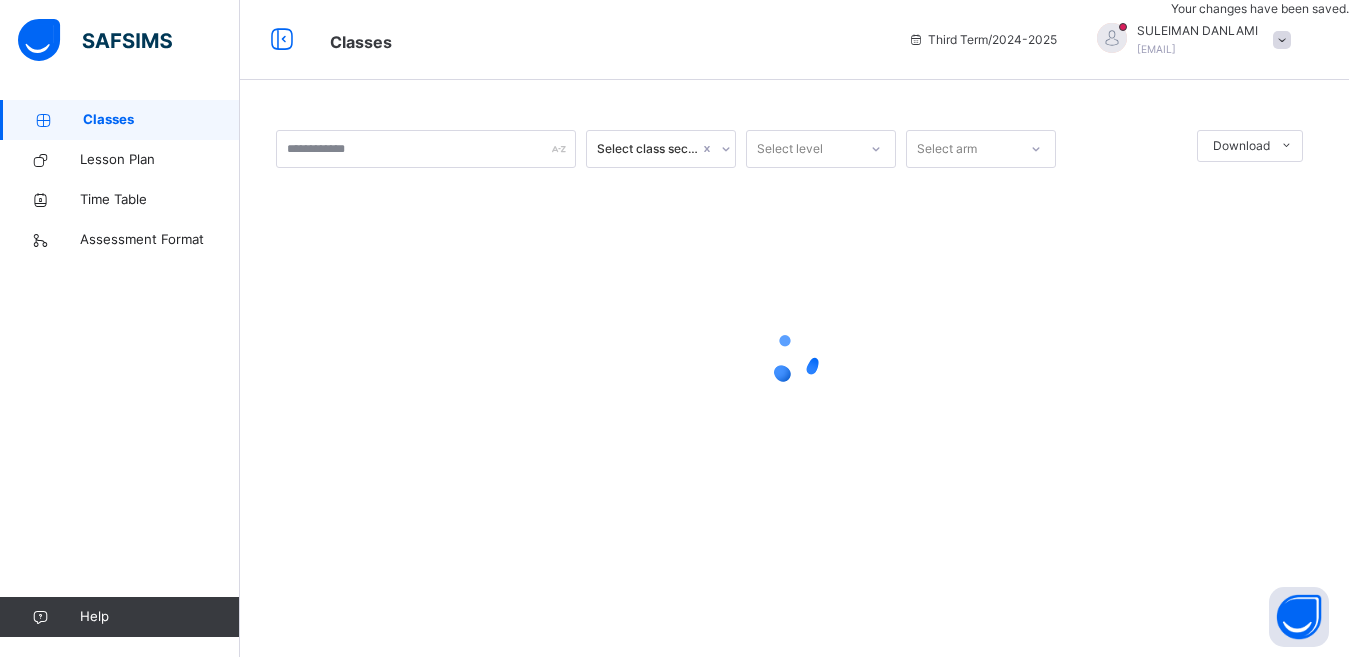 scroll, scrollTop: 0, scrollLeft: 0, axis: both 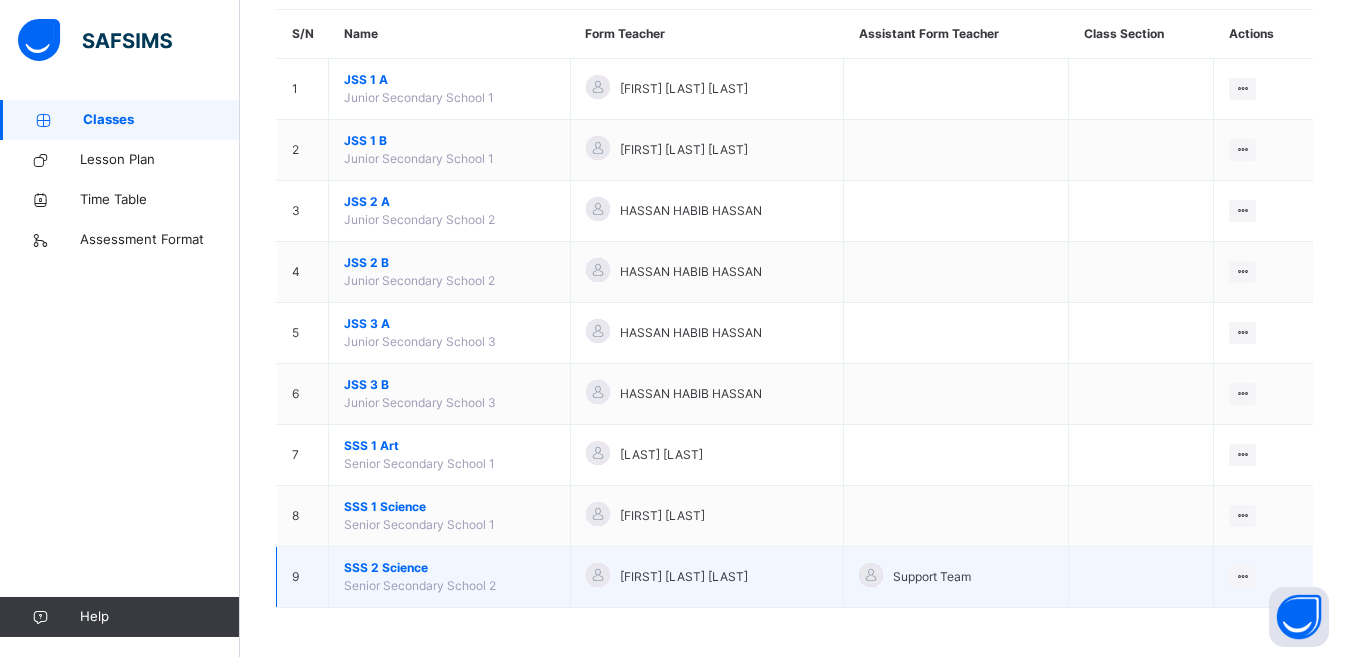 click on "SSS 2   Science" at bounding box center (449, 568) 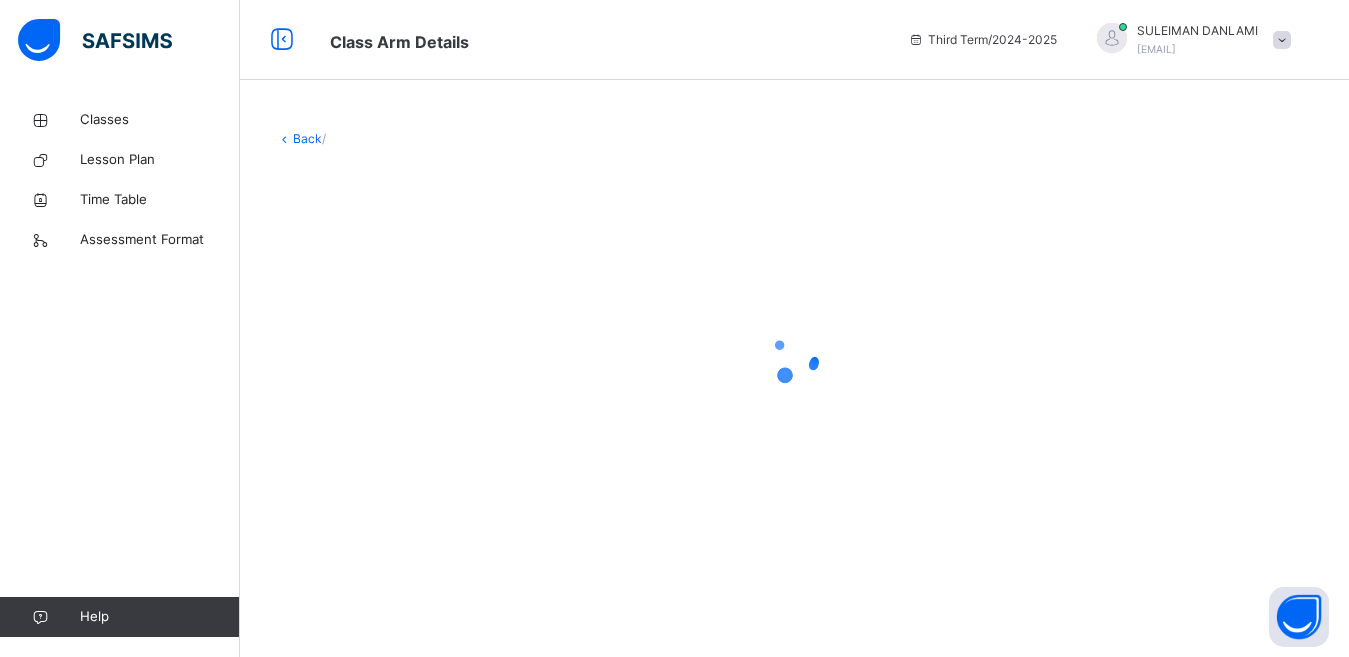 scroll, scrollTop: 0, scrollLeft: 0, axis: both 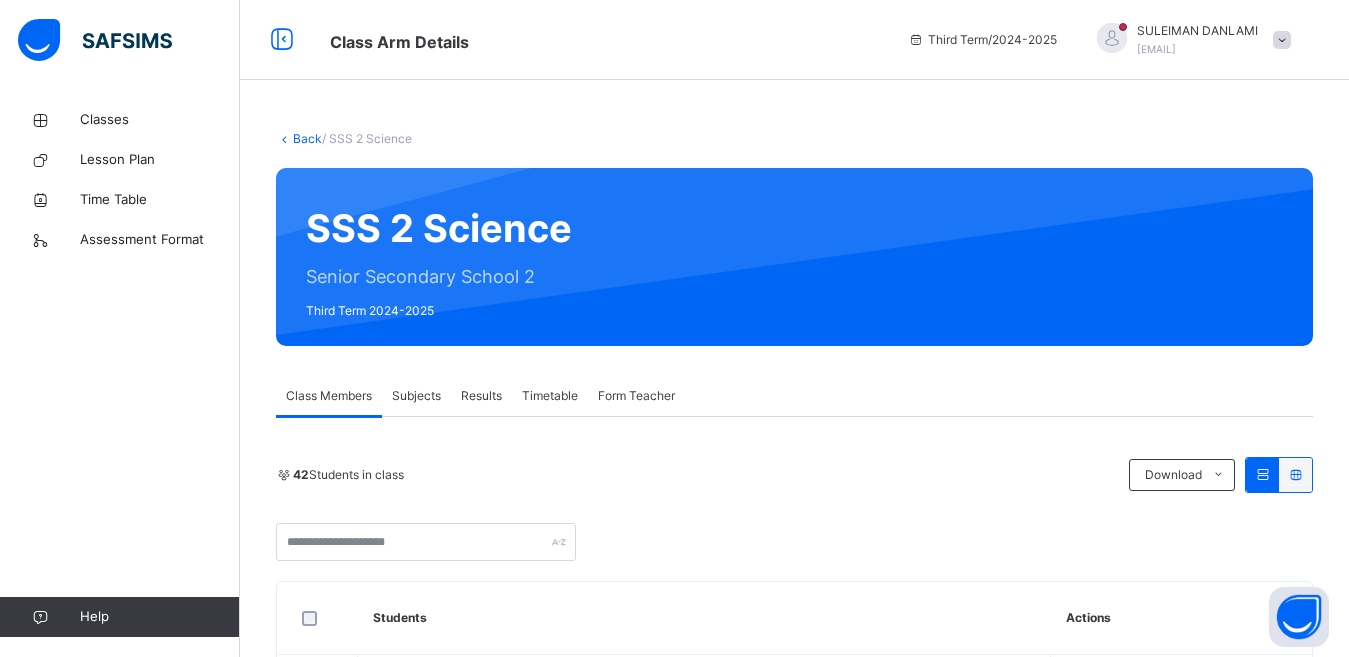 click on "Subjects" at bounding box center (416, 396) 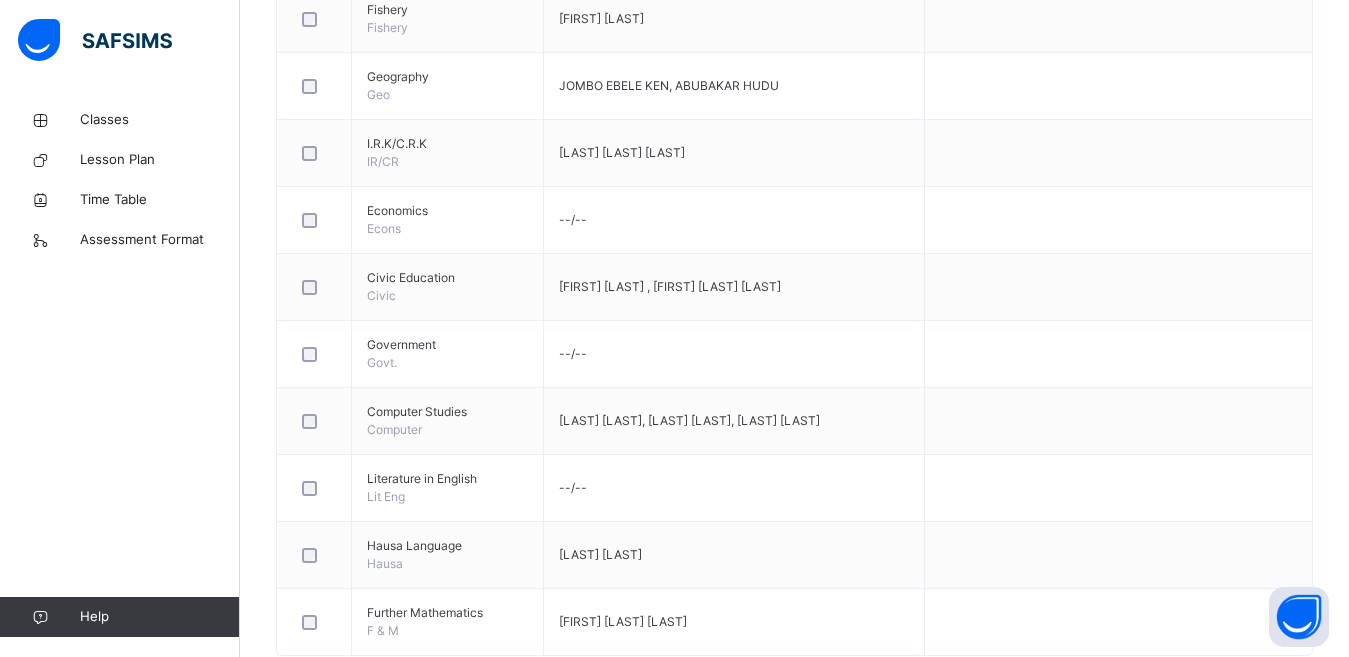 scroll, scrollTop: 971, scrollLeft: 0, axis: vertical 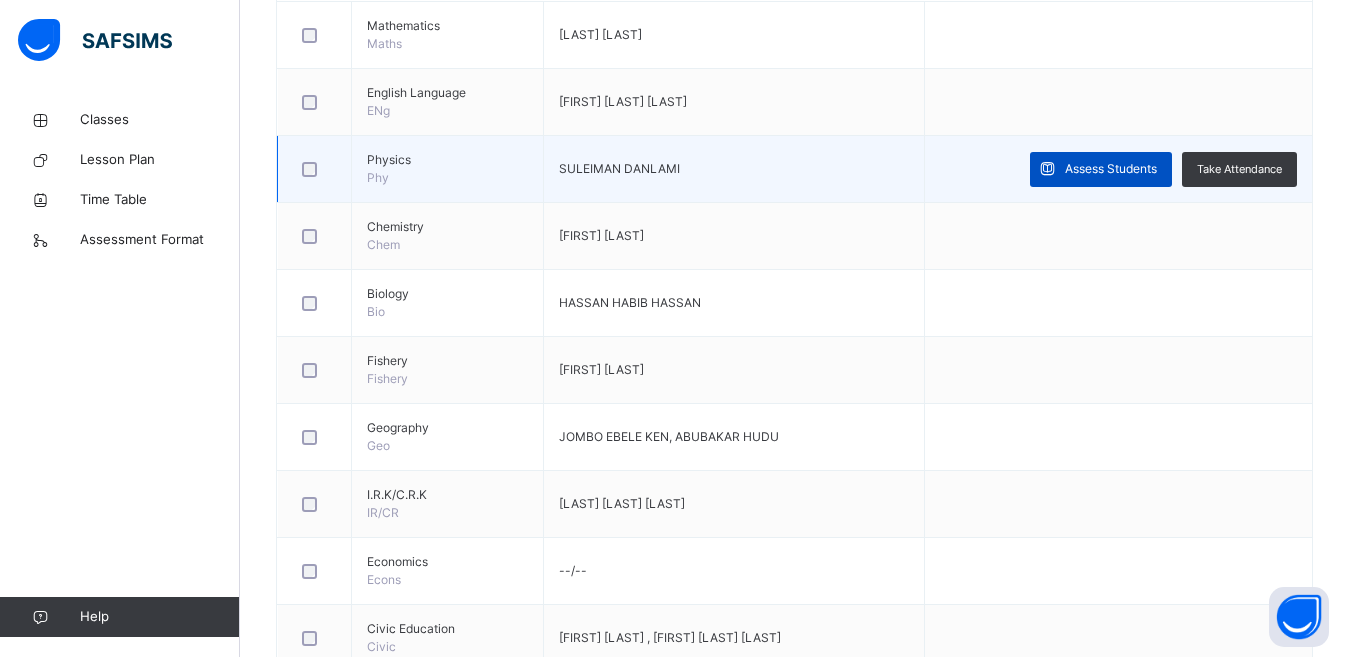 click on "Assess Students" at bounding box center [1101, 169] 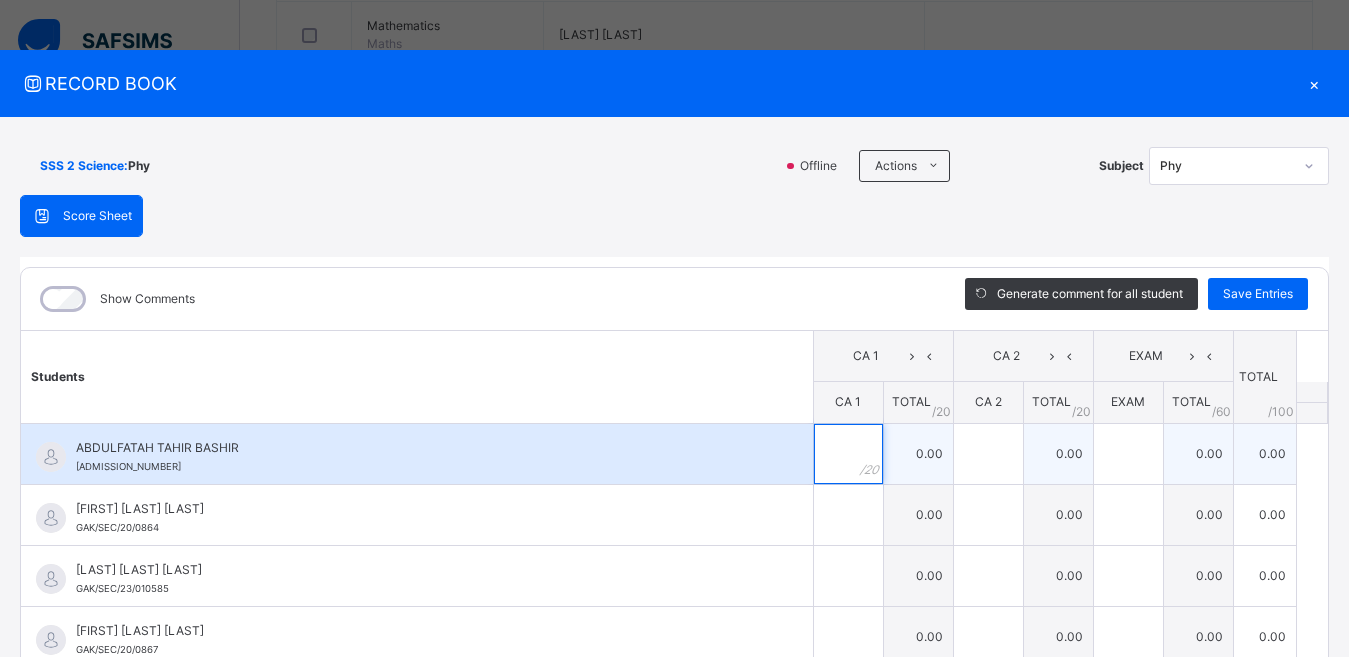 click at bounding box center [848, 454] 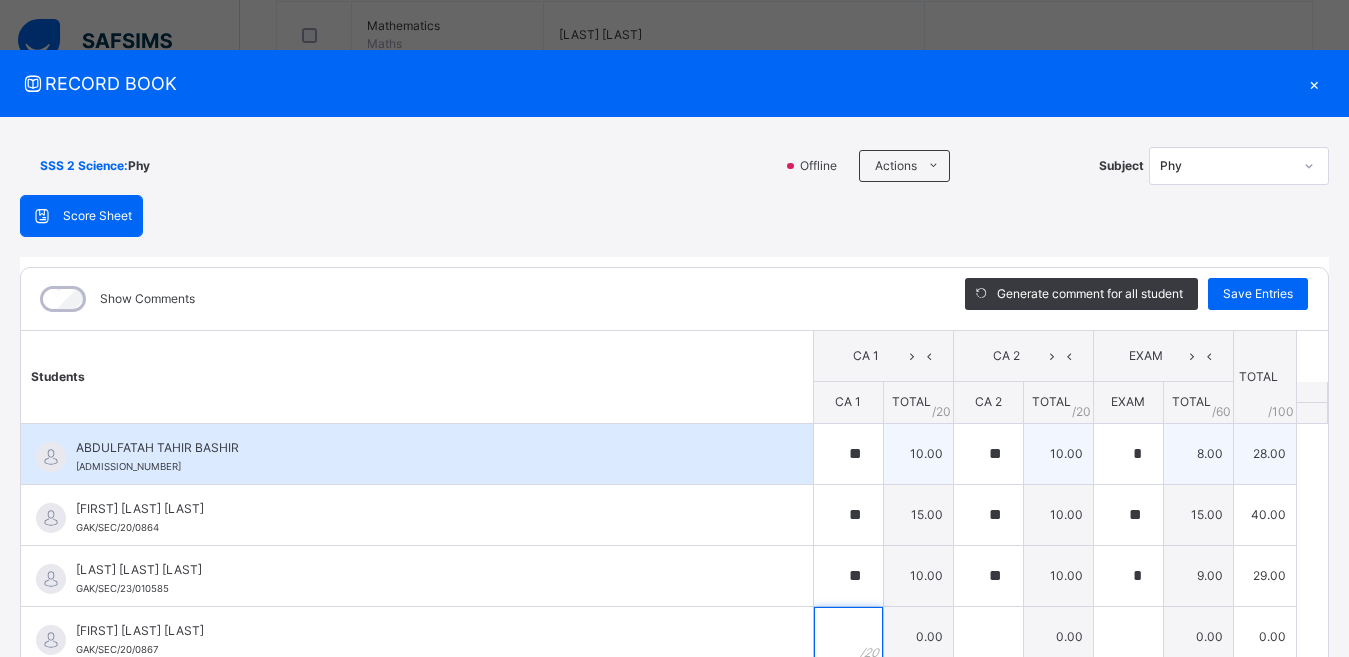 scroll, scrollTop: 10, scrollLeft: 0, axis: vertical 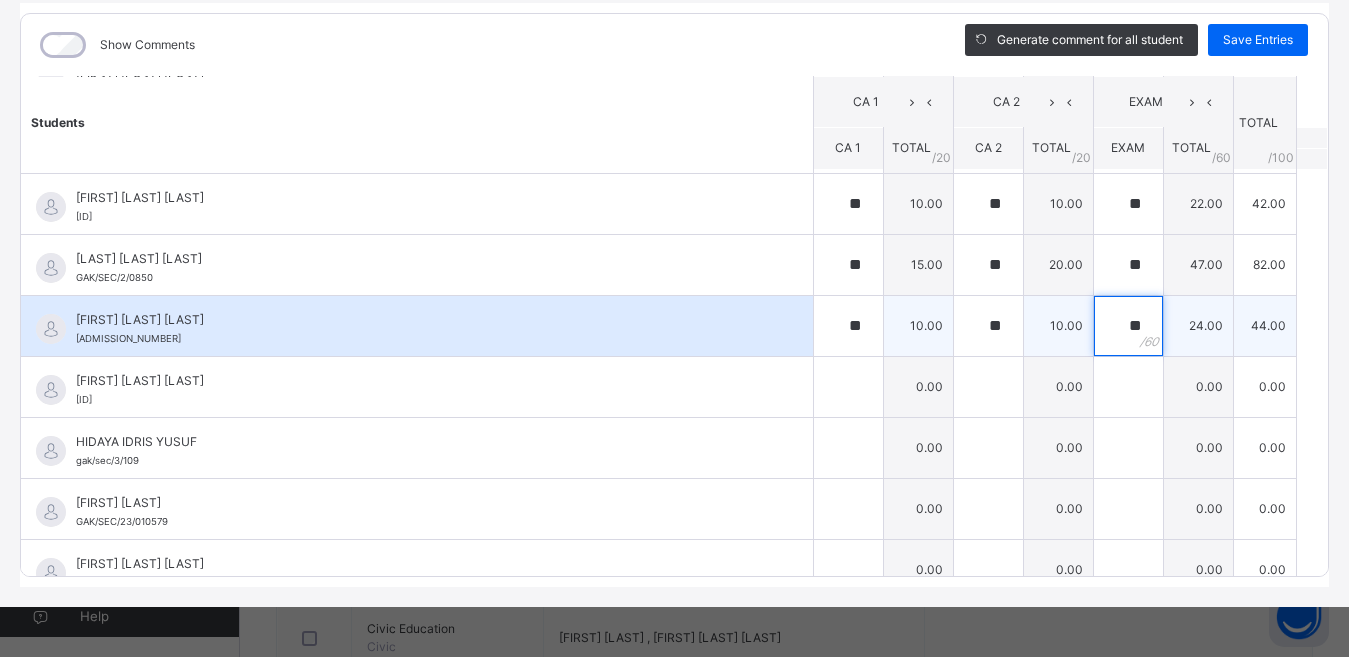click on "**" at bounding box center (1128, 326) 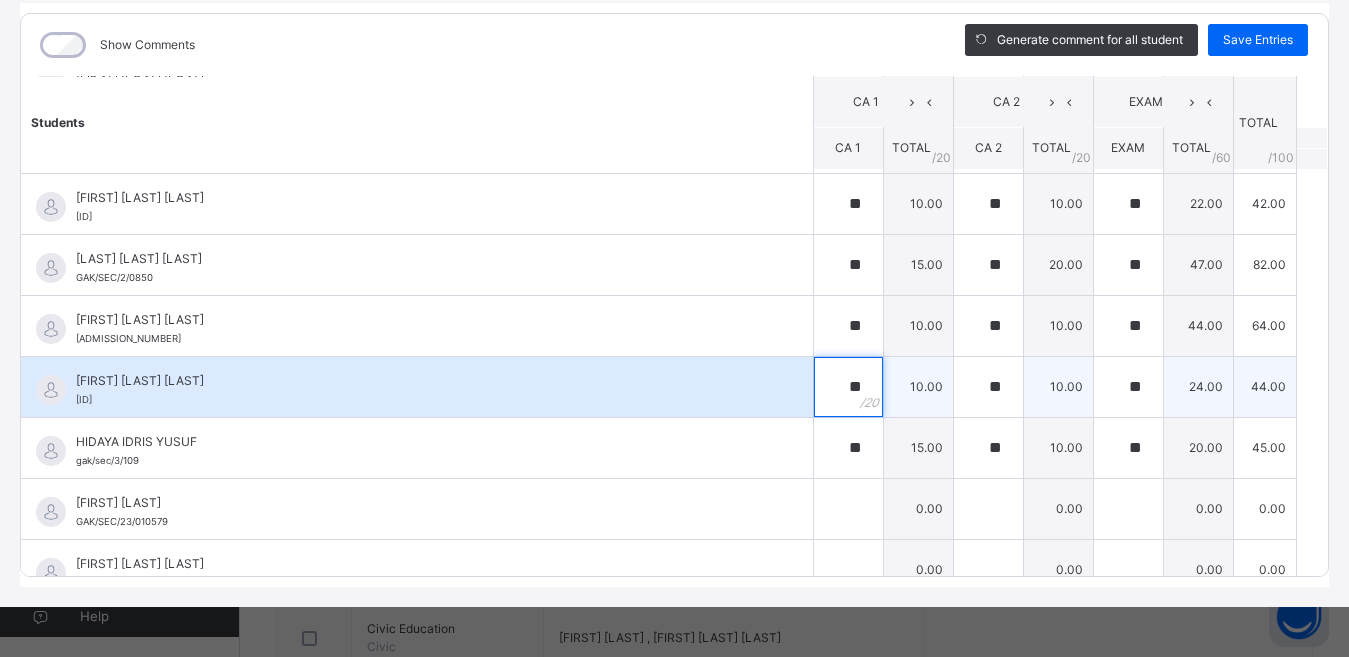 click on "**" at bounding box center (848, 387) 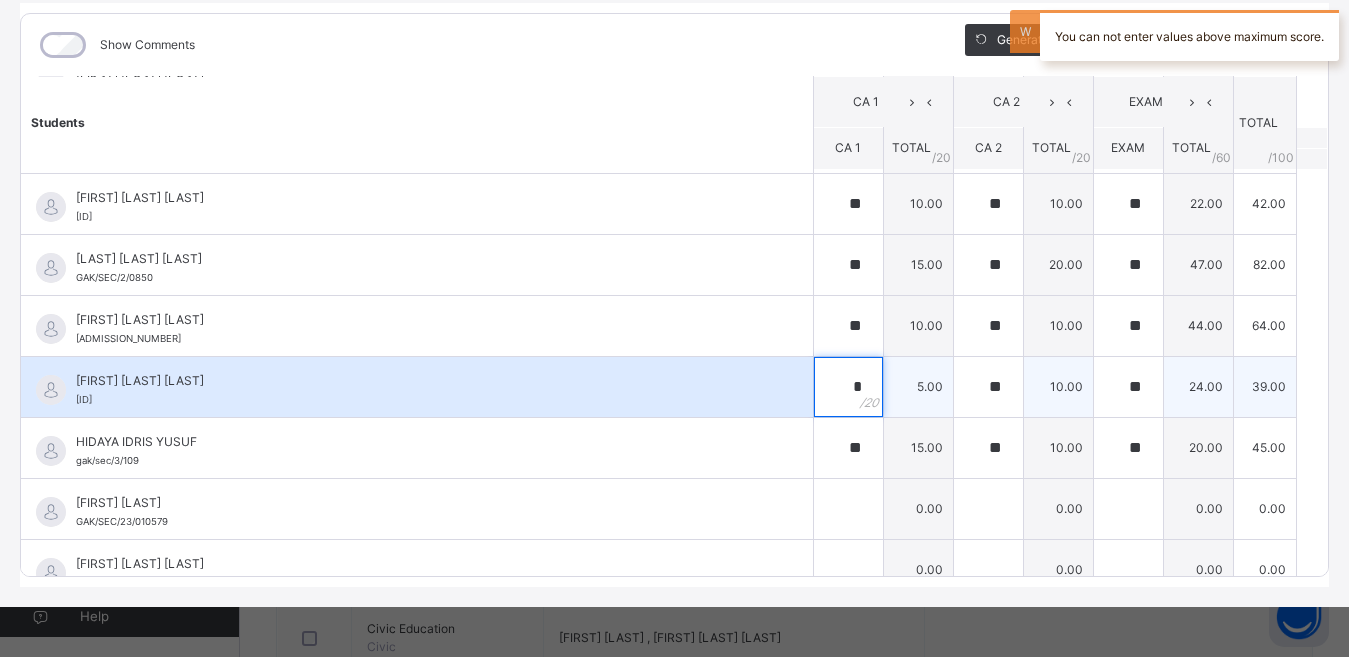 click on "*" at bounding box center (848, 387) 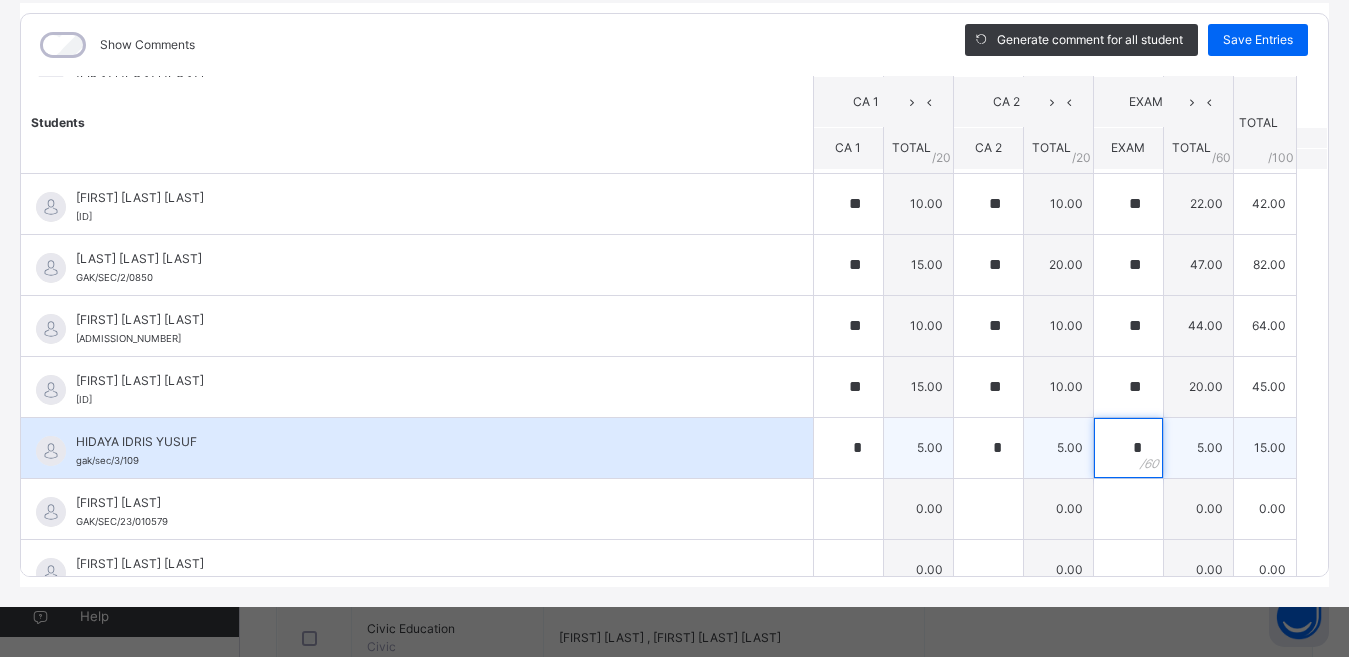 click on "*" at bounding box center [1128, 448] 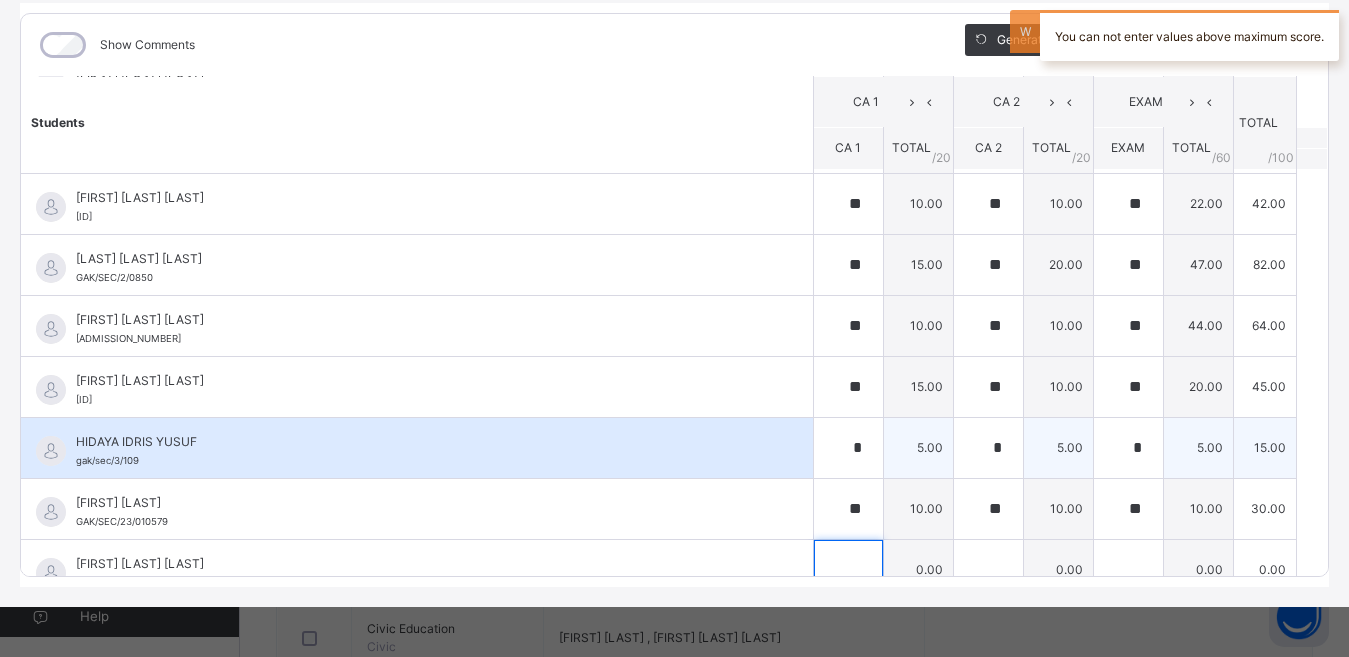 scroll, scrollTop: 935, scrollLeft: 0, axis: vertical 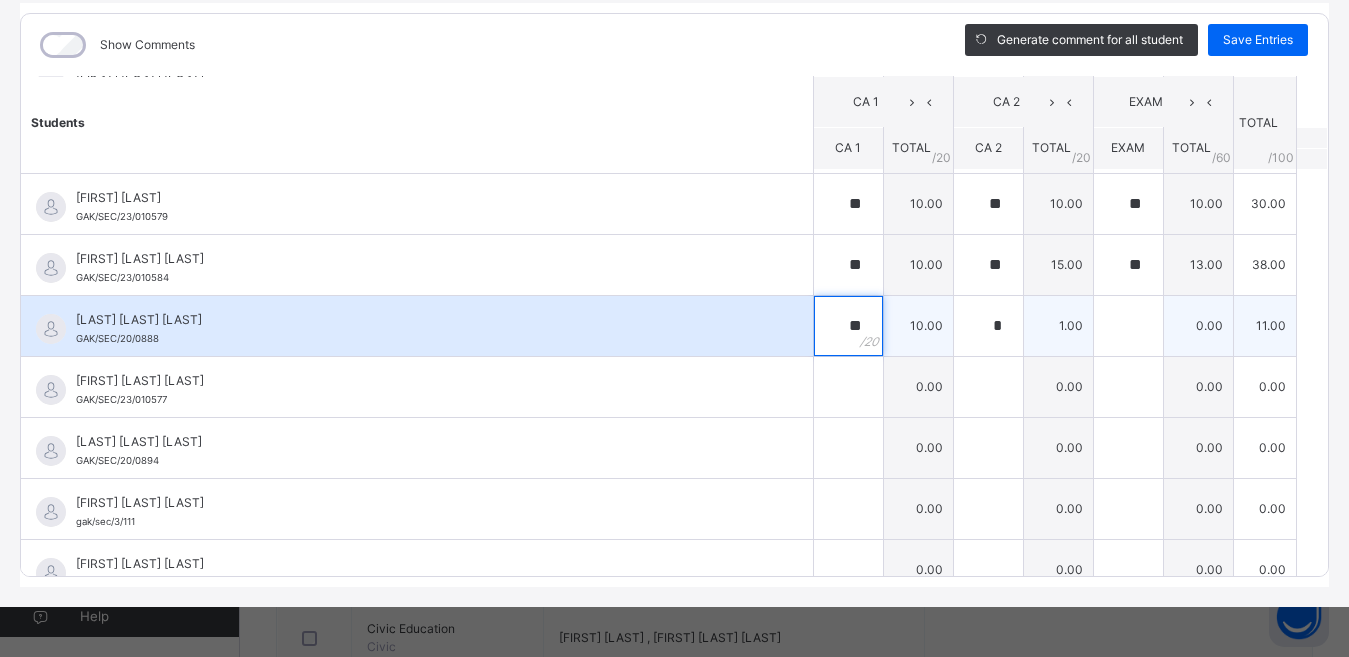 click on "**" at bounding box center [848, 326] 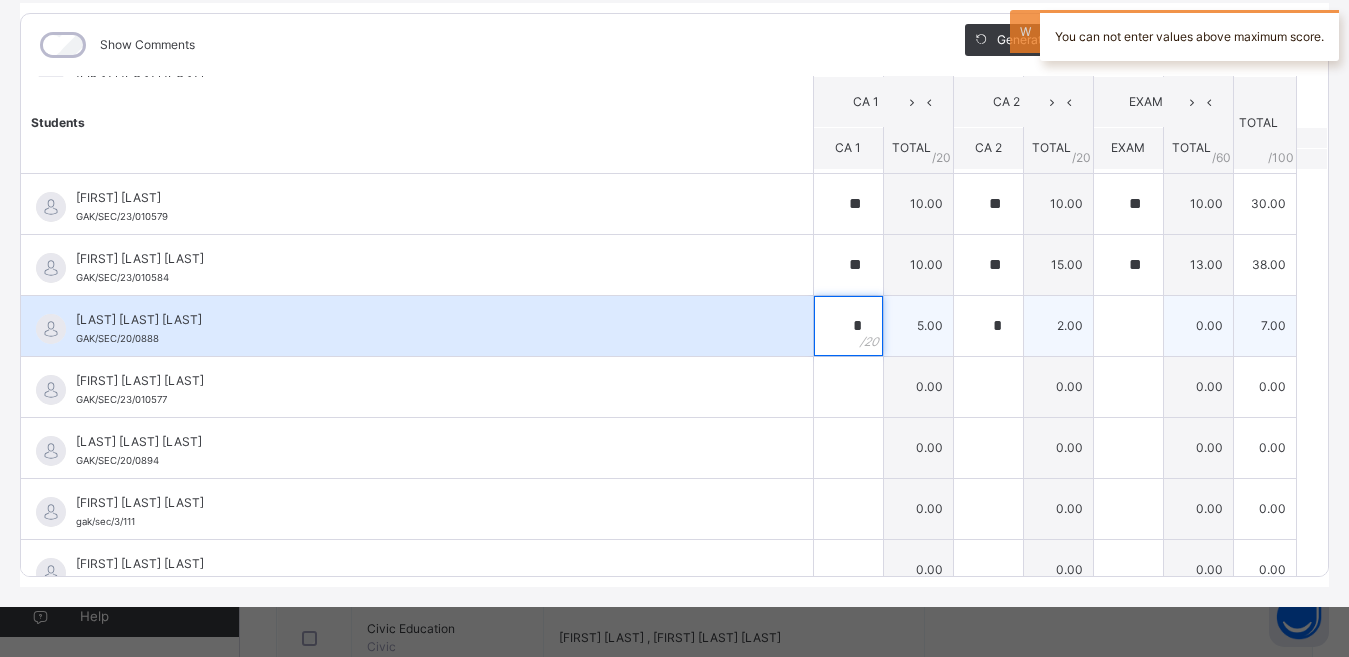 click on "*" at bounding box center [848, 326] 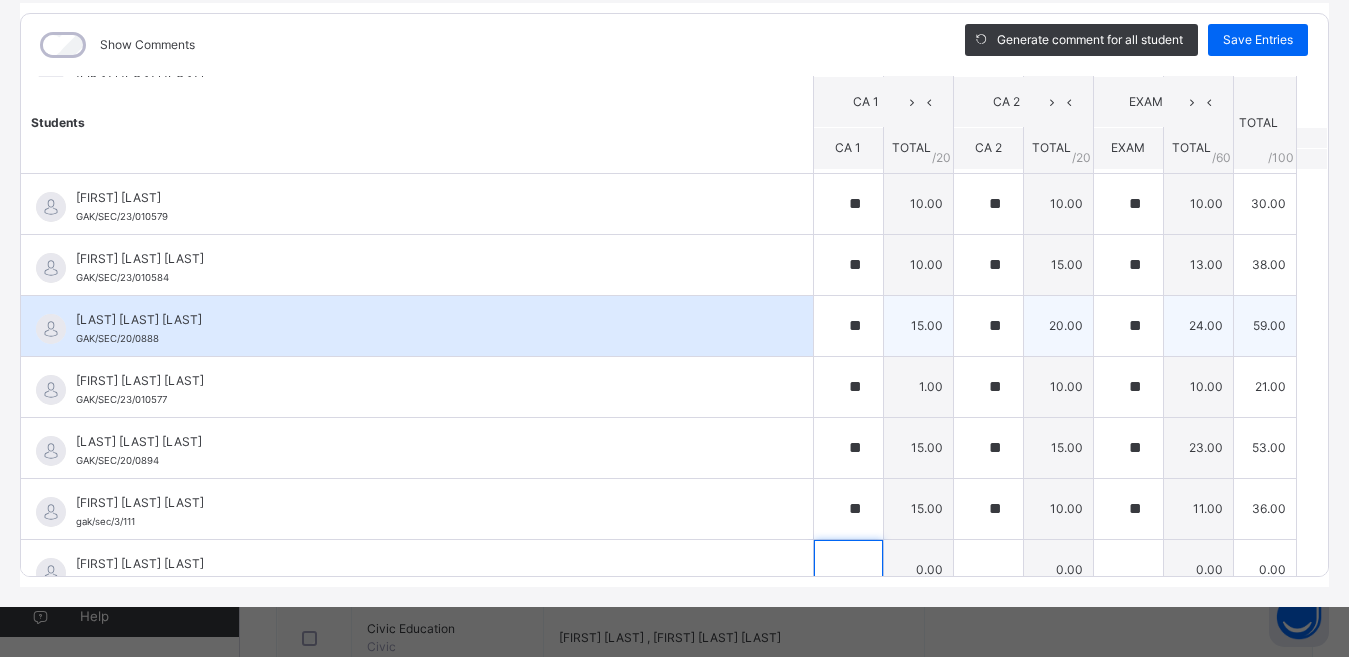 scroll, scrollTop: 1240, scrollLeft: 0, axis: vertical 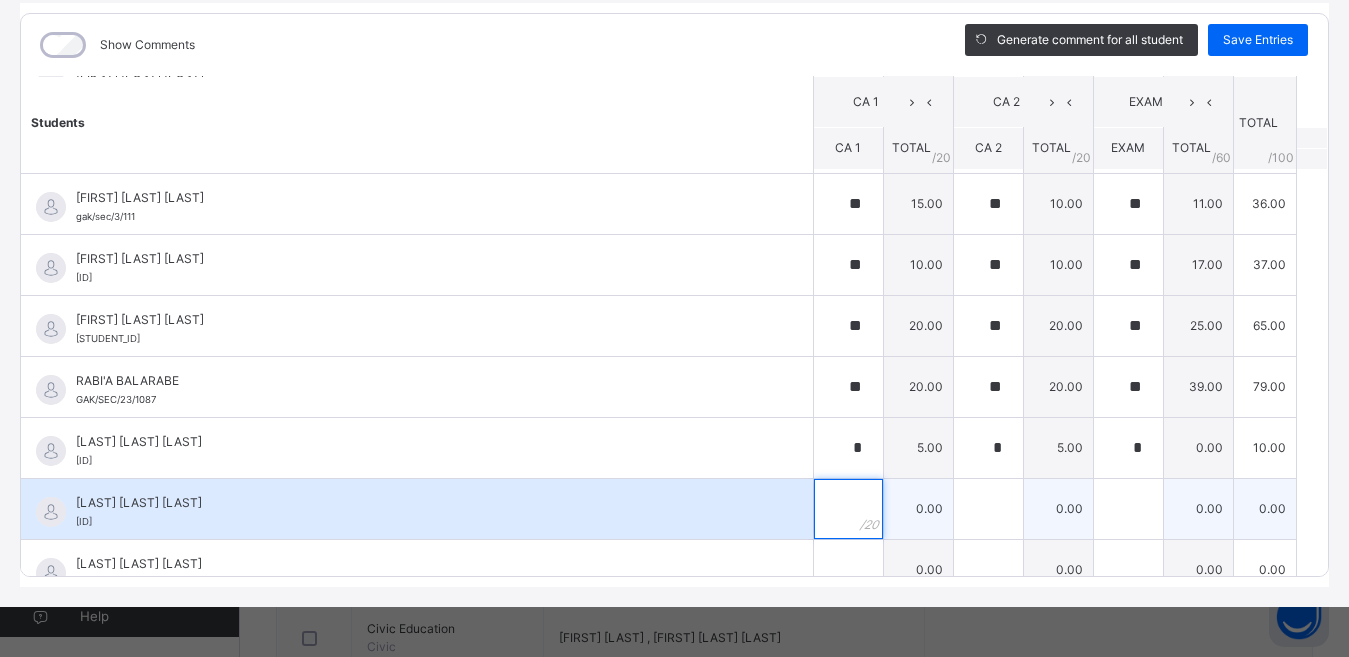 click at bounding box center (848, 509) 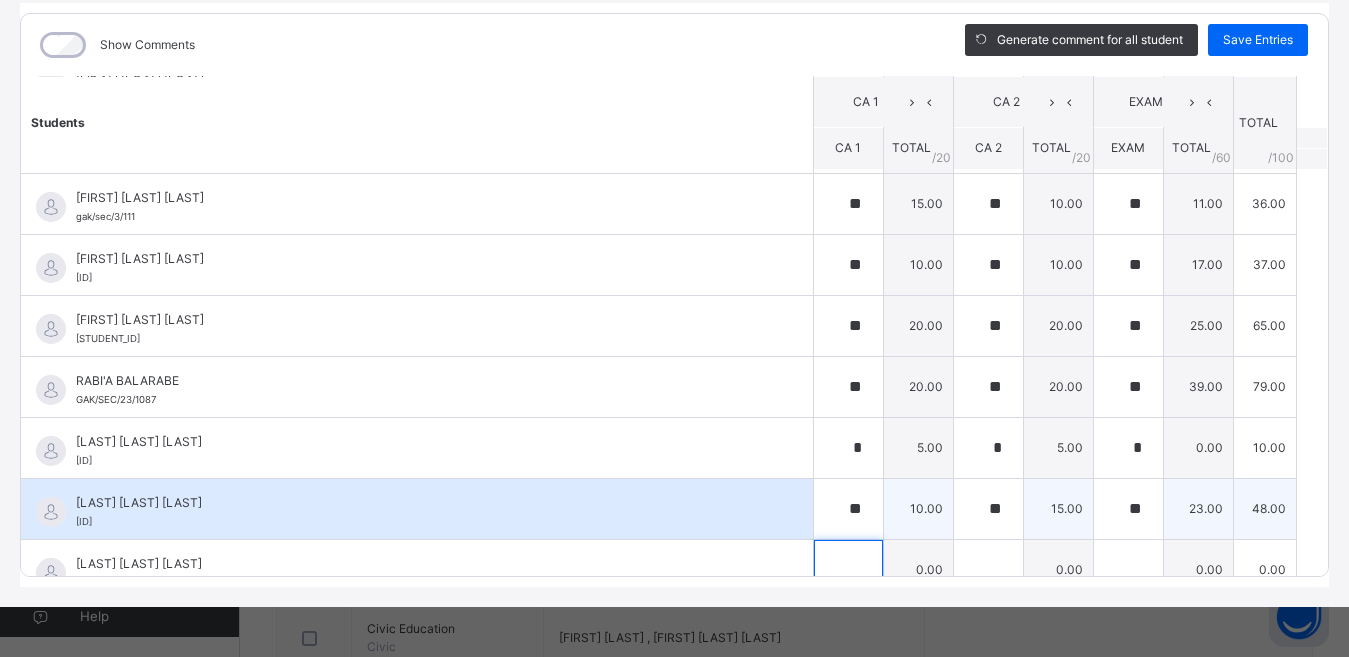 scroll, scrollTop: 1545, scrollLeft: 0, axis: vertical 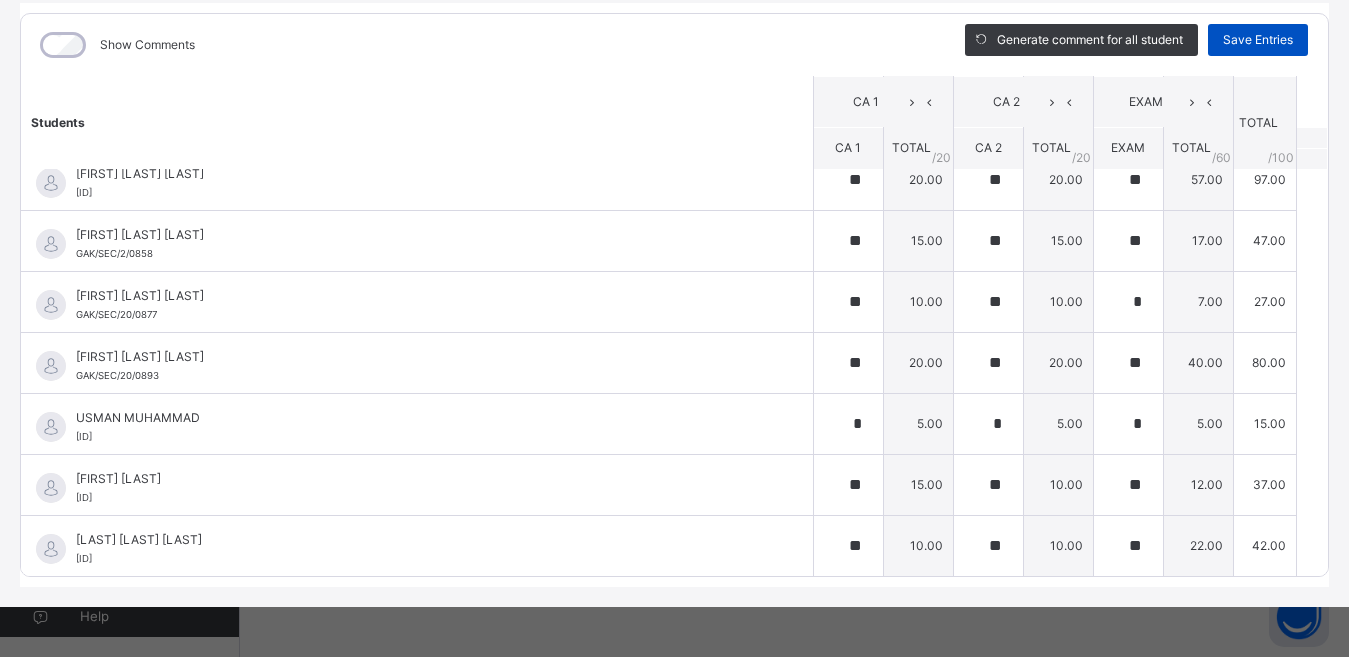click on "Save Entries" at bounding box center [1258, 40] 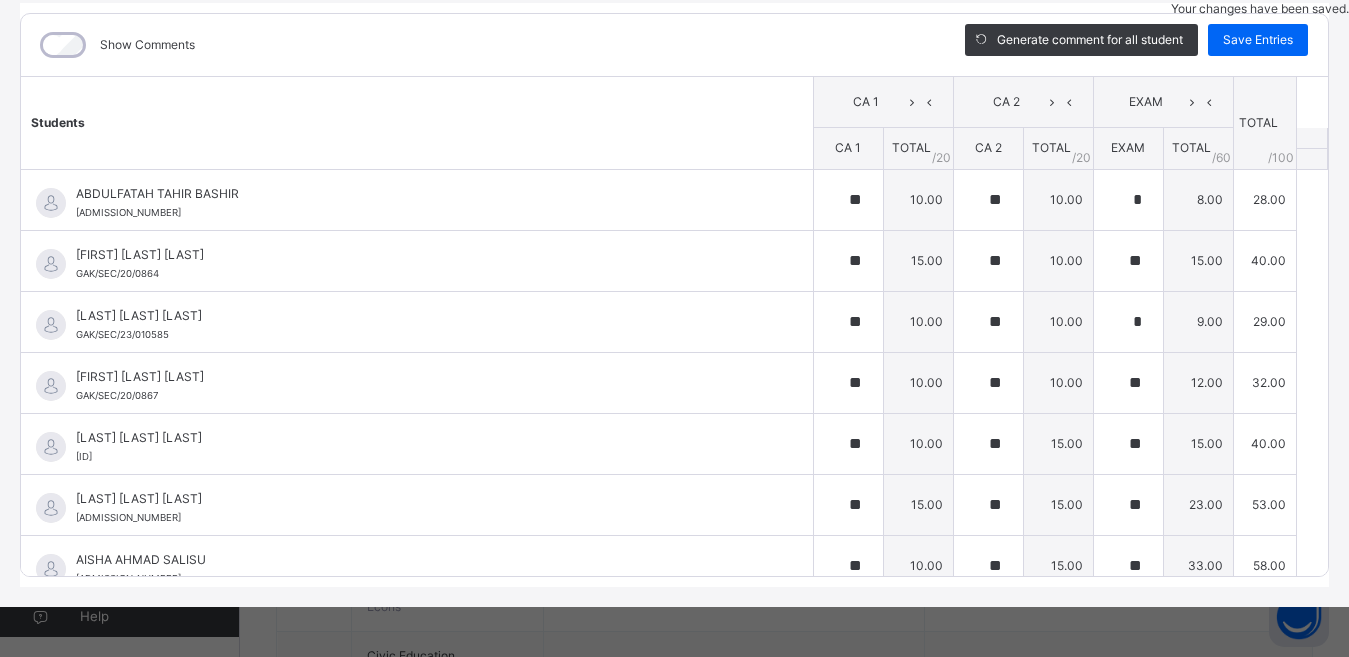scroll, scrollTop: 438, scrollLeft: 0, axis: vertical 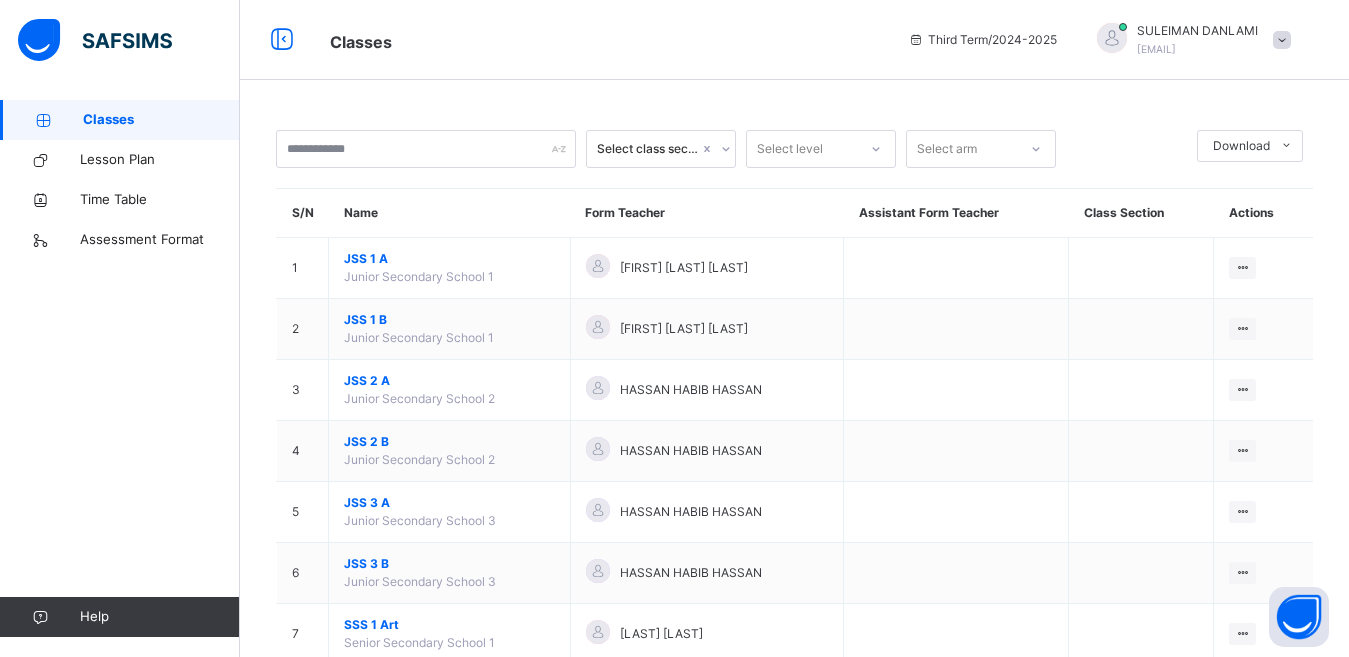 click at bounding box center (1282, 40) 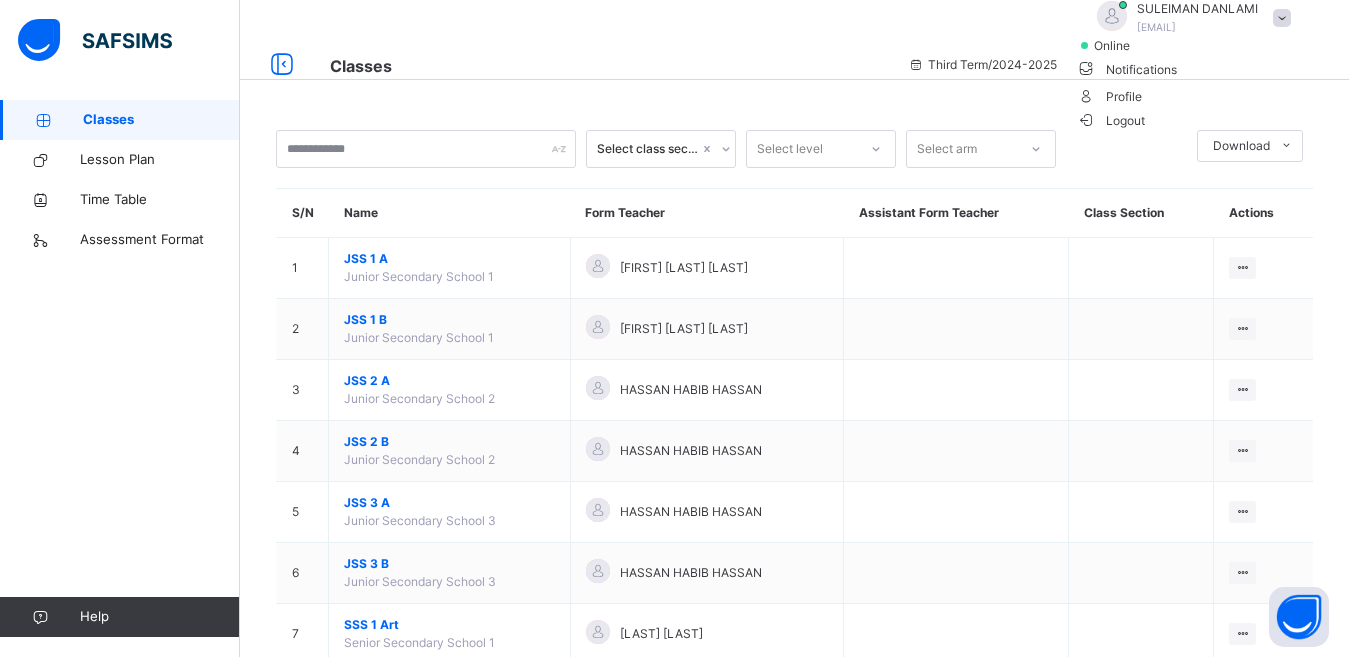 click on "Logout" at bounding box center [1111, 120] 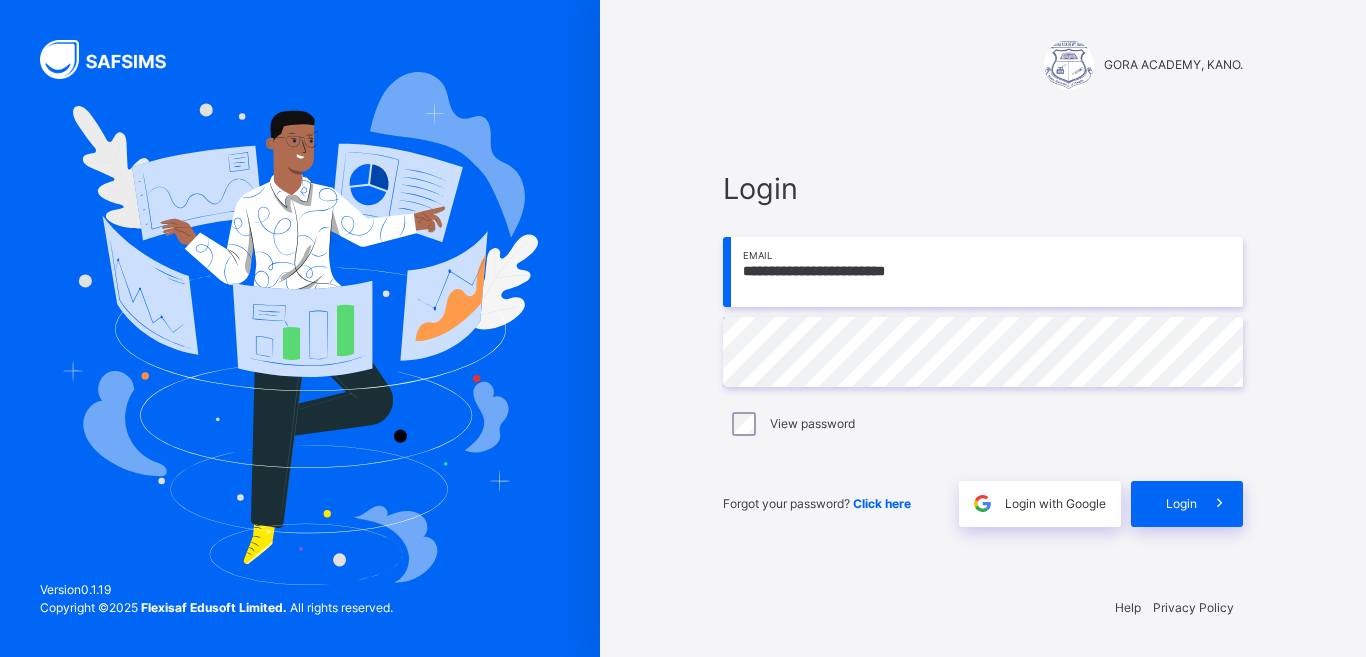 click on "**********" at bounding box center (983, 272) 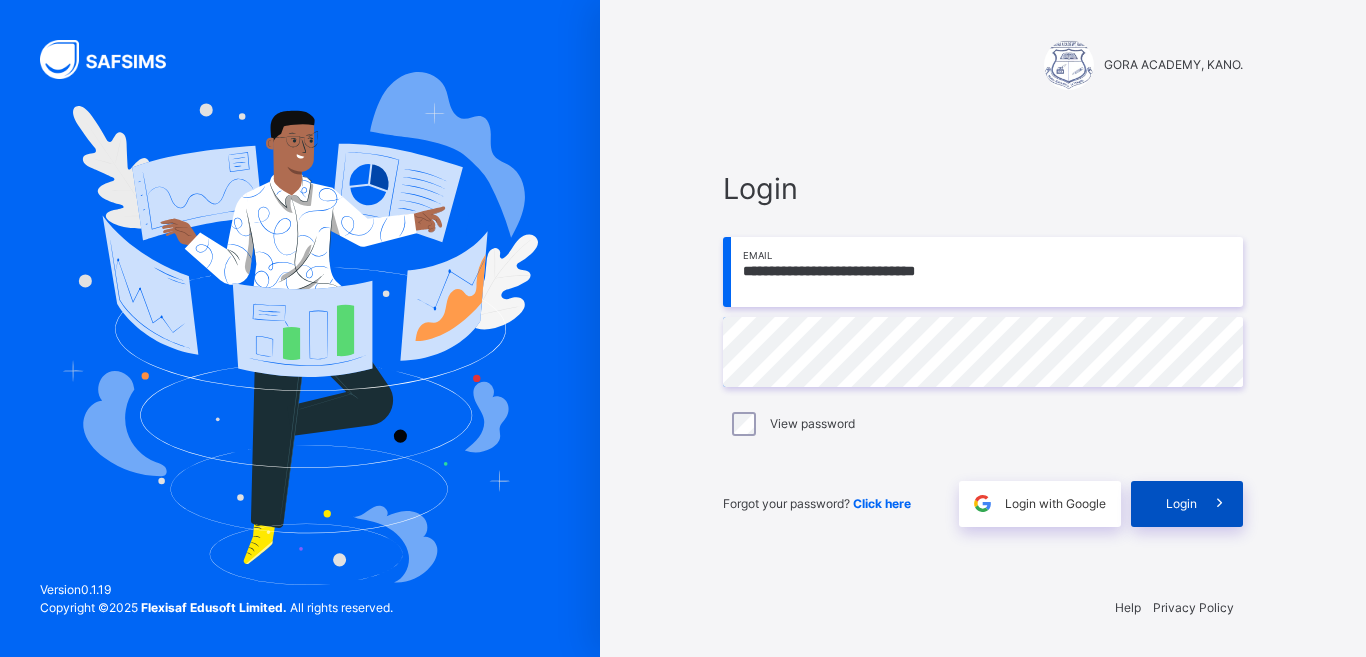 click on "Login" at bounding box center (1181, 504) 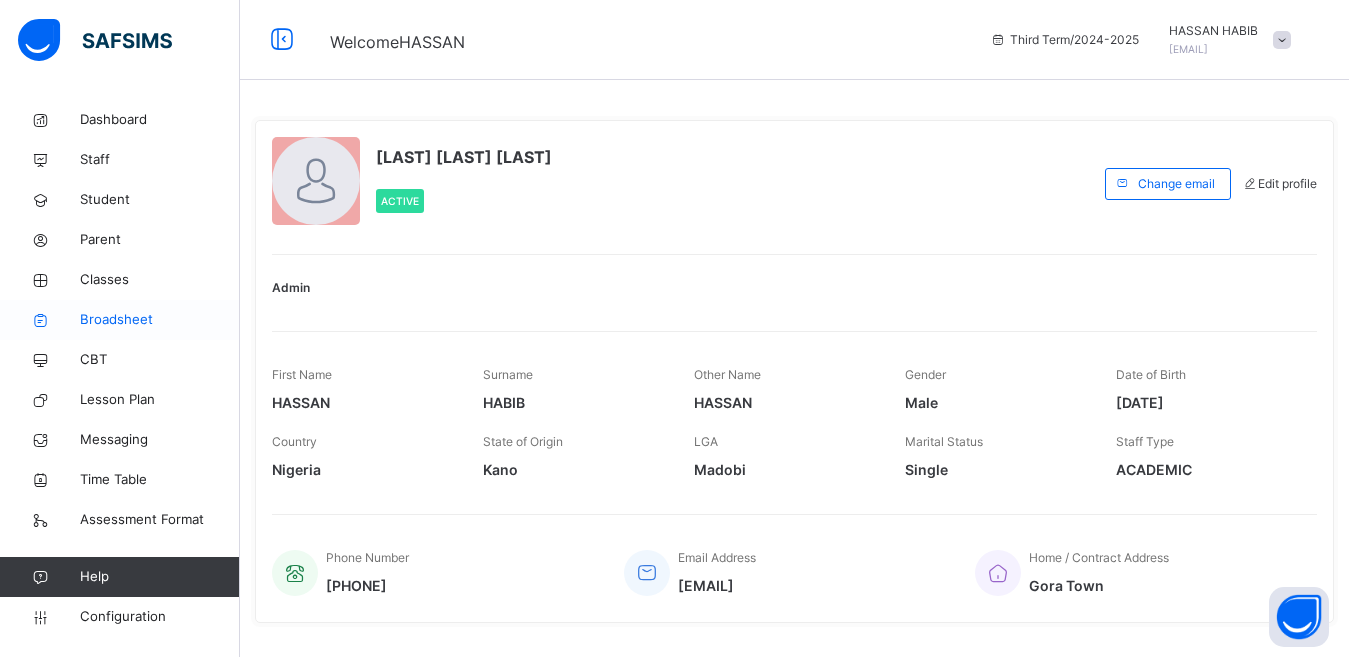 click on "Broadsheet" at bounding box center (160, 320) 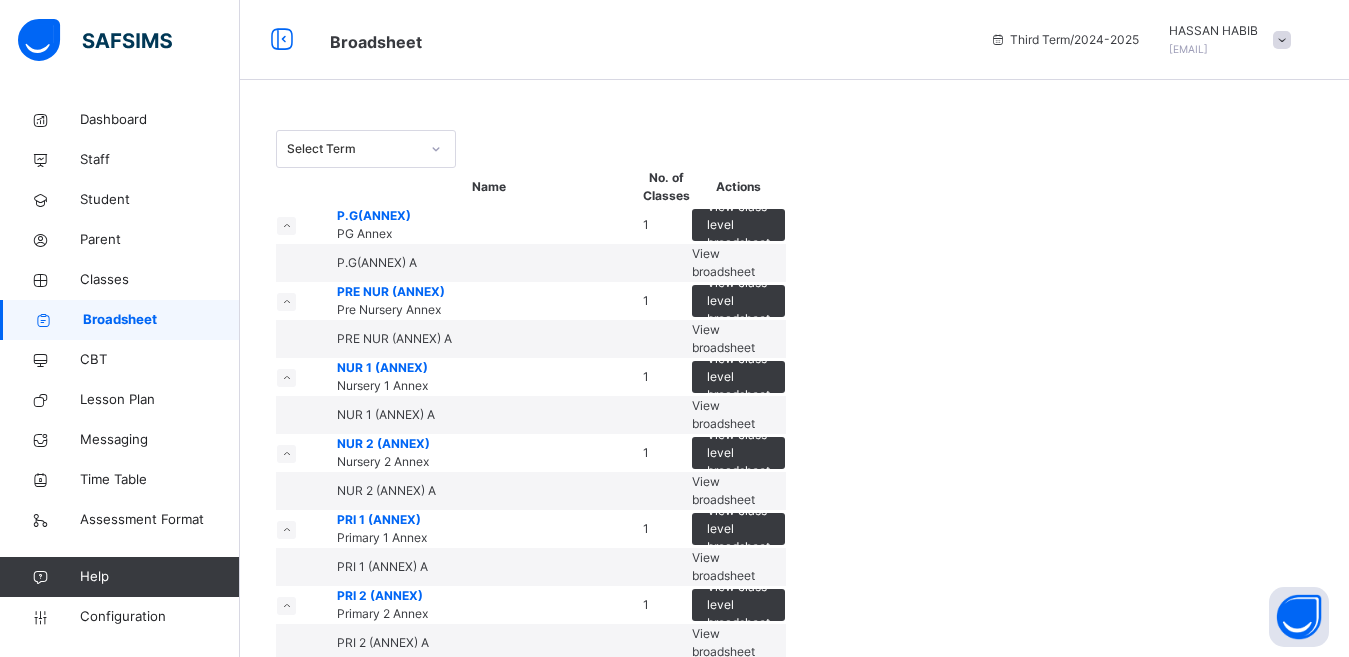 click 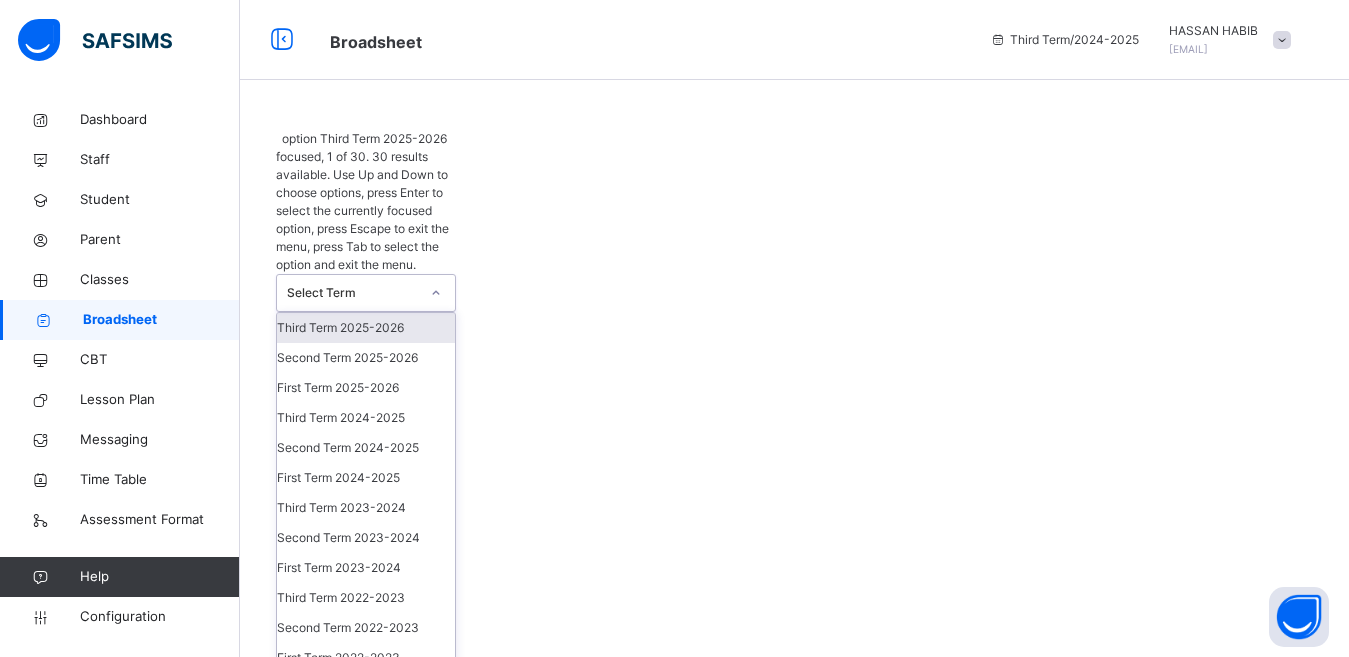 click on "Third Term 2025-2026" at bounding box center (366, 328) 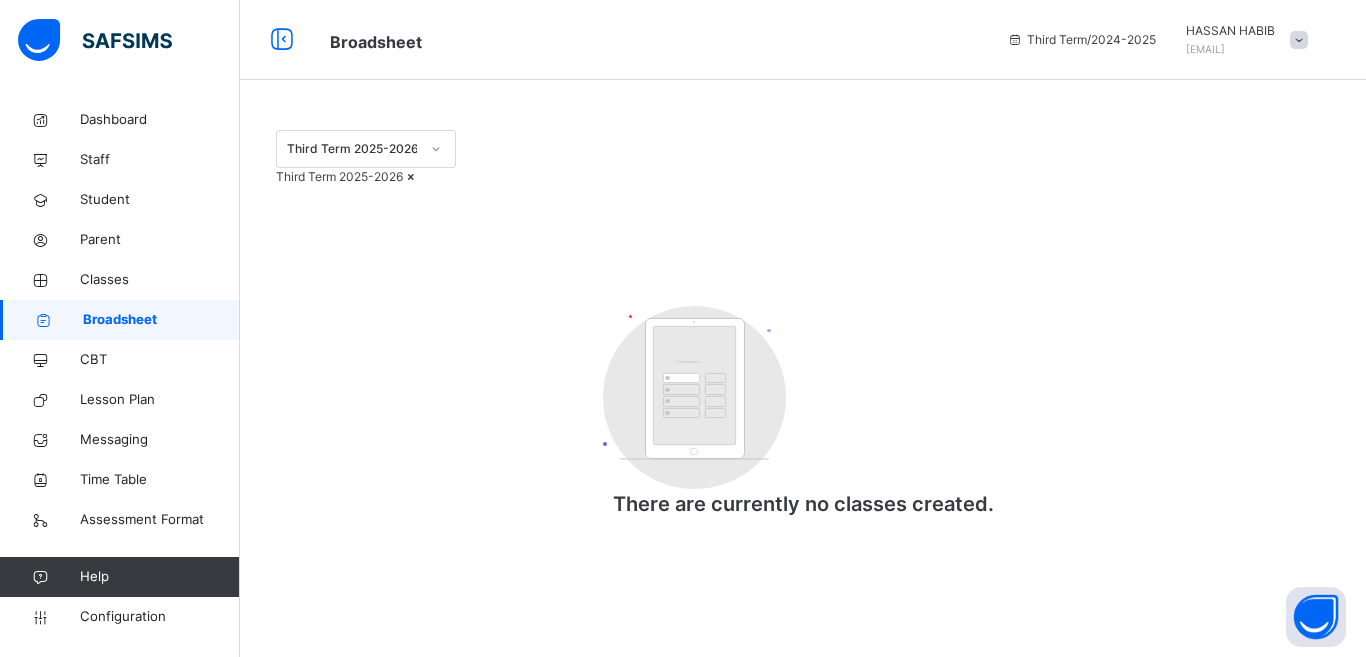 click on "Third Term 2025-2026" at bounding box center [803, 177] 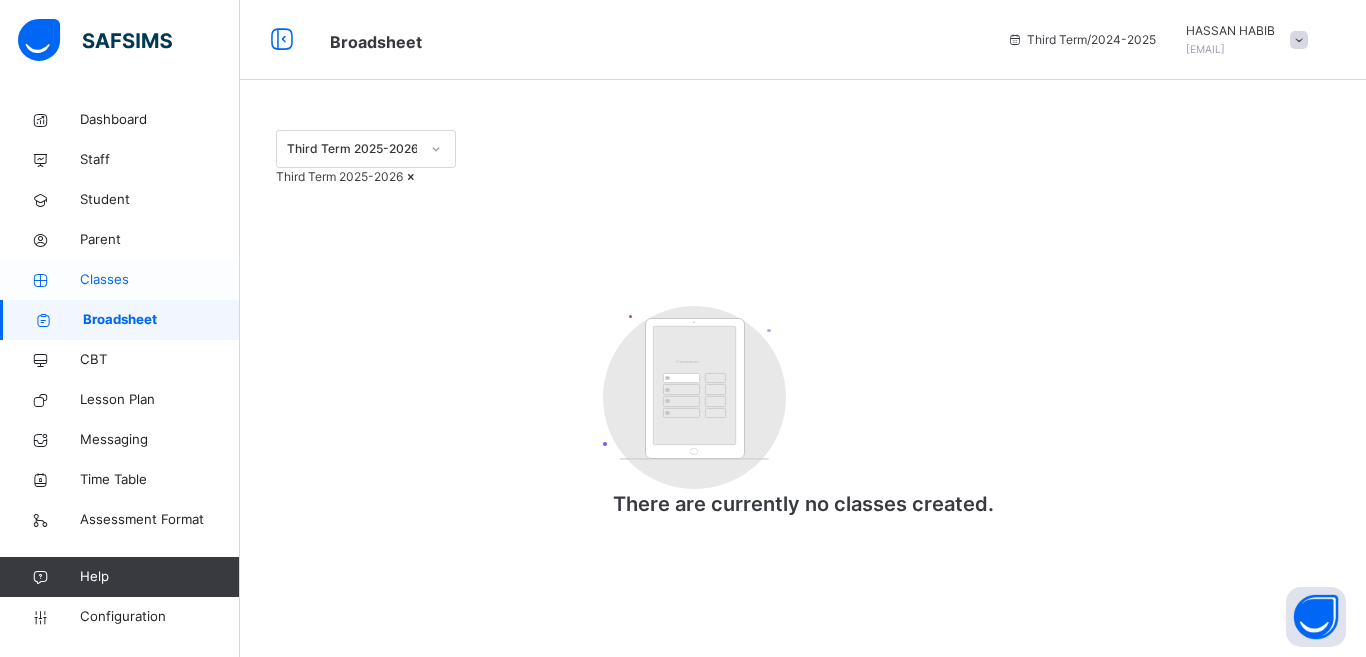 click on "Classes" at bounding box center [160, 280] 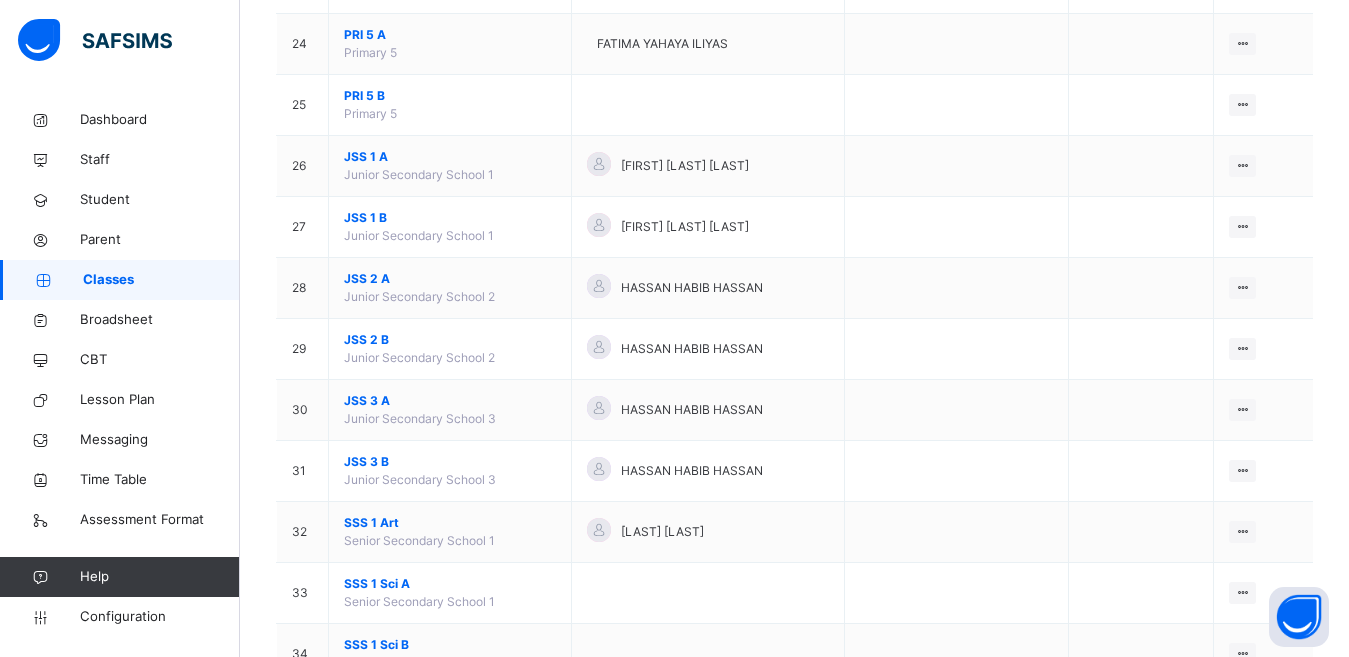 scroll, scrollTop: 1653, scrollLeft: 0, axis: vertical 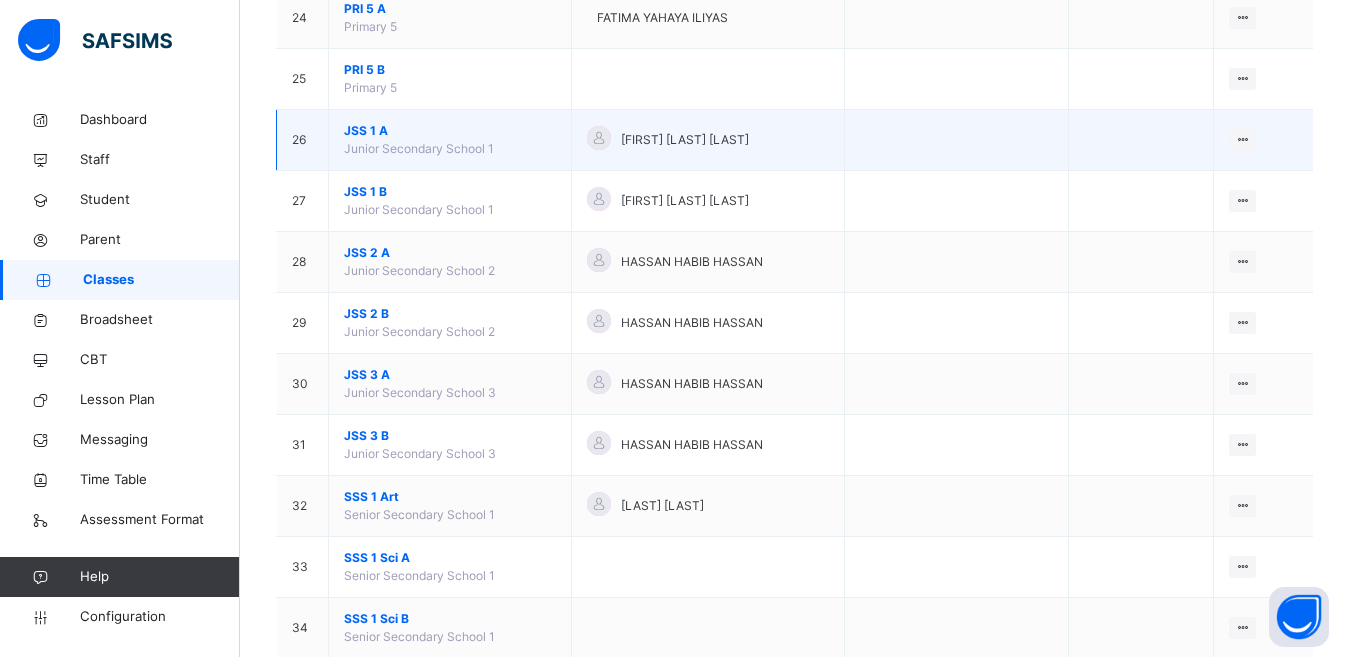 click on "JSS 1   A" at bounding box center [450, 131] 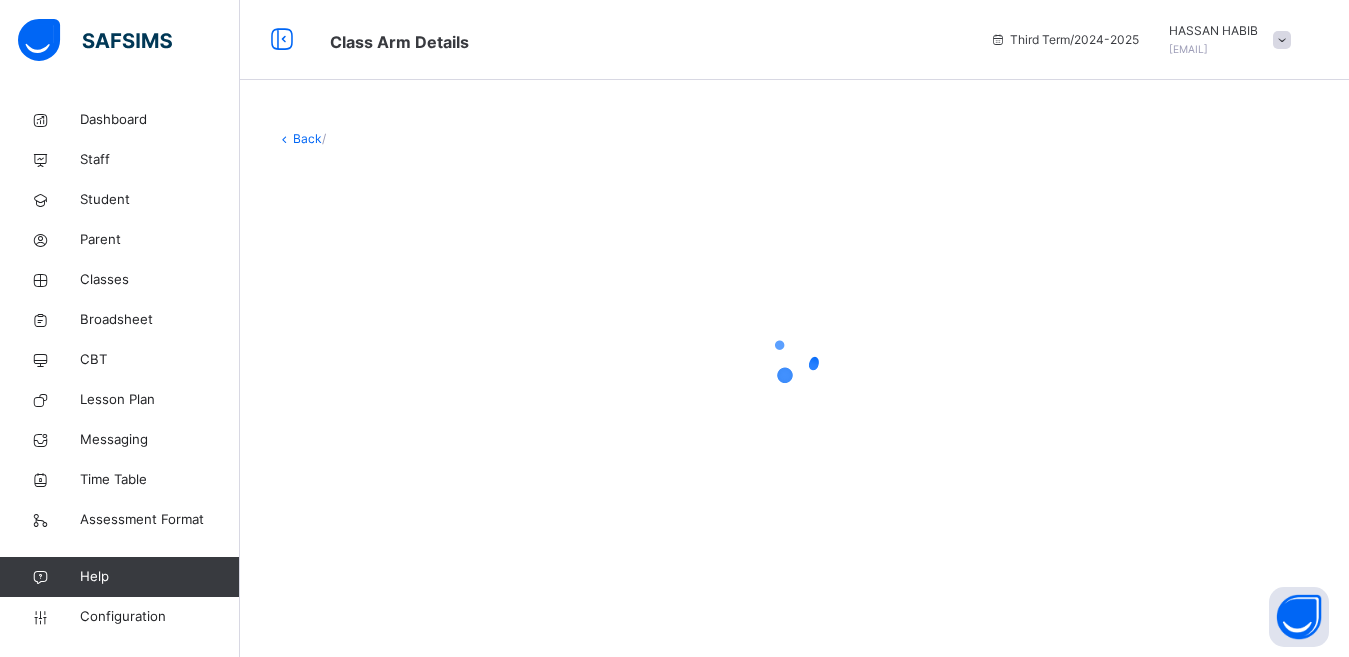 scroll, scrollTop: 0, scrollLeft: 0, axis: both 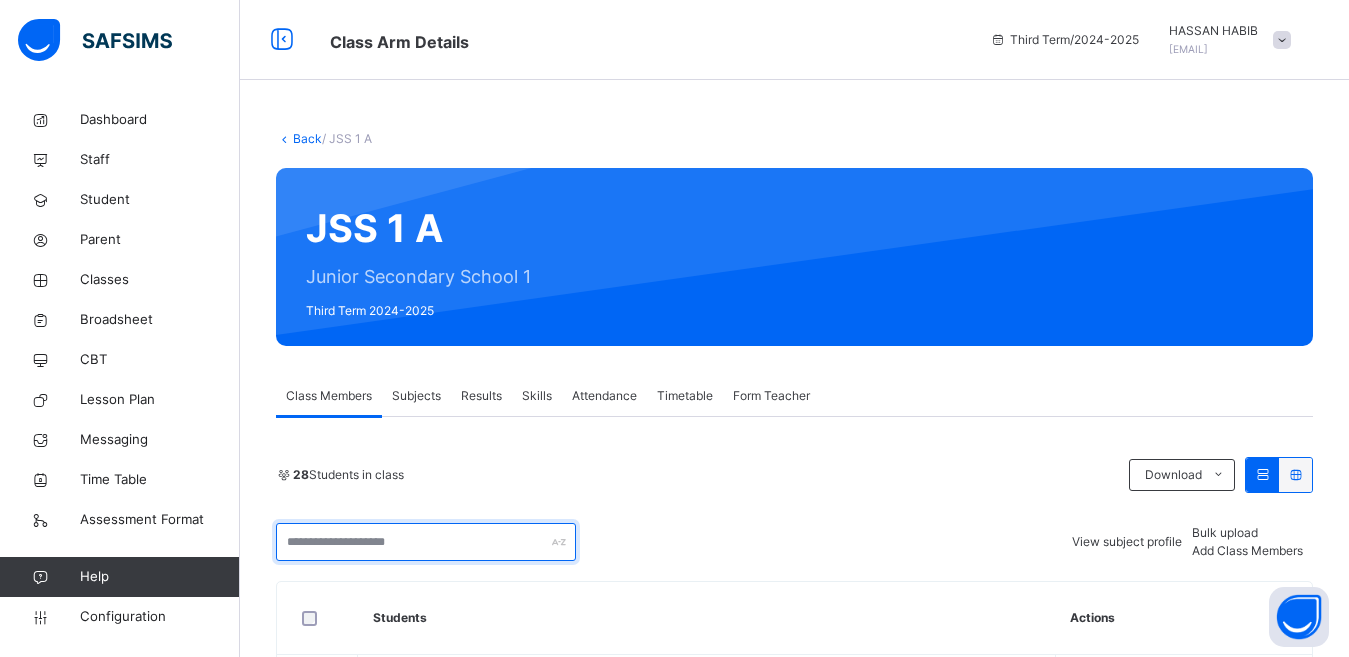 click at bounding box center (426, 542) 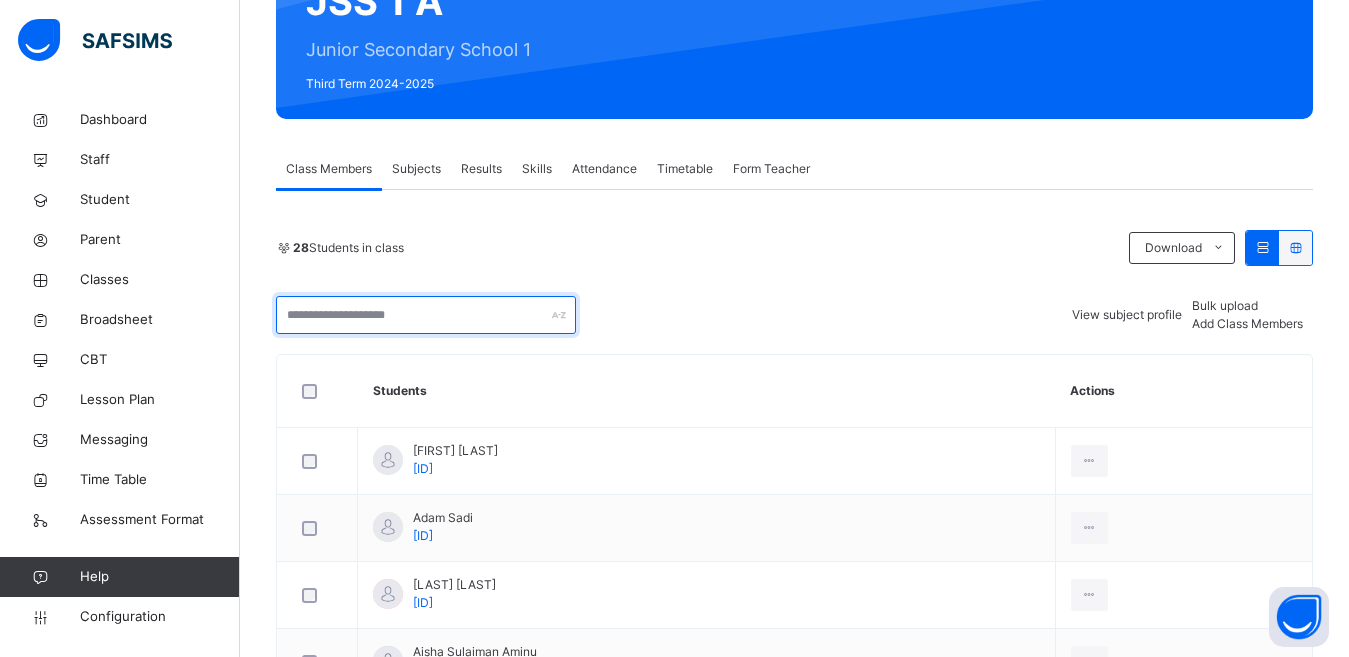 scroll, scrollTop: 240, scrollLeft: 0, axis: vertical 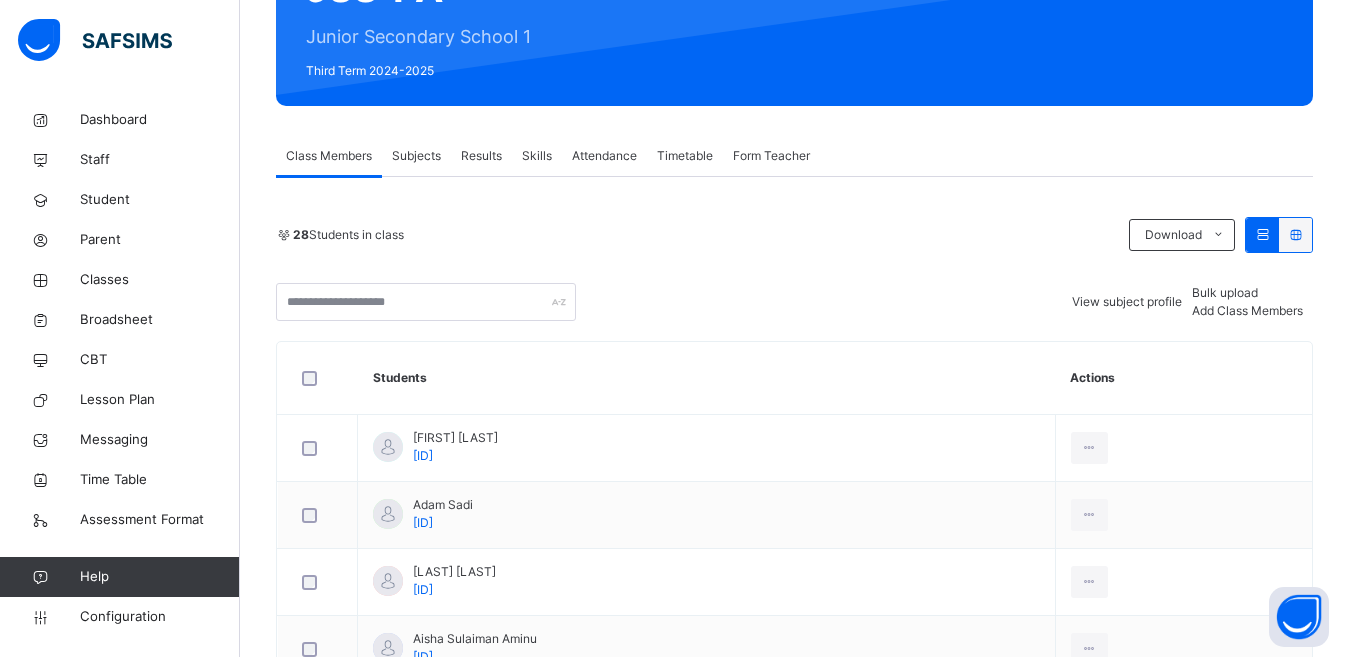 click on "Results" at bounding box center (481, 156) 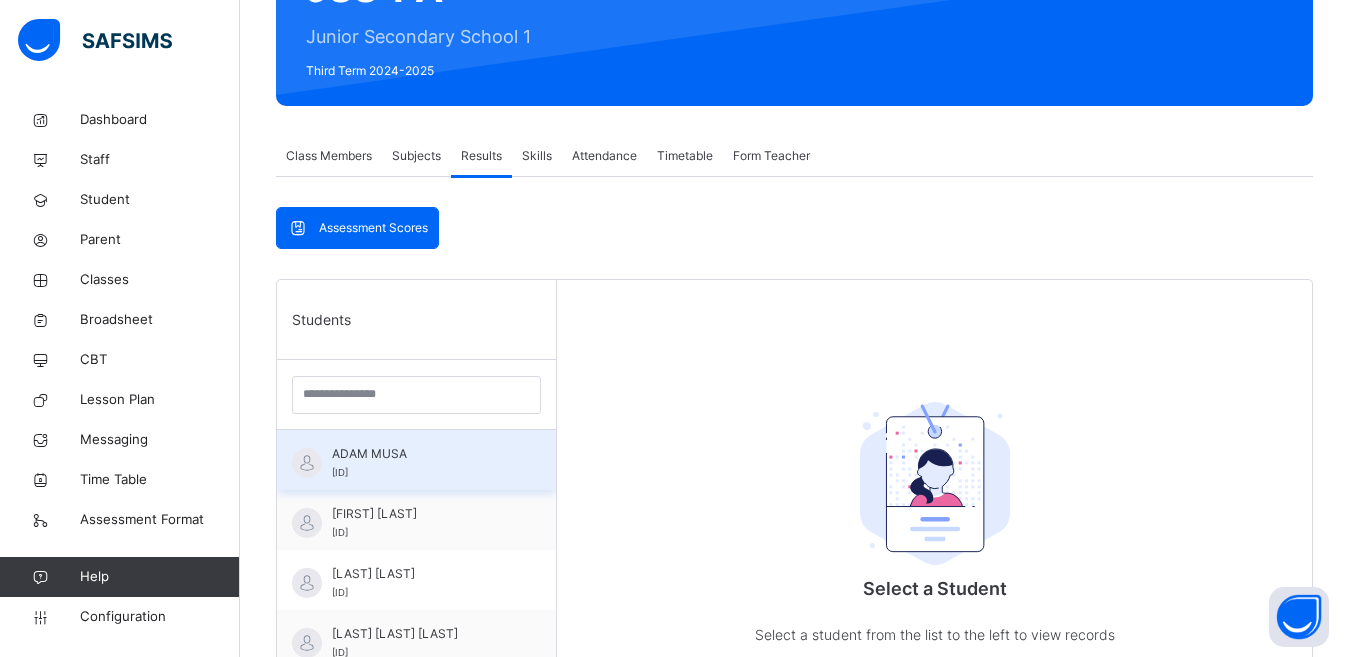 click on "ADAM  MUSA" at bounding box center (421, 454) 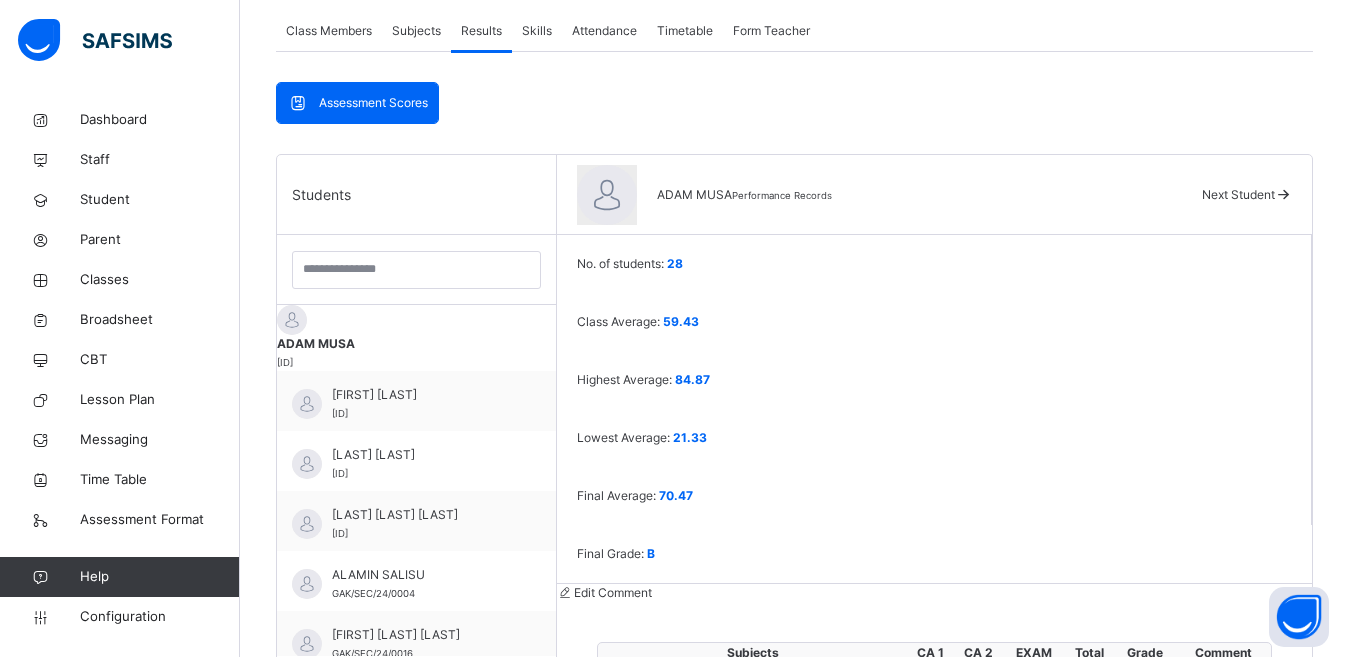 scroll, scrollTop: 400, scrollLeft: 0, axis: vertical 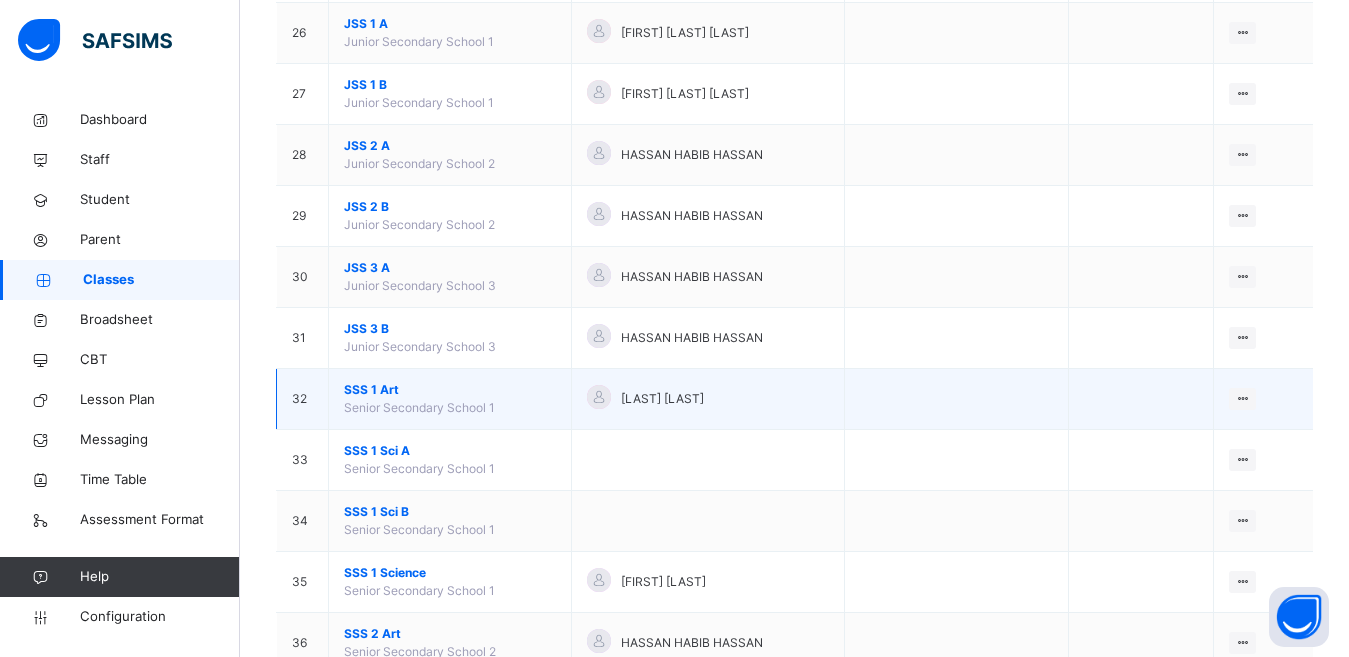 click on "SSS 1   Art" at bounding box center [450, 390] 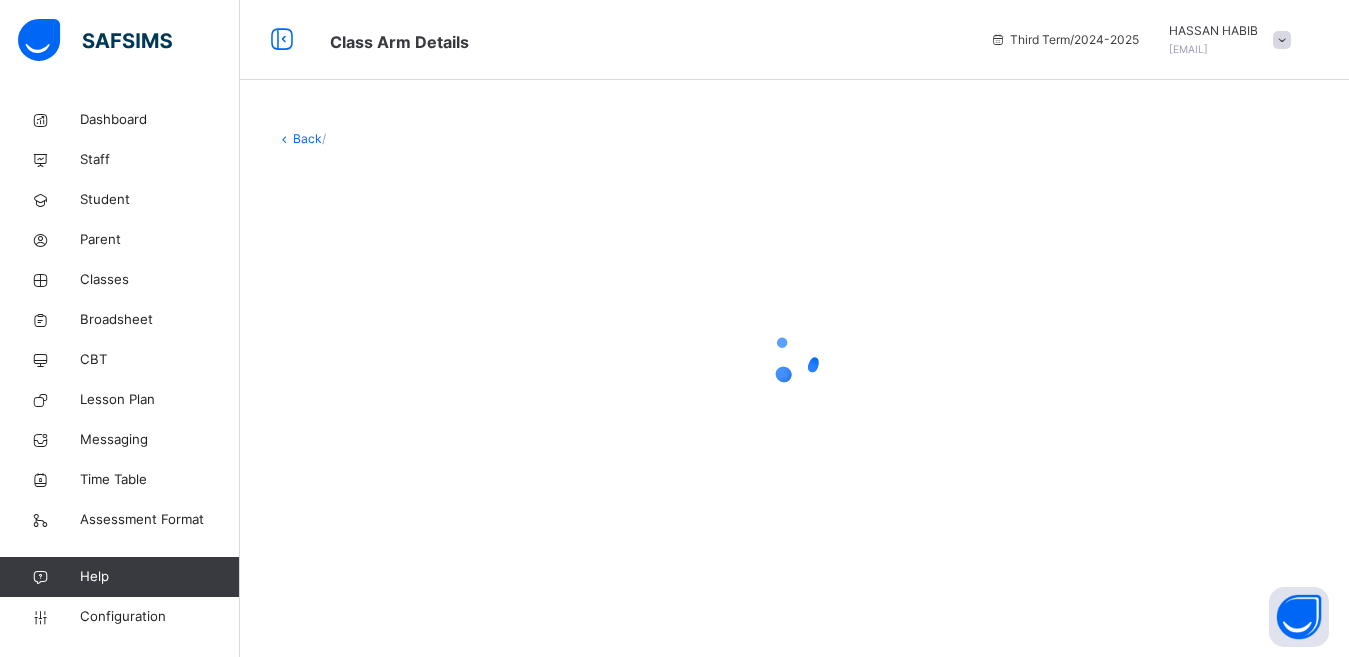 scroll, scrollTop: 0, scrollLeft: 0, axis: both 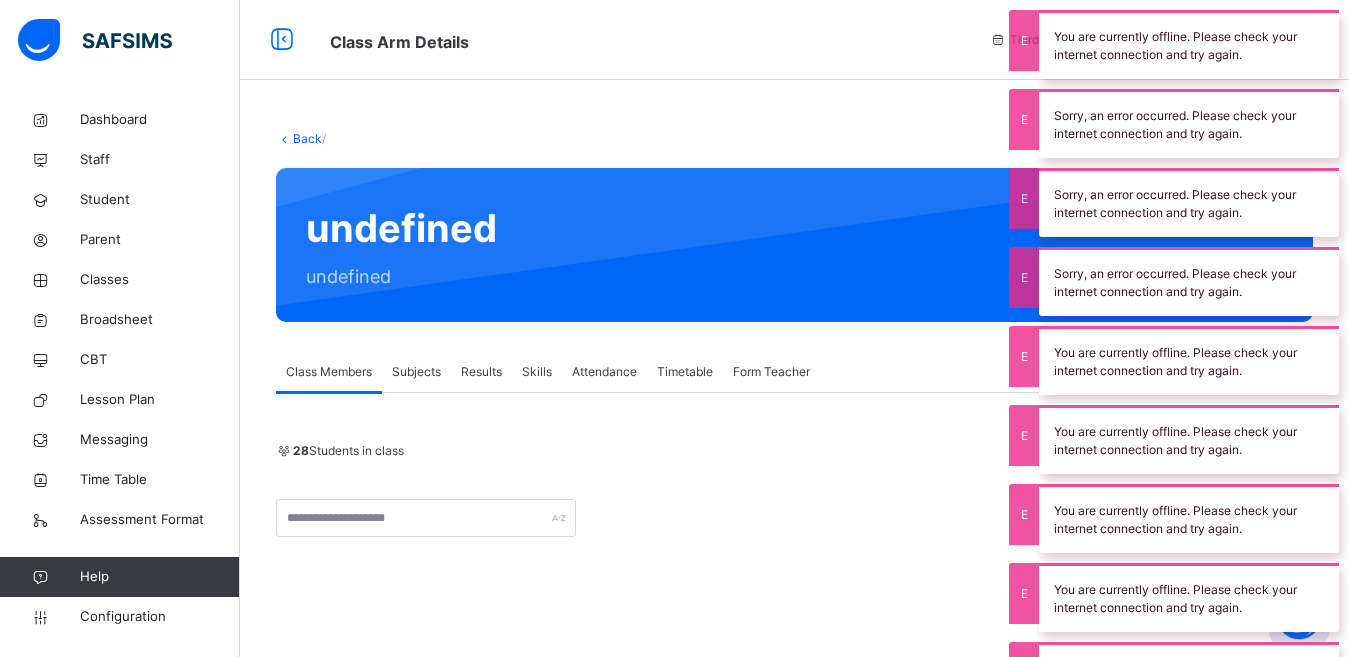 click on "Results" at bounding box center (481, 372) 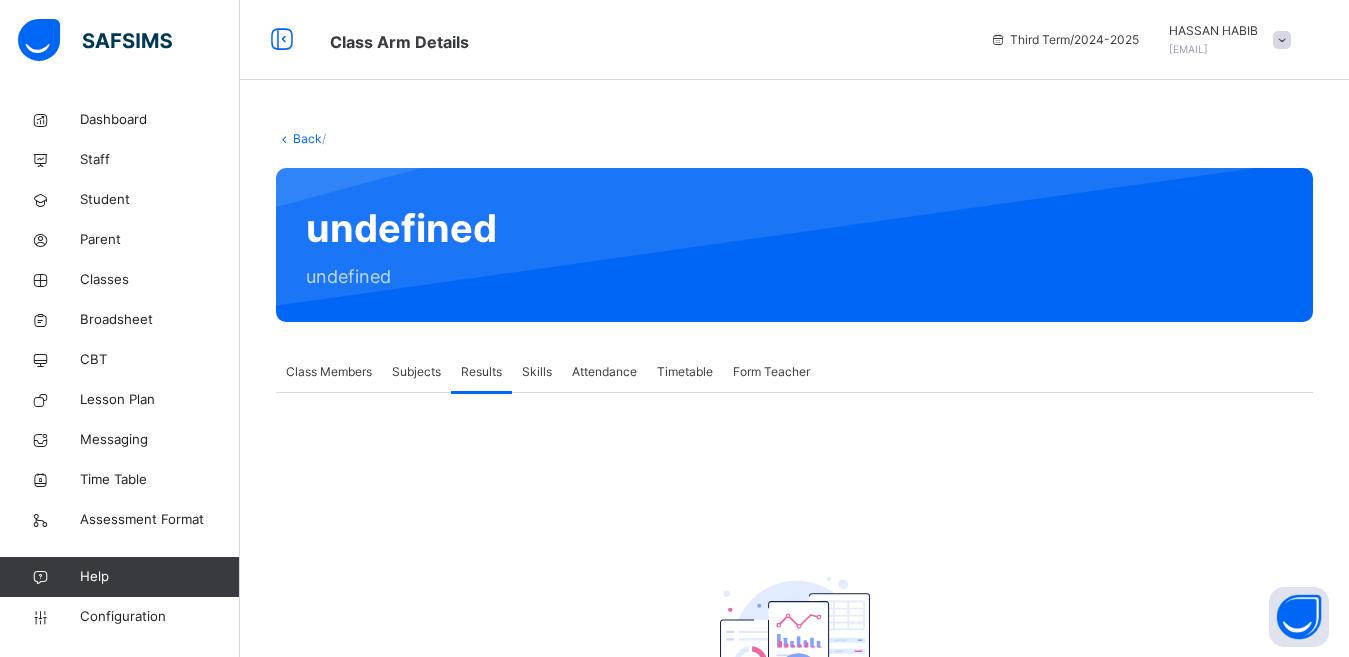 click on "Back" at bounding box center [307, 138] 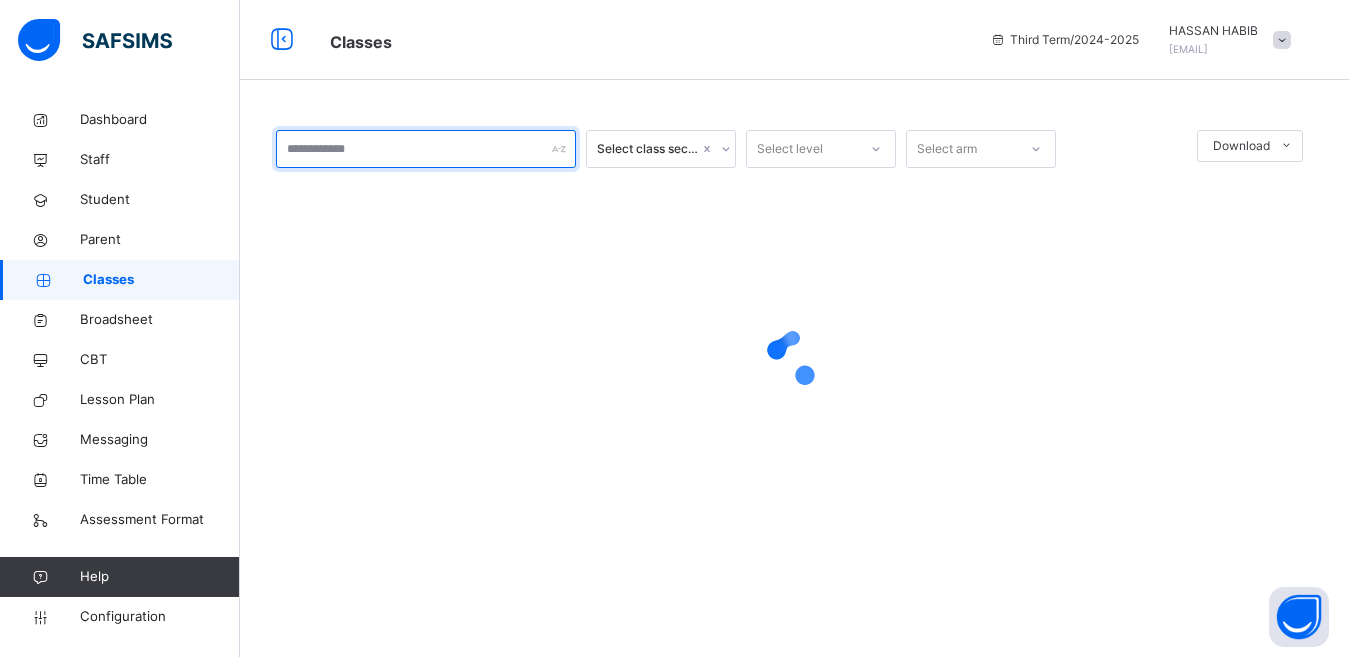 click at bounding box center (426, 149) 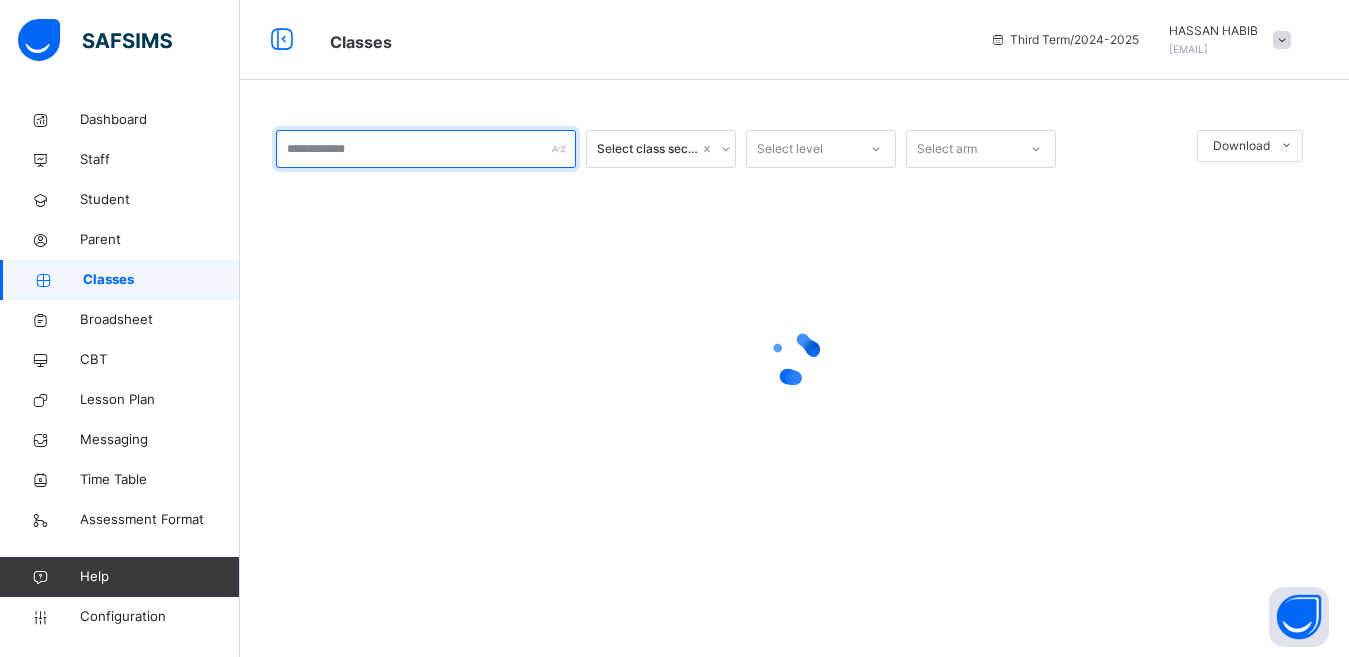 click at bounding box center [426, 149] 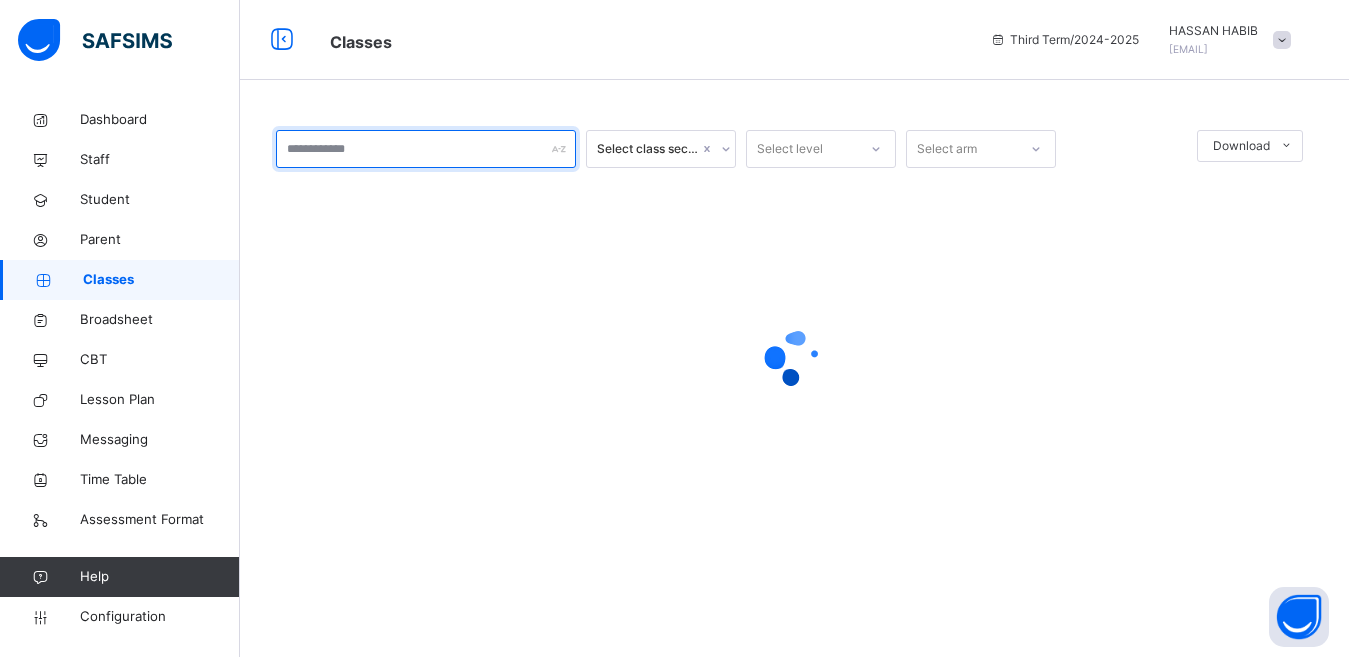 click at bounding box center (426, 149) 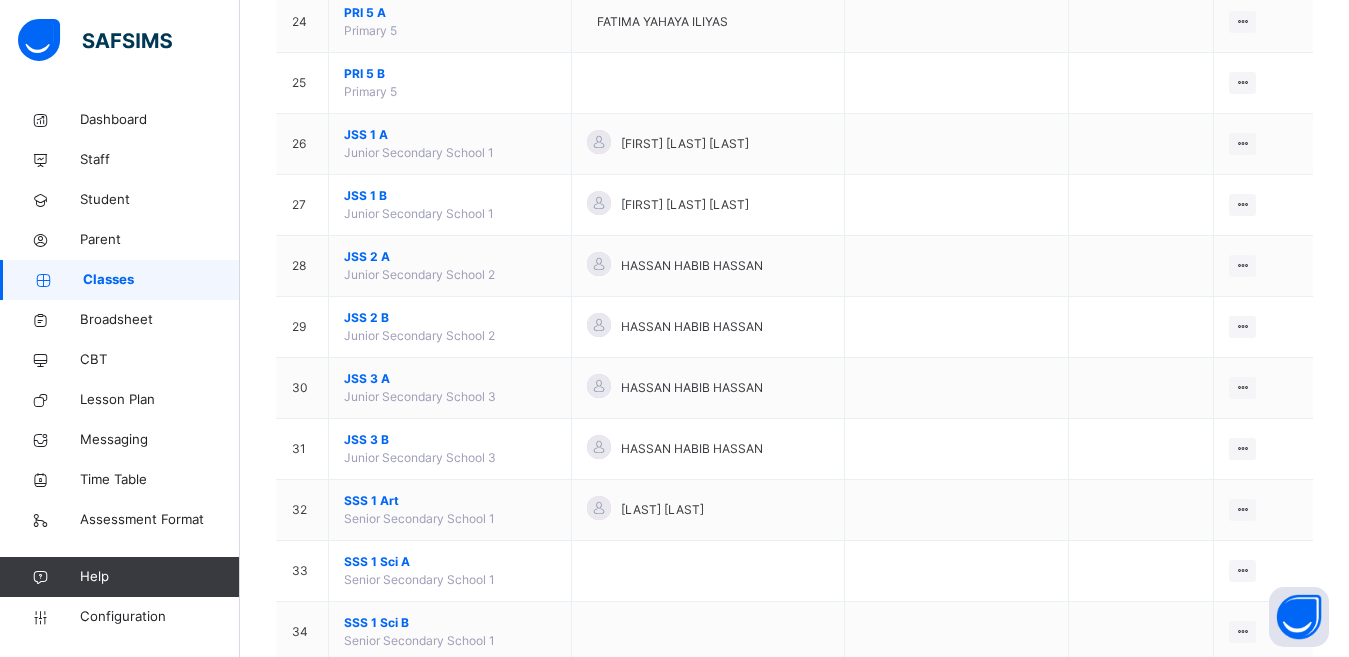 scroll, scrollTop: 1707, scrollLeft: 0, axis: vertical 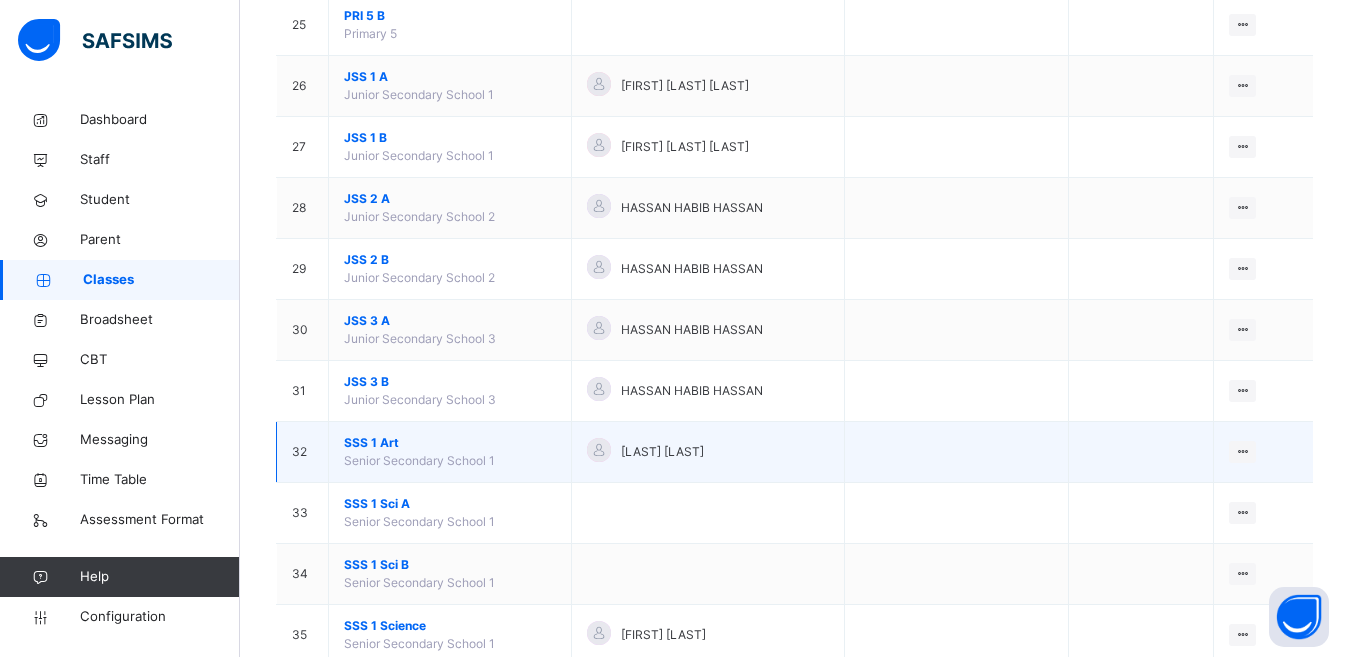 click on "SSS 1   Art" at bounding box center (450, 443) 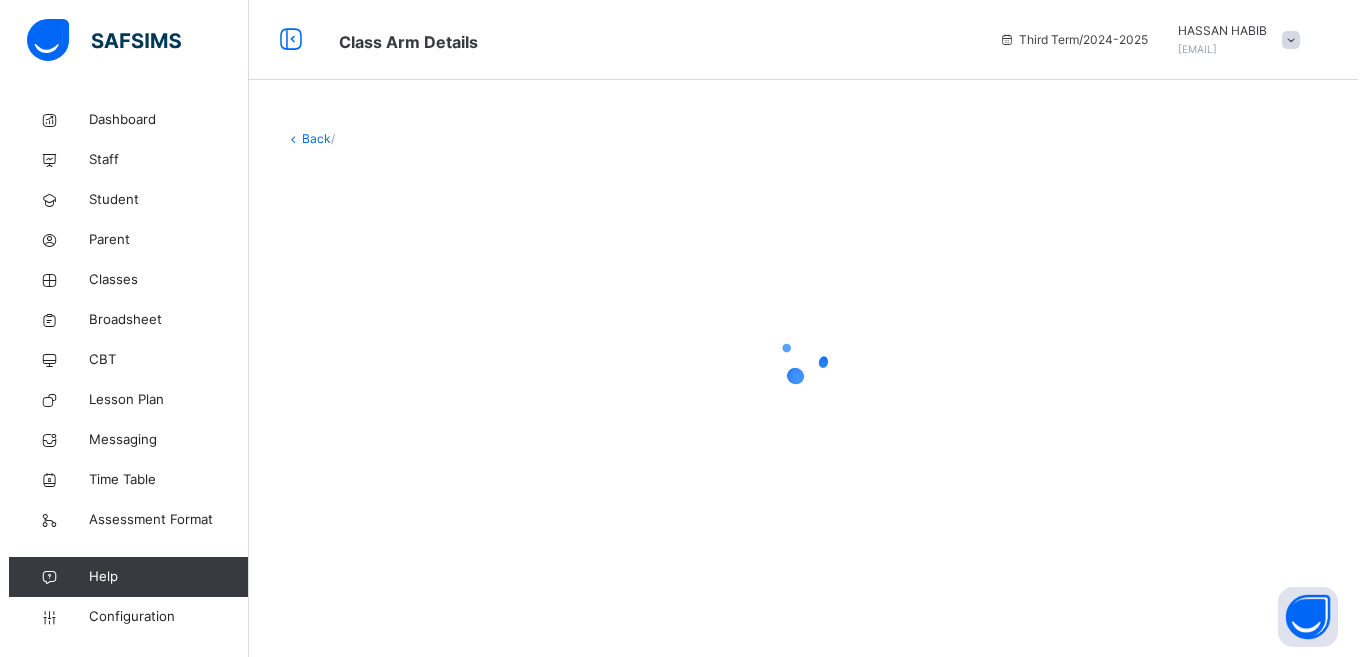 scroll, scrollTop: 0, scrollLeft: 0, axis: both 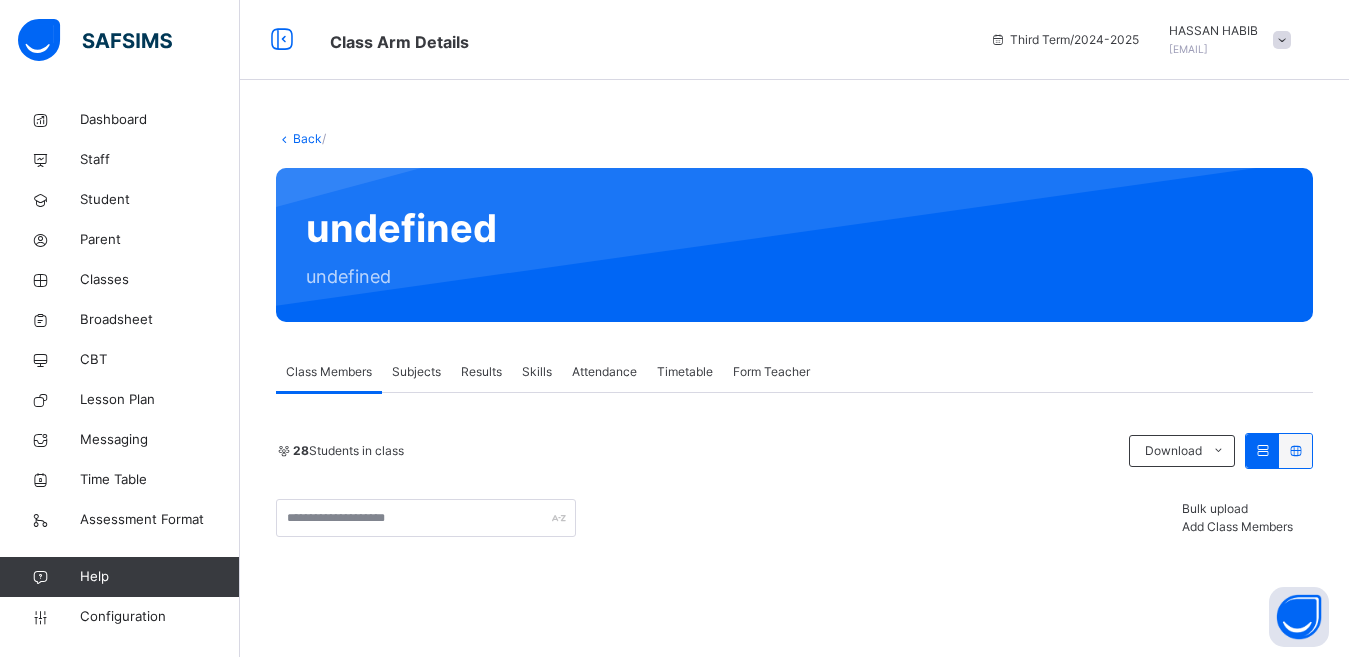 click on "Back" at bounding box center [307, 138] 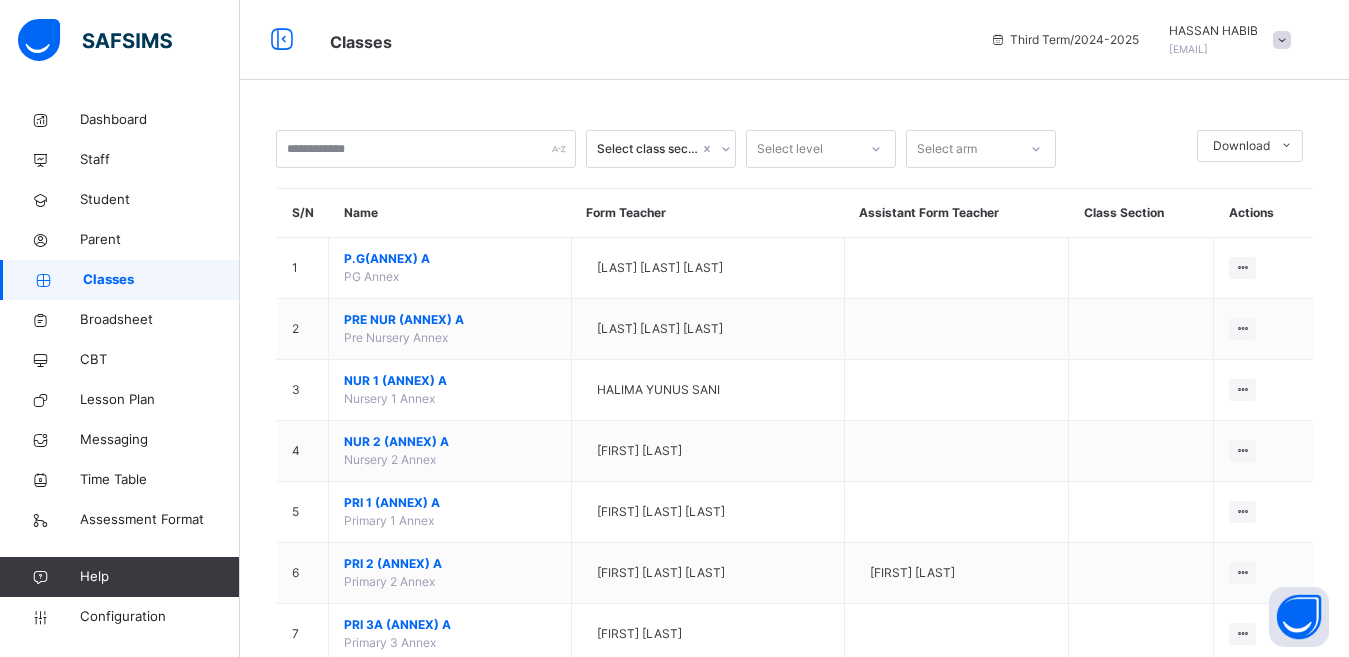click at bounding box center (426, 149) 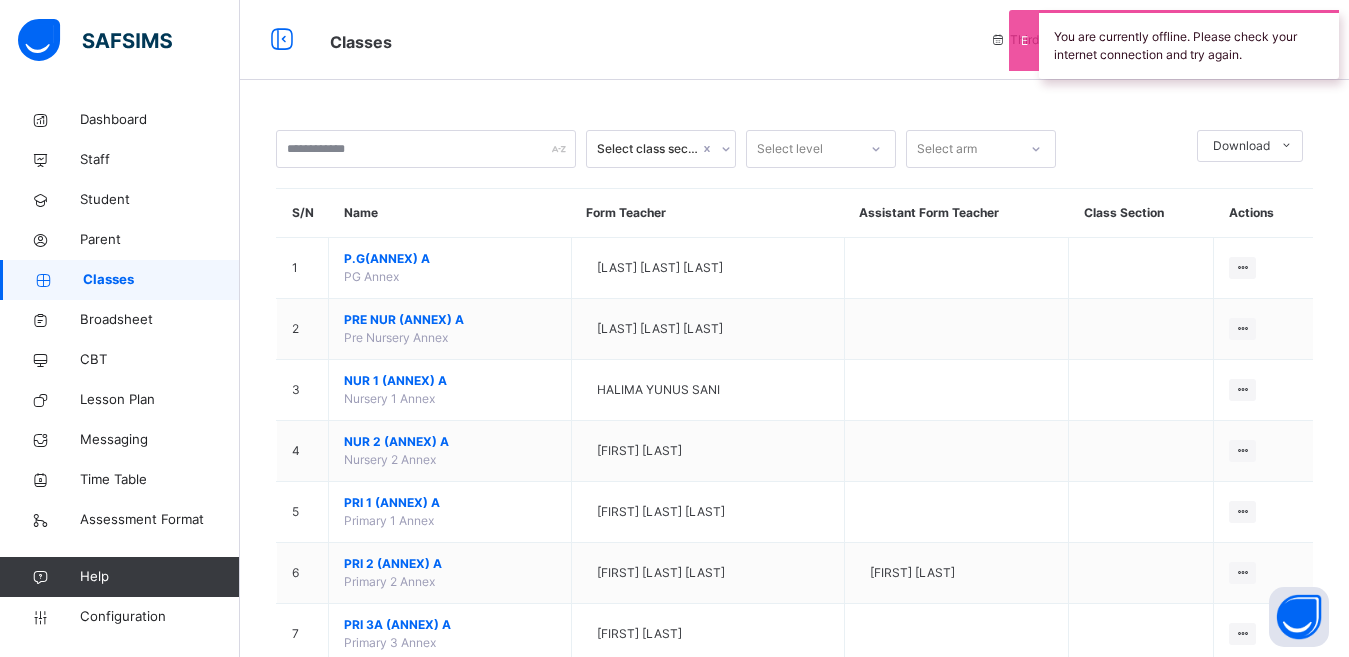 click at bounding box center (426, 149) 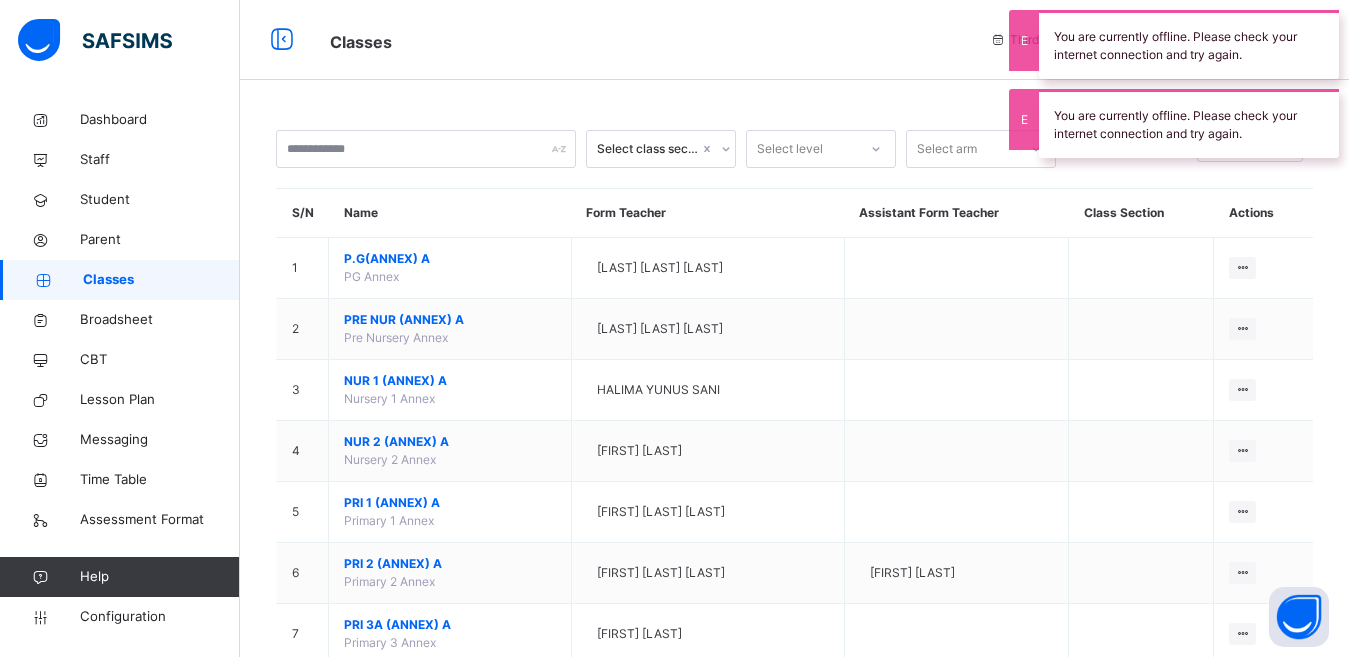 click at bounding box center [426, 149] 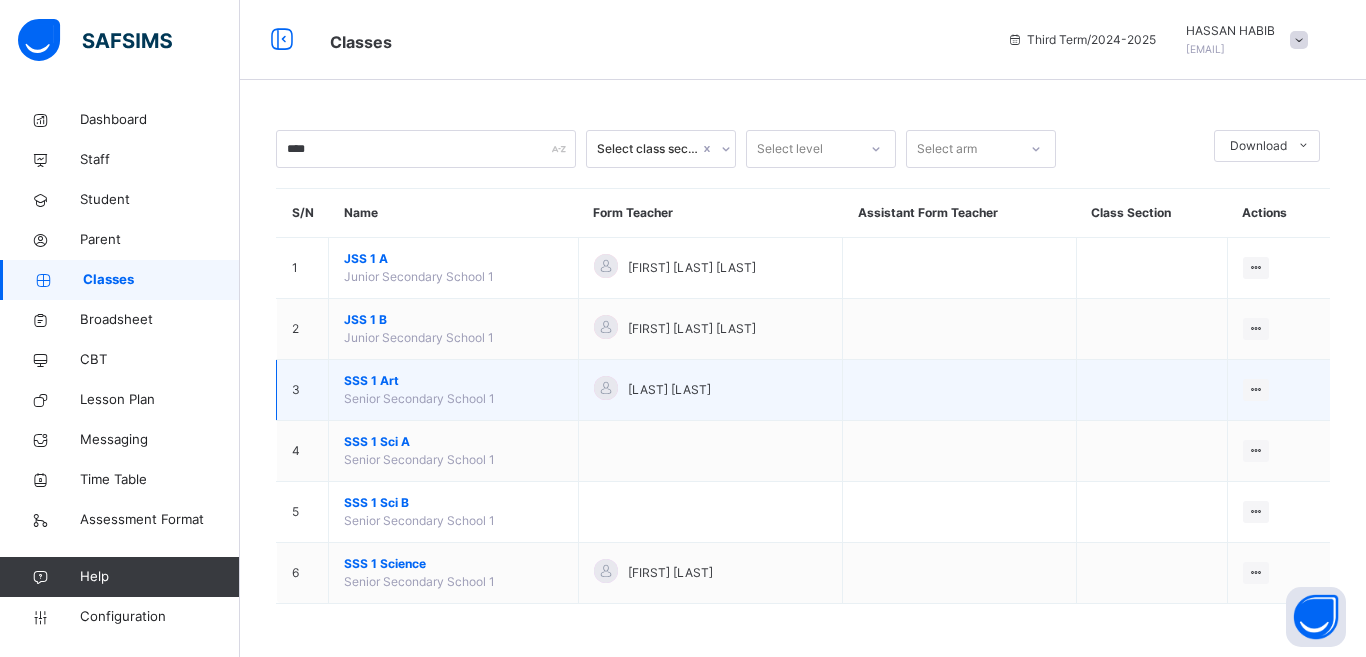 click on "SSS 1   Art" at bounding box center [453, 381] 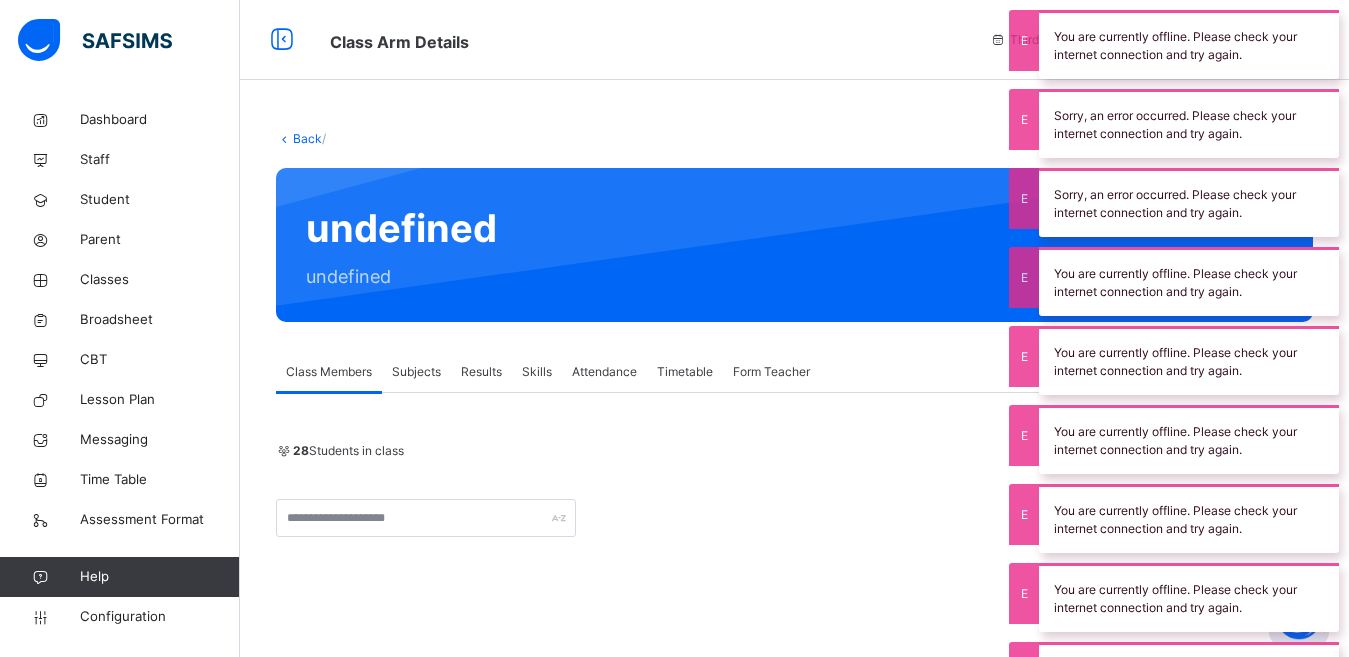 click on "Back" at bounding box center [307, 138] 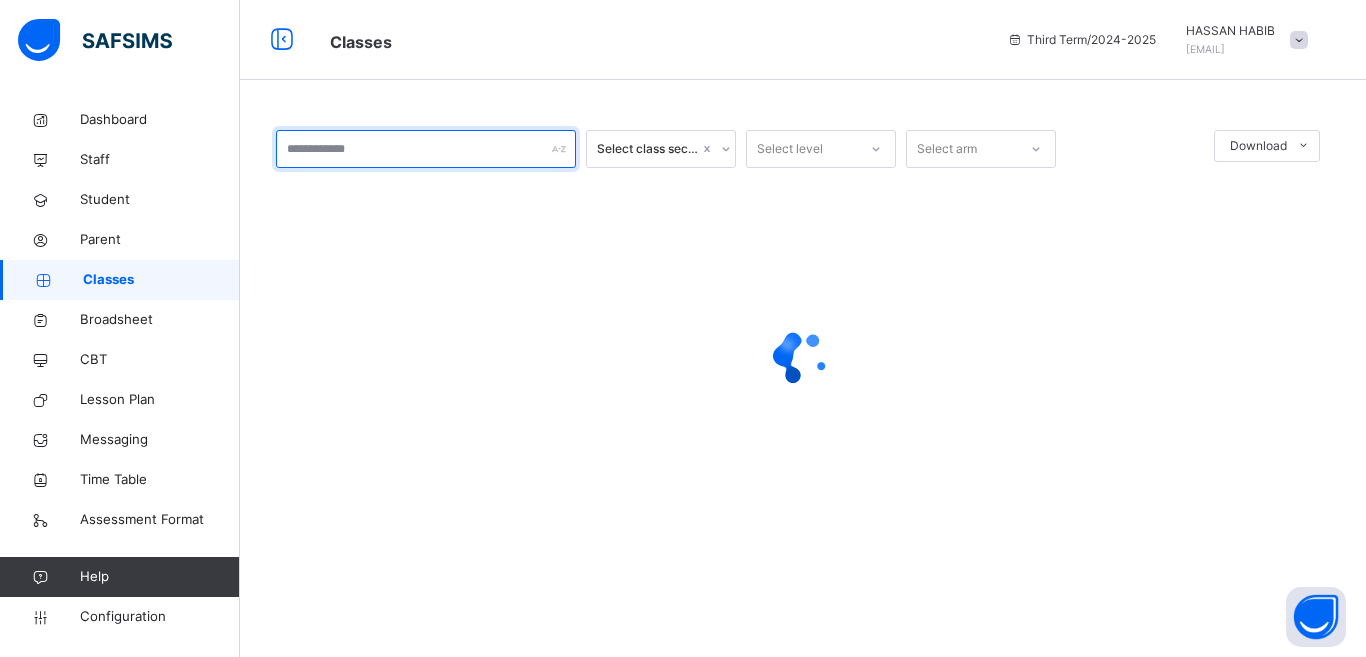 click at bounding box center (426, 149) 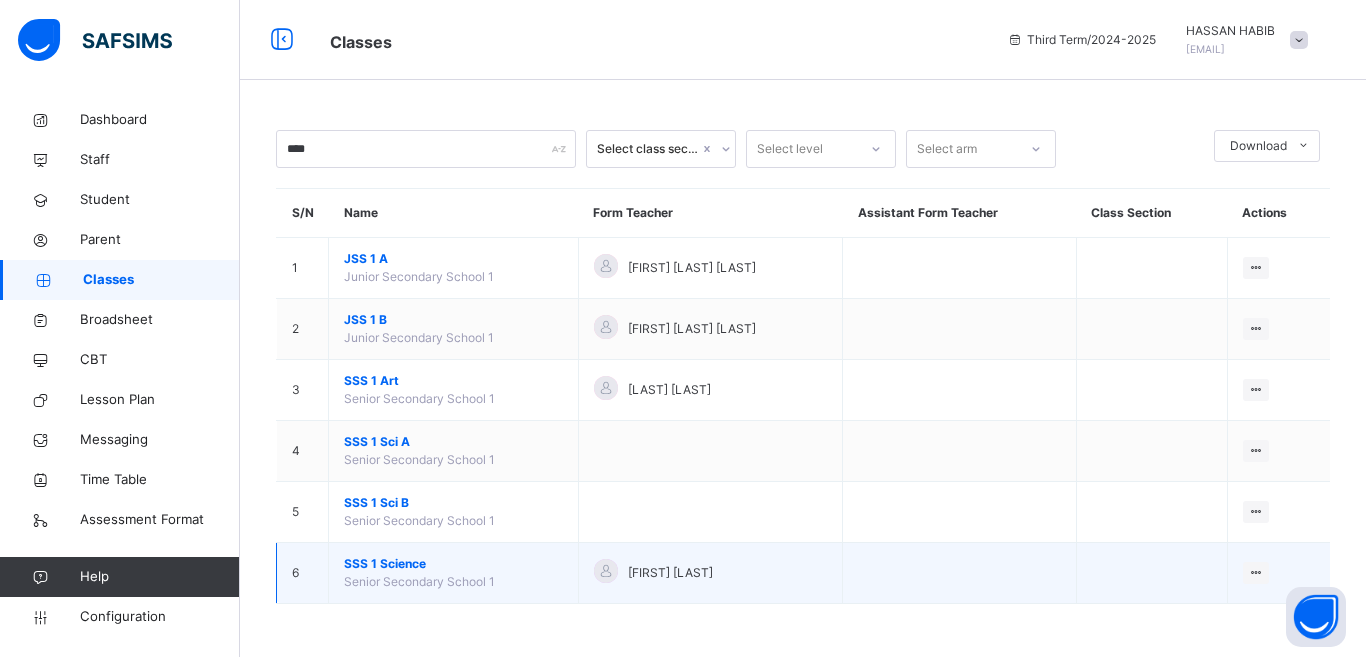 click on "SSS 1   Science" at bounding box center (453, 564) 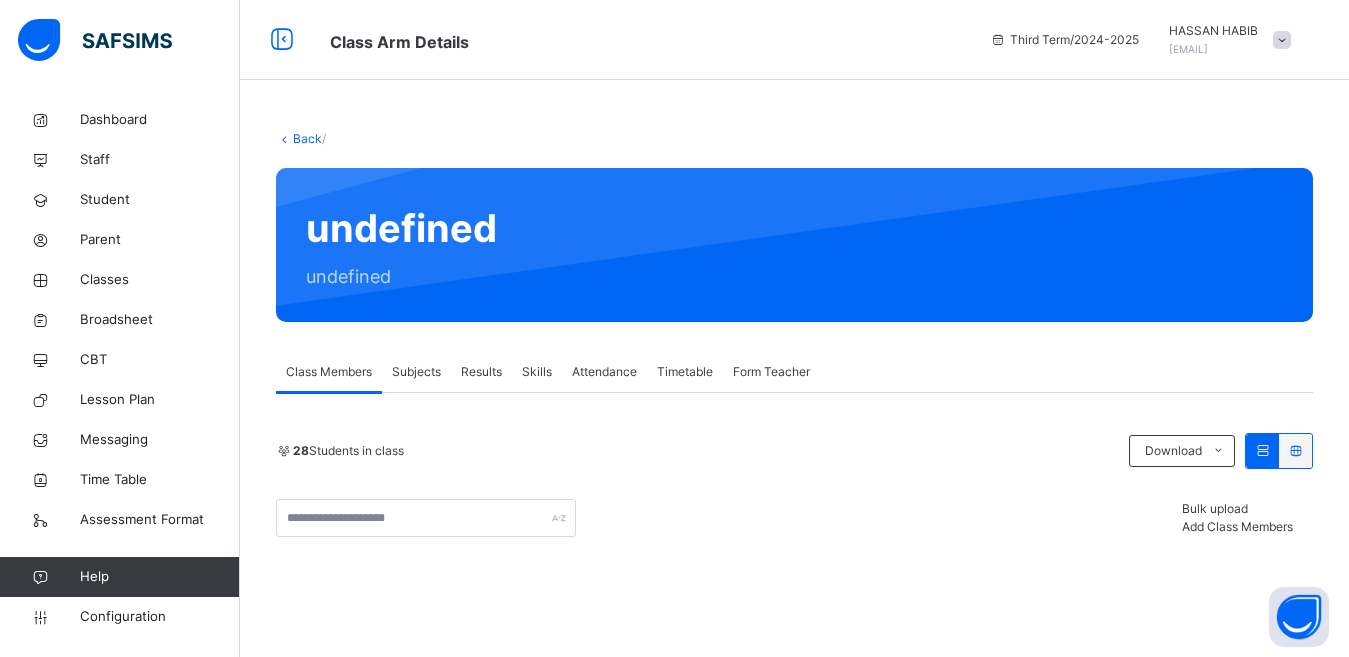 click on "Back" at bounding box center (307, 138) 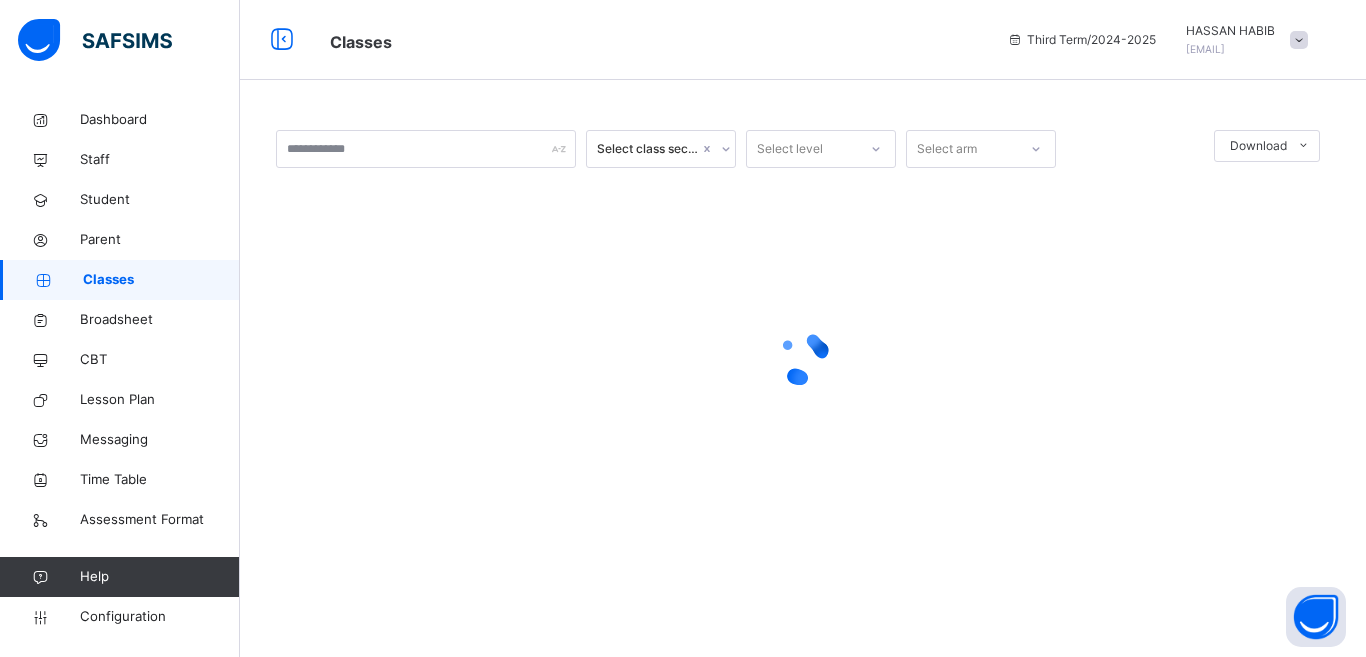 click at bounding box center (1299, 40) 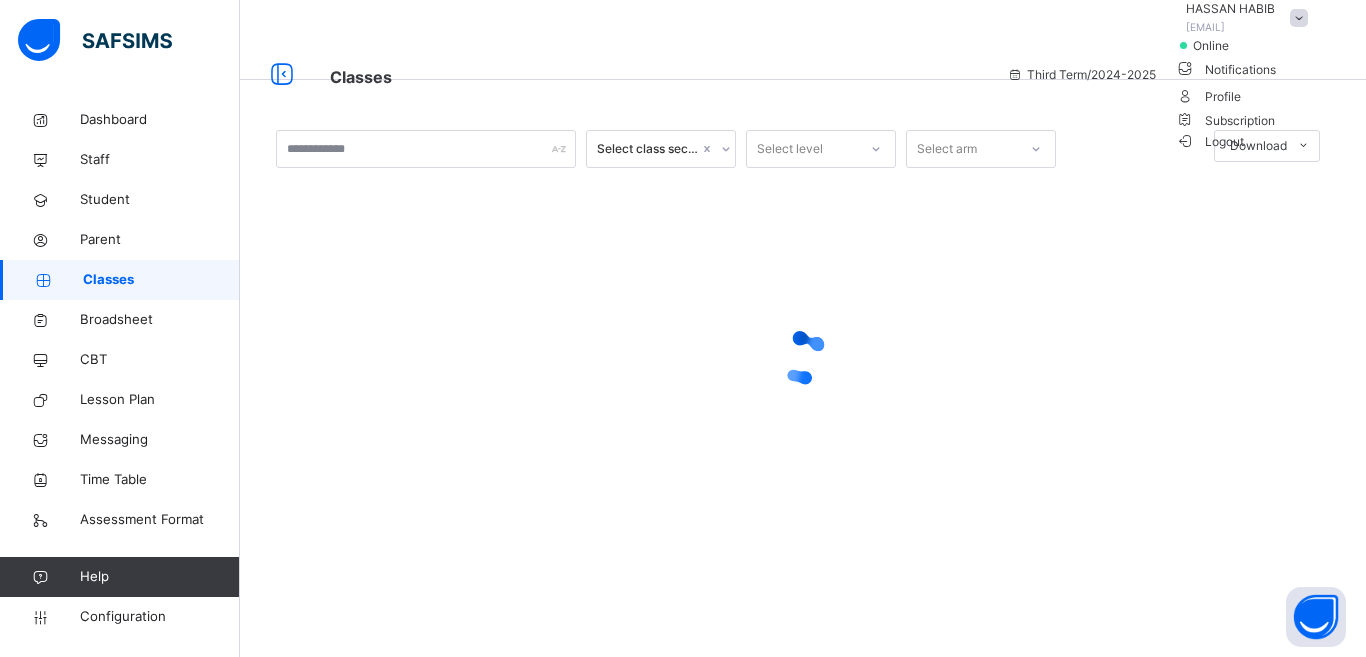 click on "Logout" at bounding box center [1210, 141] 